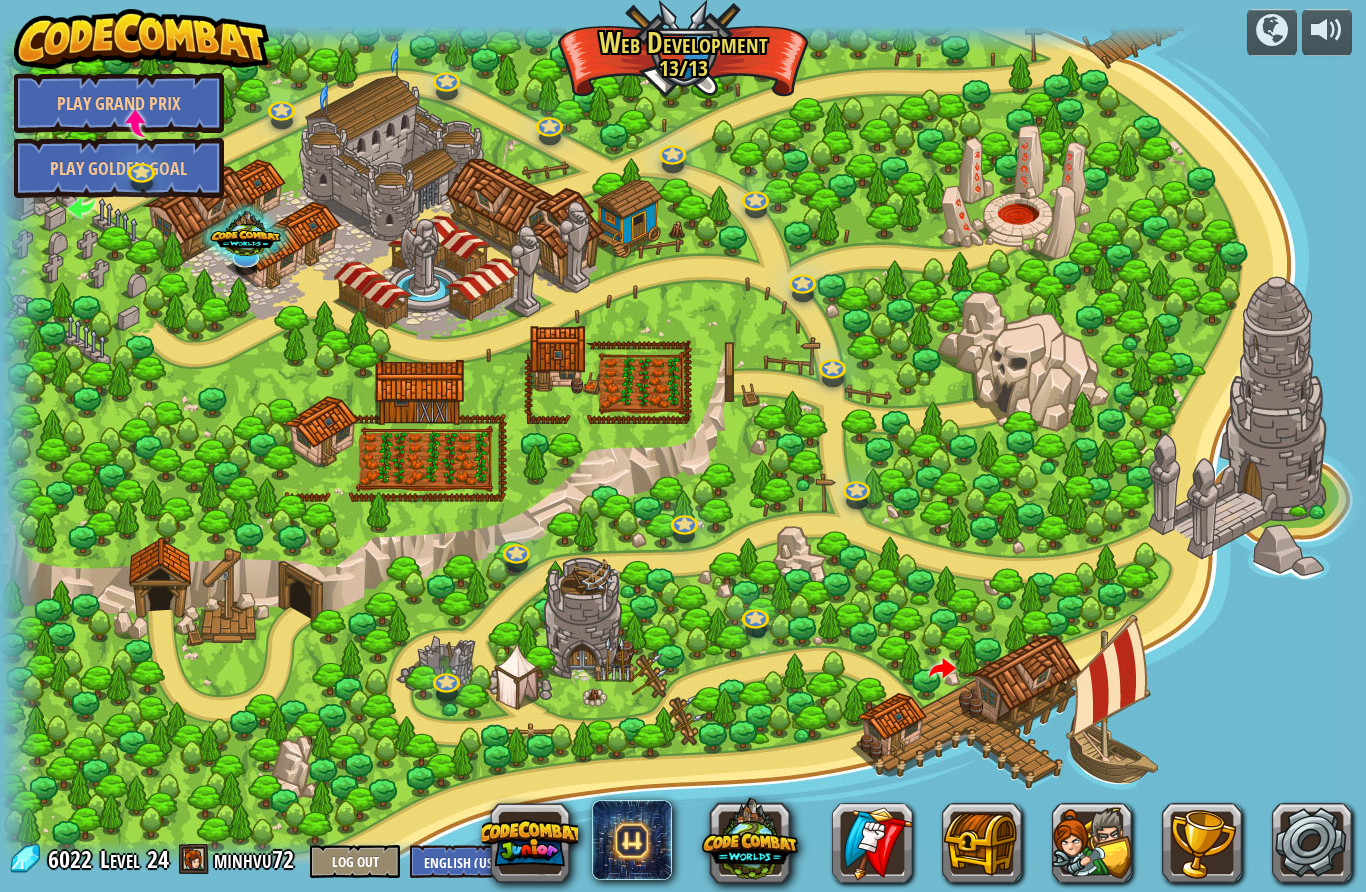 scroll, scrollTop: 0, scrollLeft: 0, axis: both 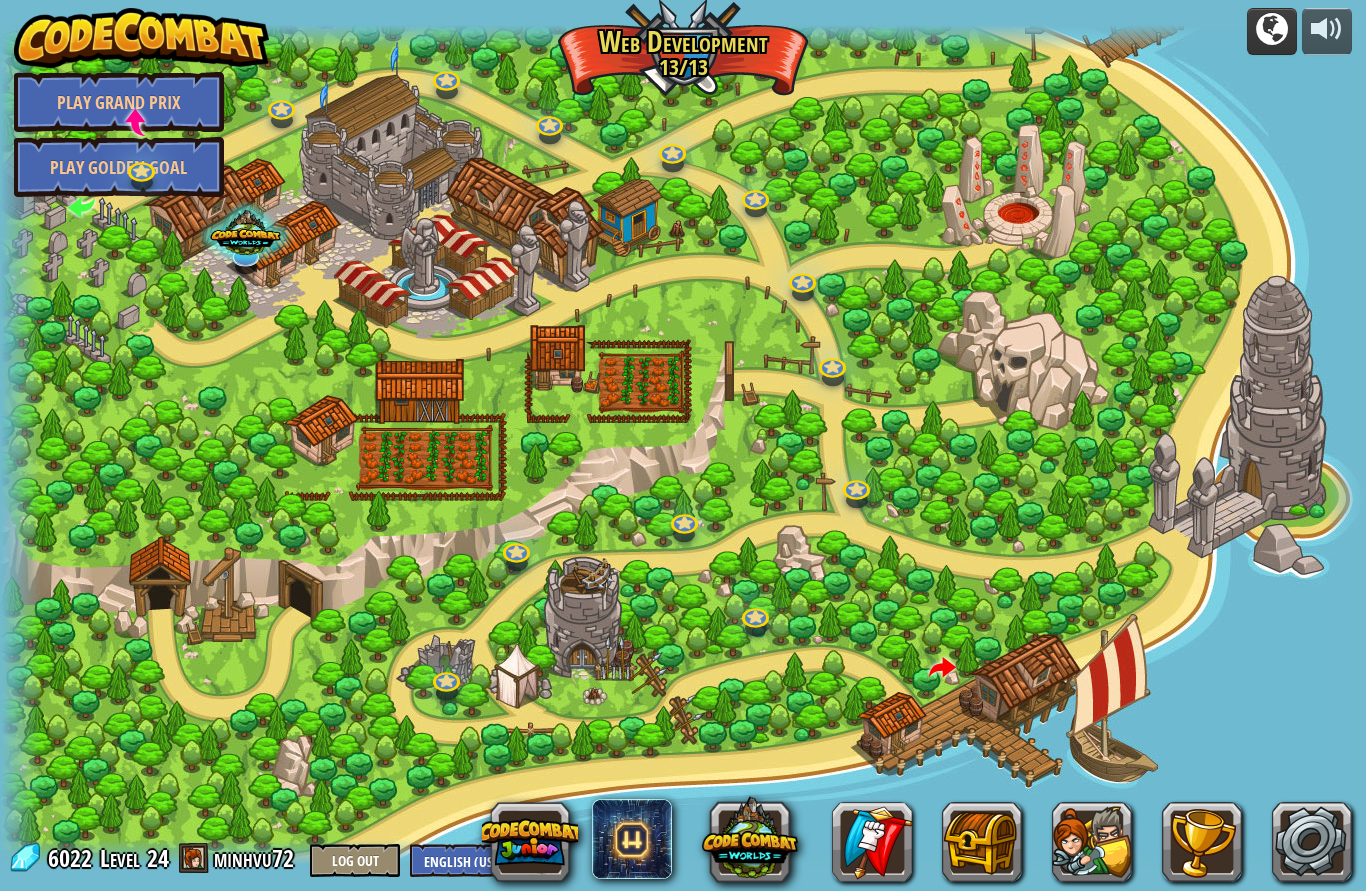 click at bounding box center [1272, 30] 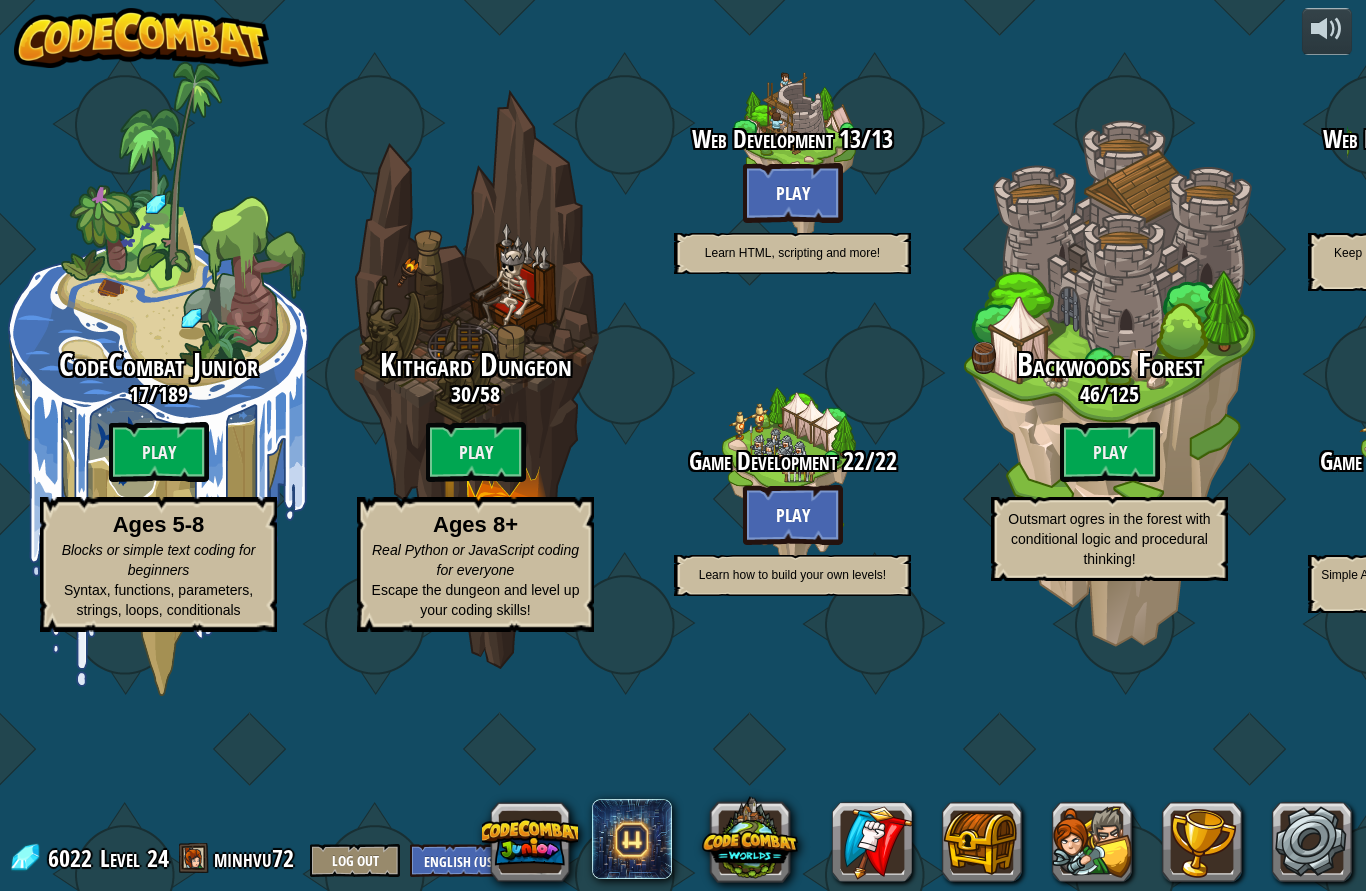 scroll, scrollTop: 0, scrollLeft: 0, axis: both 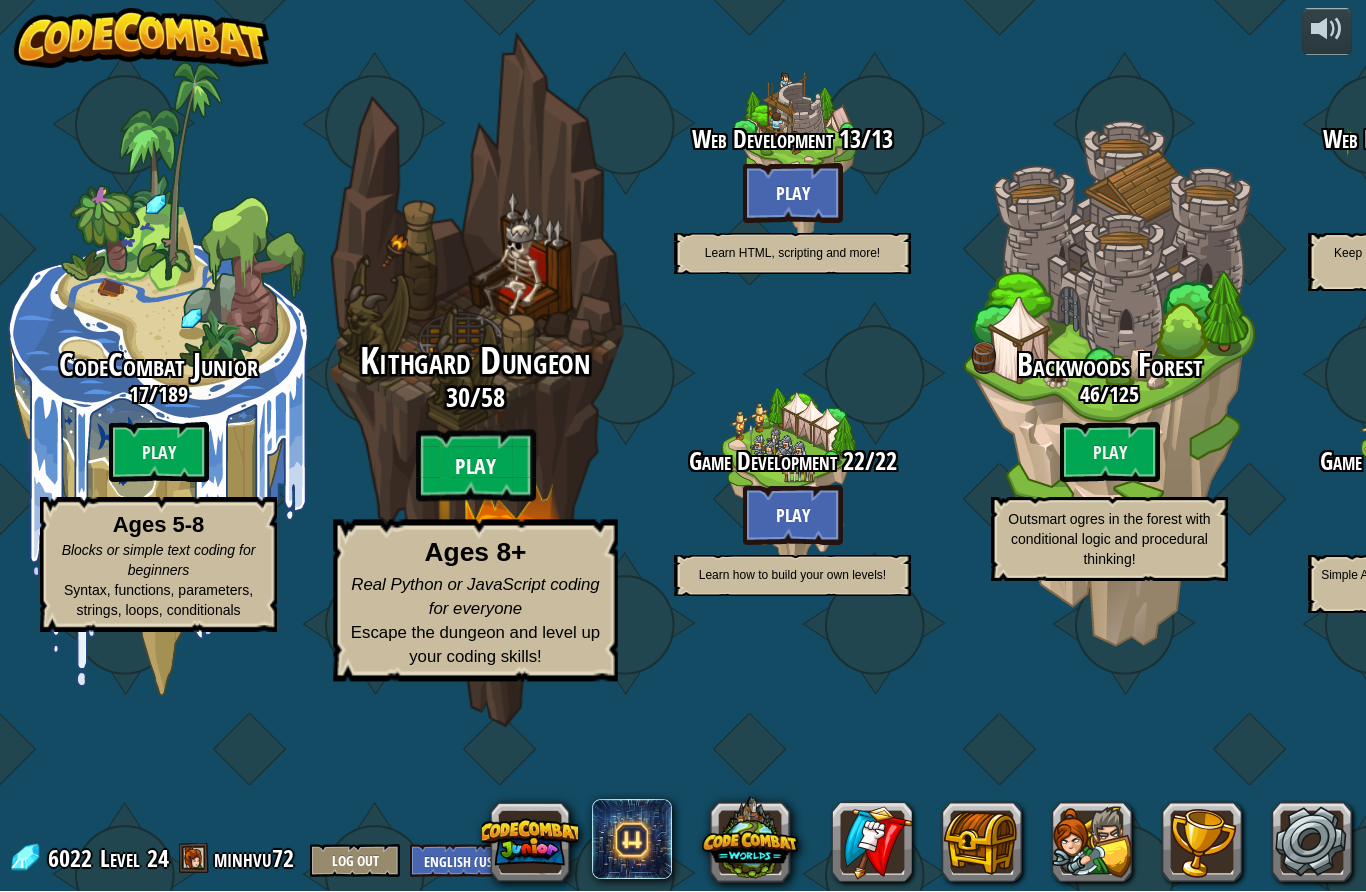 click on "Play" at bounding box center [476, 467] 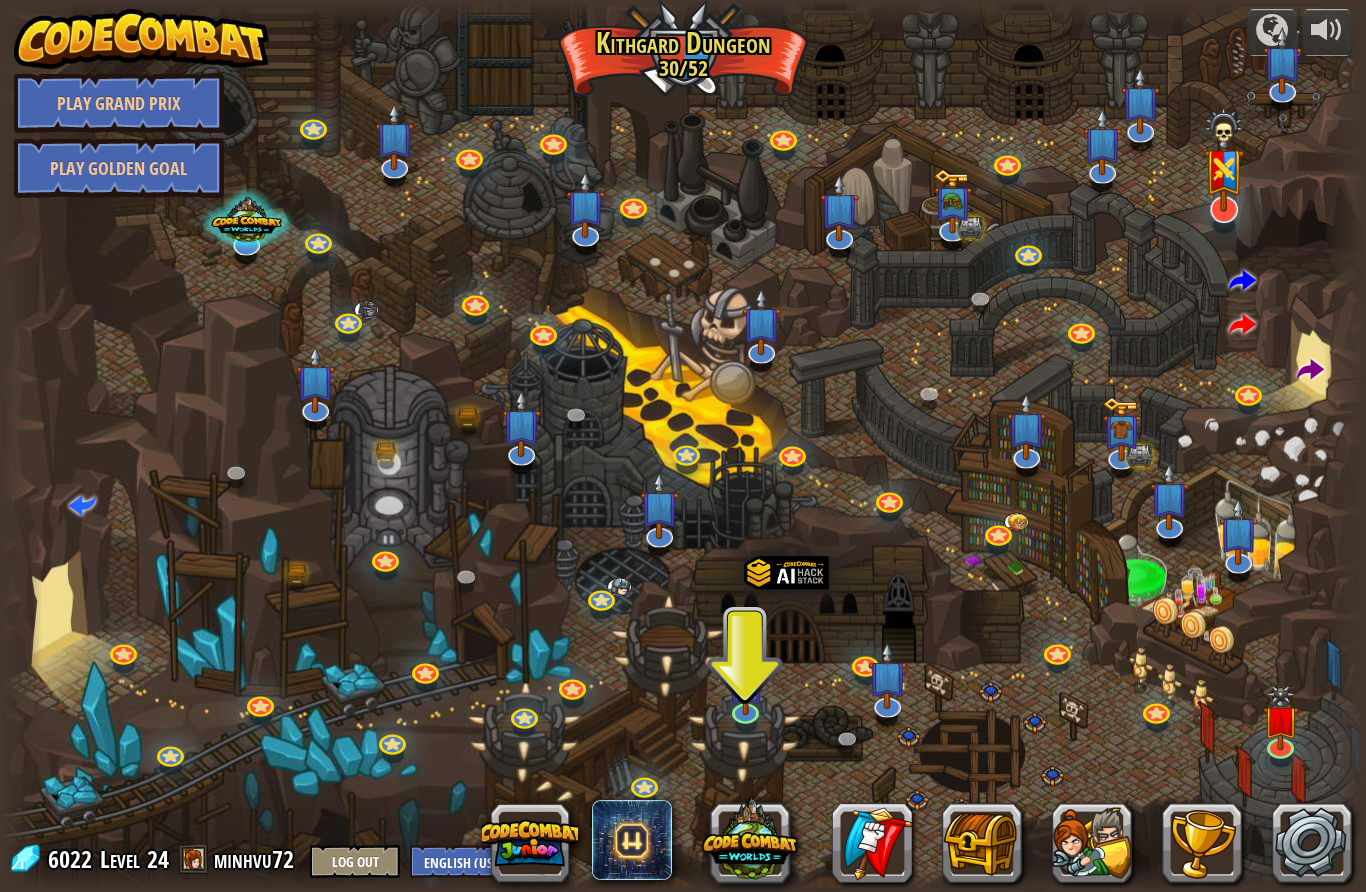 click at bounding box center [1222, 208] 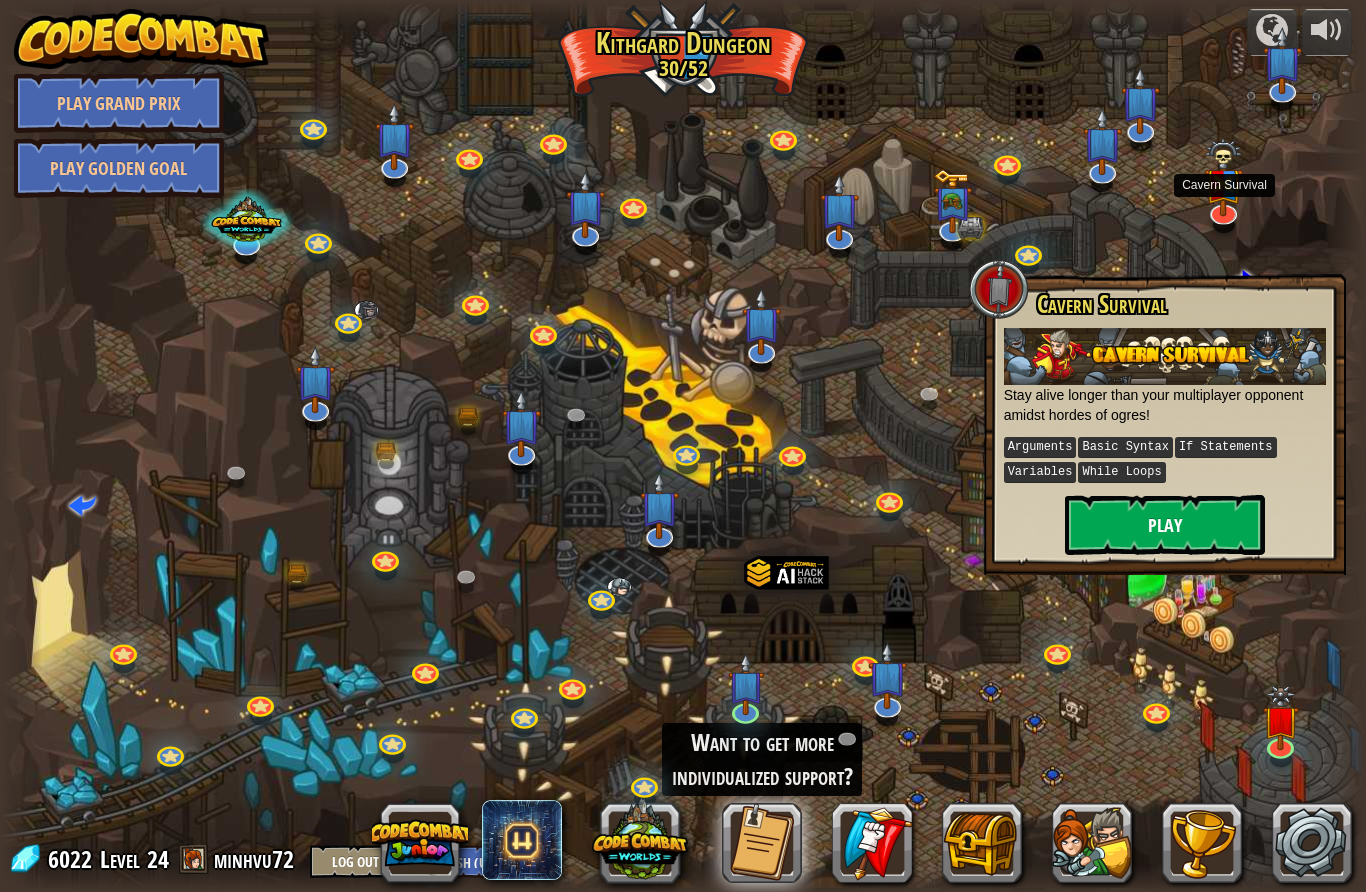 click on "Play" at bounding box center (1165, 525) 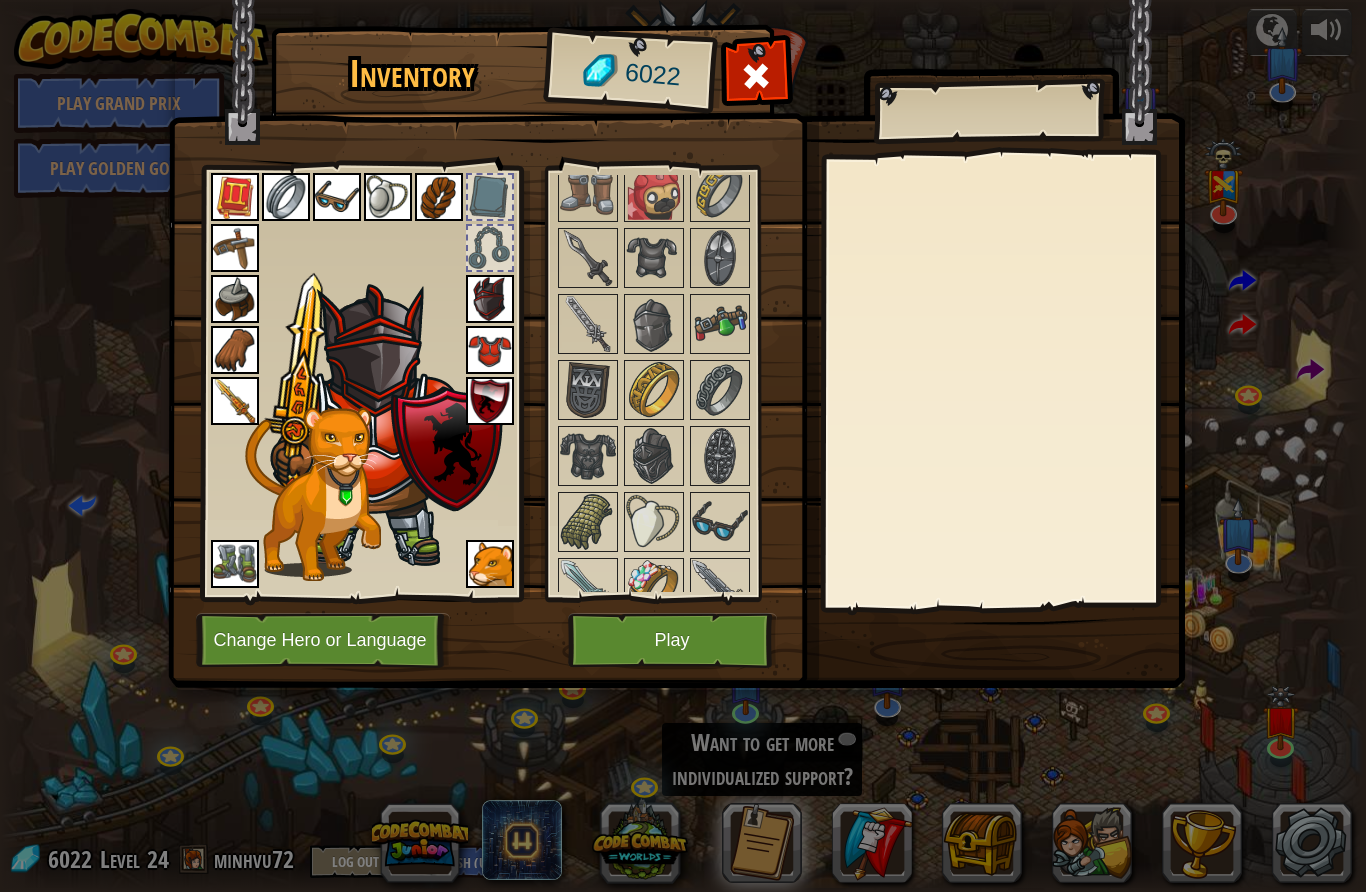 scroll, scrollTop: 1797, scrollLeft: 0, axis: vertical 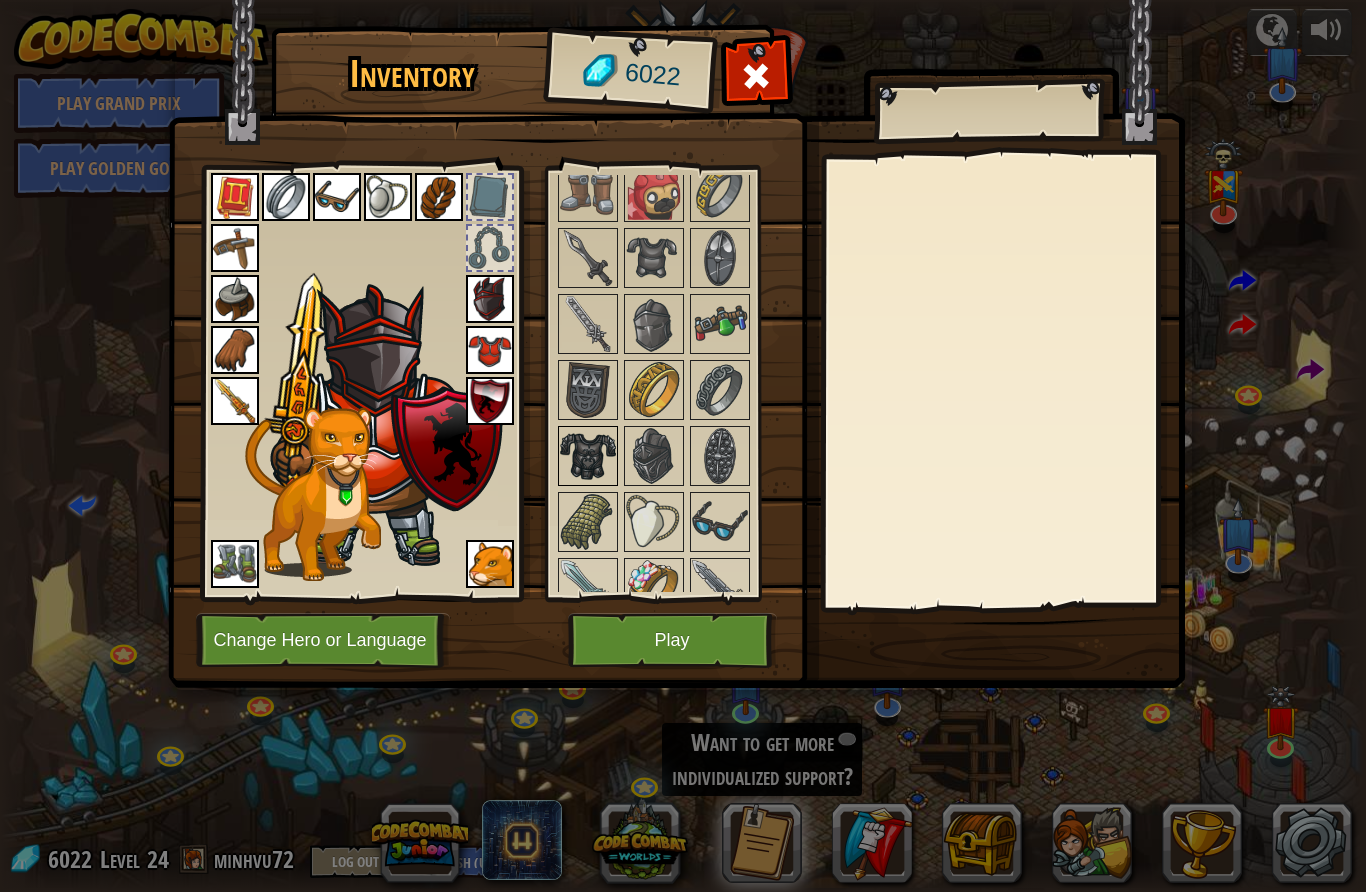 click at bounding box center [588, 456] 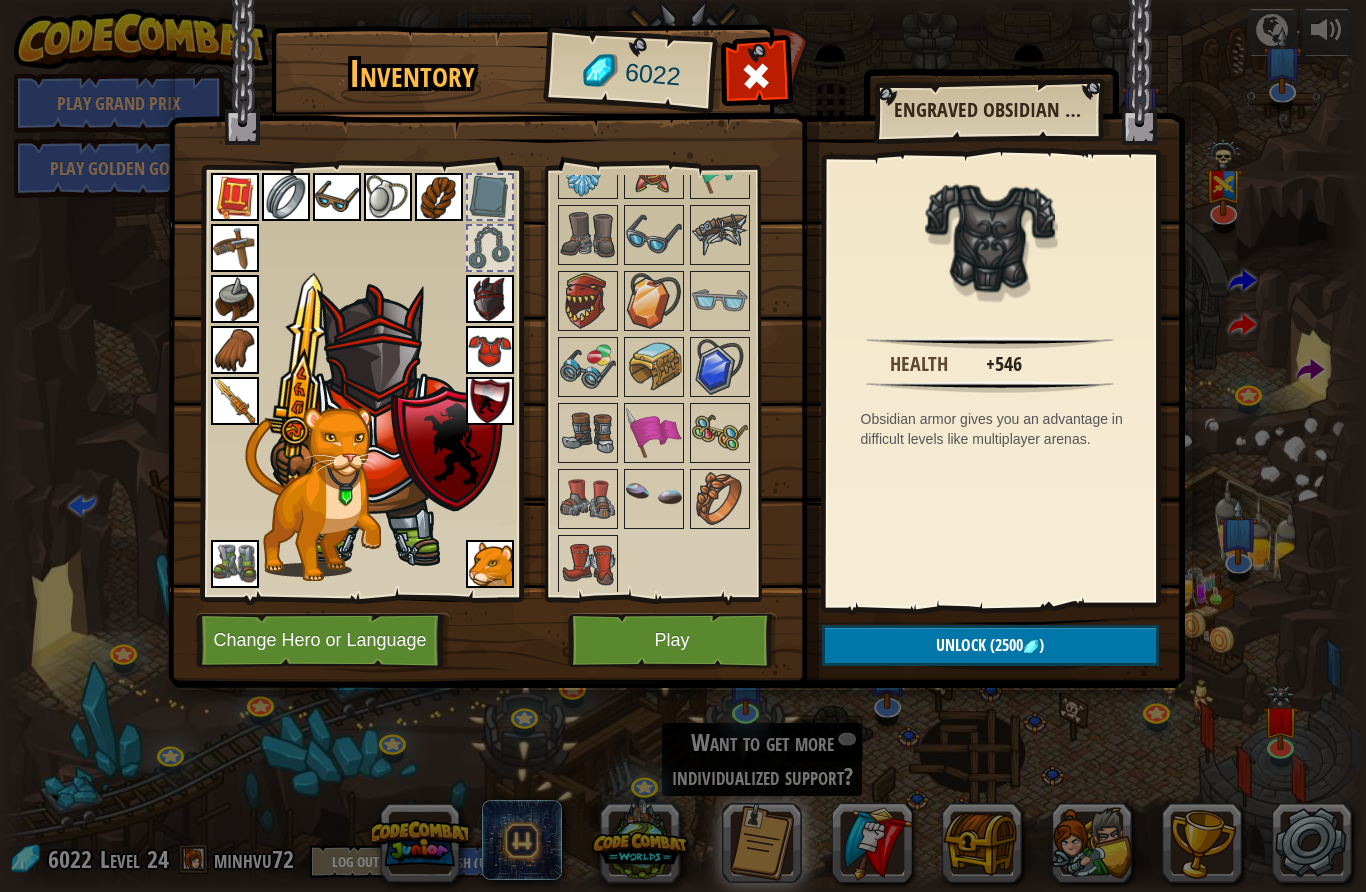 scroll, scrollTop: 2413, scrollLeft: 0, axis: vertical 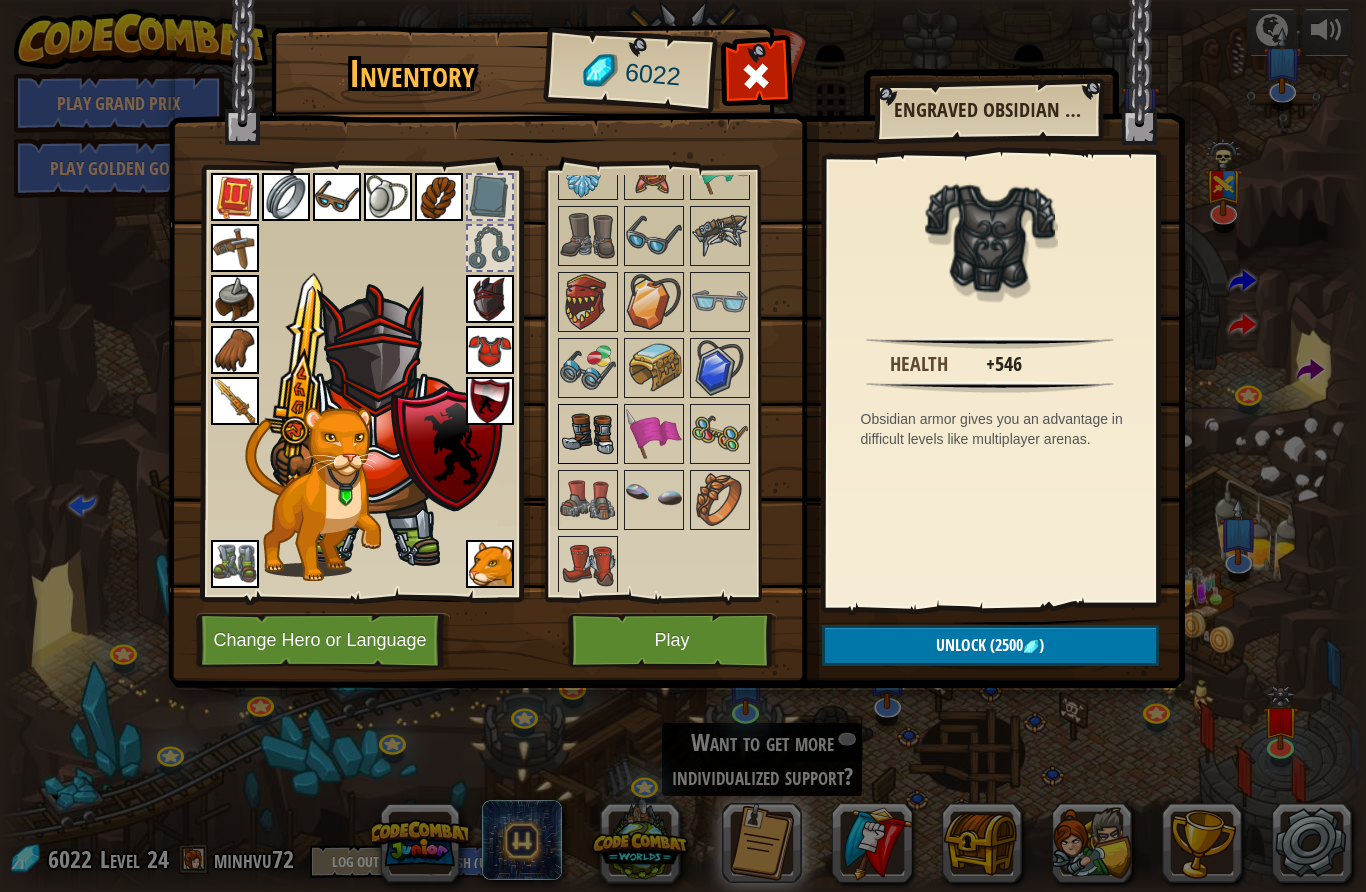 click at bounding box center [588, 434] 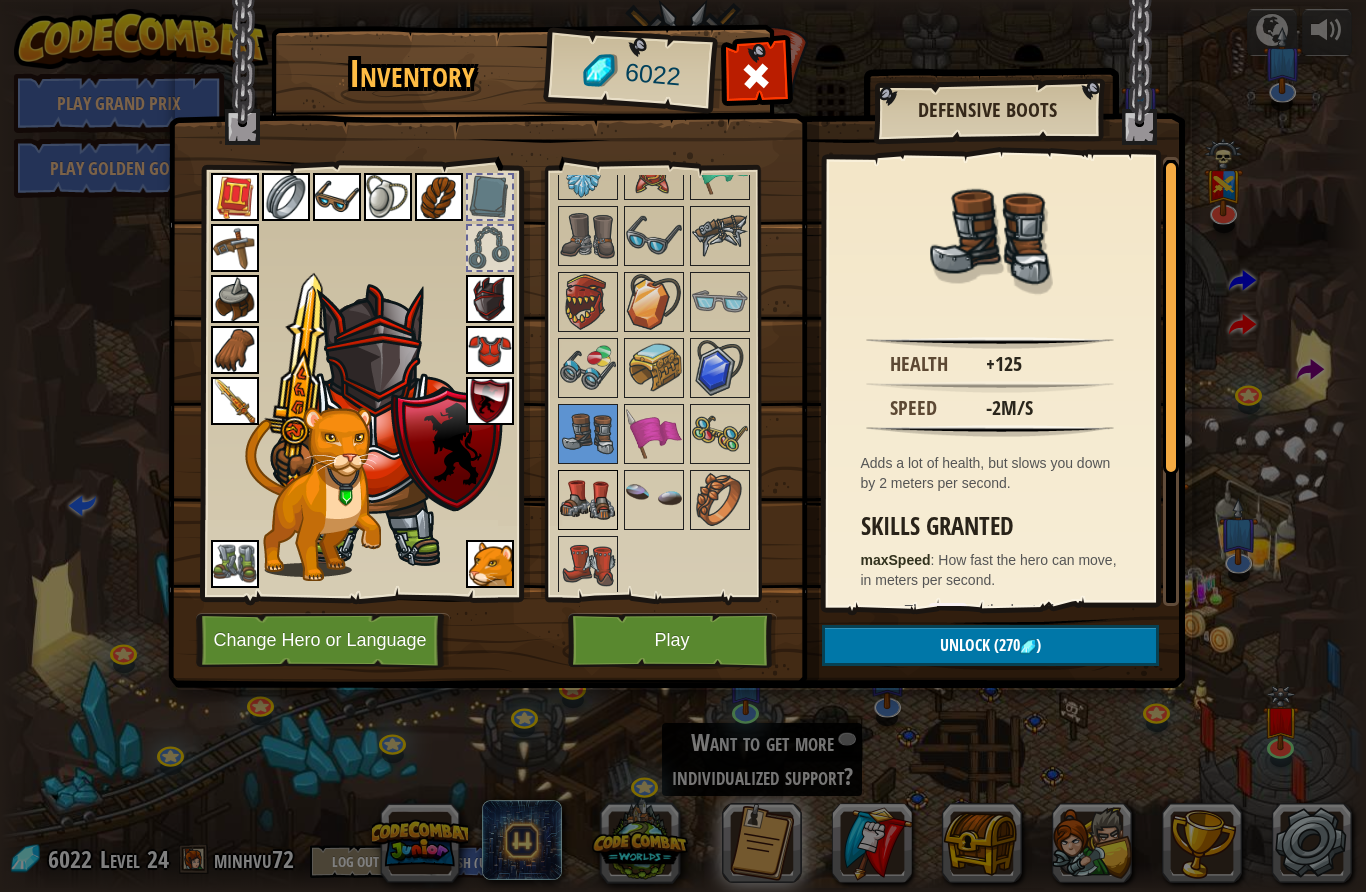click at bounding box center (588, 500) 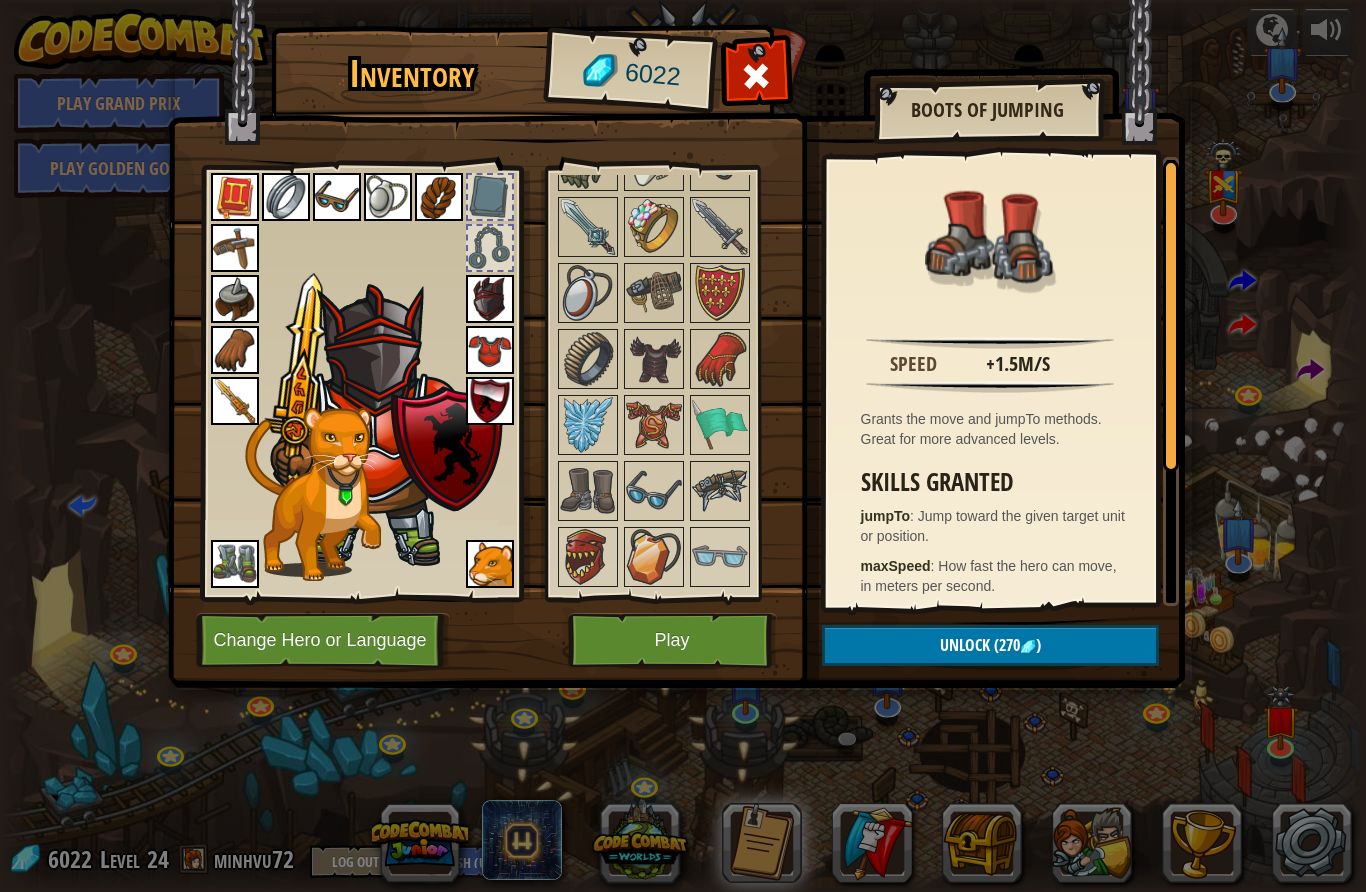 scroll, scrollTop: 2160, scrollLeft: 0, axis: vertical 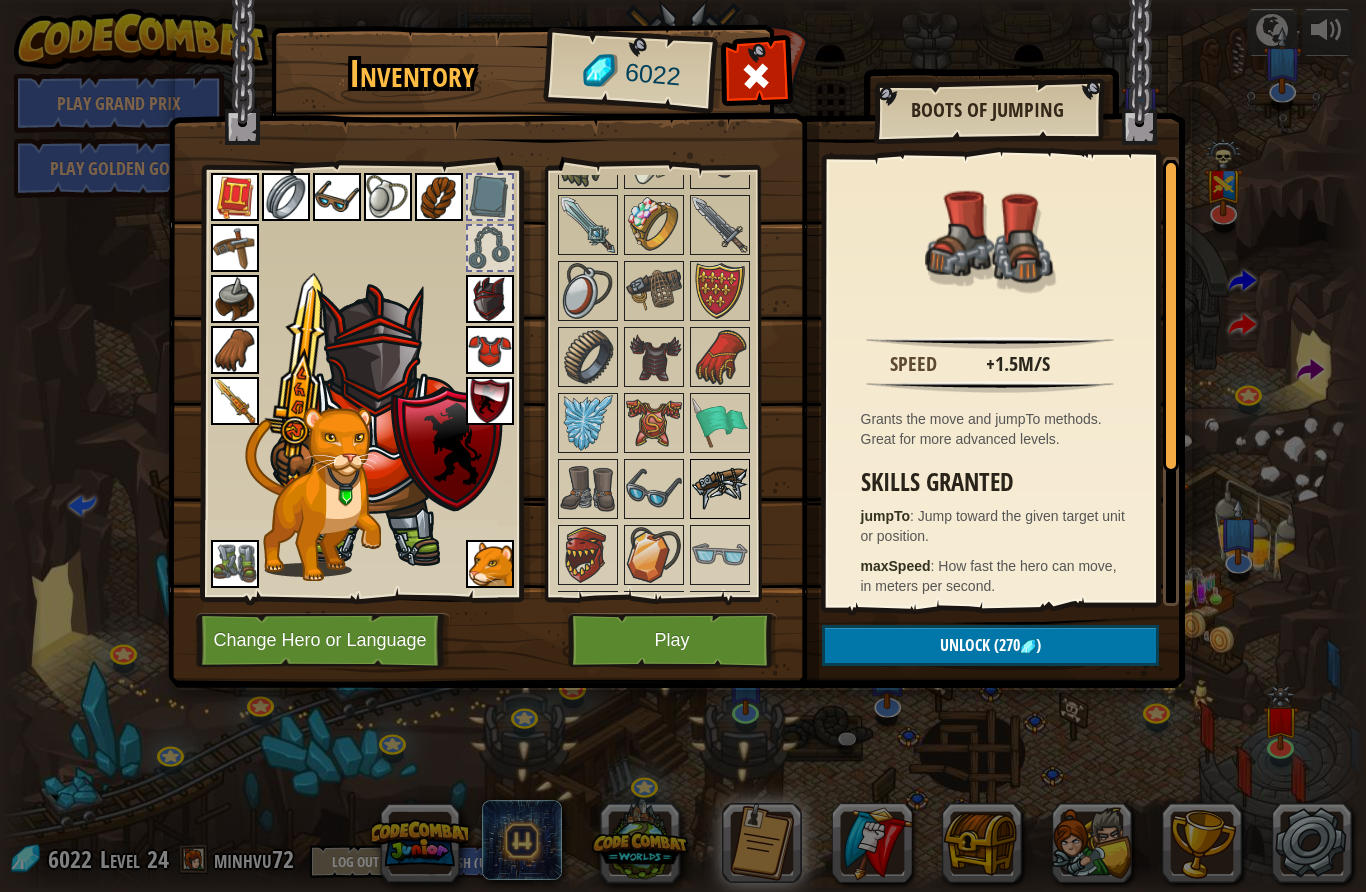 click at bounding box center (720, 489) 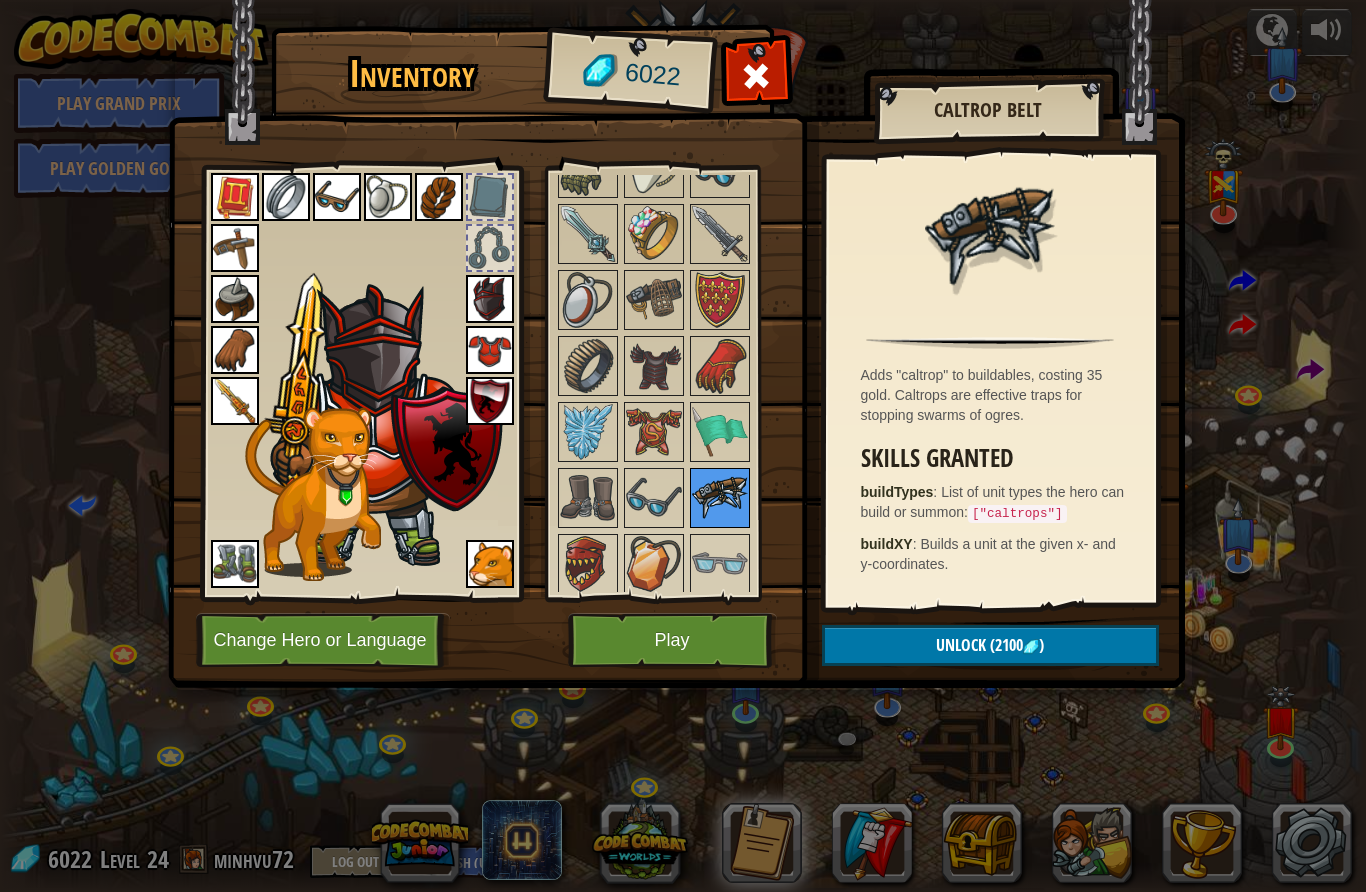 scroll, scrollTop: 2134, scrollLeft: 0, axis: vertical 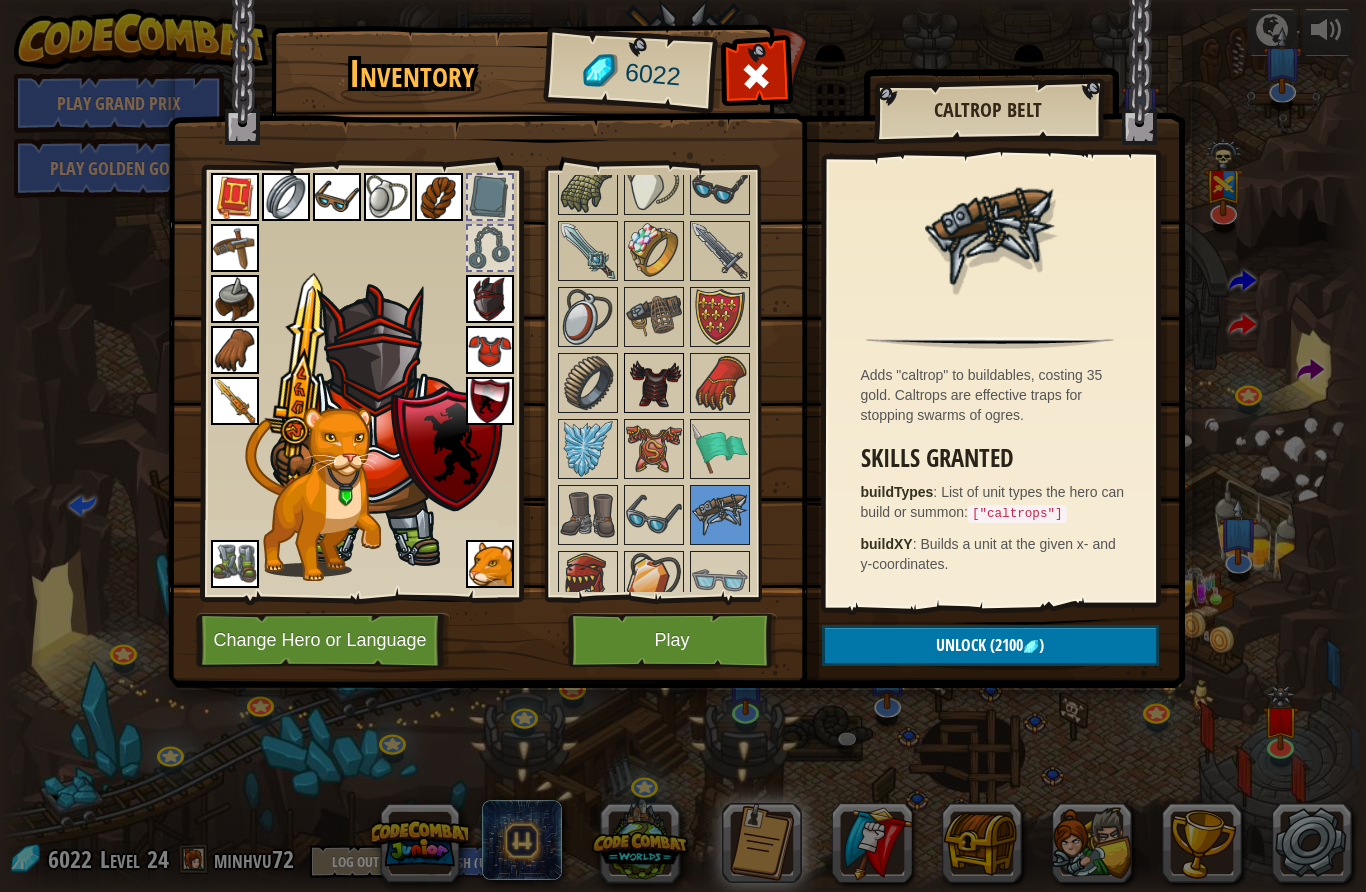 click at bounding box center (654, 383) 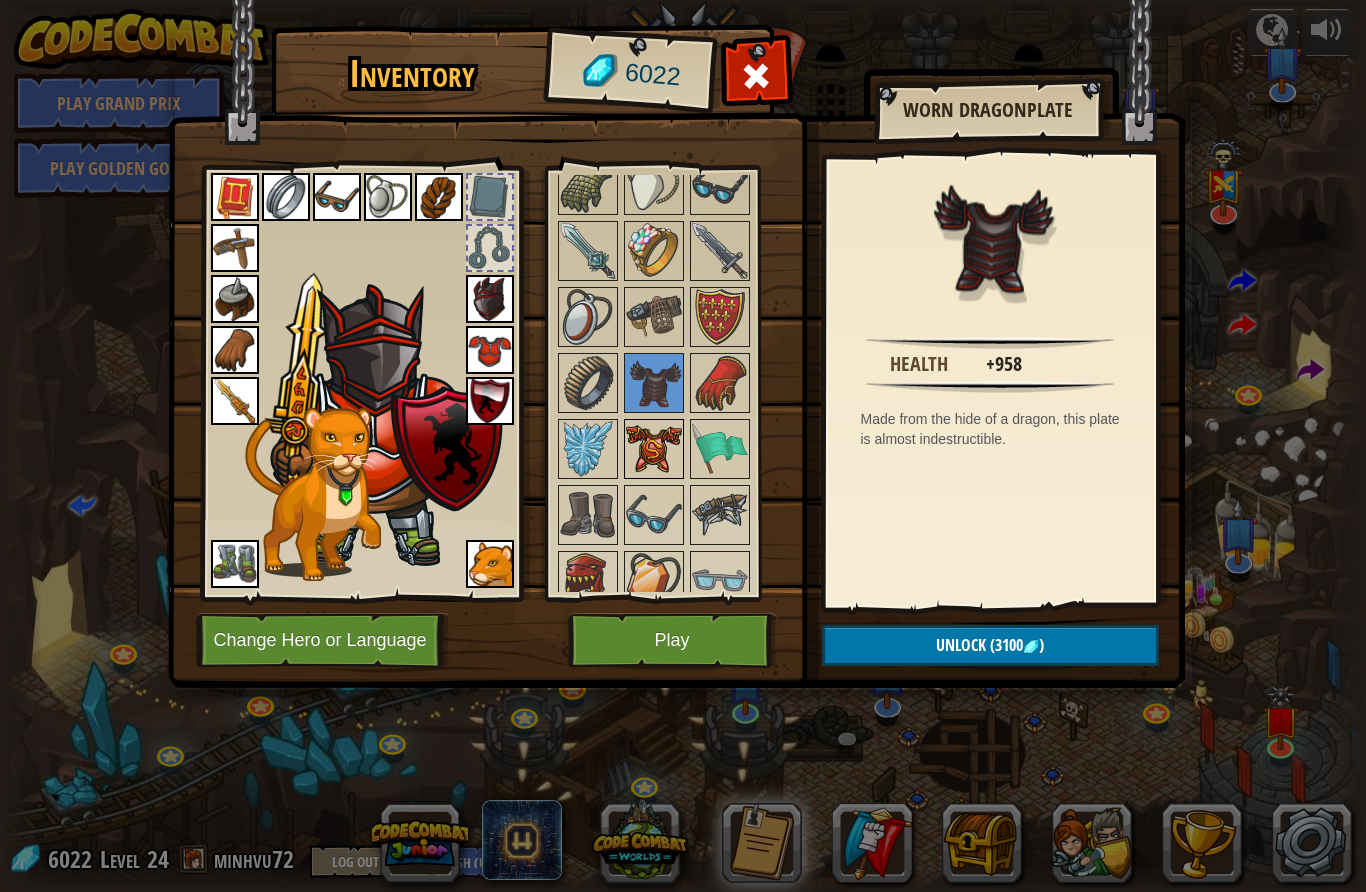 click at bounding box center [654, 449] 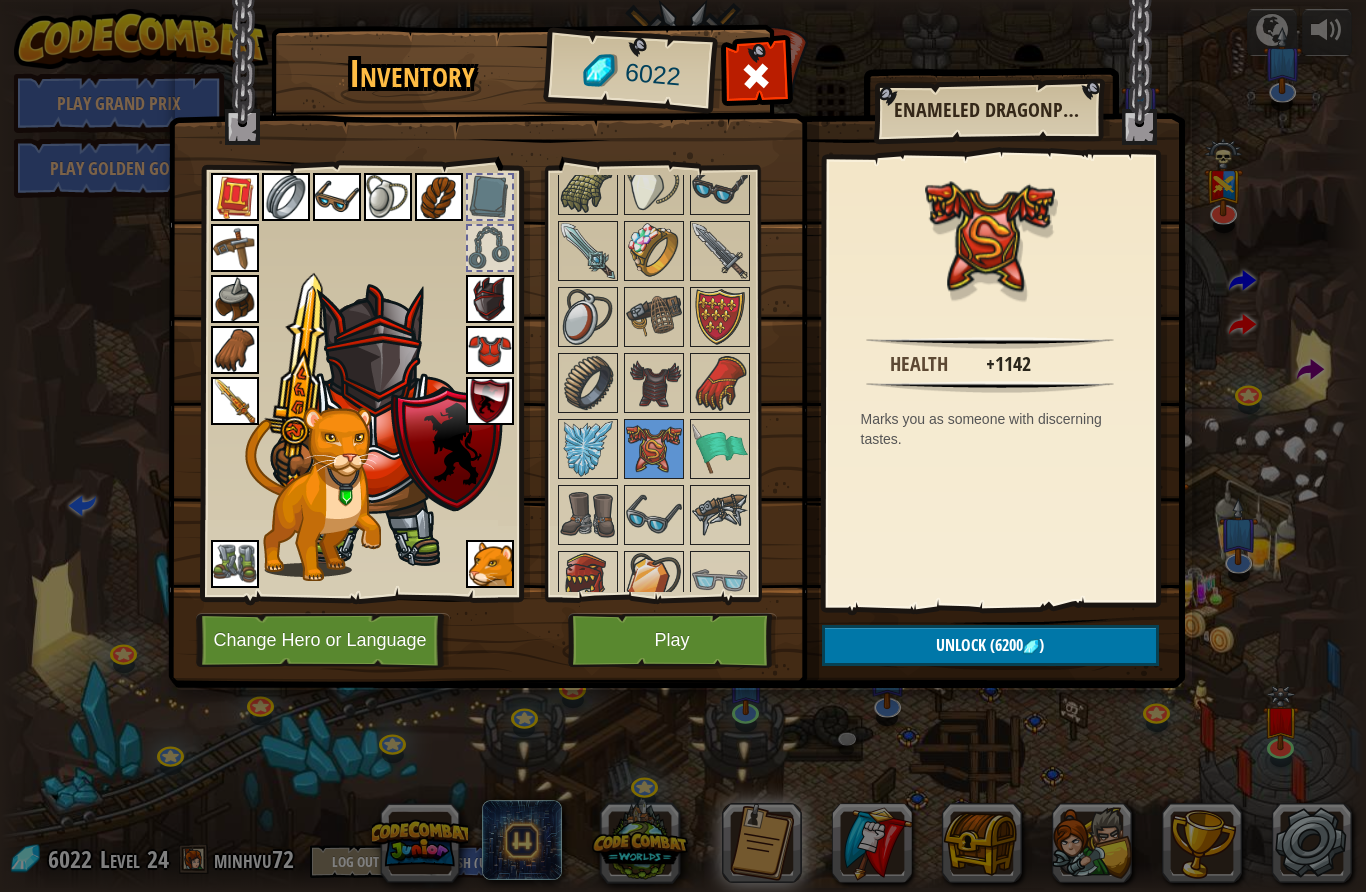 click at bounding box center (676, 325) 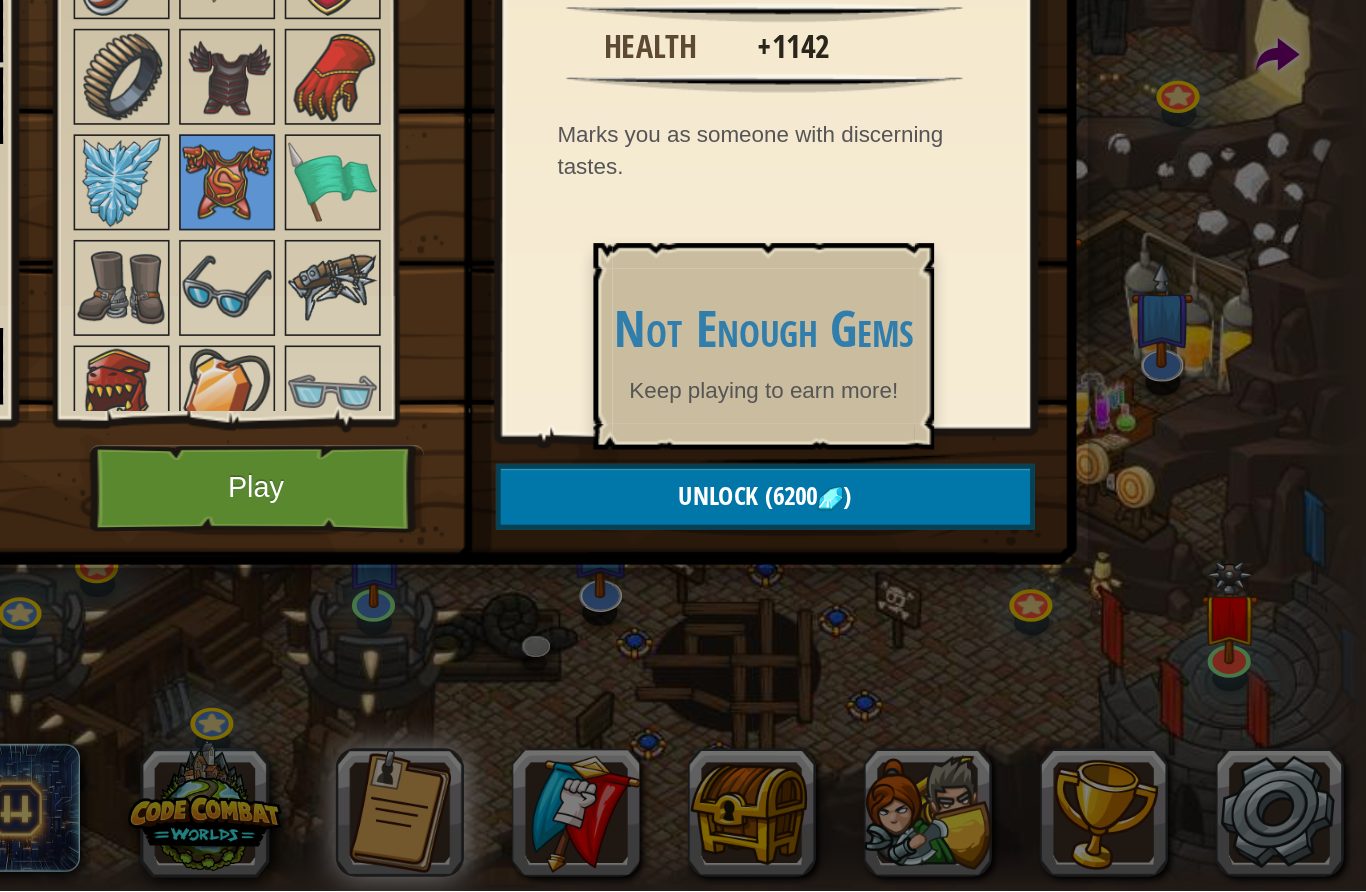 click on "Unlock" at bounding box center [961, 645] 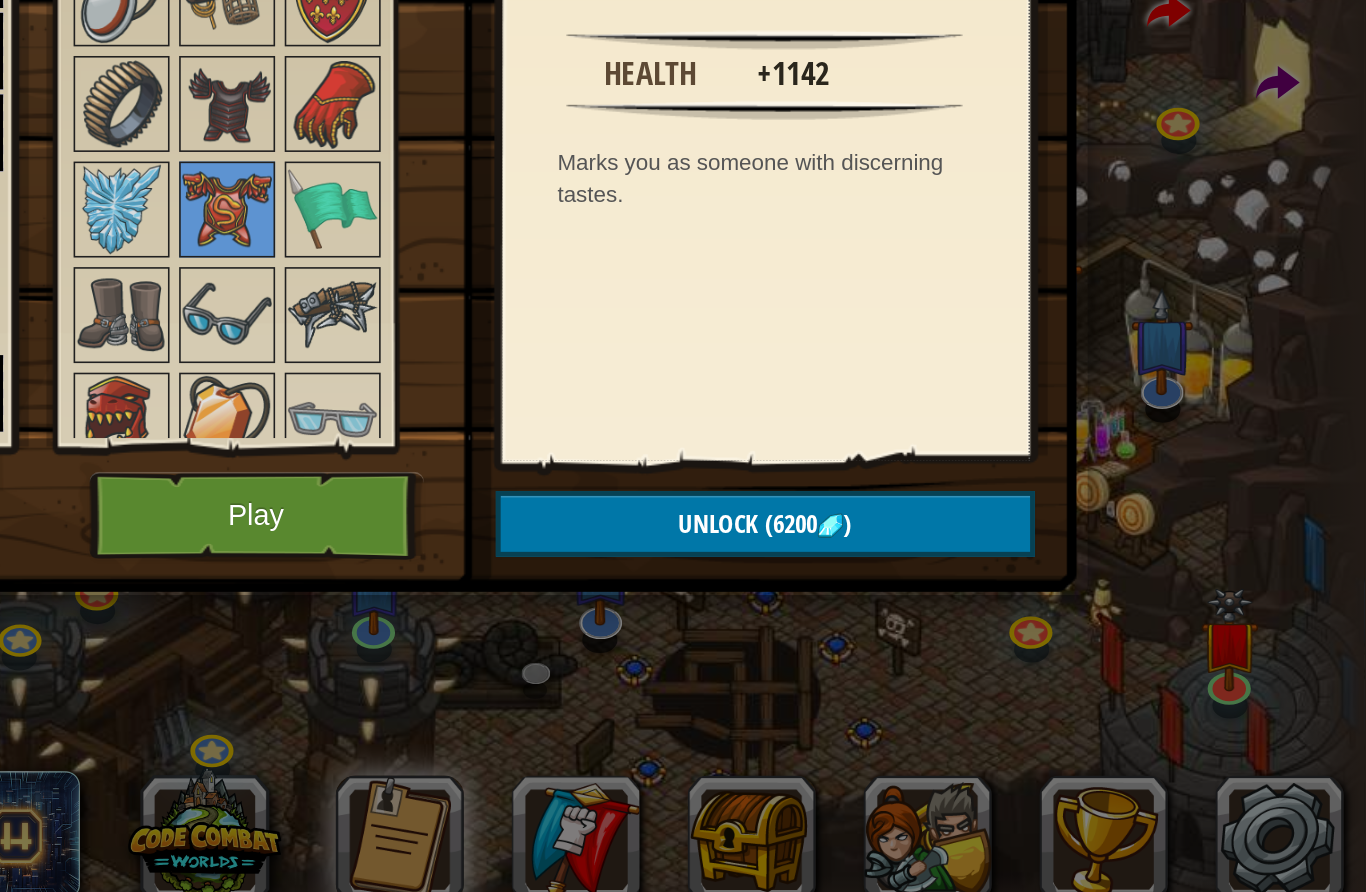 click on "Health +1142 Marks you as someone with discerning tastes." at bounding box center (990, 381) 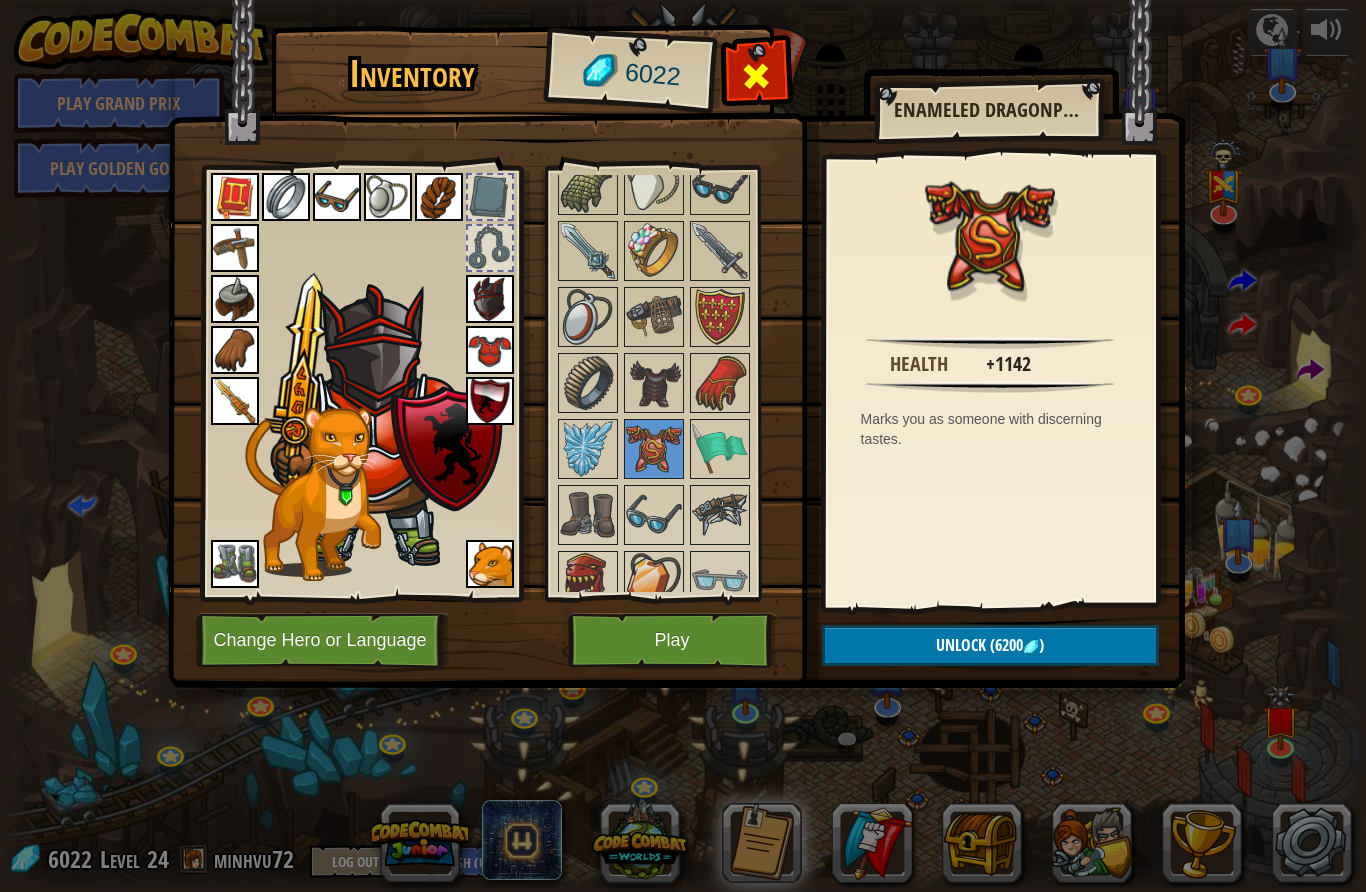 click at bounding box center [756, 76] 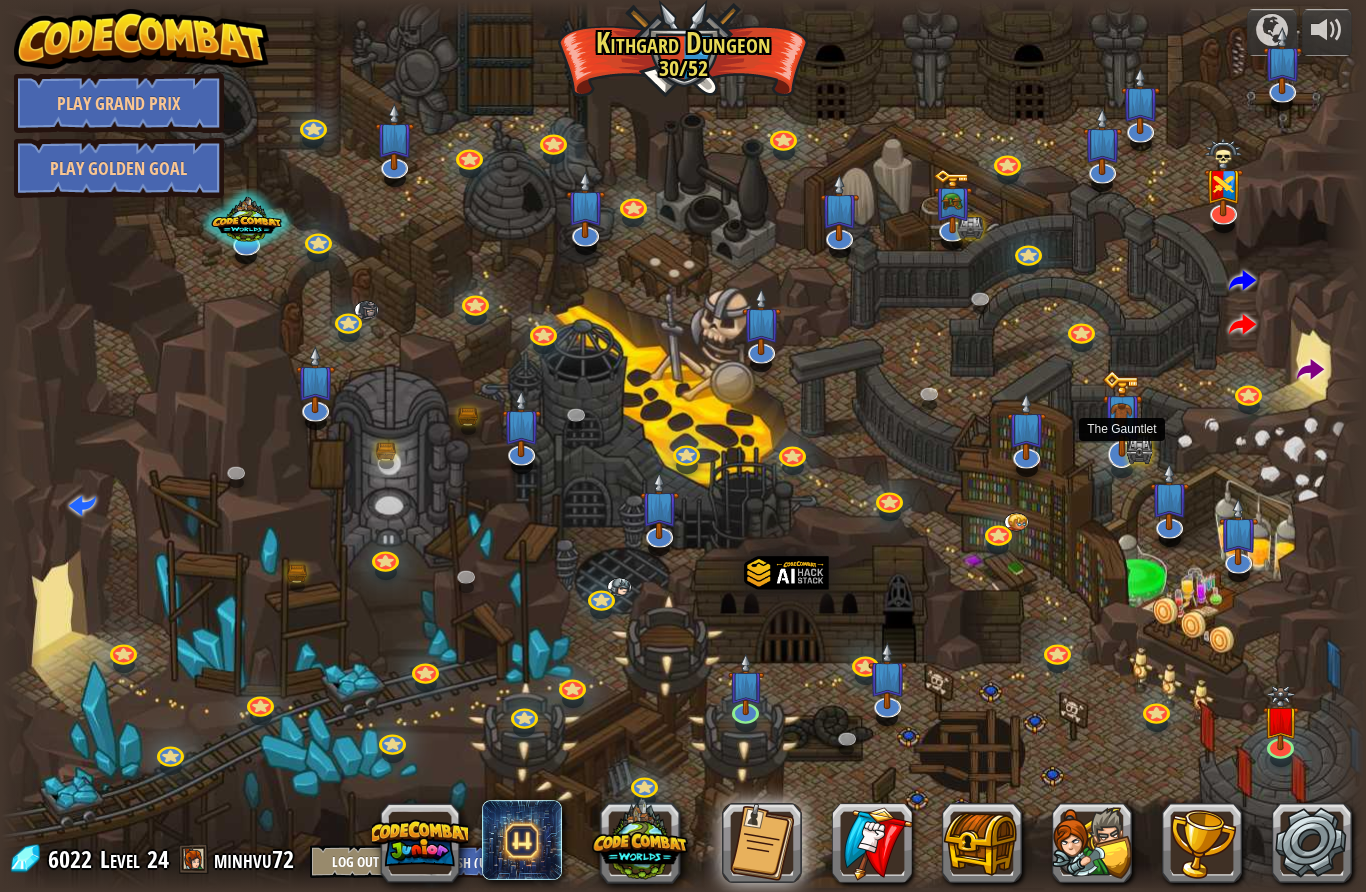 click at bounding box center [1122, 413] 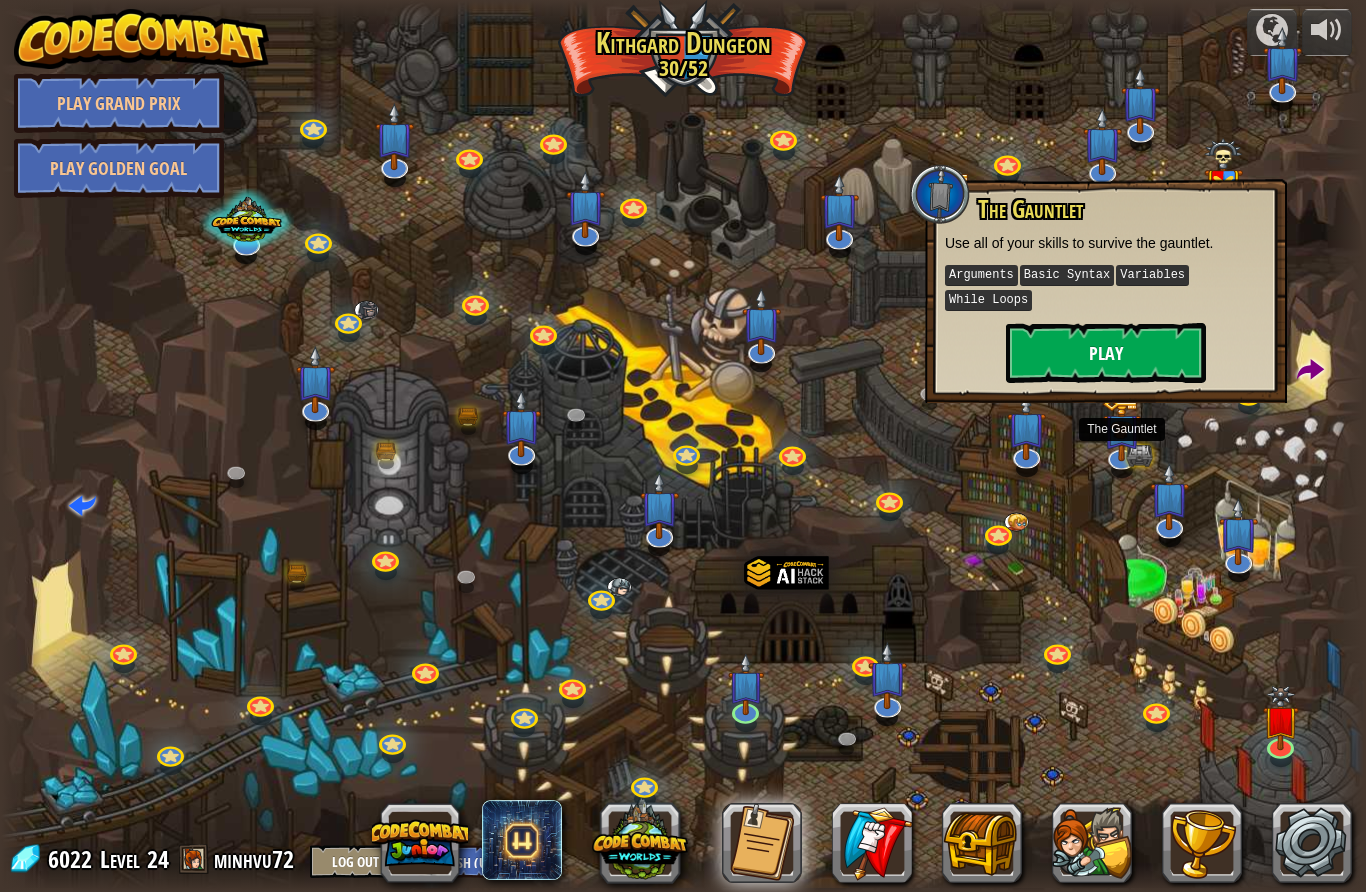 click on "Play" at bounding box center (1106, 353) 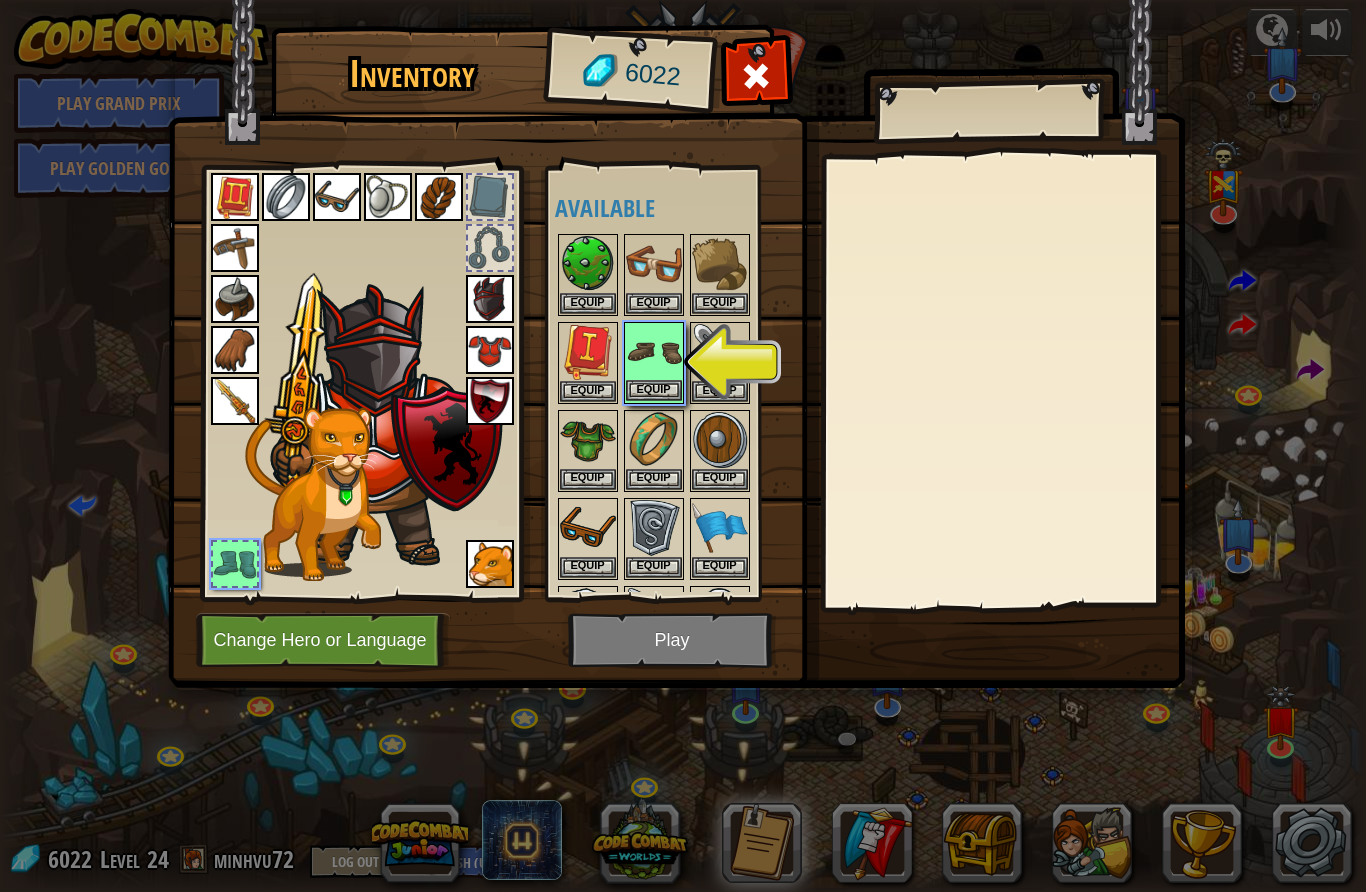 click on "Equip" at bounding box center [654, 363] 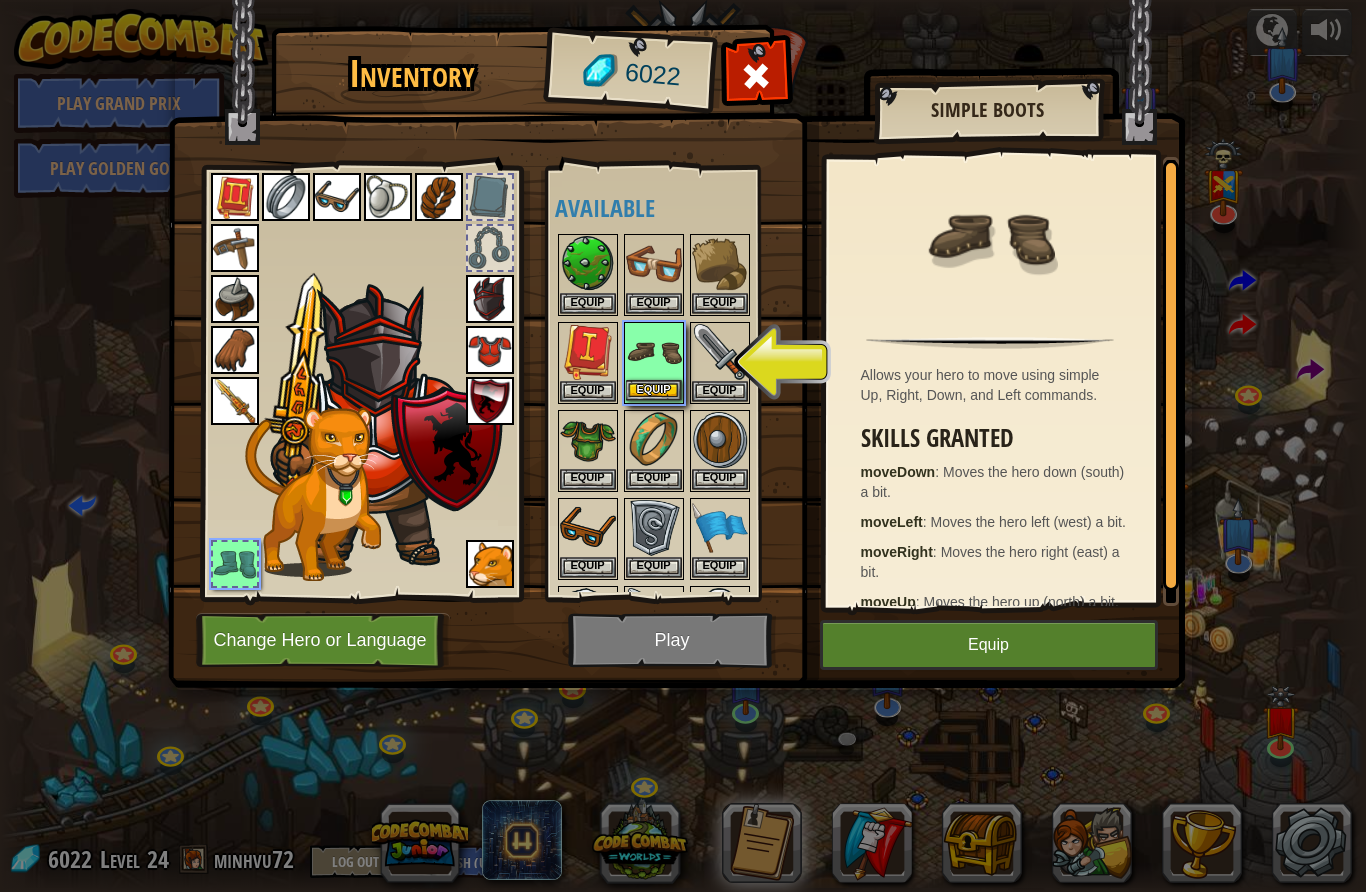 click on "Equip" at bounding box center [989, 645] 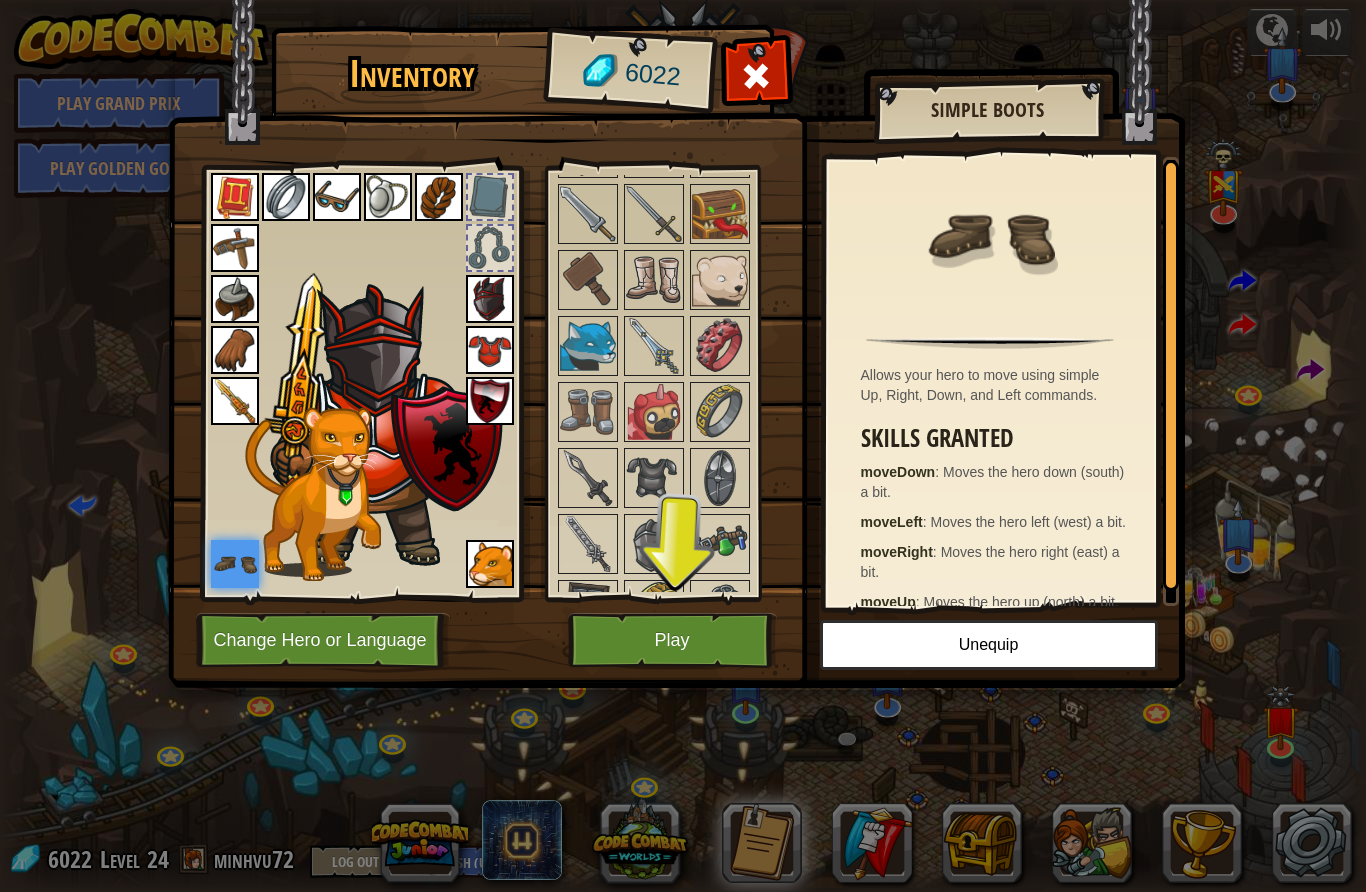 scroll, scrollTop: 1511, scrollLeft: 0, axis: vertical 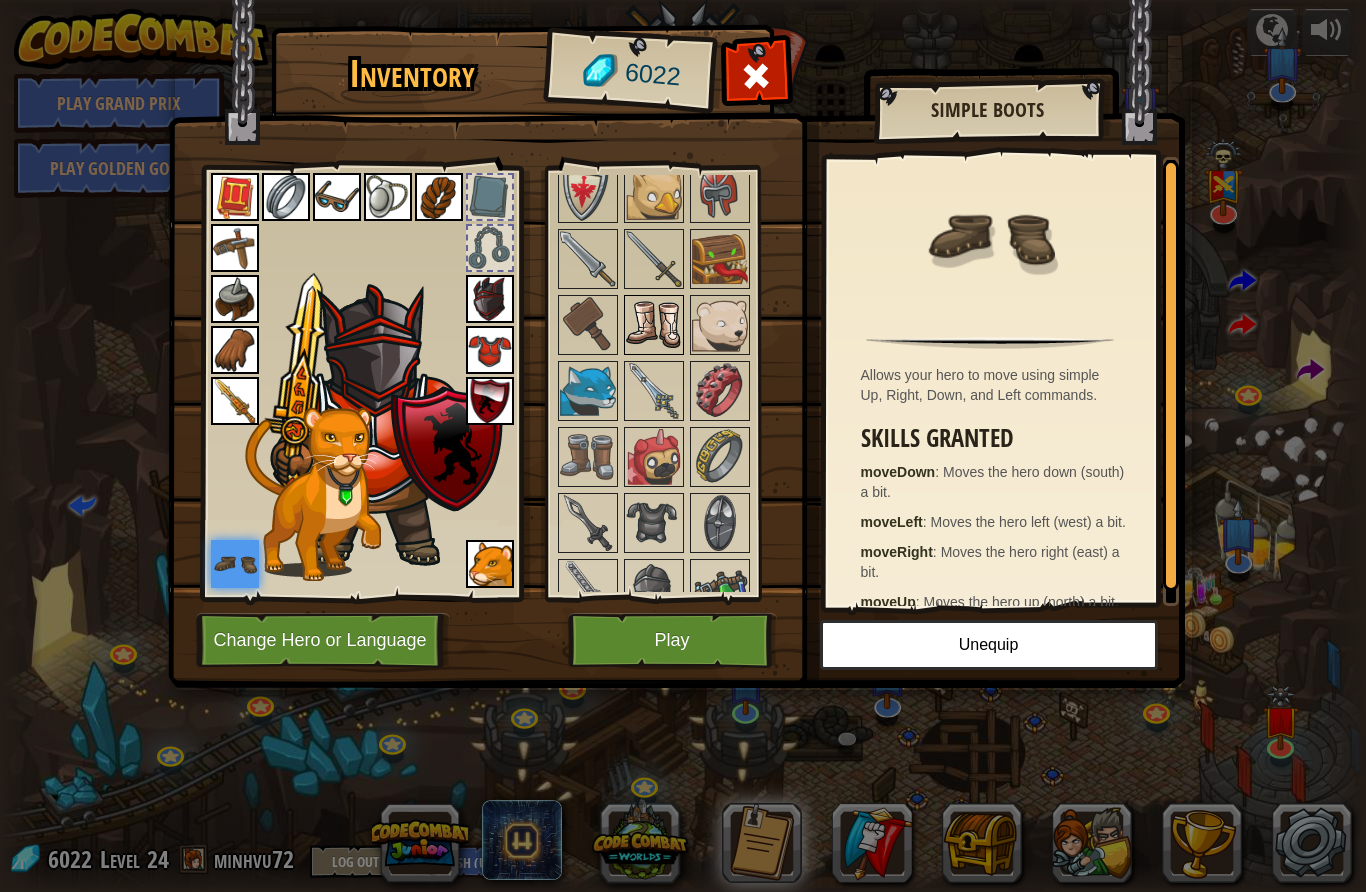 click at bounding box center (654, 325) 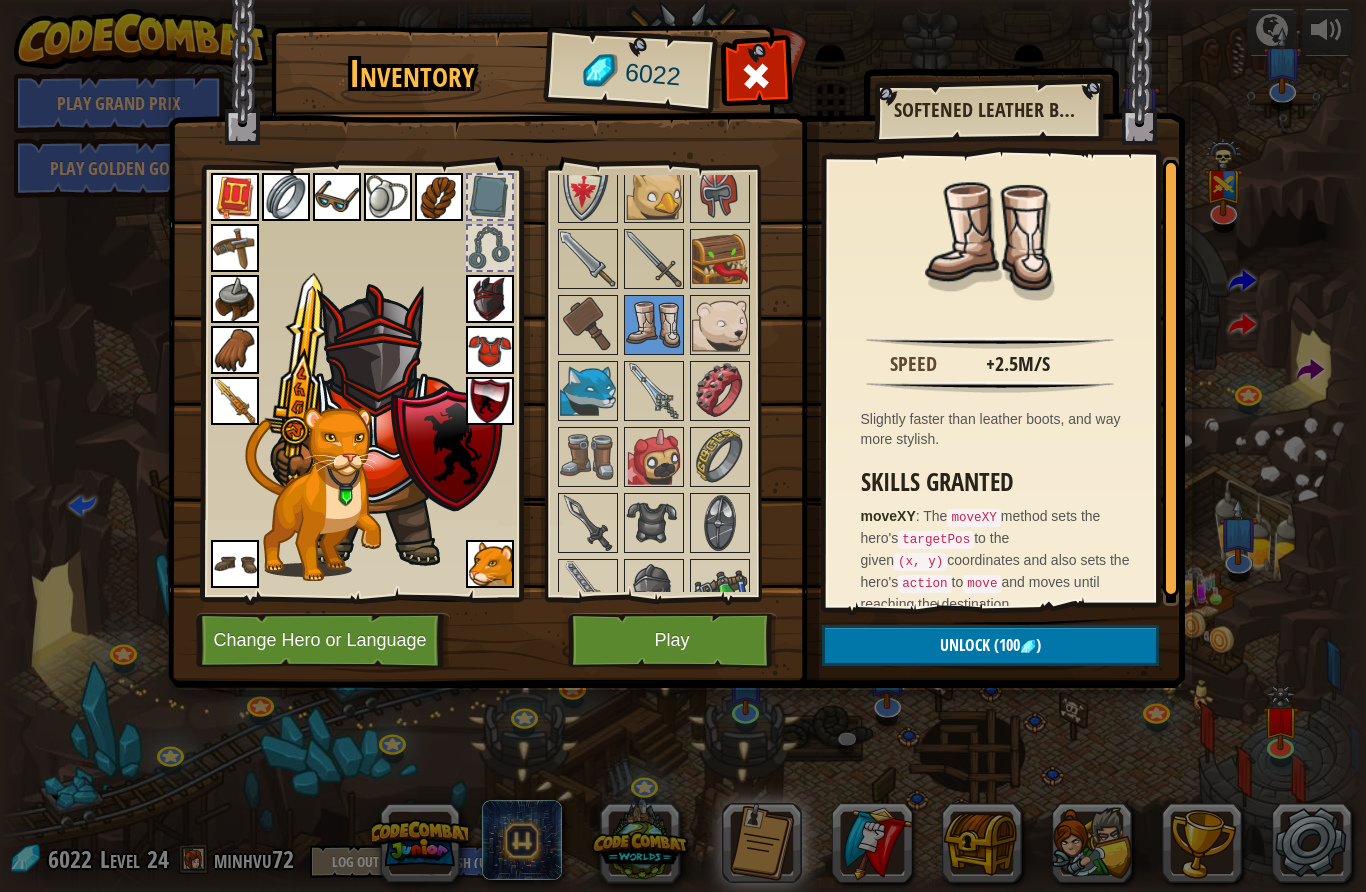 click at bounding box center [235, 564] 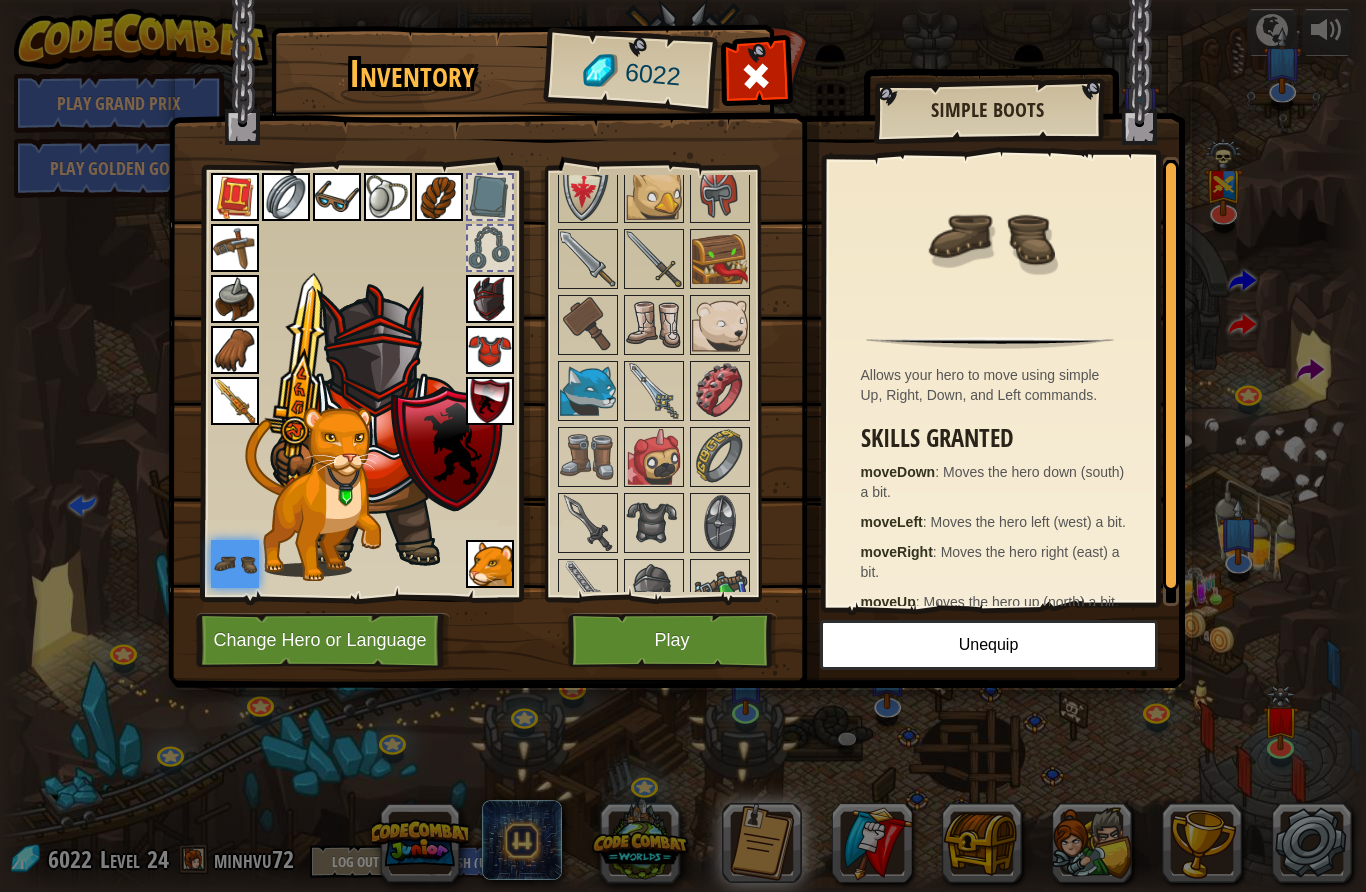 click on "Play" at bounding box center (672, 640) 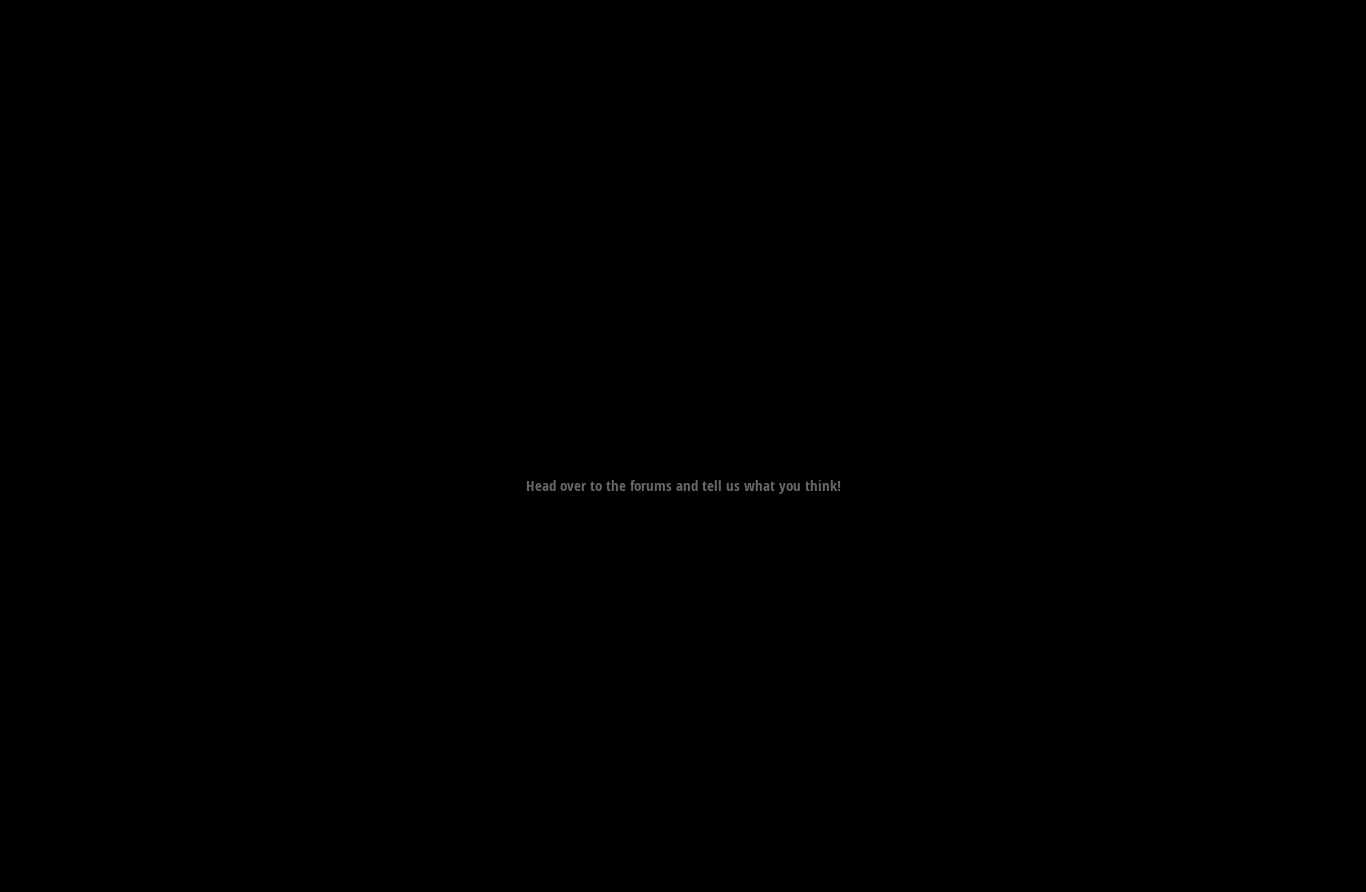click on "Goals Your hero must survive. Defeat all 4 ogres. Under 6 statements. Start Level Error loading from server. Try refreshing the page. You'll need a subscription to play this level. Subscribe You'll need to join a course to play this level. Back to my courses Ask your teacher to assign a license to you so you can continue to play CodeCombat! Back to my courses This level is locked. Back to my courses Head over to the forums and tell us what you think!" at bounding box center [683, 446] 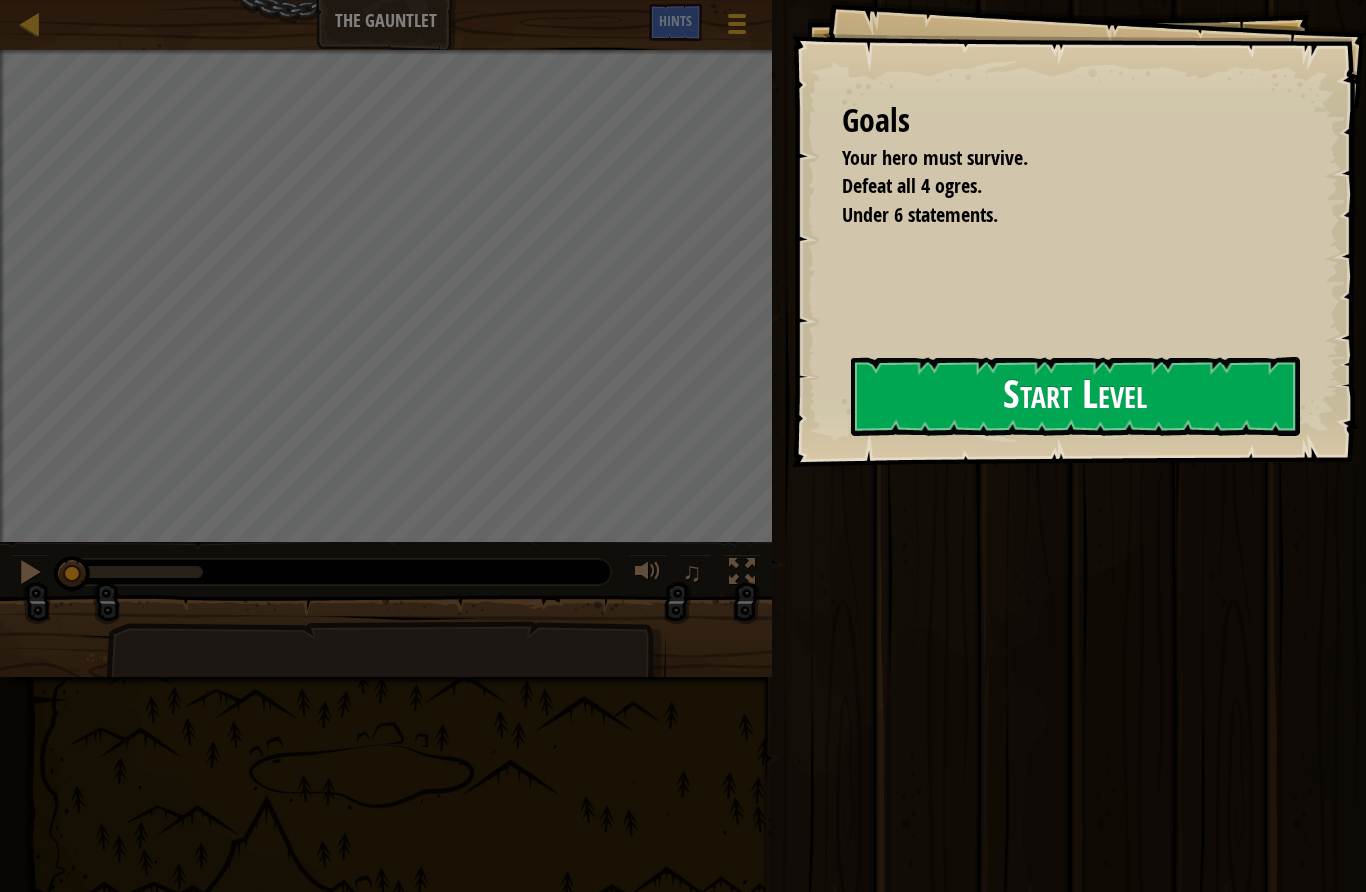 click on "Start Level" at bounding box center (1075, 396) 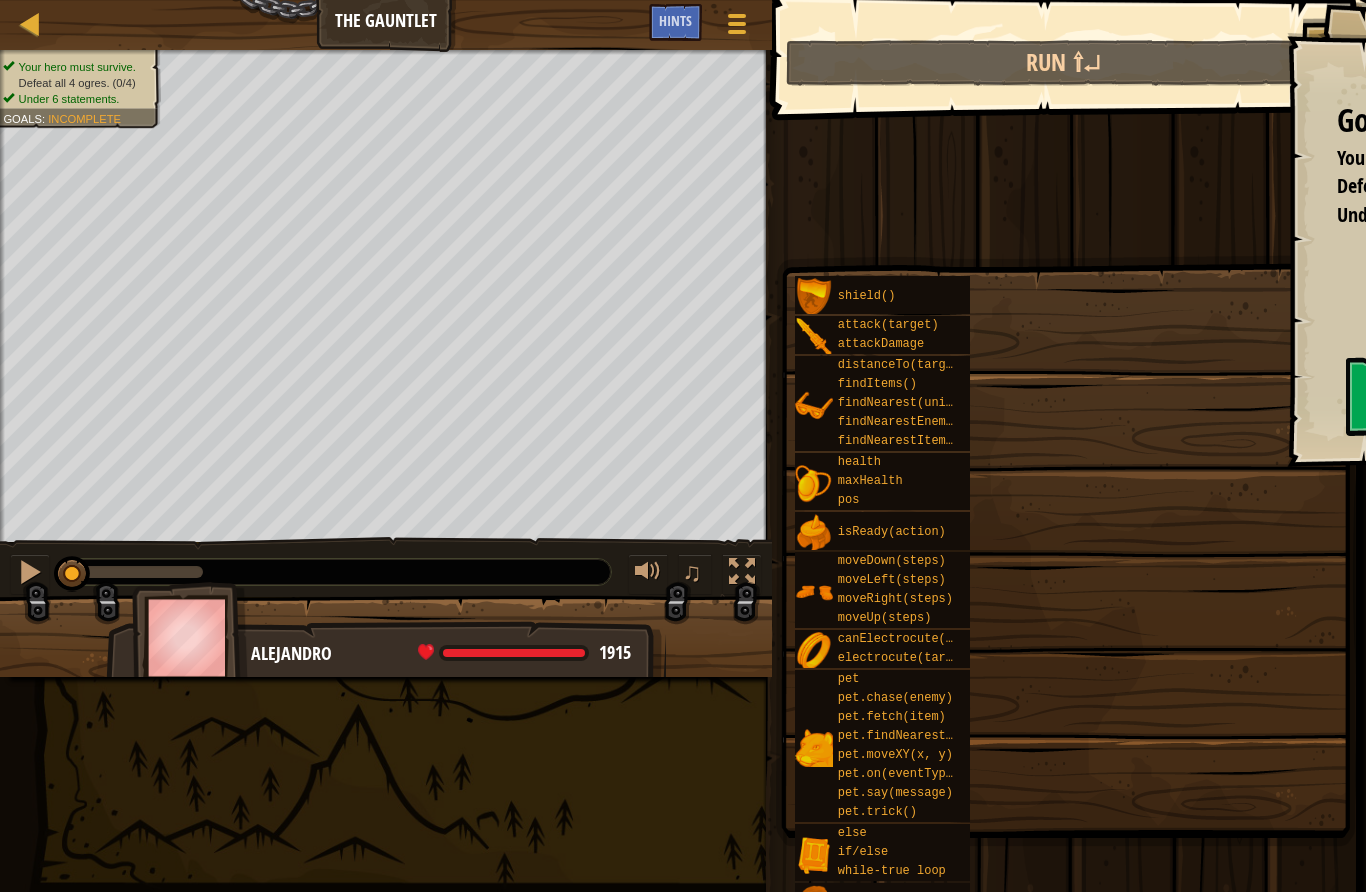 click on "Start Level" at bounding box center [1570, 396] 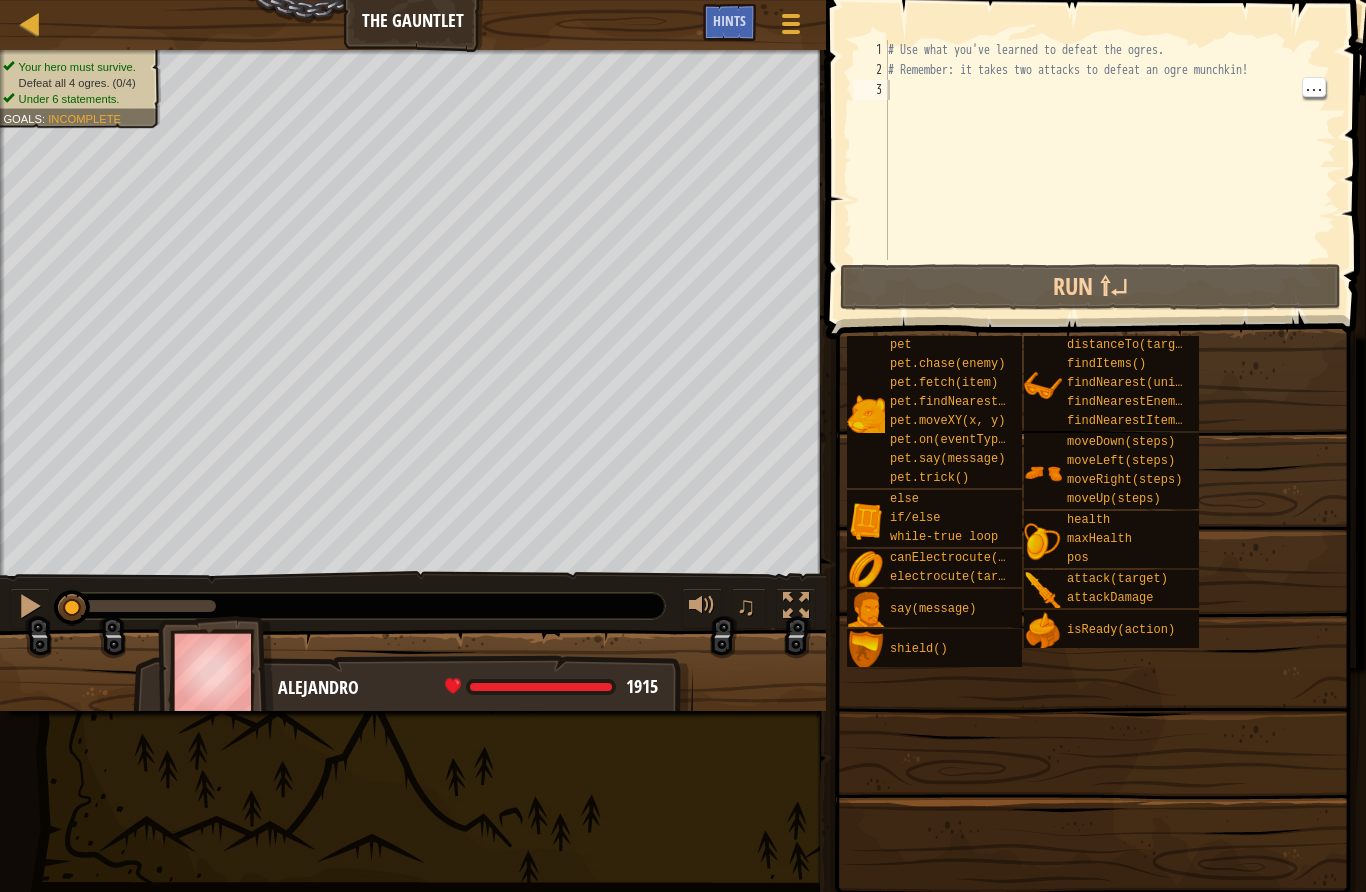 click on "# Use what you've learned to defeat the ogres. # Remember: it takes two attacks to defeat an ogre munchkin!" at bounding box center [1110, 170] 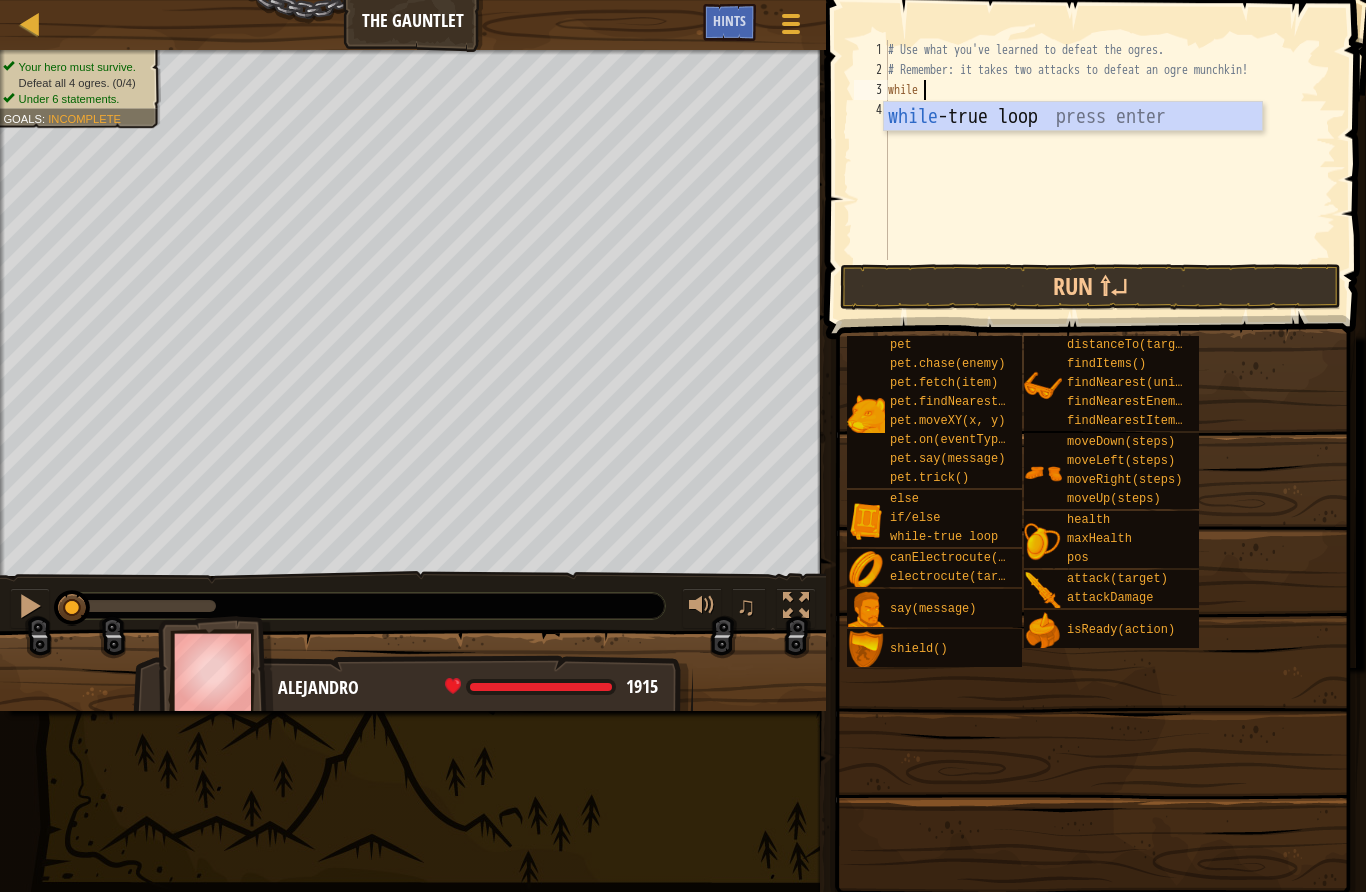 scroll, scrollTop: 21, scrollLeft: 56, axis: both 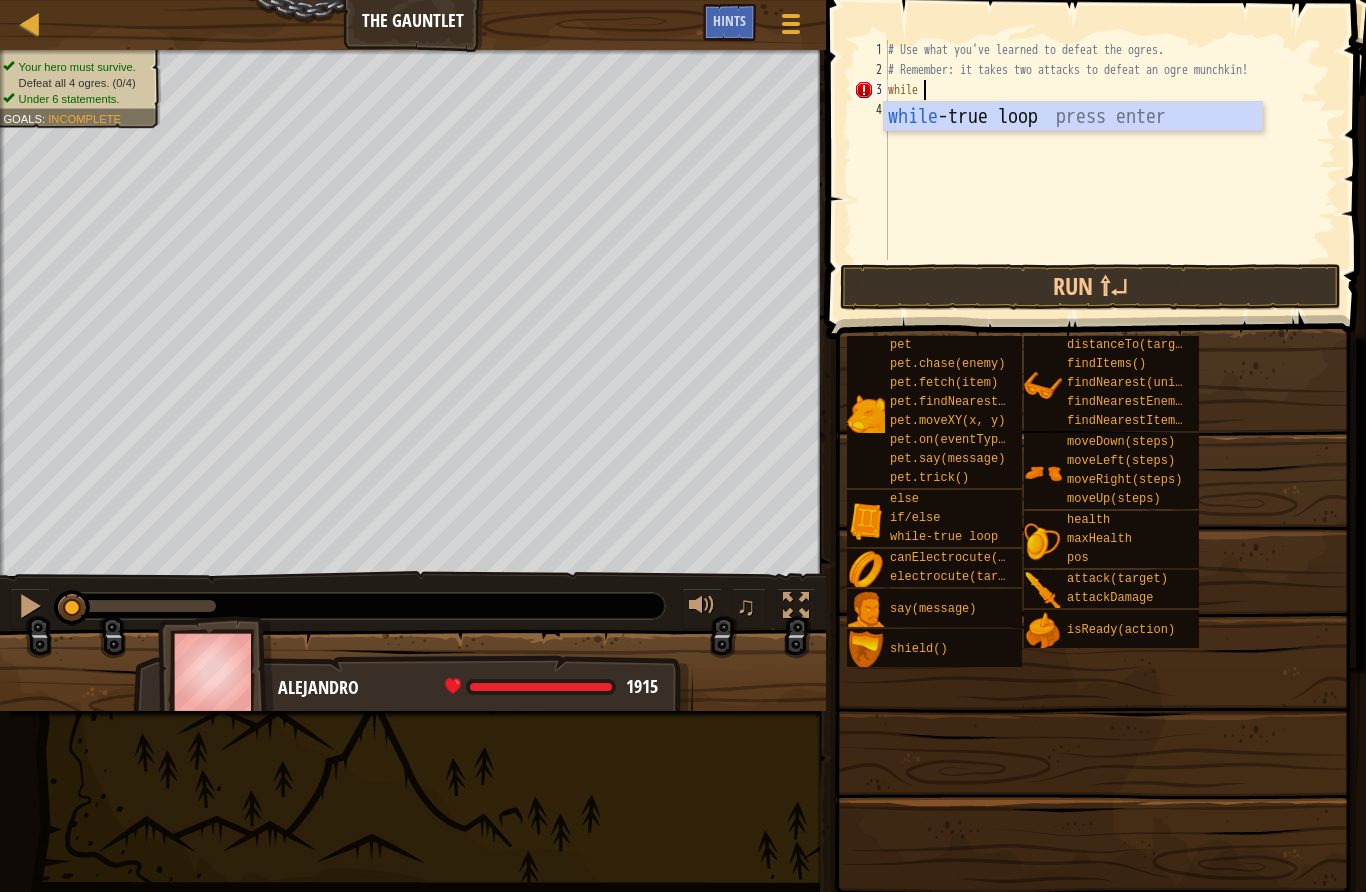 click on "# Use what you've learned to defeat the ogres. # Remember: it takes two attacks to defeat an ogre munchkin! while" at bounding box center [1110, 170] 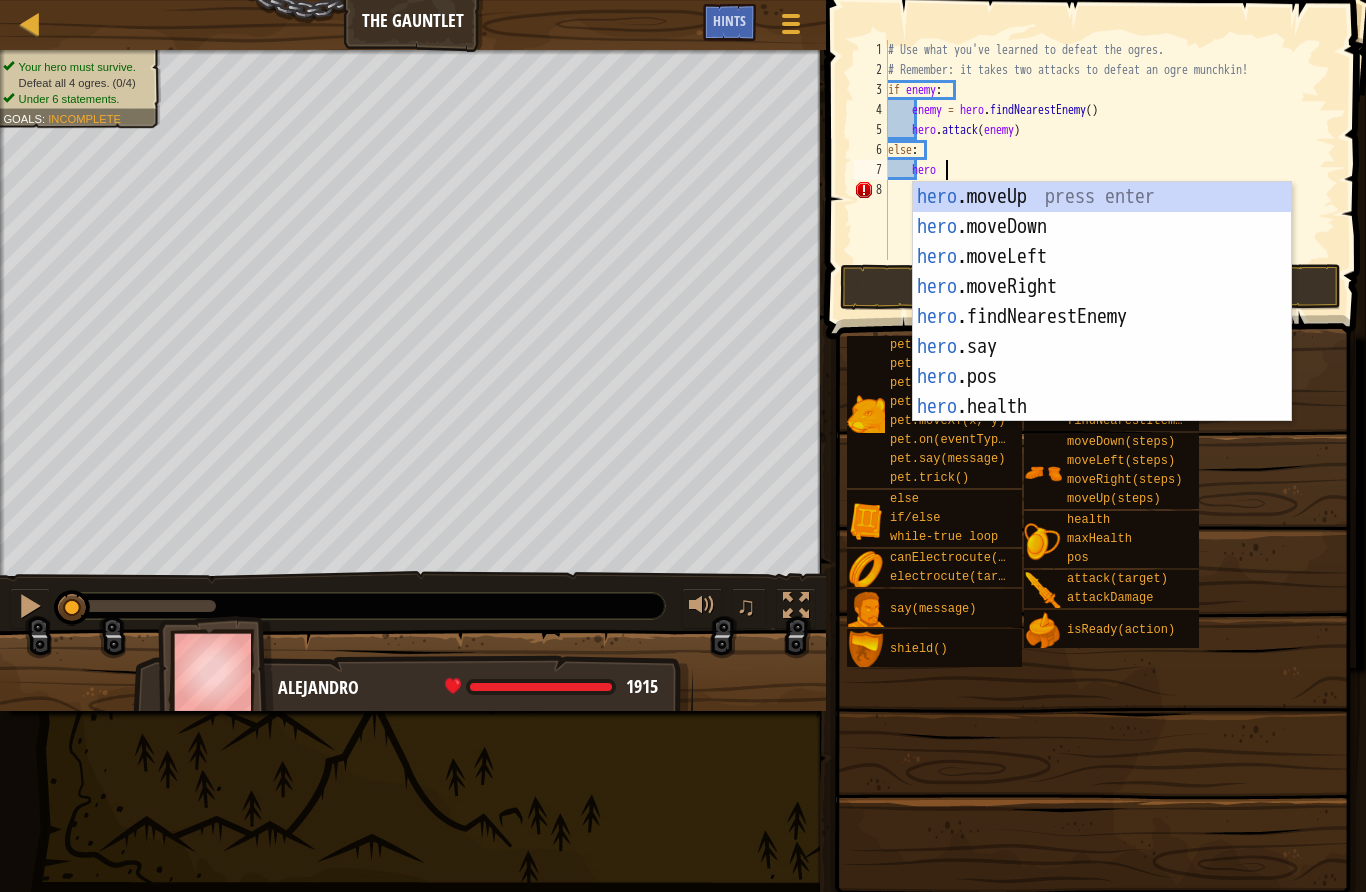 scroll, scrollTop: 21, scrollLeft: 49, axis: both 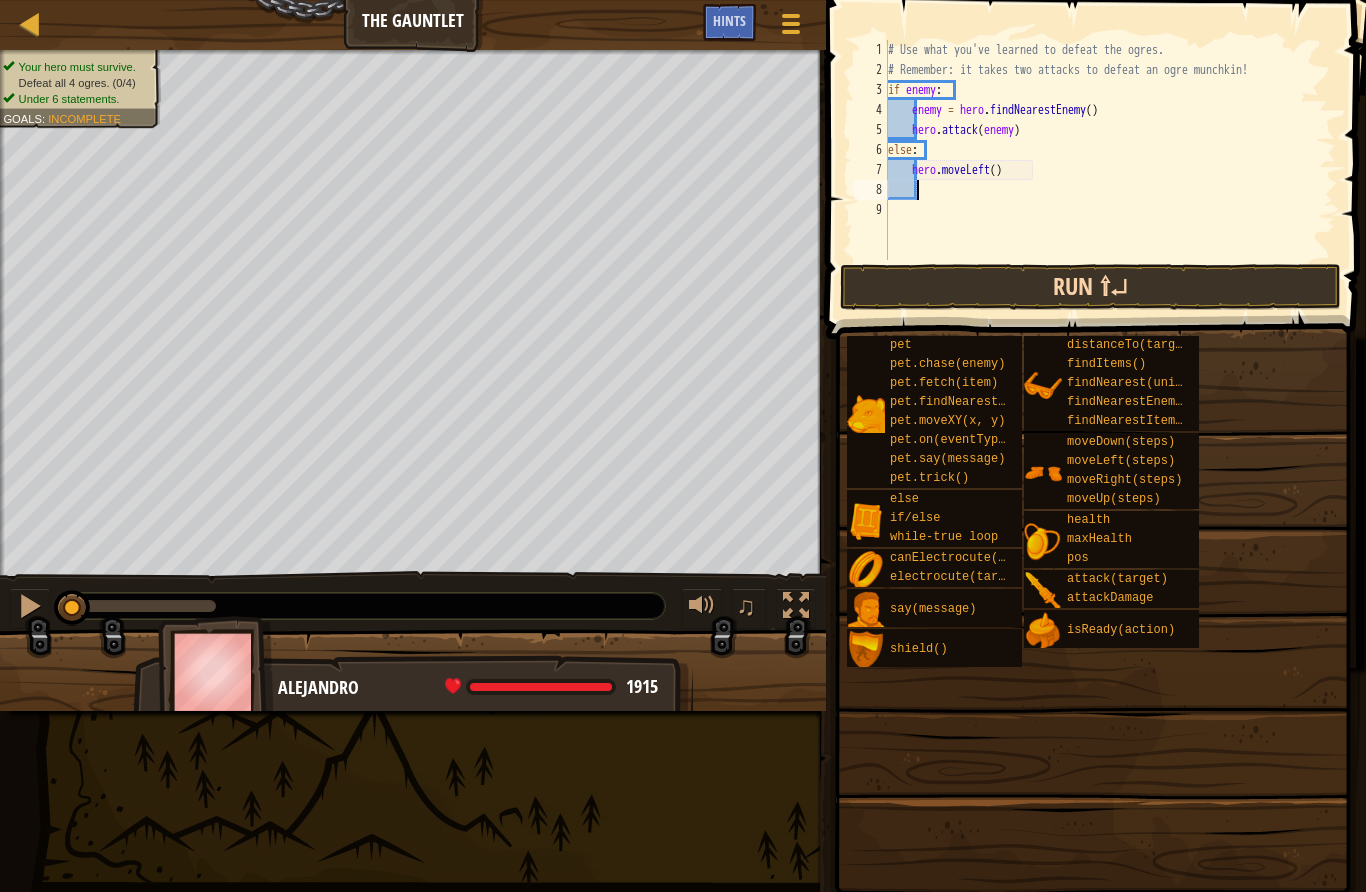 click on "Run ⇧↵" at bounding box center [1090, 287] 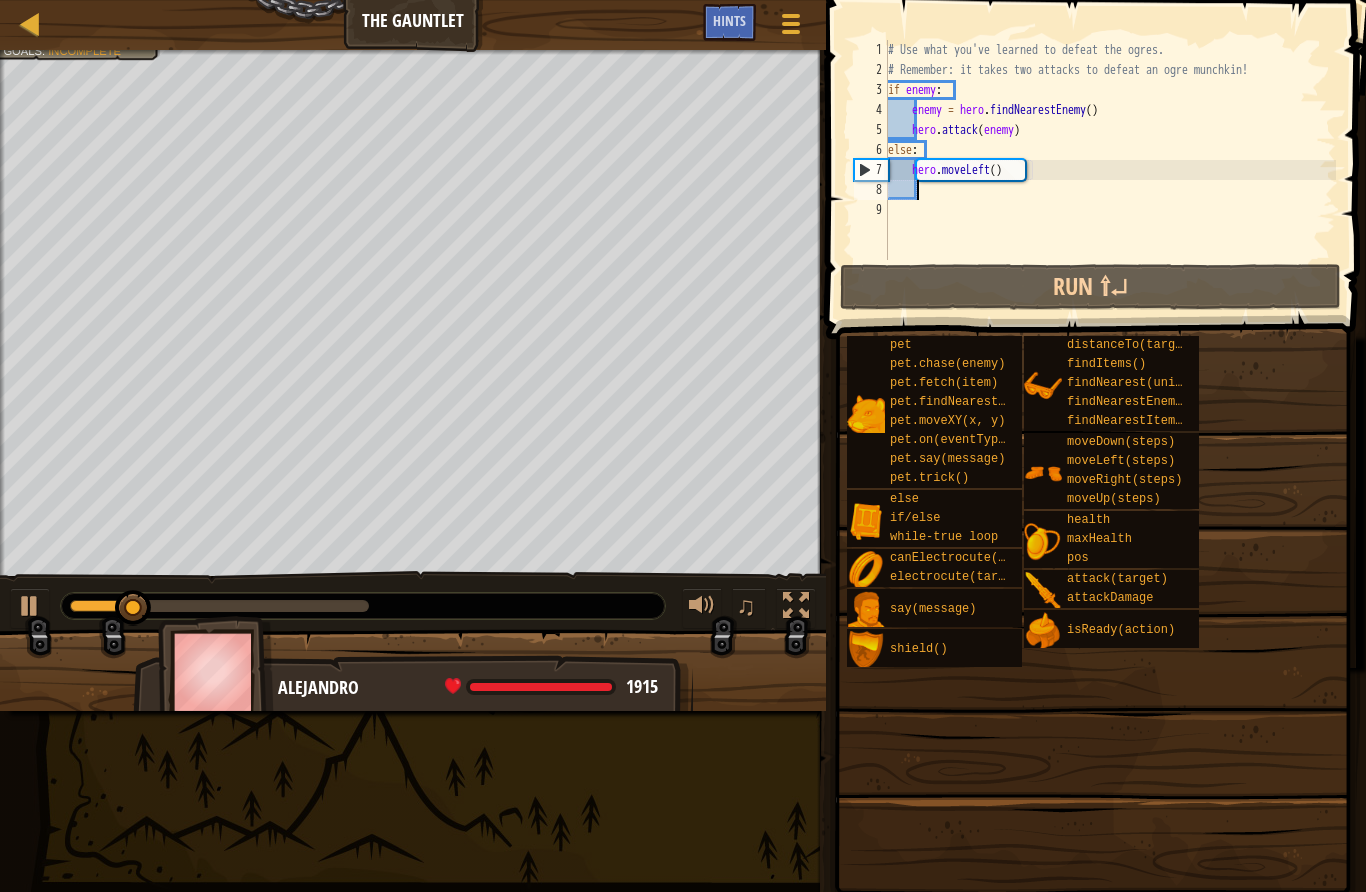 click on "# Use what you've learned to defeat the ogres. # Remember: it takes two attacks to defeat an ogre munchkin! if   enemy :      enemy   =   hero . findNearestEnemy ( )      hero . attack ( enemy ) else :      hero . moveLeft ( )" at bounding box center (1110, 170) 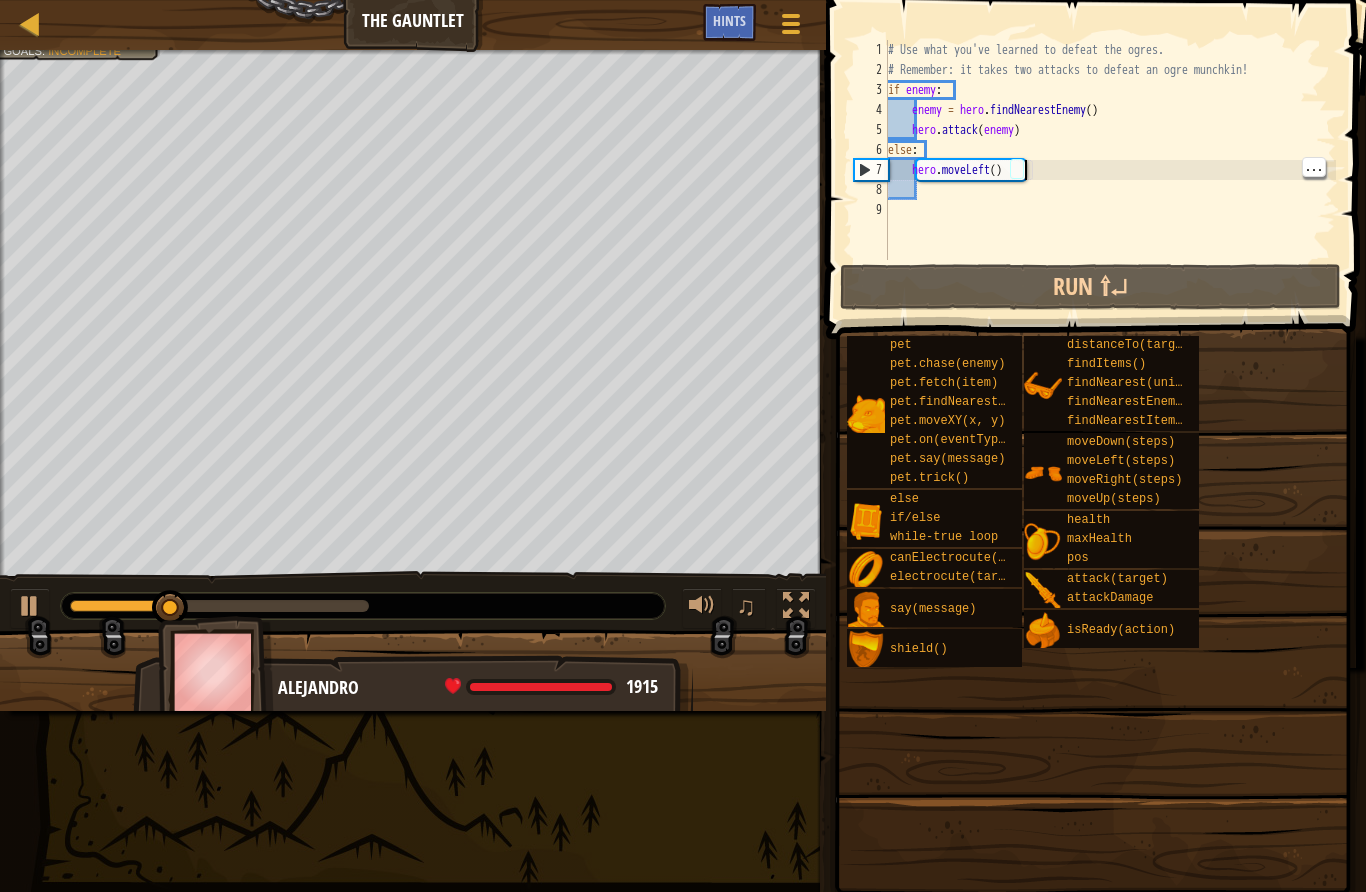 click on "# Use what you've learned to defeat the ogres. # Remember: it takes two attacks to defeat an ogre munchkin! if   enemy :      enemy   =   hero . findNearestEnemy ( )      hero . attack ( enemy ) else :      hero . moveLeft ( )" at bounding box center [1110, 170] 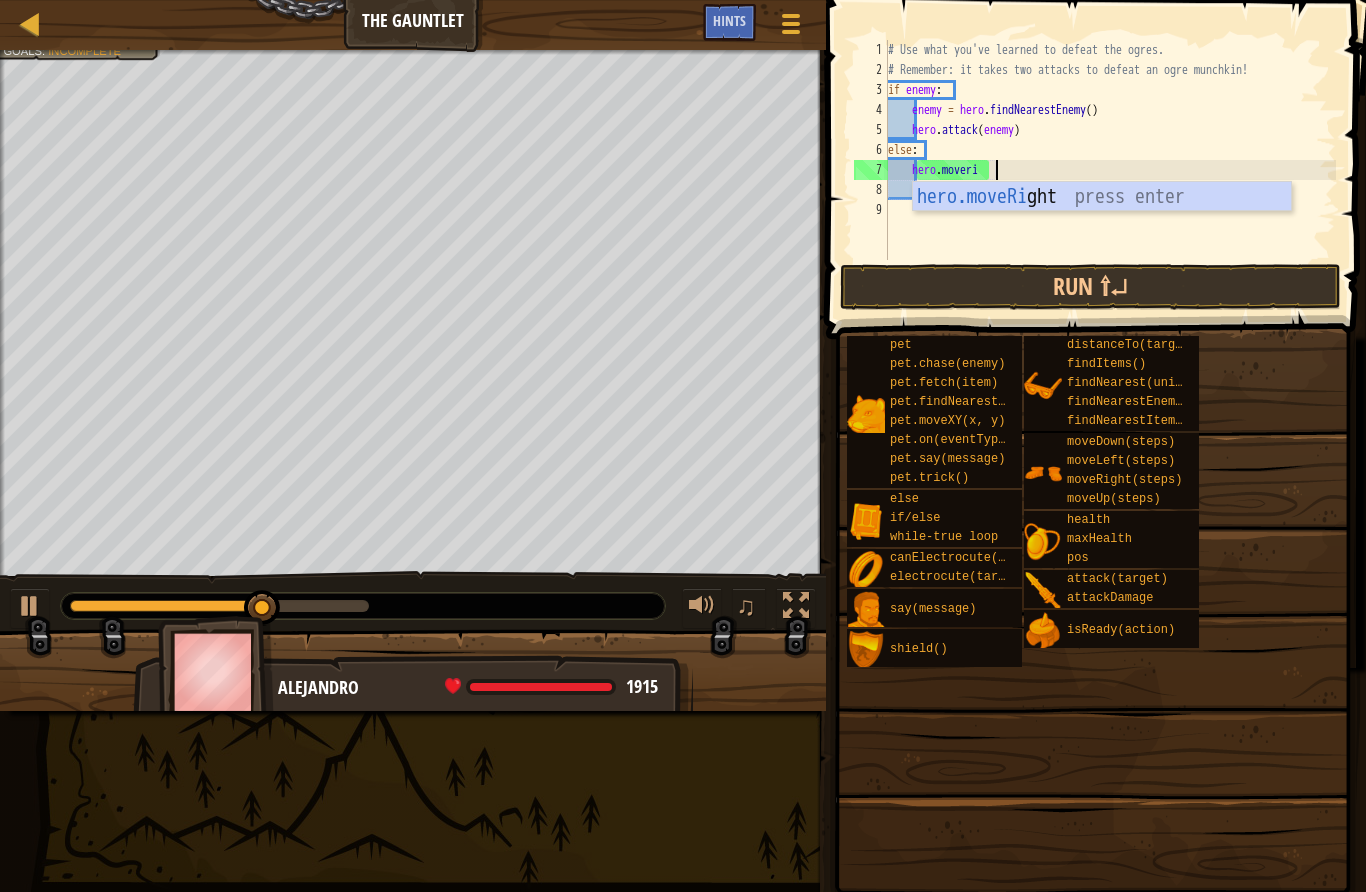 scroll, scrollTop: 21, scrollLeft: 42, axis: both 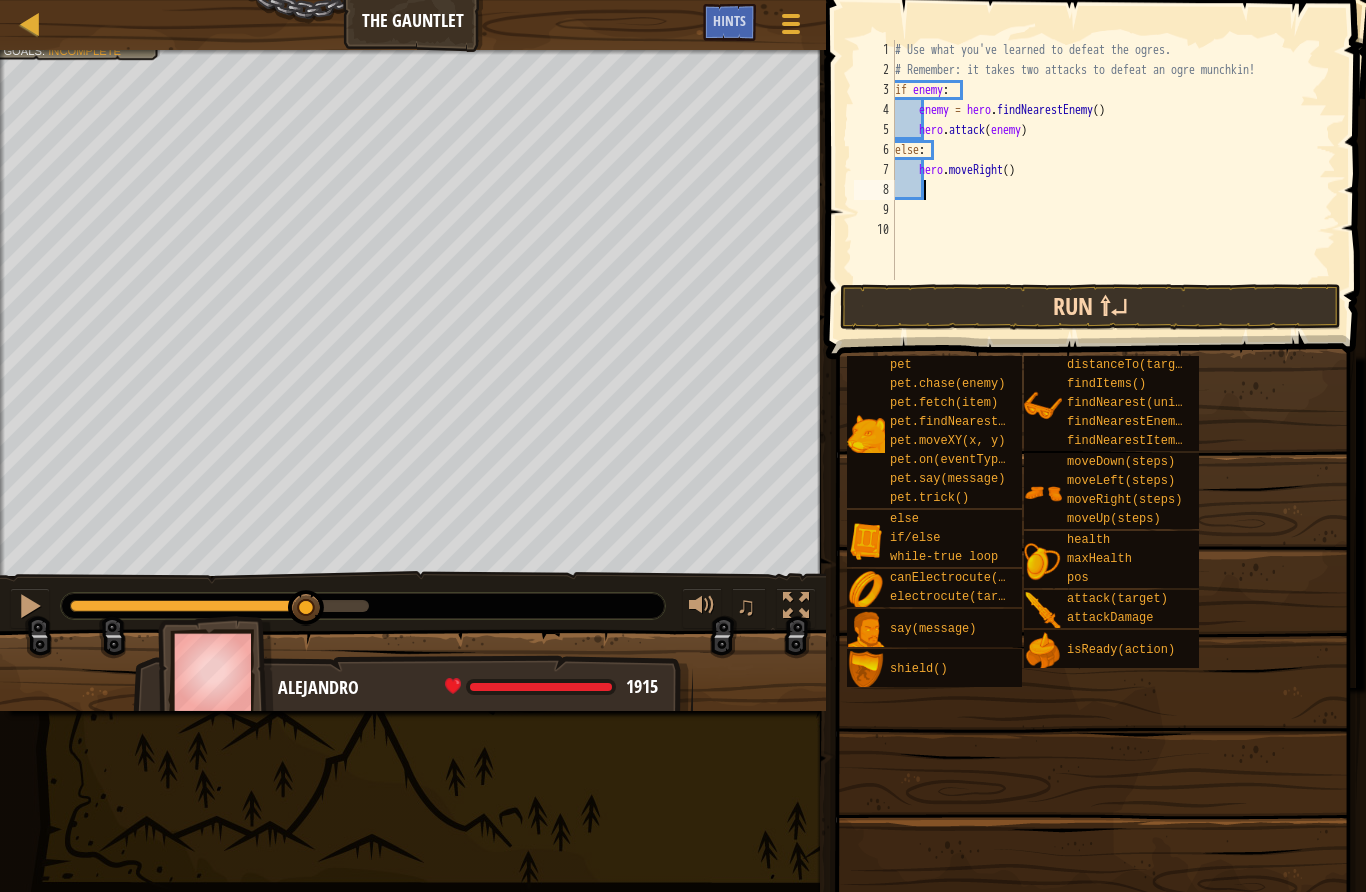 click on "Run ⇧↵" at bounding box center (1090, 307) 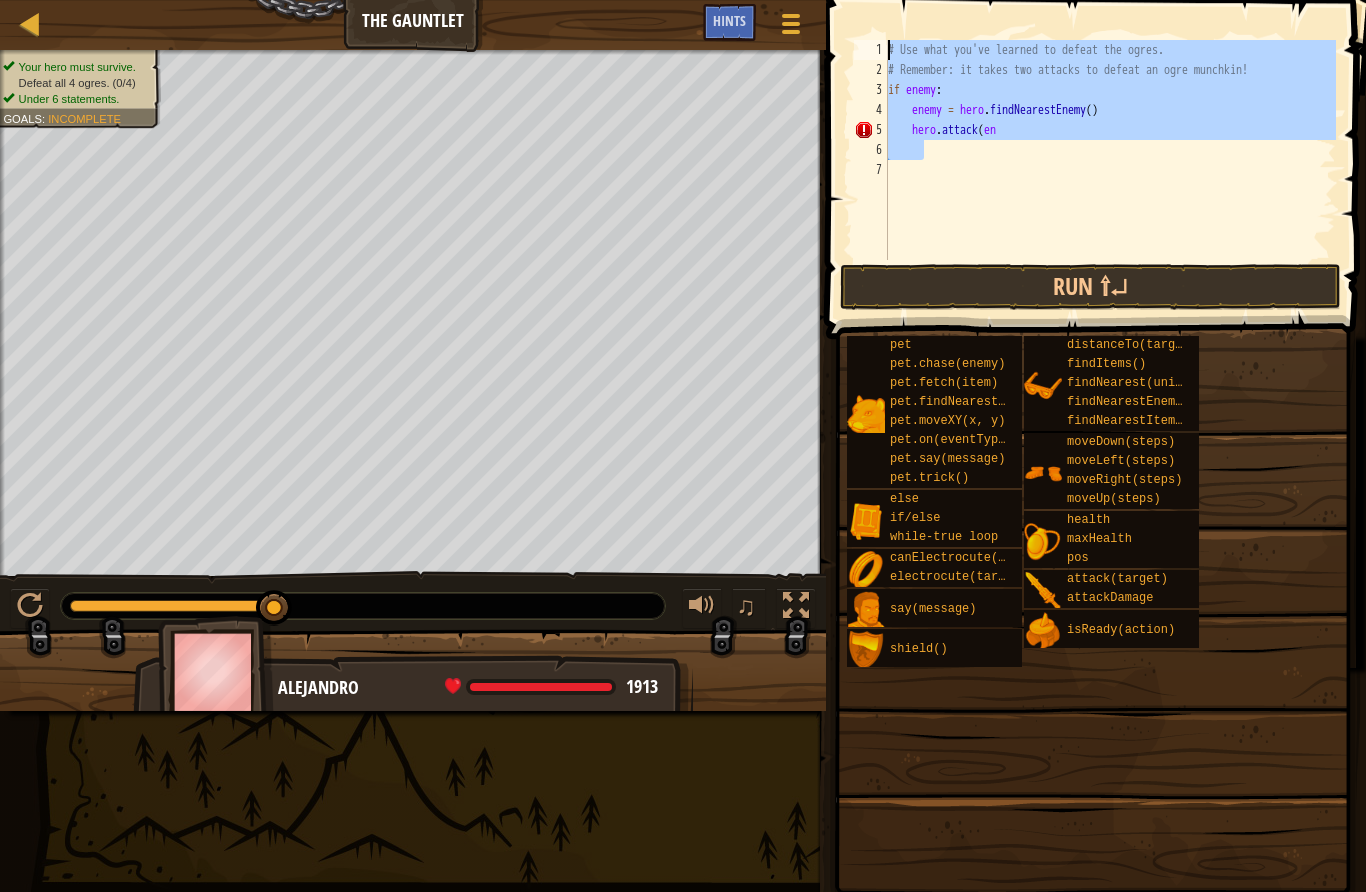 drag, startPoint x: 922, startPoint y: 151, endPoint x: 823, endPoint y: 50, distance: 141.42842 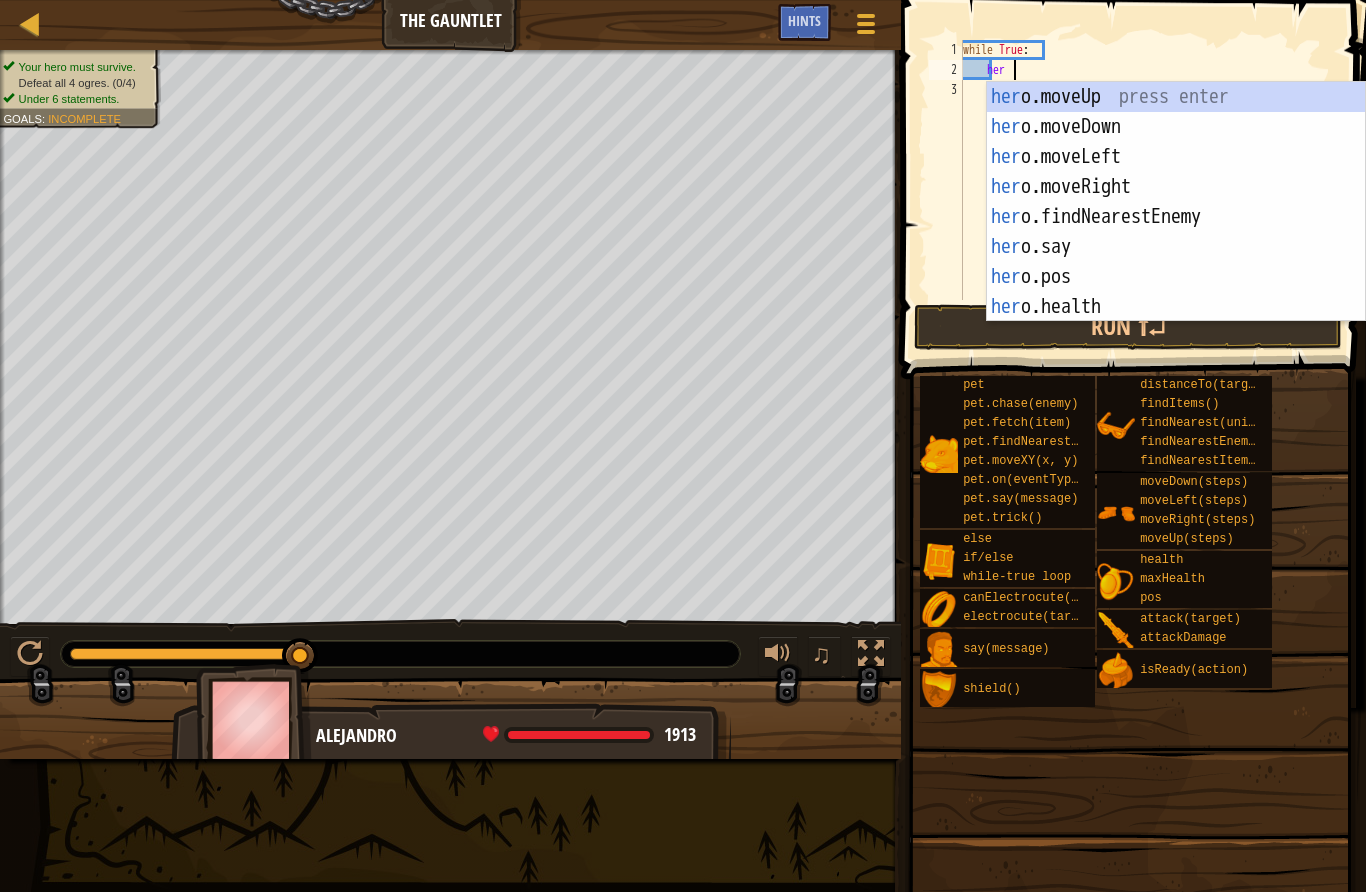 scroll, scrollTop: 21, scrollLeft: 49, axis: both 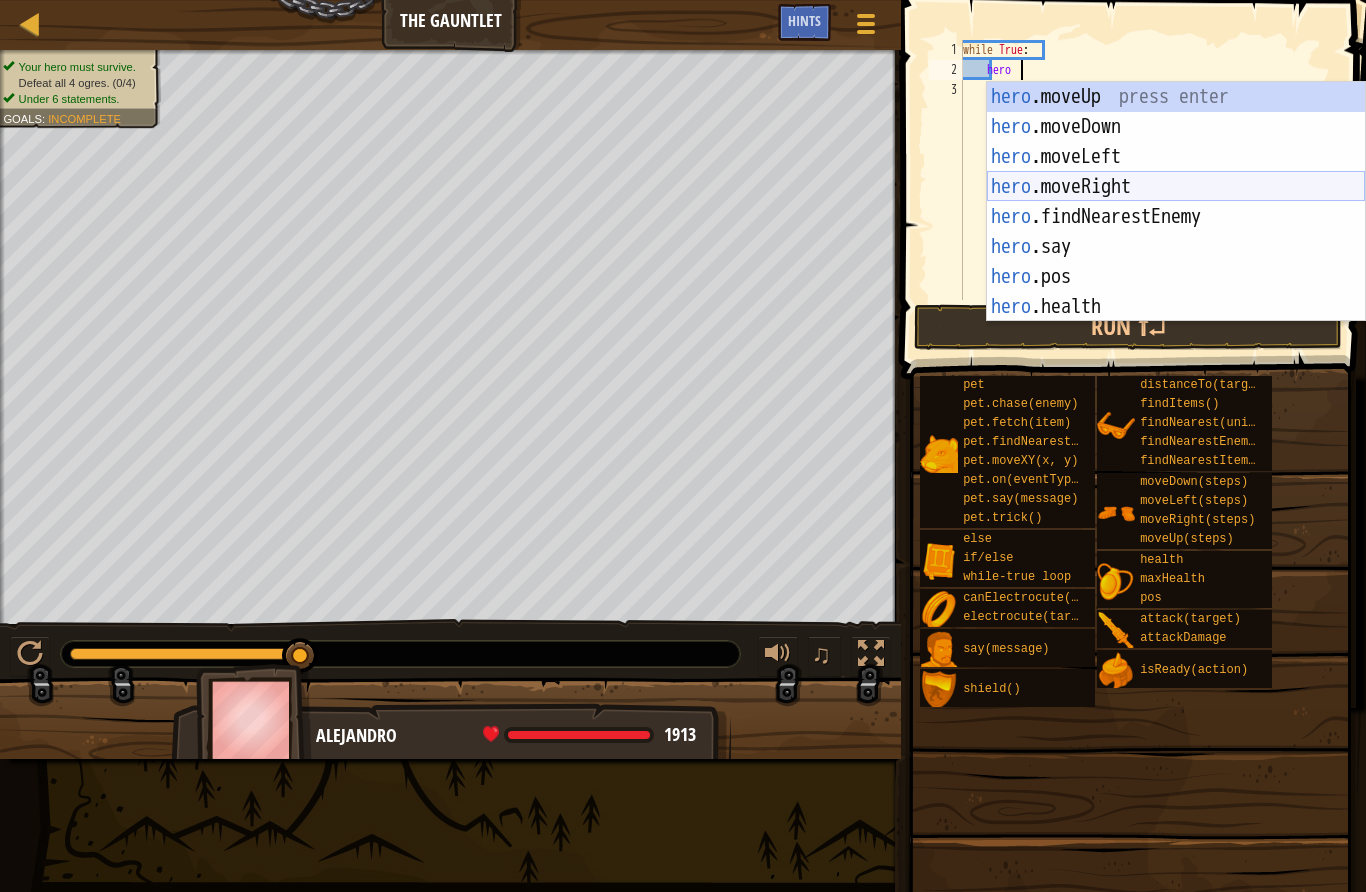 click on "hero .moveUp press enter hero .moveDown press enter hero .moveLeft press enter hero .moveRight press enter hero .findNearestEnemy press enter hero .say press enter hero .pos press enter hero .health press enter hero .shield press enter" at bounding box center [1176, 232] 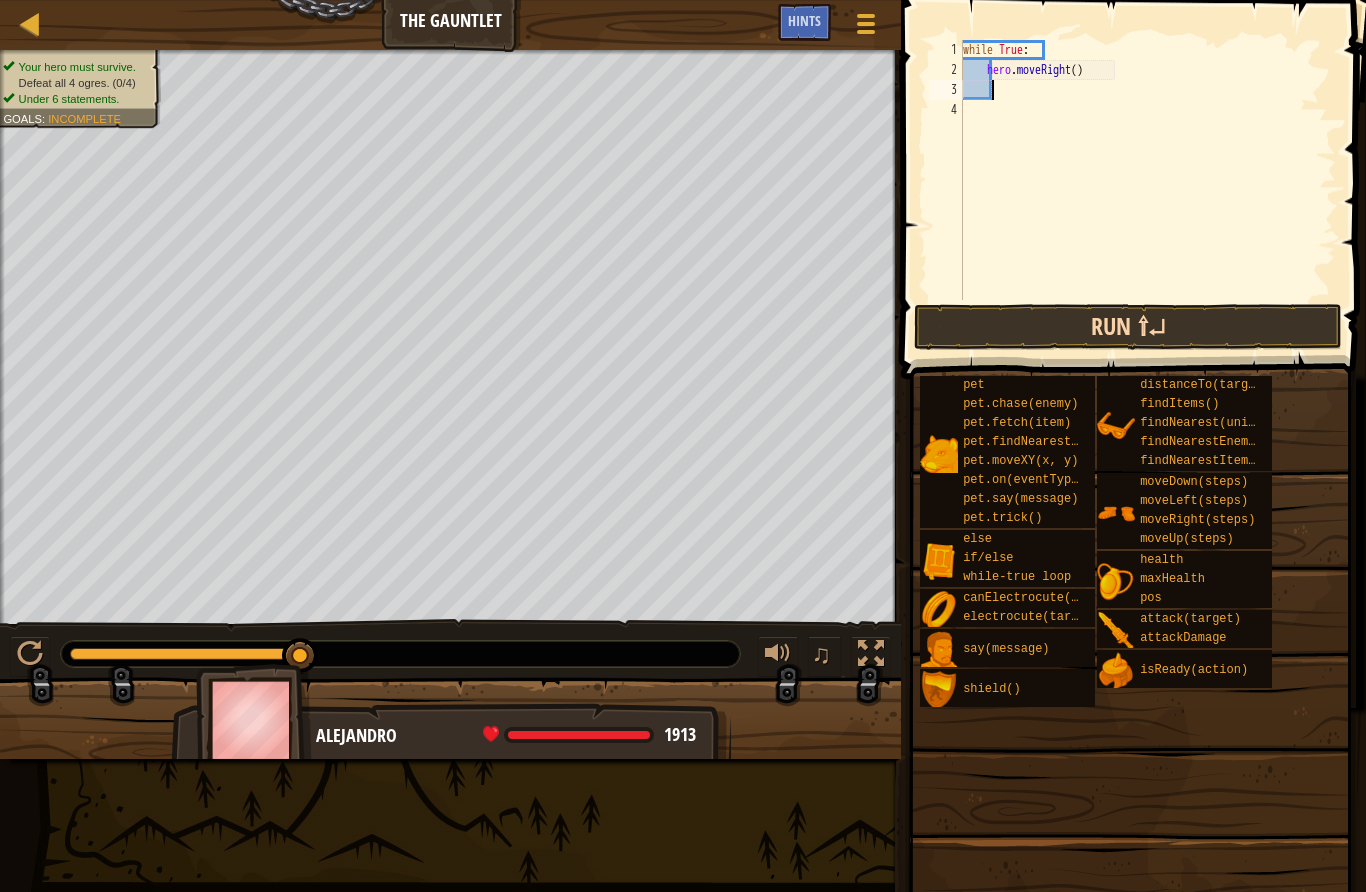 click on "Run ⇧↵" at bounding box center (1128, 327) 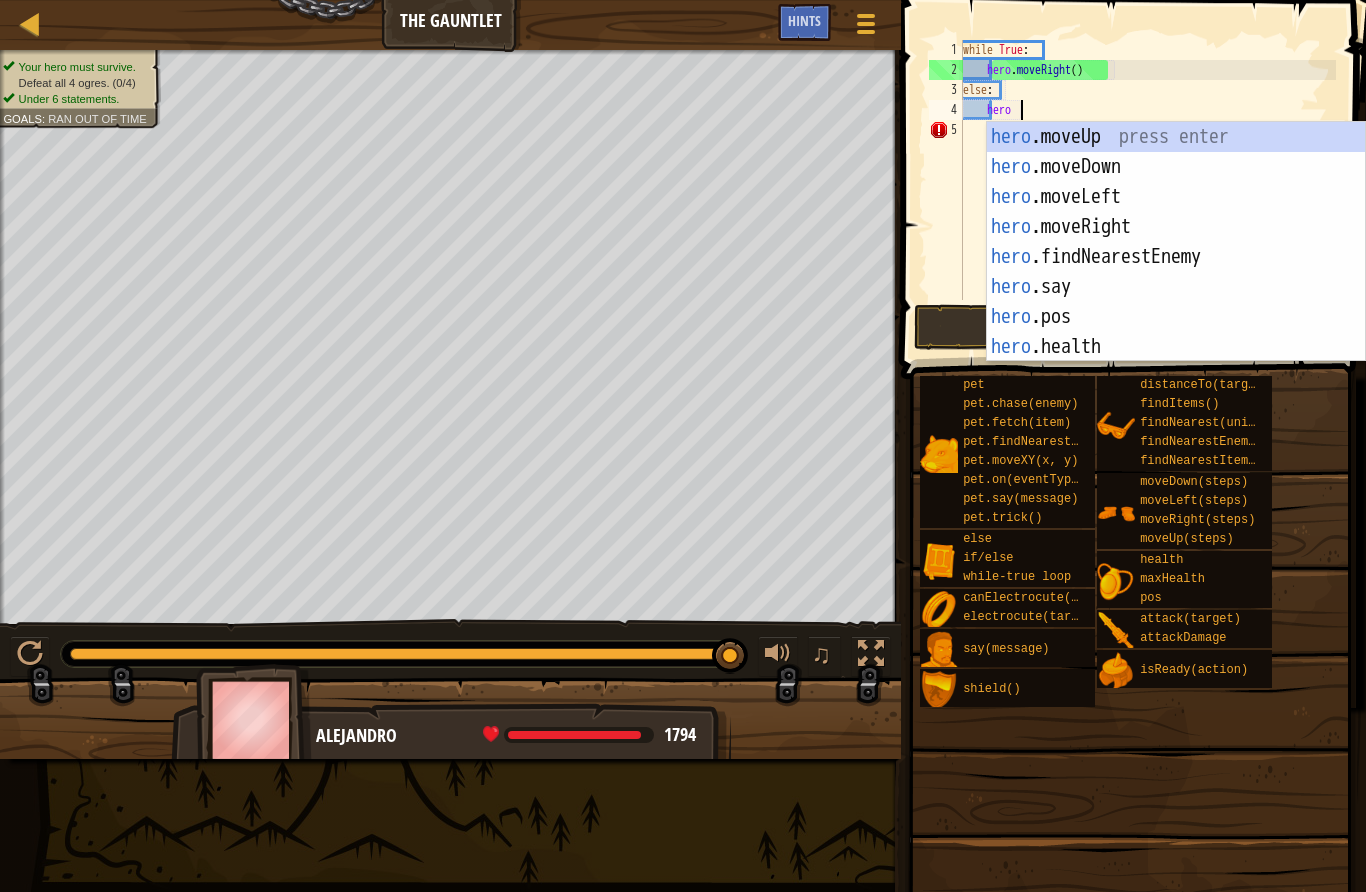 scroll, scrollTop: 21, scrollLeft: 49, axis: both 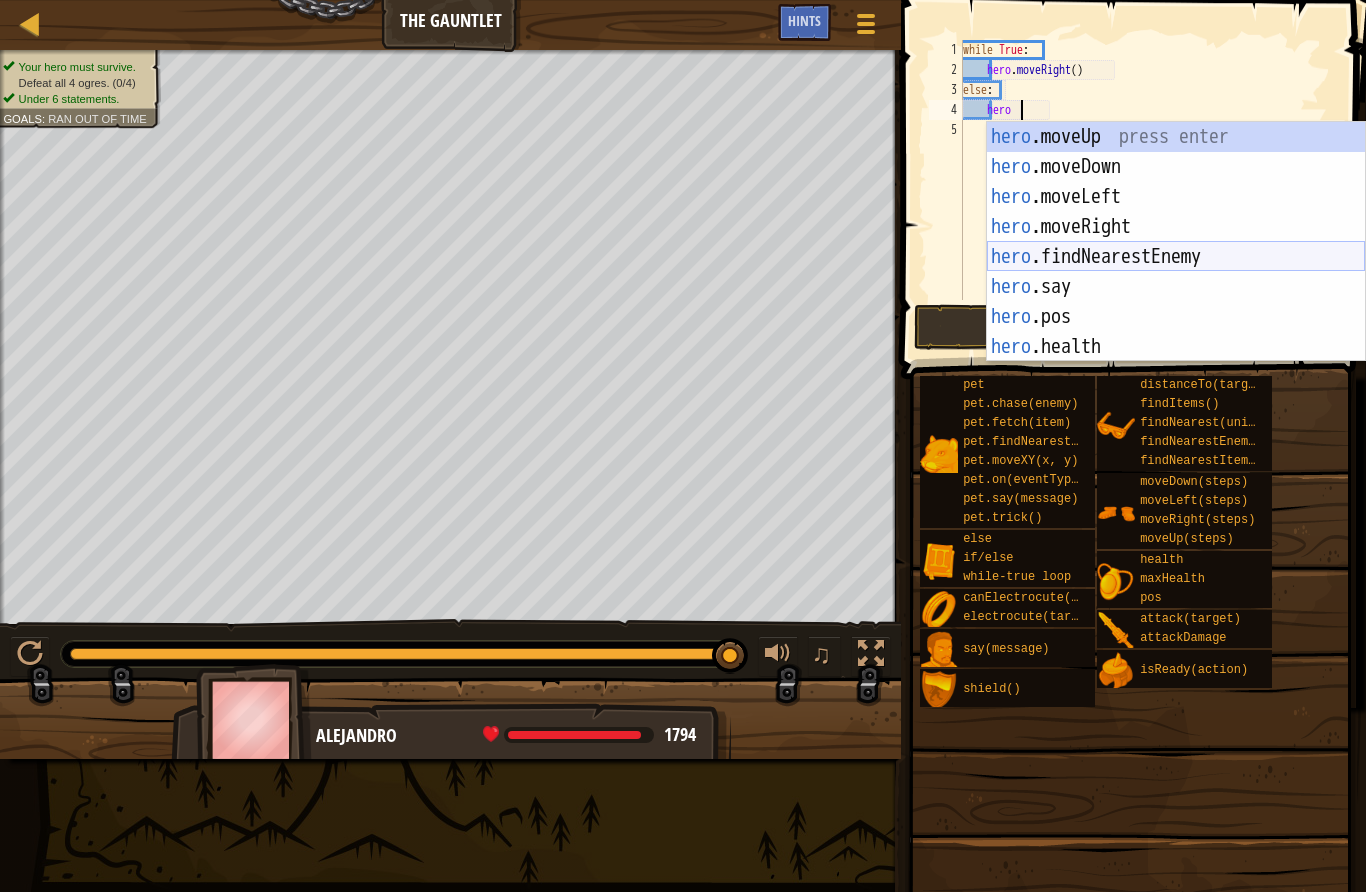 click on "hero .moveUp press enter hero .moveDown press enter hero .moveLeft press enter hero .moveRight press enter hero .findNearestEnemy press enter hero .say press enter hero .pos press enter hero .health press enter hero .shield press enter" at bounding box center (1176, 272) 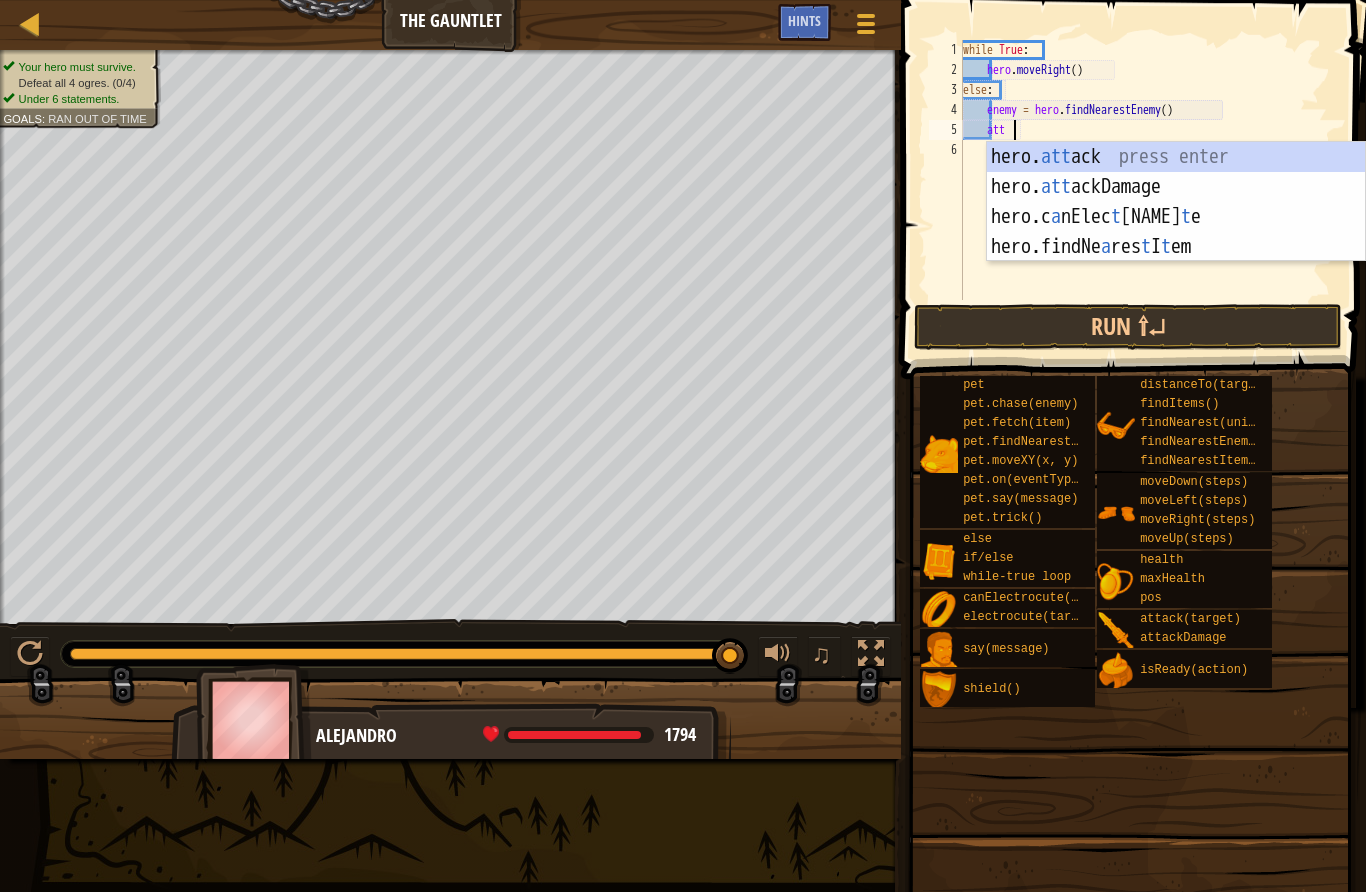 scroll, scrollTop: 21, scrollLeft: 42, axis: both 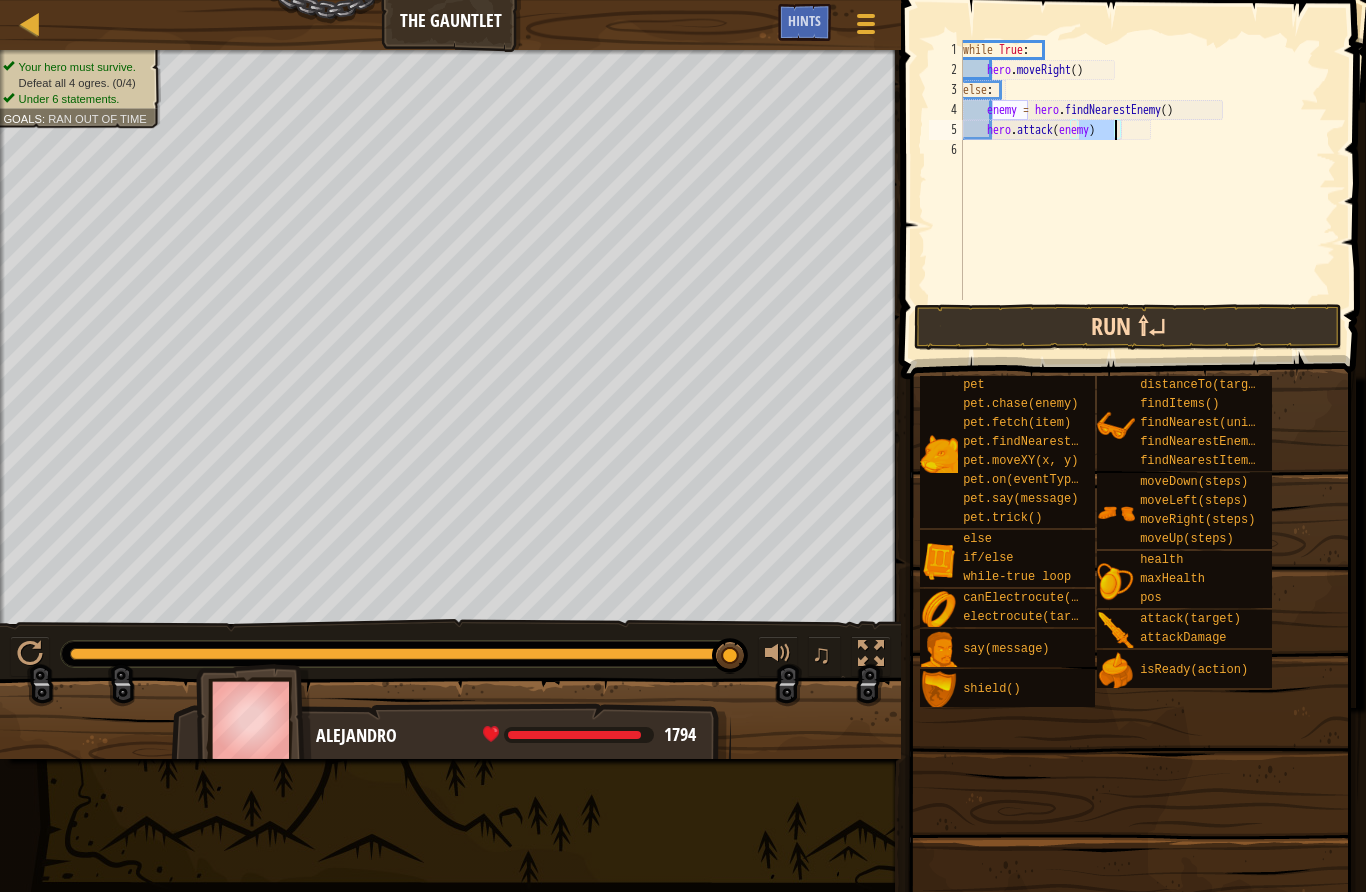 click on "Run ⇧↵" at bounding box center (1128, 327) 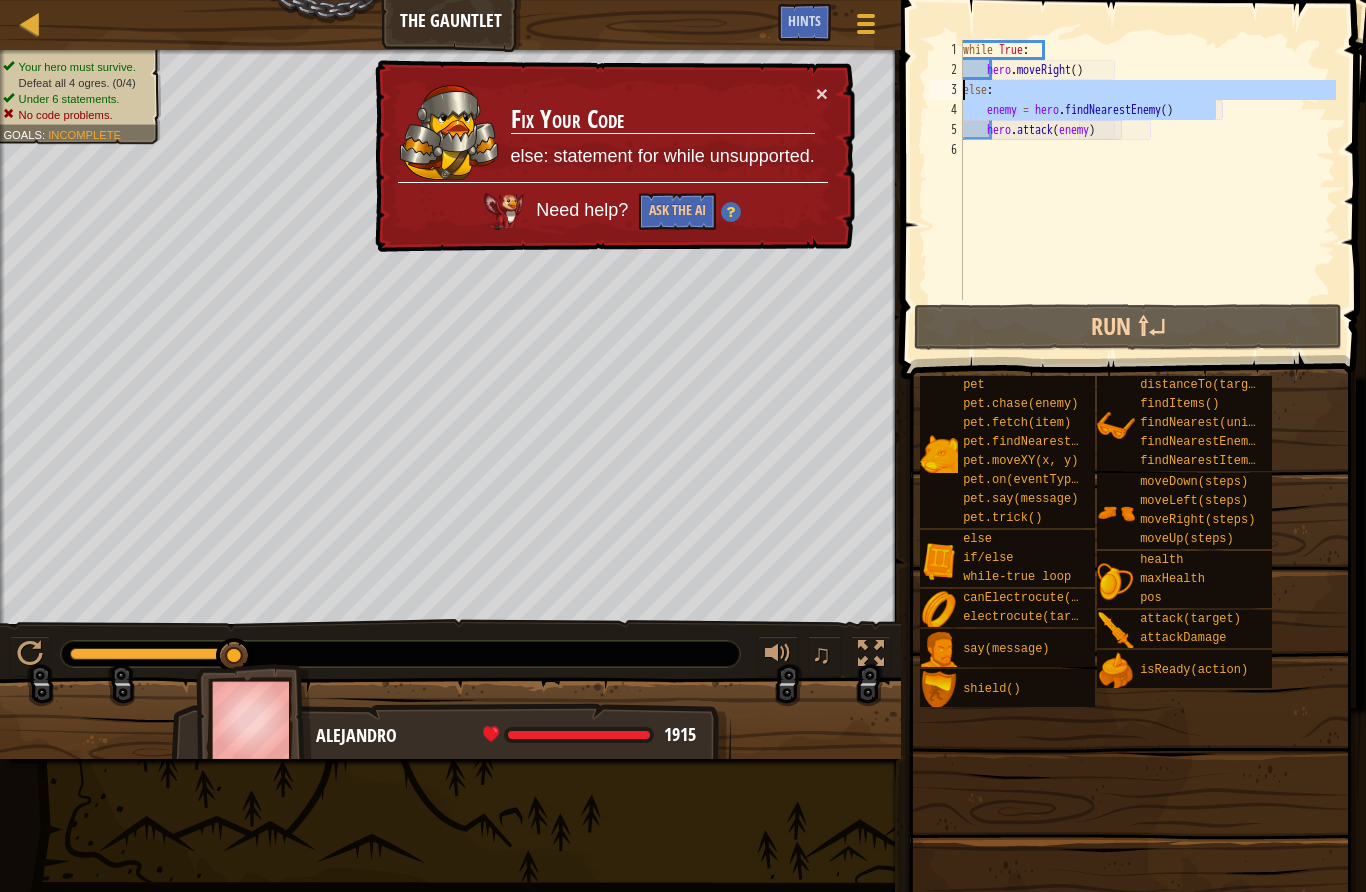 drag, startPoint x: 1258, startPoint y: 108, endPoint x: 955, endPoint y: 92, distance: 303.42215 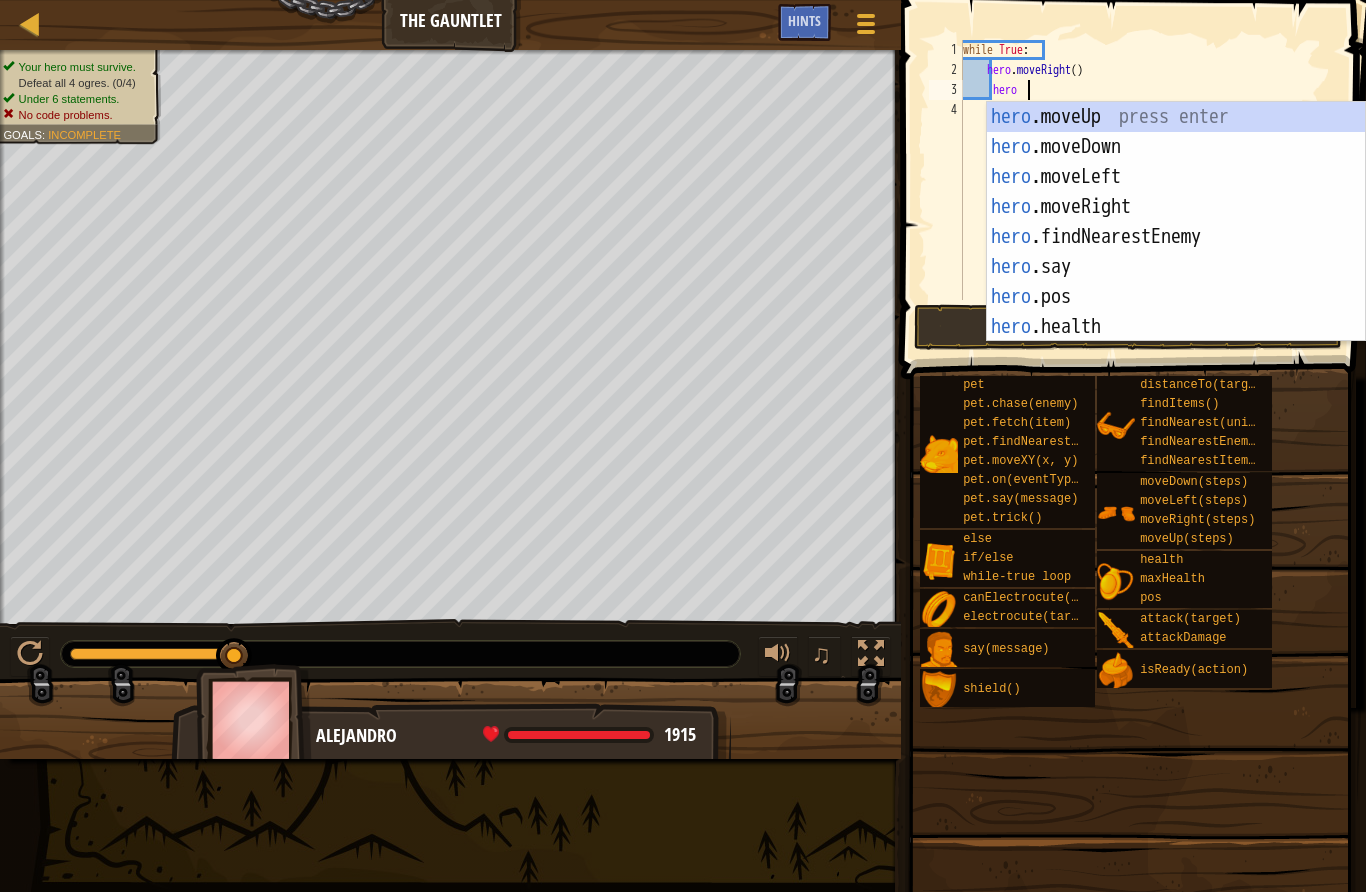 scroll, scrollTop: 21, scrollLeft: 49, axis: both 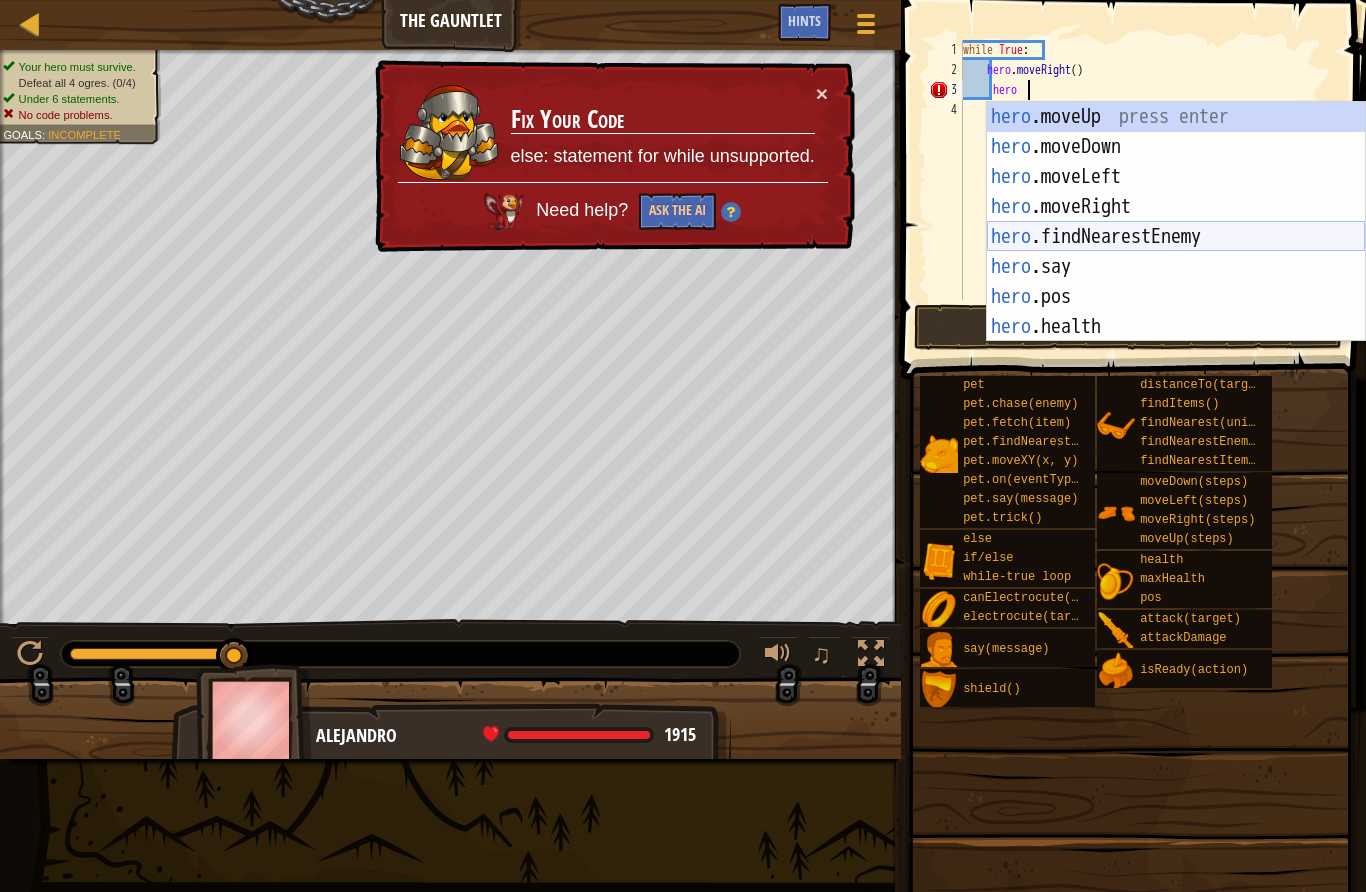 click on "hero .moveUp press enter hero .moveDown press enter hero .moveLeft press enter hero .moveRight press enter hero .findNearestEnemy press enter hero .say press enter hero .pos press enter hero .health press enter hero .shield press enter" at bounding box center (1176, 252) 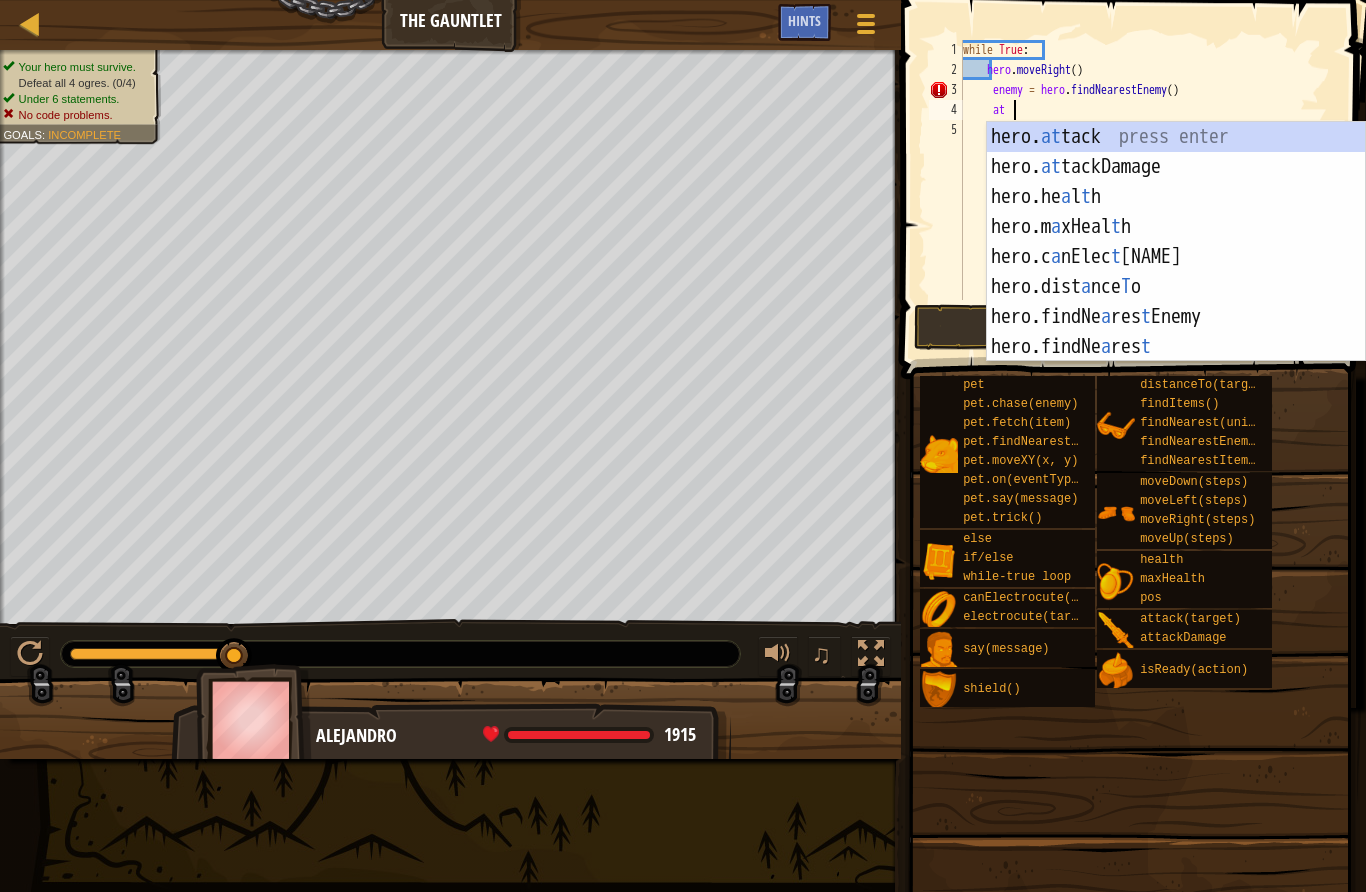 scroll, scrollTop: 21, scrollLeft: 42, axis: both 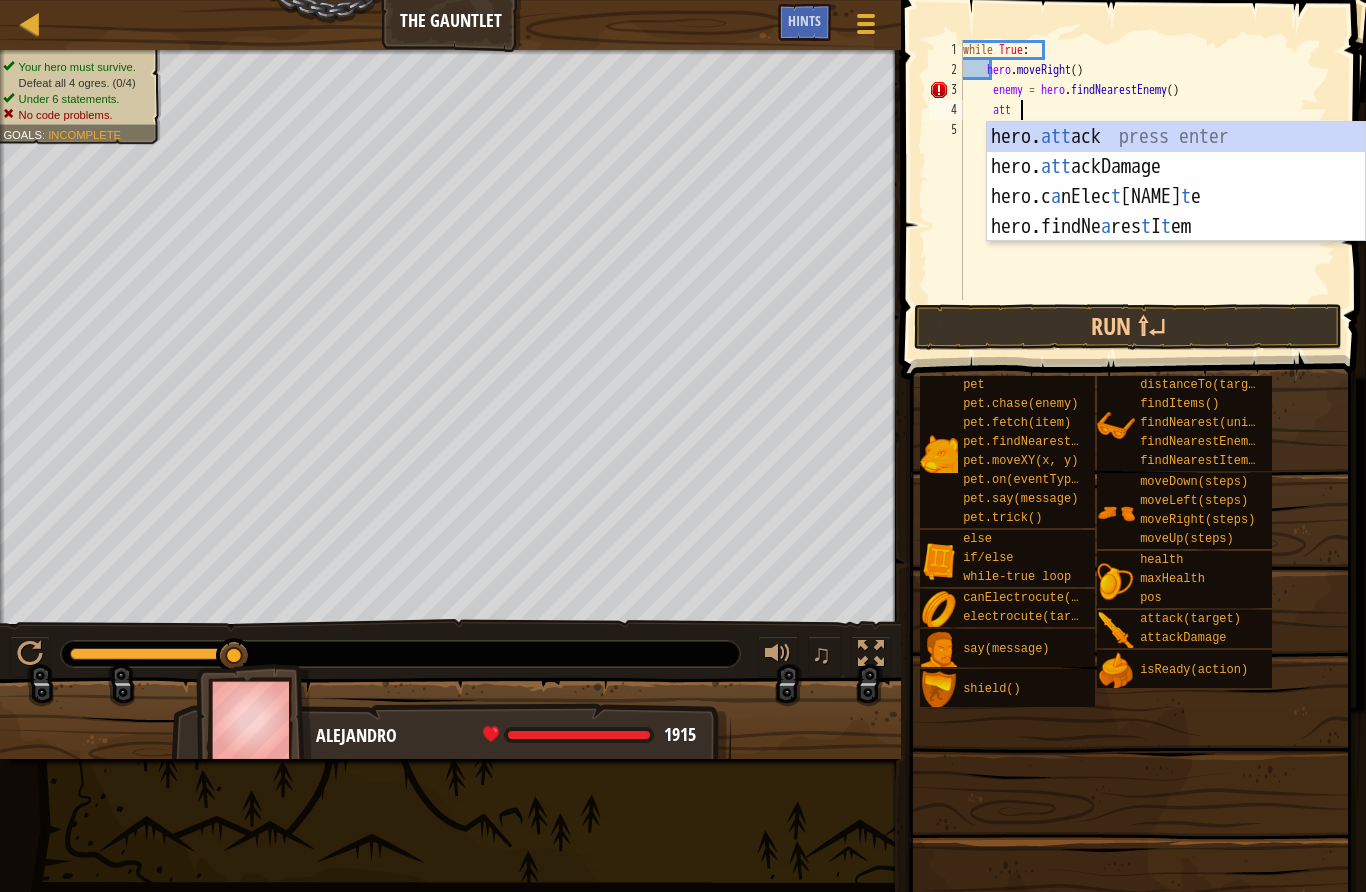 type on "abcde fg" 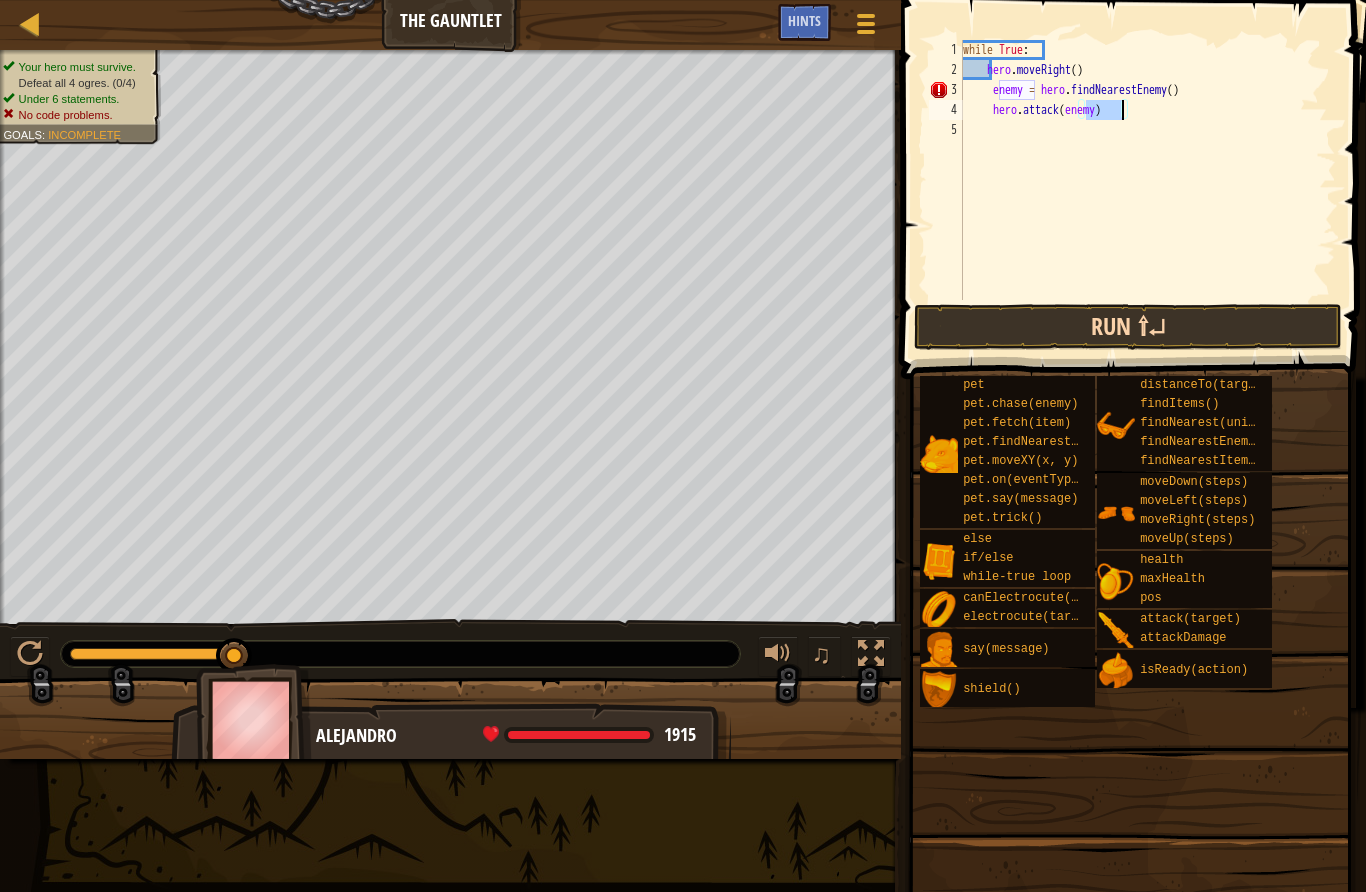 click on "Run ⇧↵" at bounding box center [1128, 327] 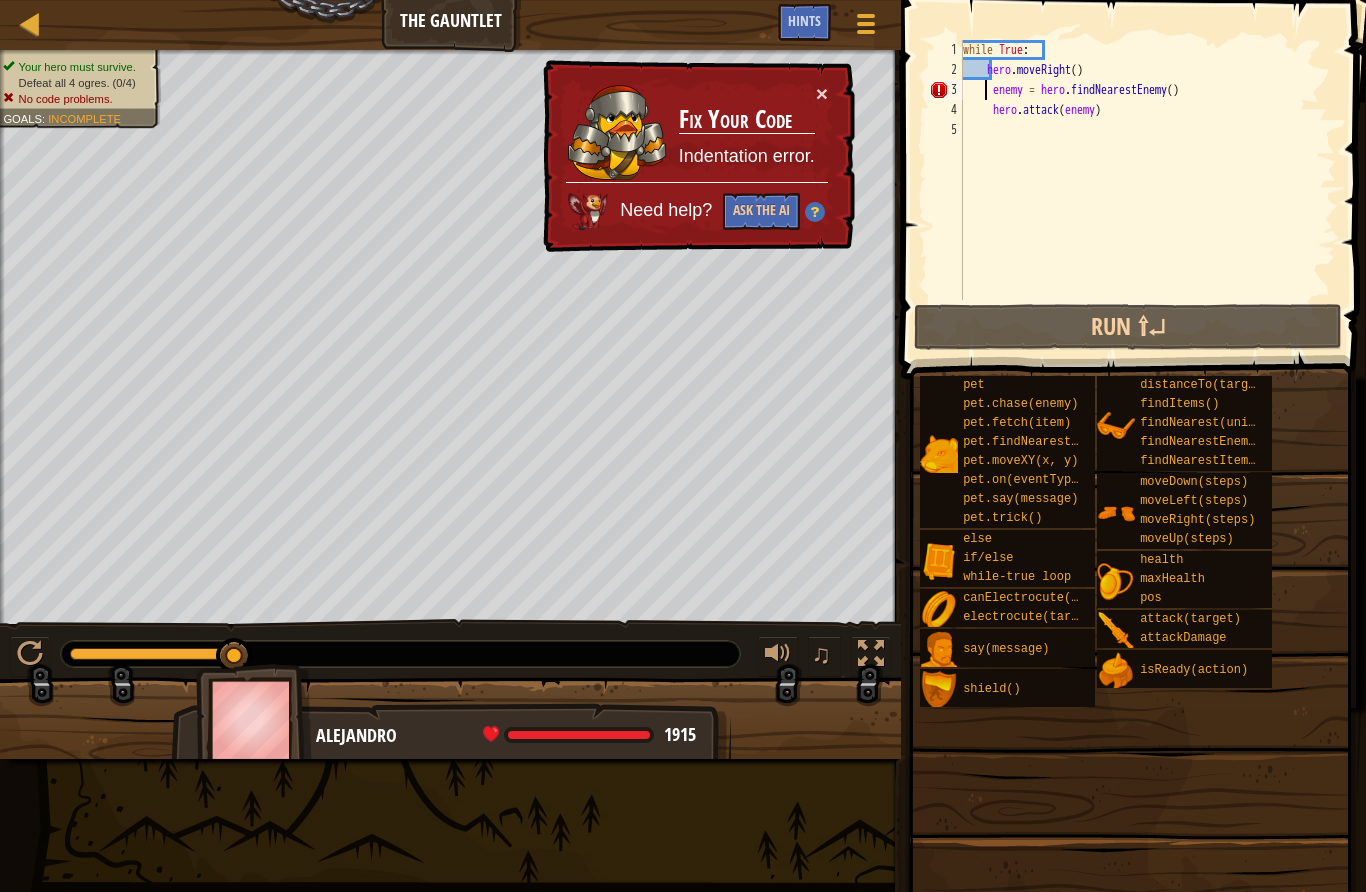 click on "while   True :      hero . moveRight ( )       enemy   =   hero . findNearestEnemy ( )       hero . attack ( enemy )" at bounding box center [1147, 190] 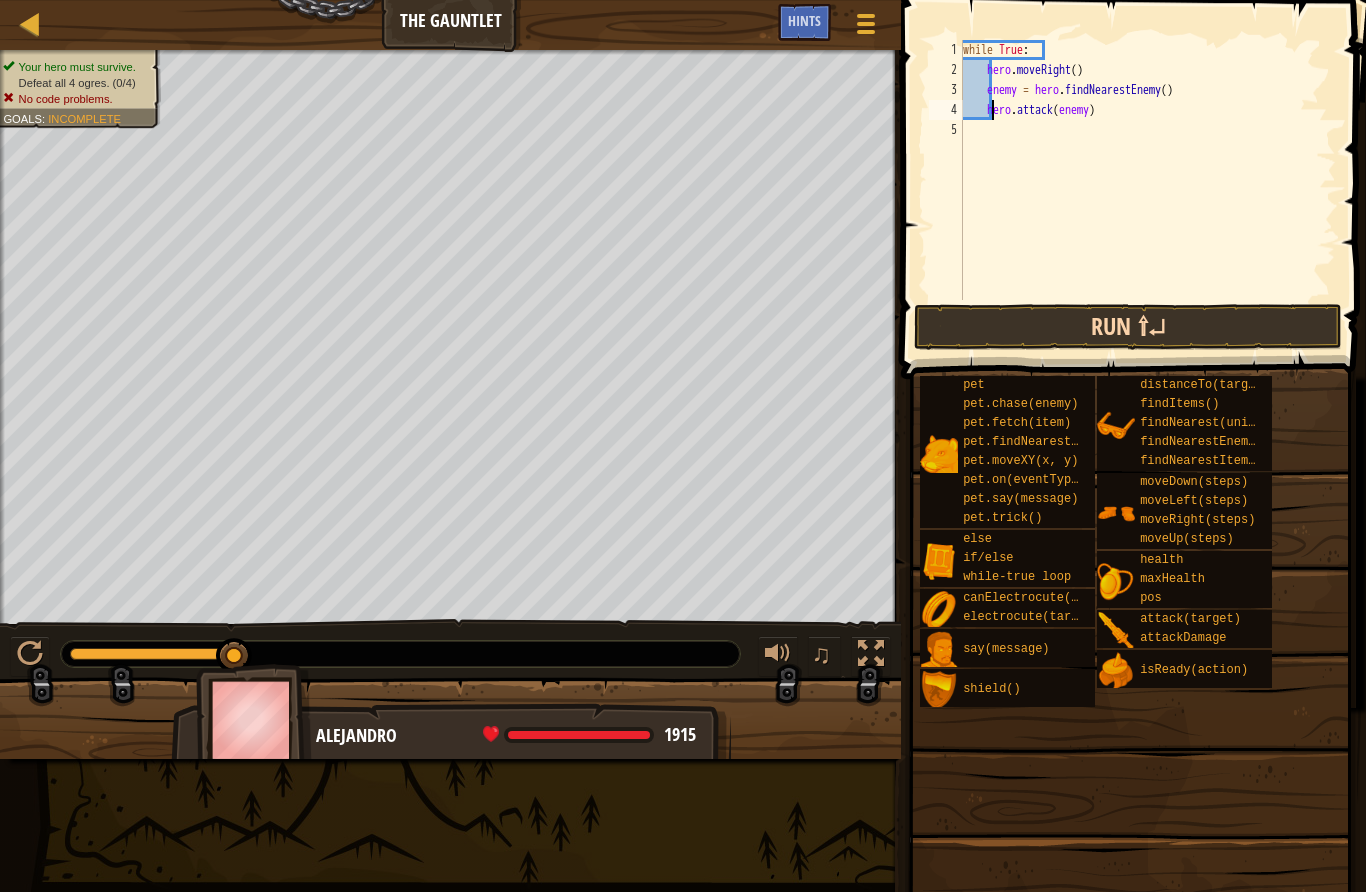 click on "Run ⇧↵" at bounding box center (1128, 327) 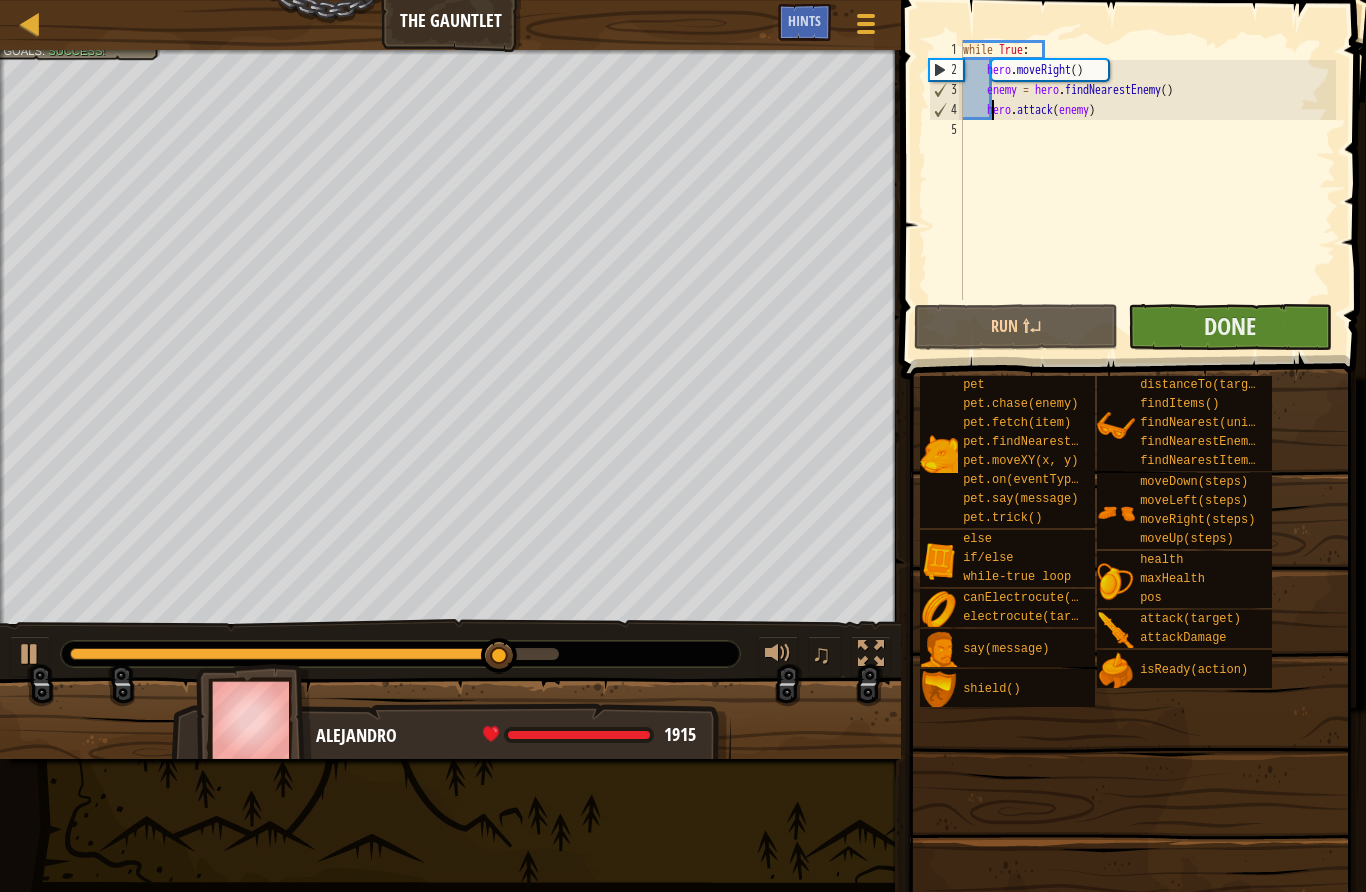 click on "Done" at bounding box center (1230, 327) 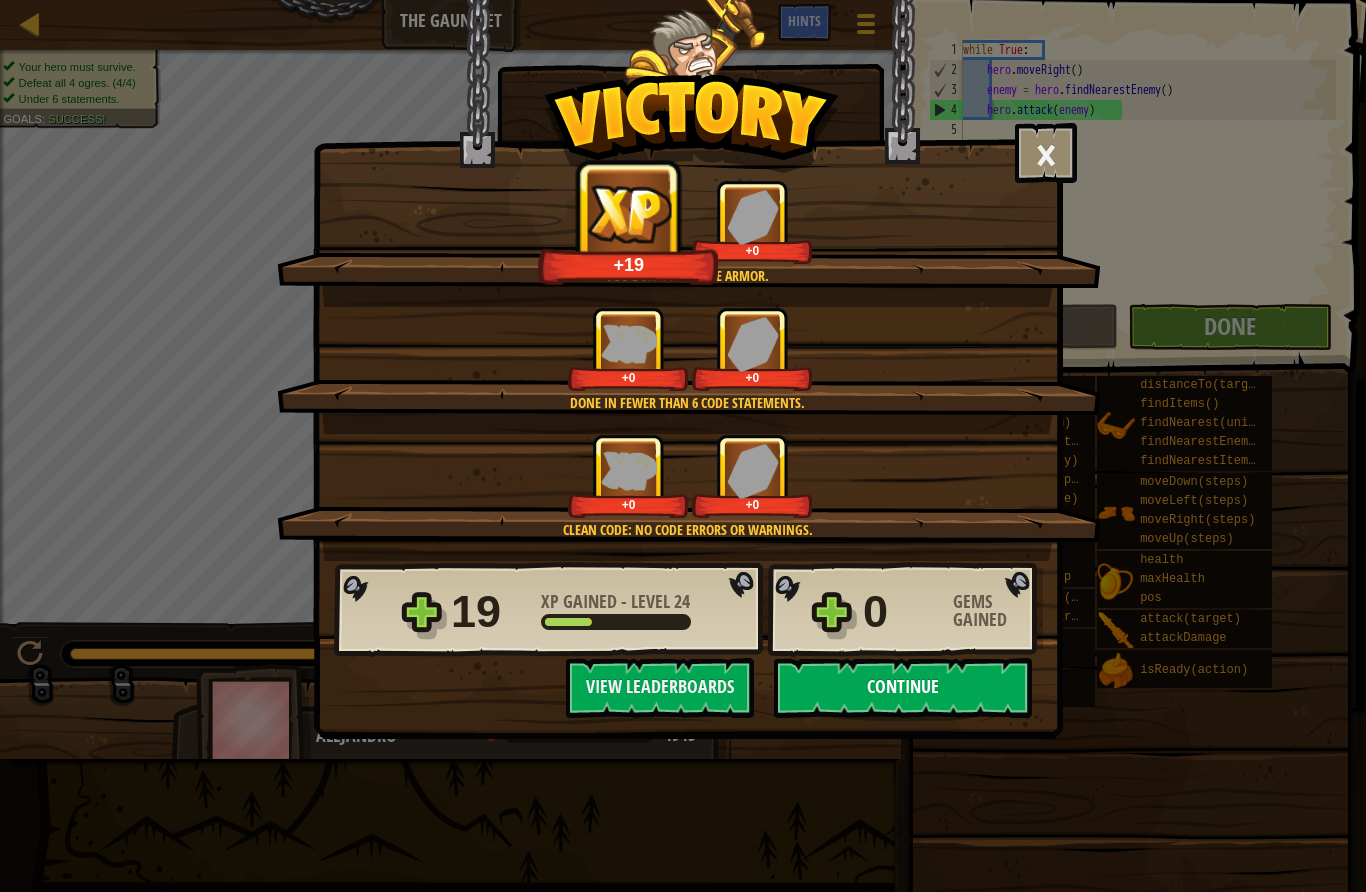 click on "Continue" at bounding box center (903, 688) 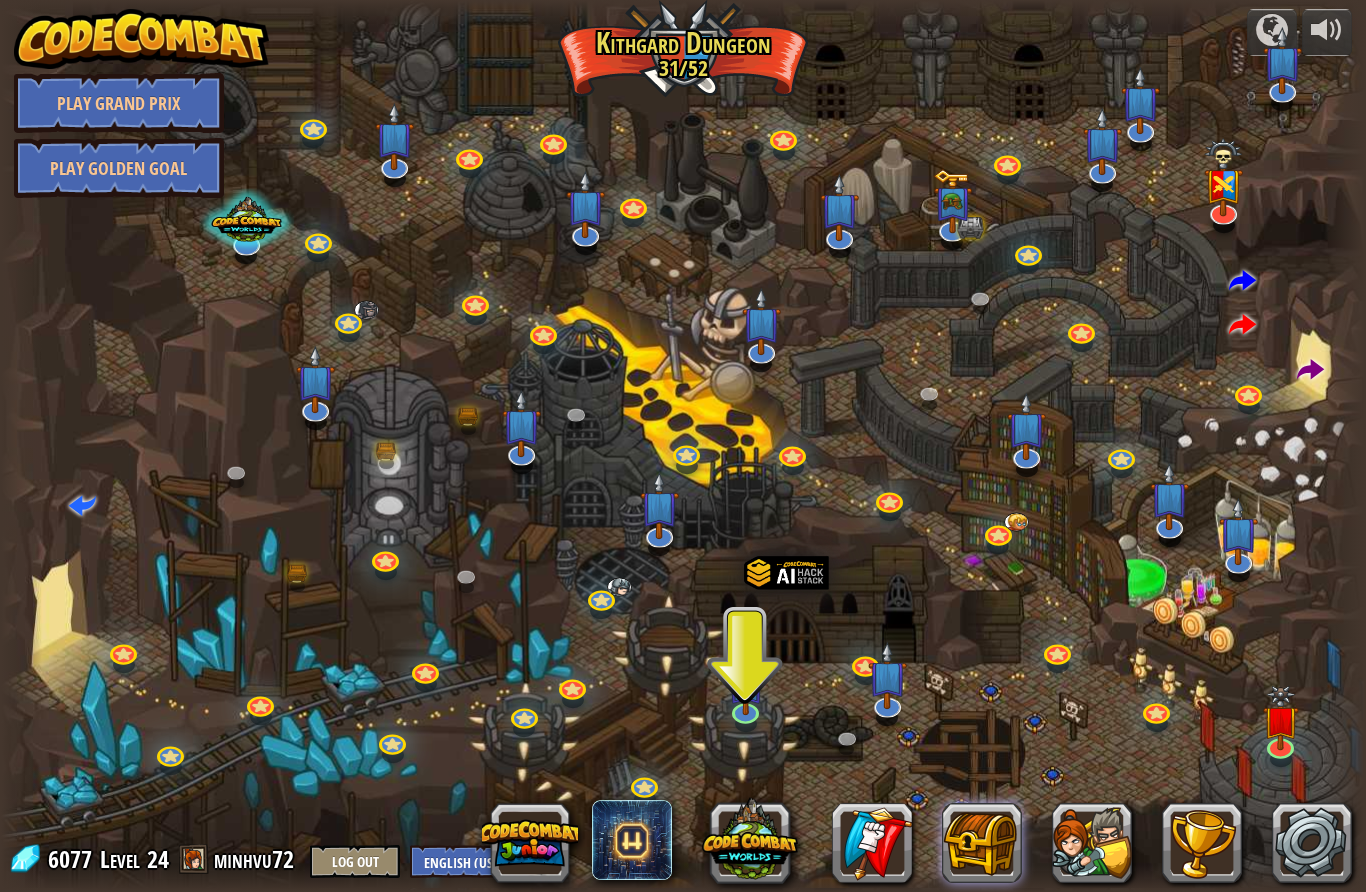 click at bounding box center (982, 843) 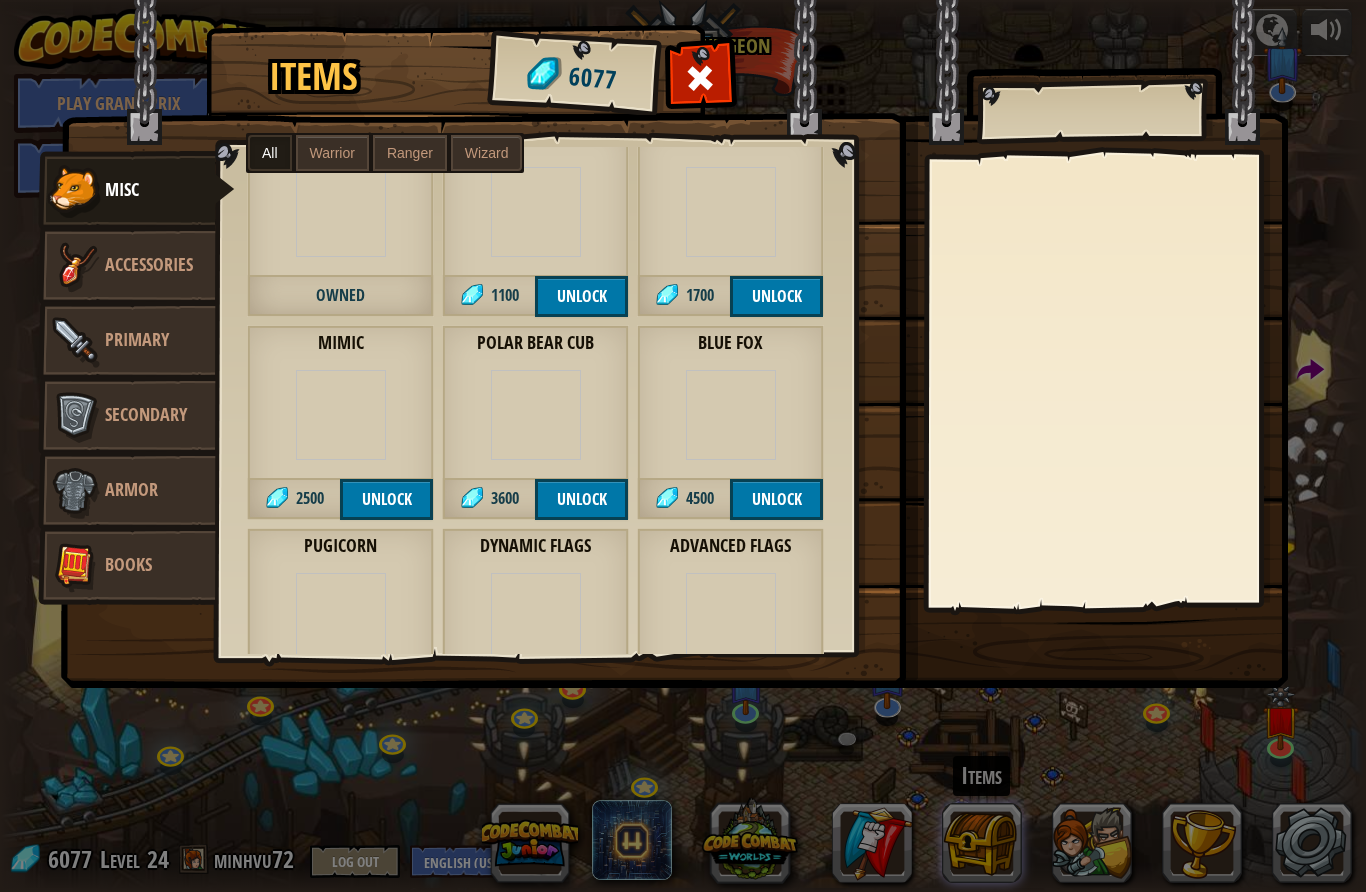 scroll, scrollTop: 56, scrollLeft: 0, axis: vertical 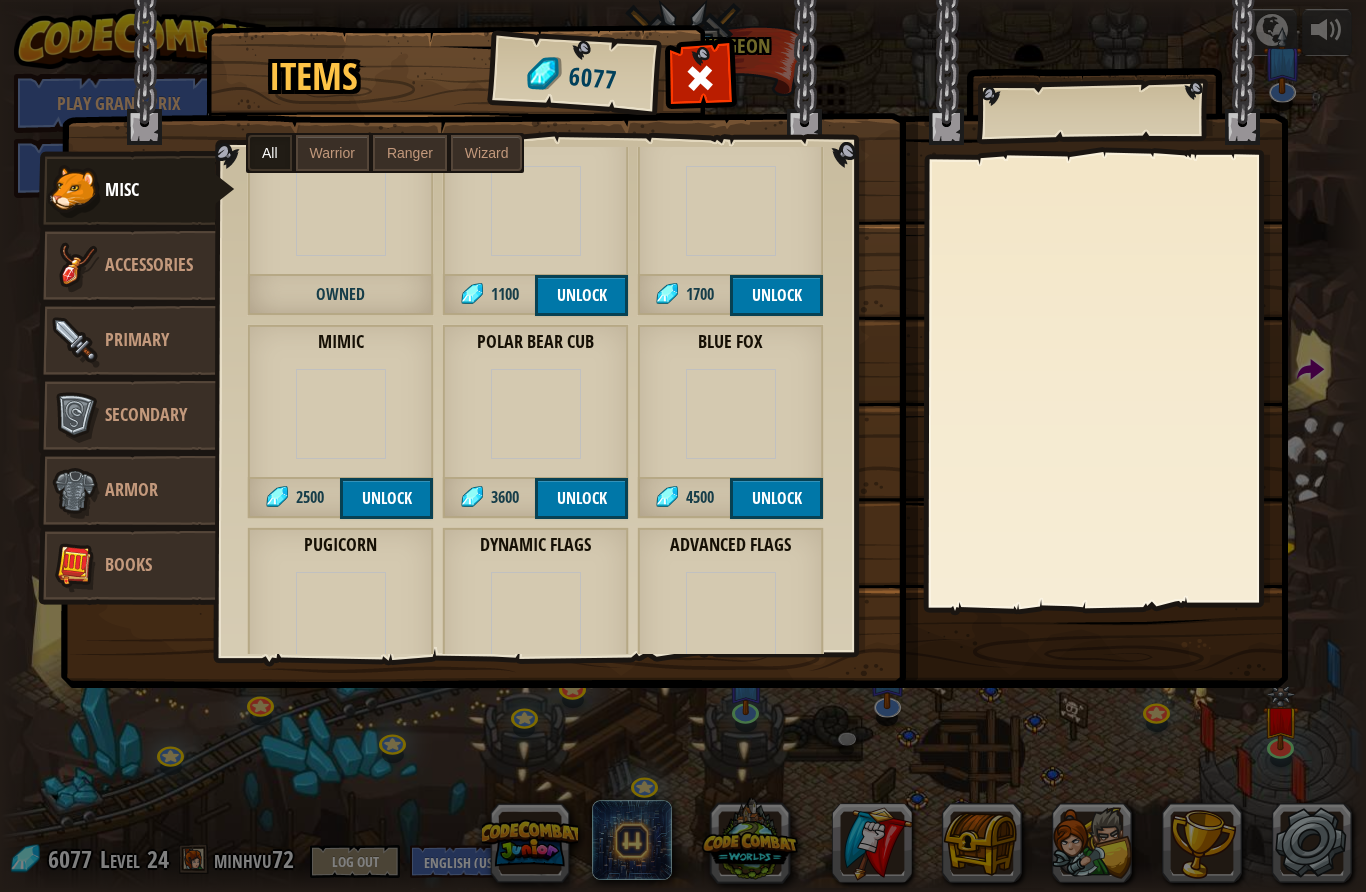 click on "Primary" at bounding box center [137, 339] 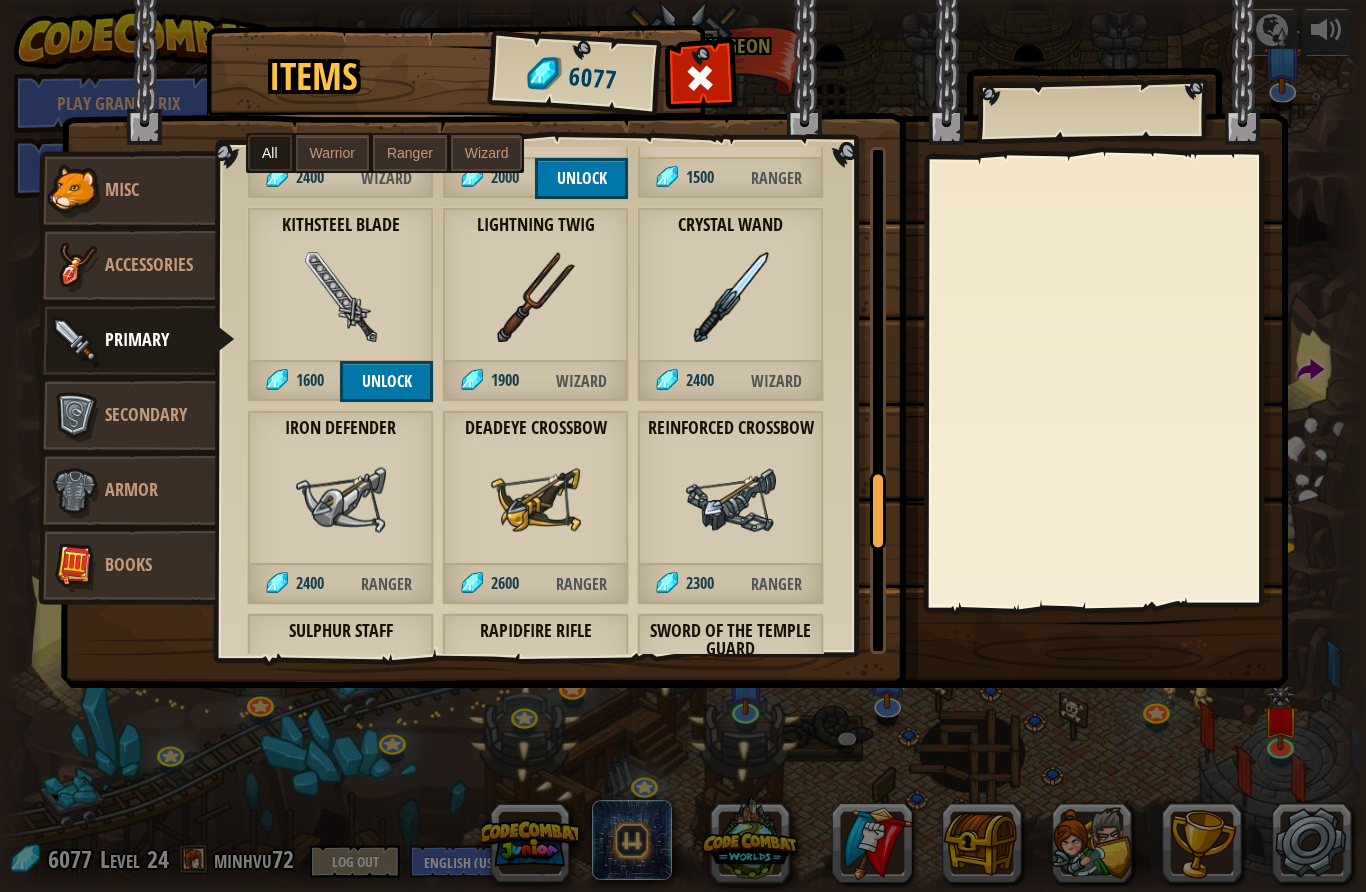 scroll, scrollTop: 2231, scrollLeft: 0, axis: vertical 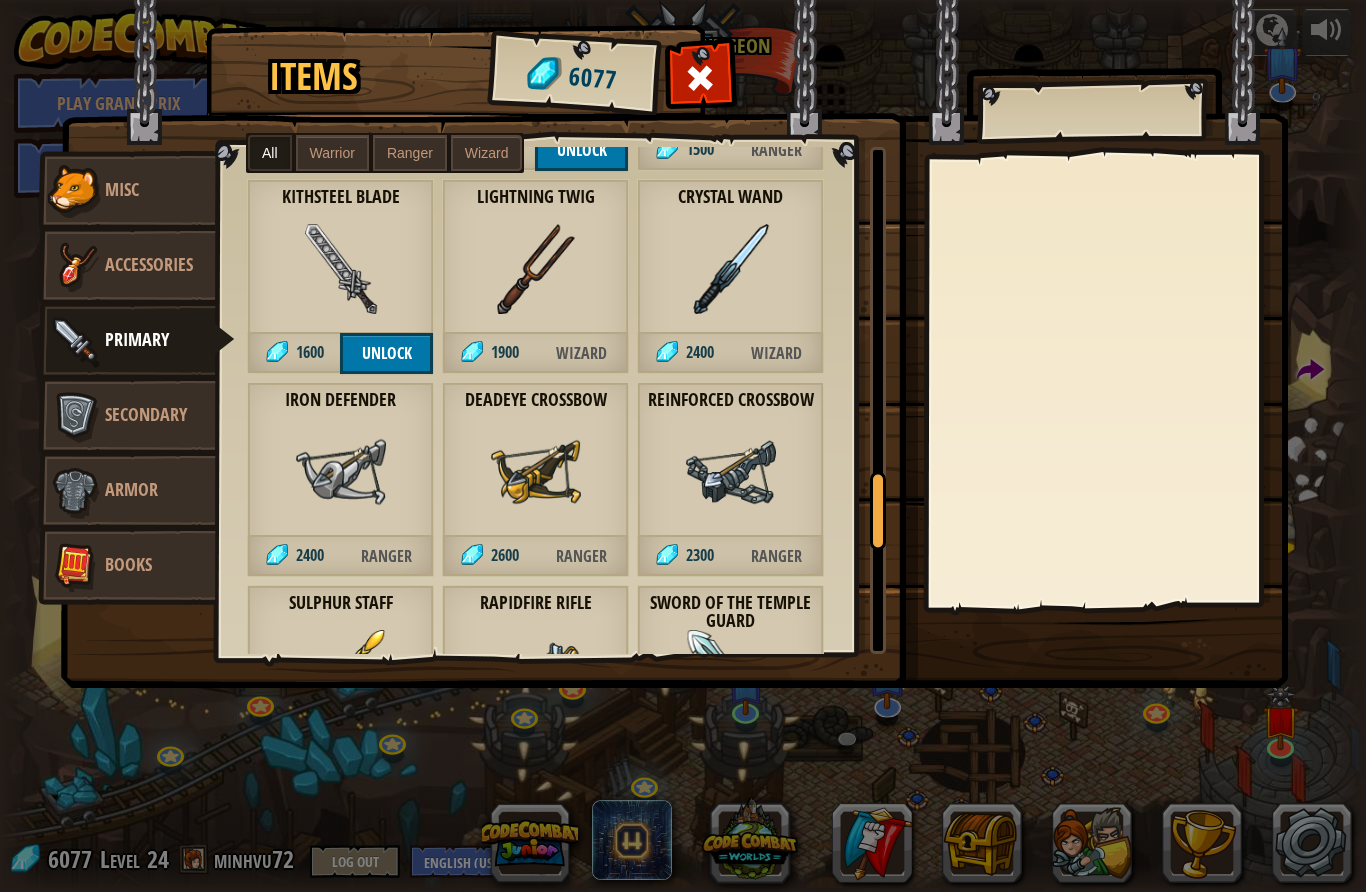 click on "Armor" at bounding box center (127, 491) 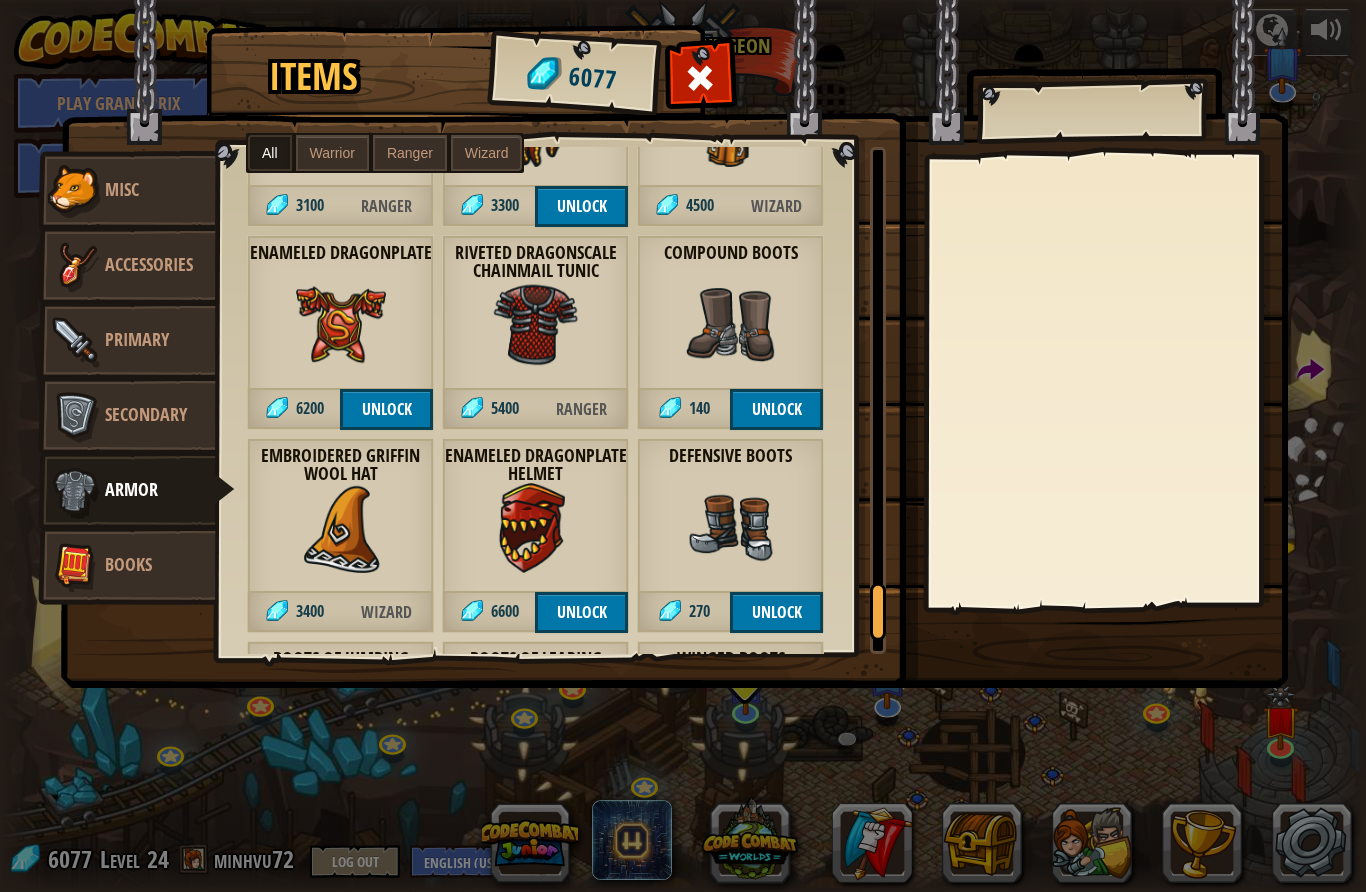 scroll, scrollTop: 4208, scrollLeft: 0, axis: vertical 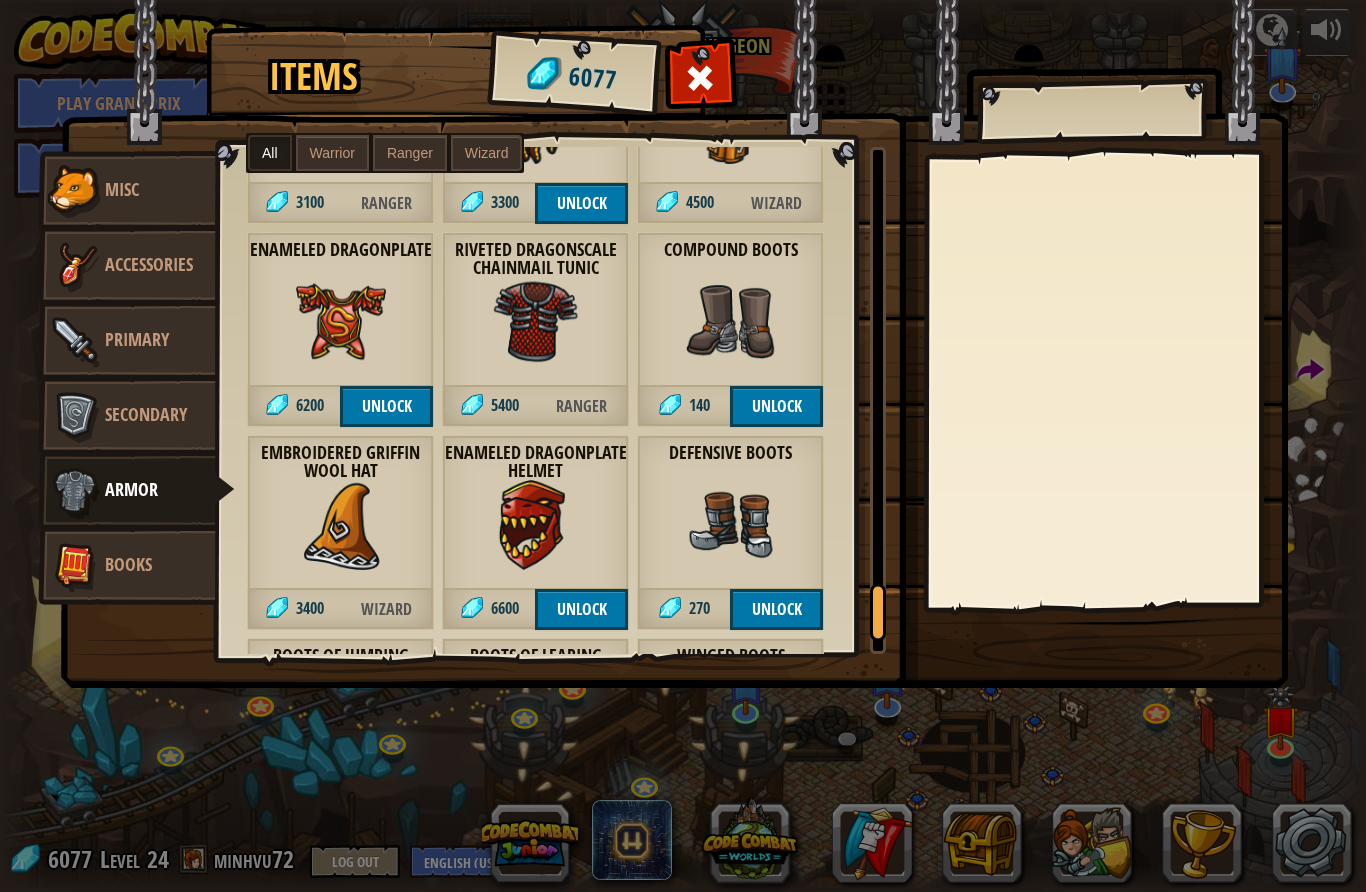 click at bounding box center (341, 322) 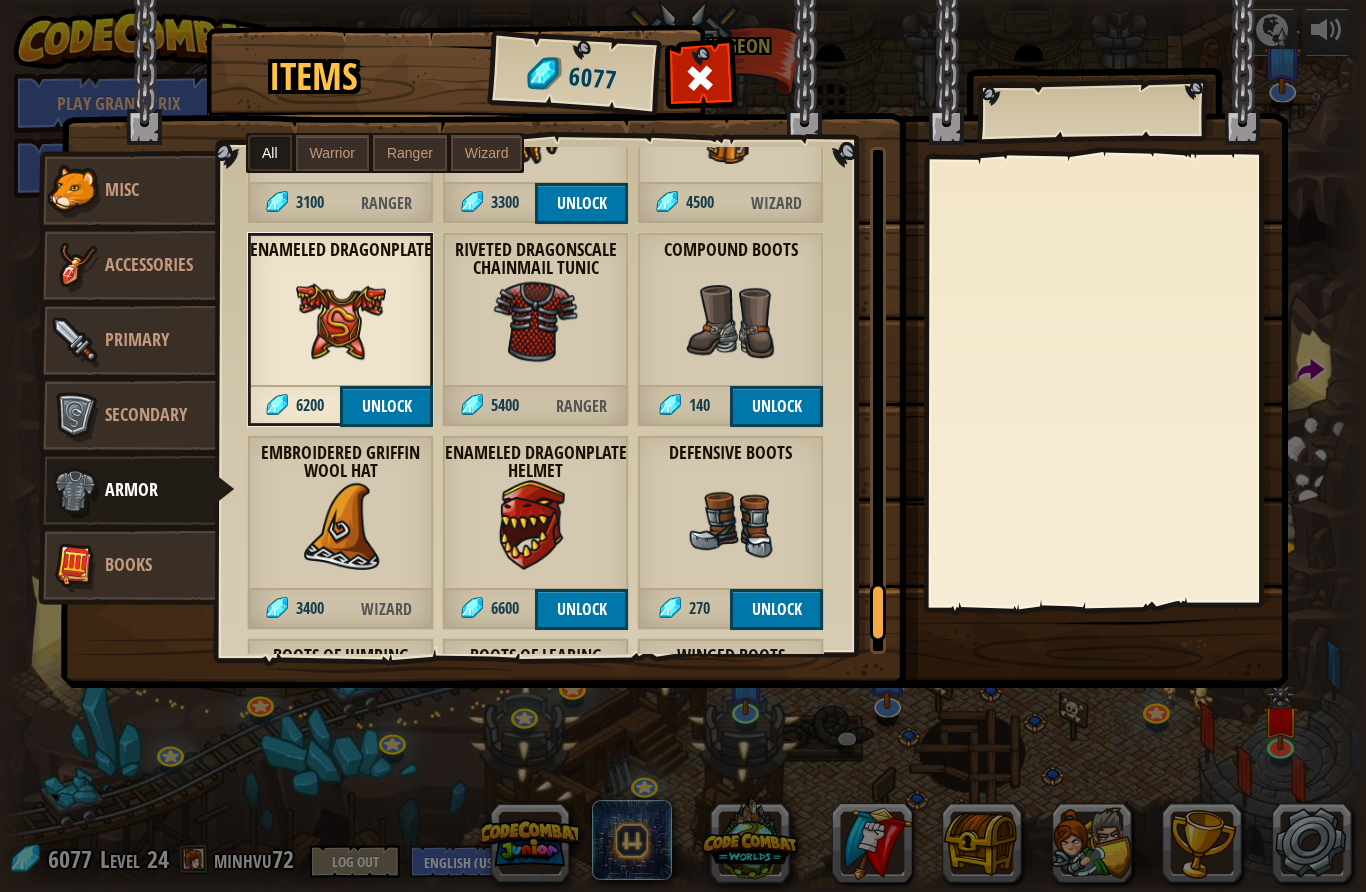 click at bounding box center [341, 322] 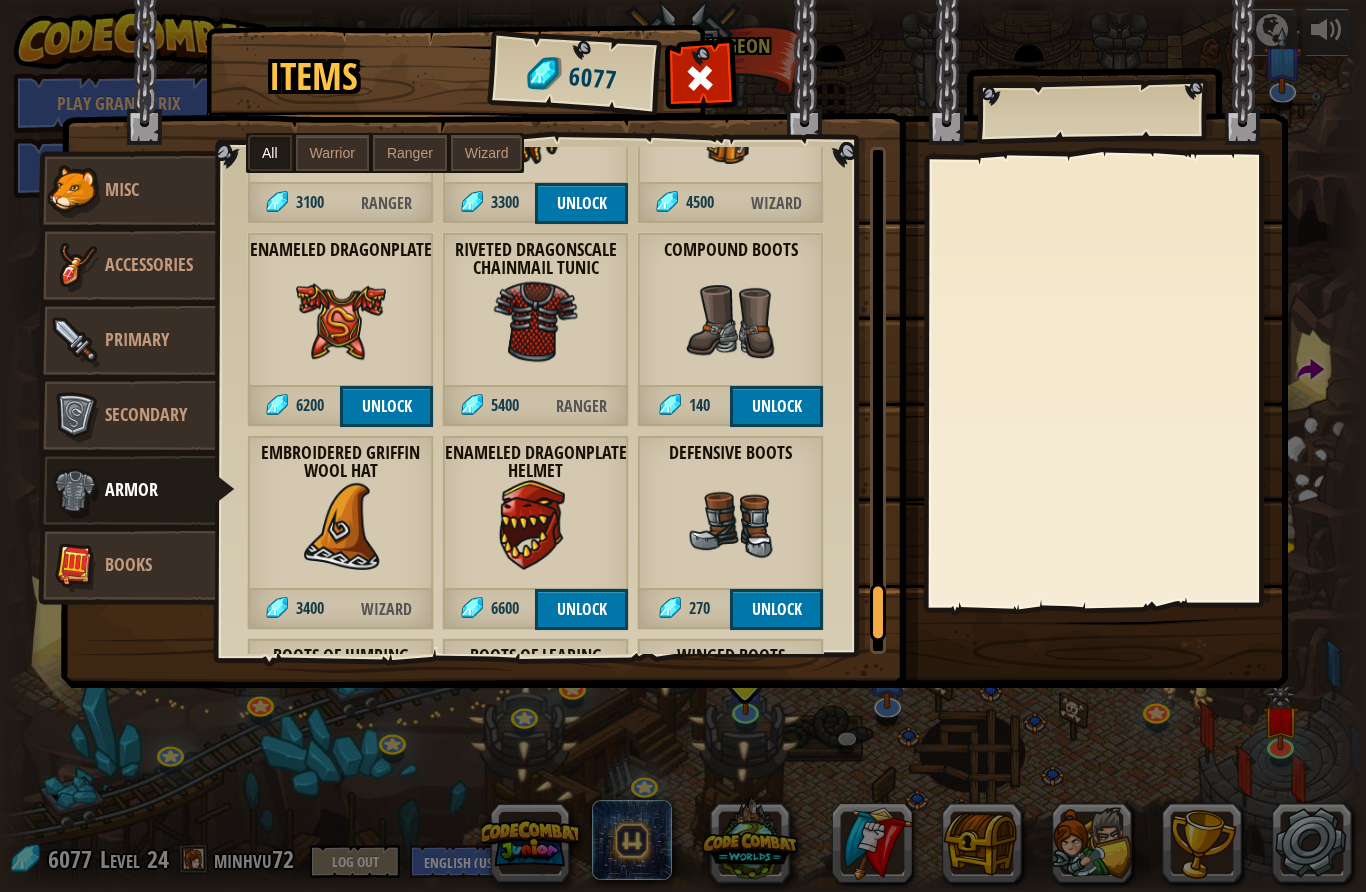 click at bounding box center (341, 322) 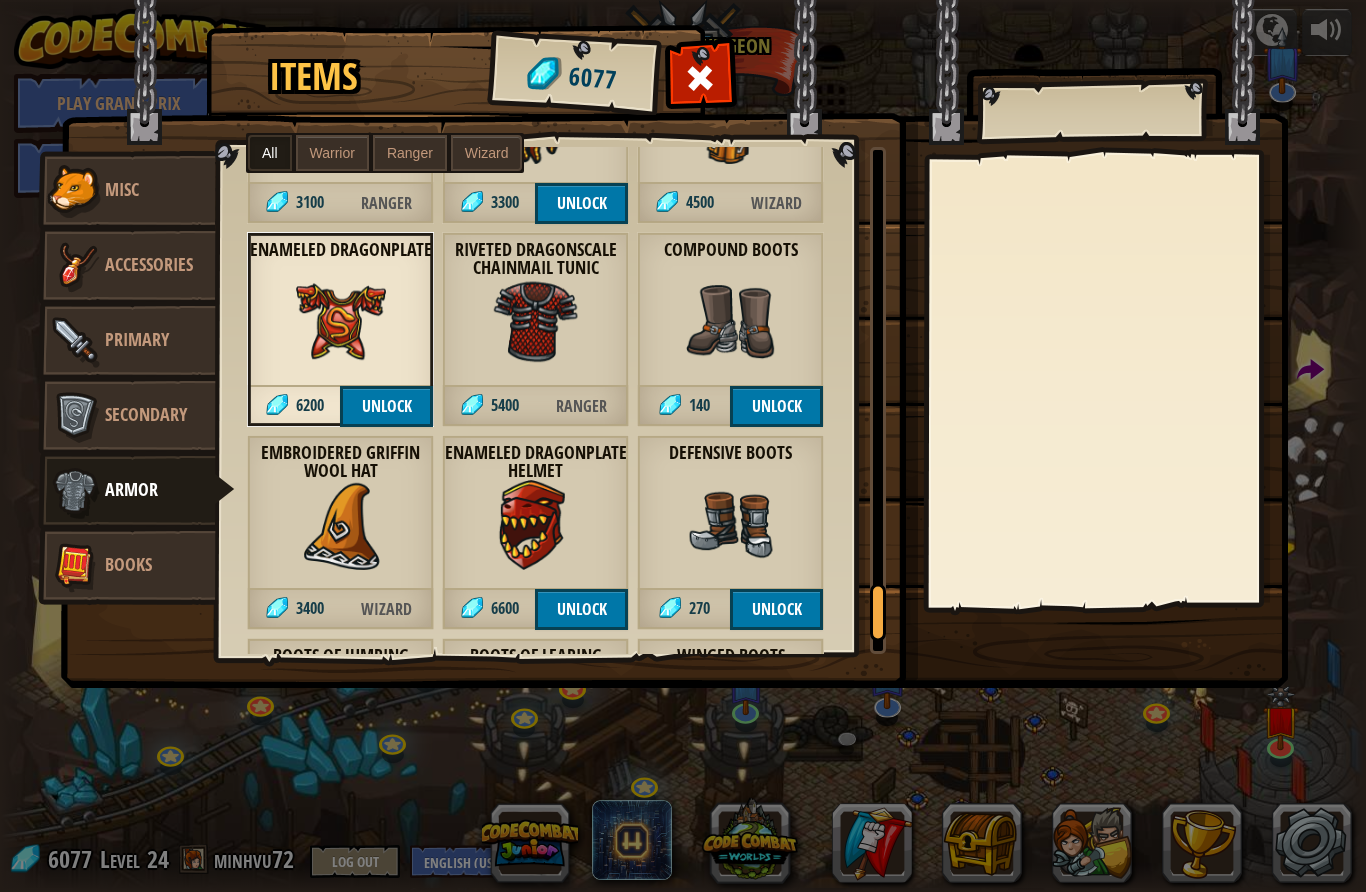 click at bounding box center (75, 416) 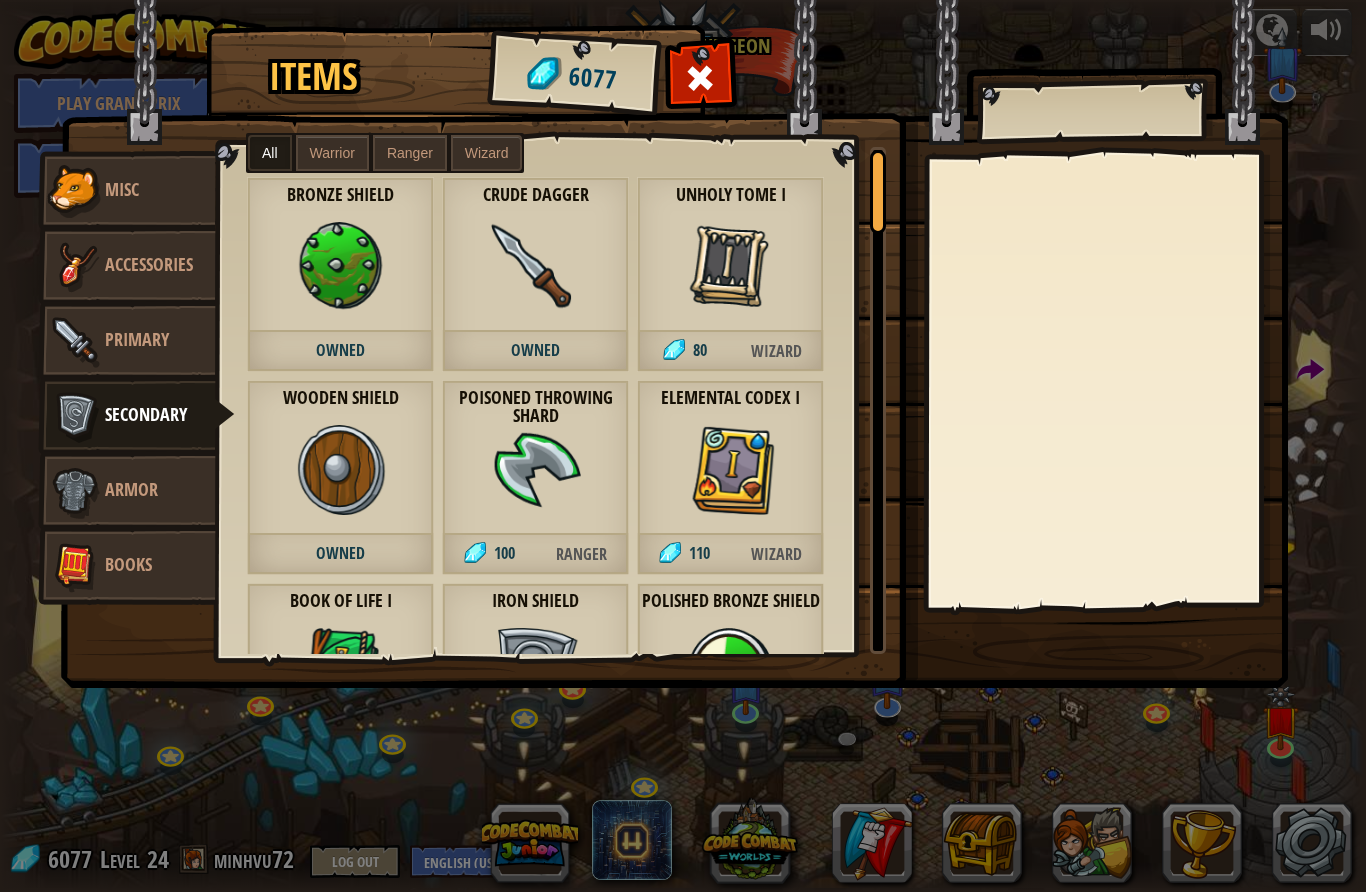 click at bounding box center (75, 491) 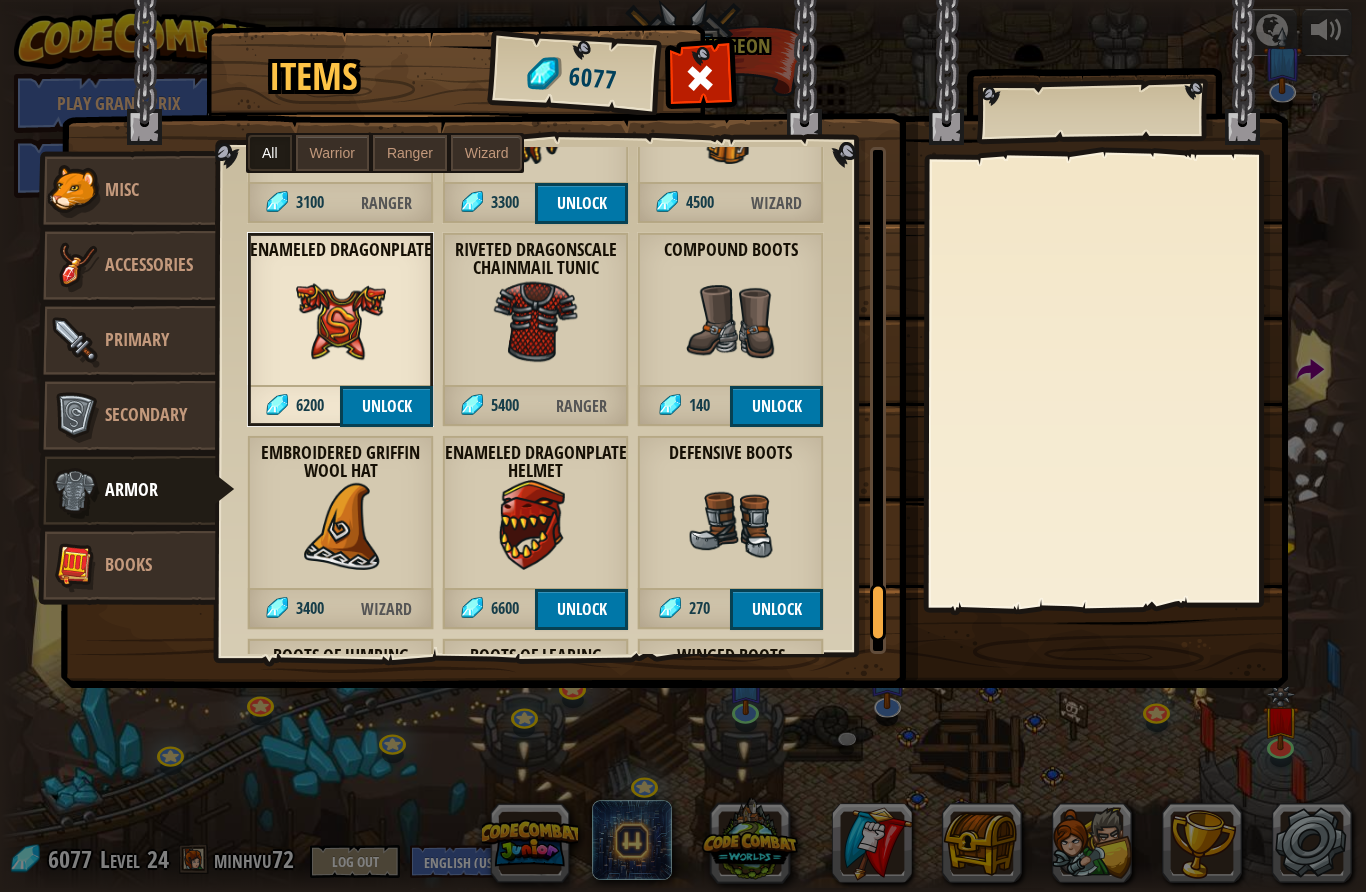 click at bounding box center (536, 525) 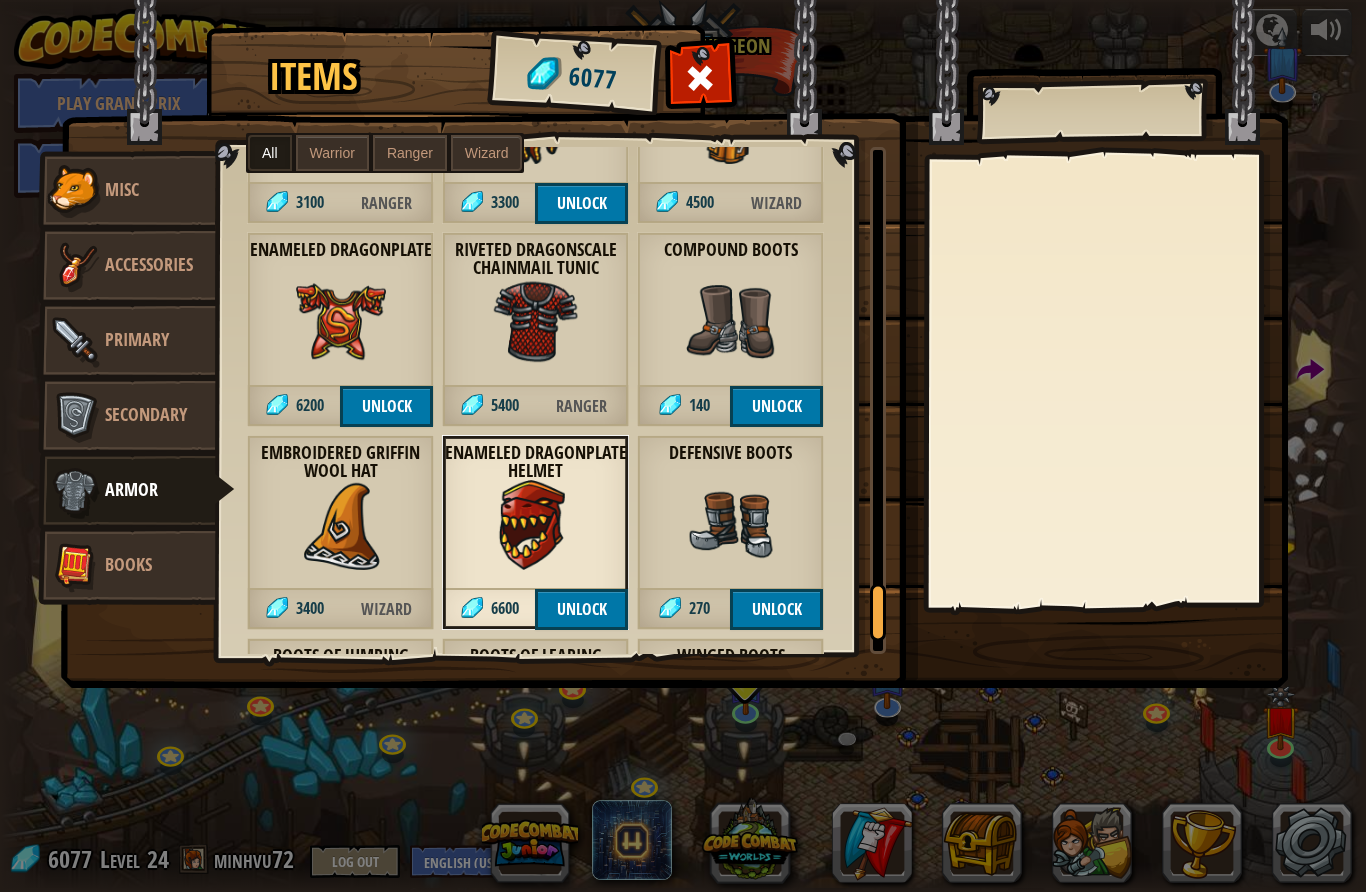 click at bounding box center (536, 525) 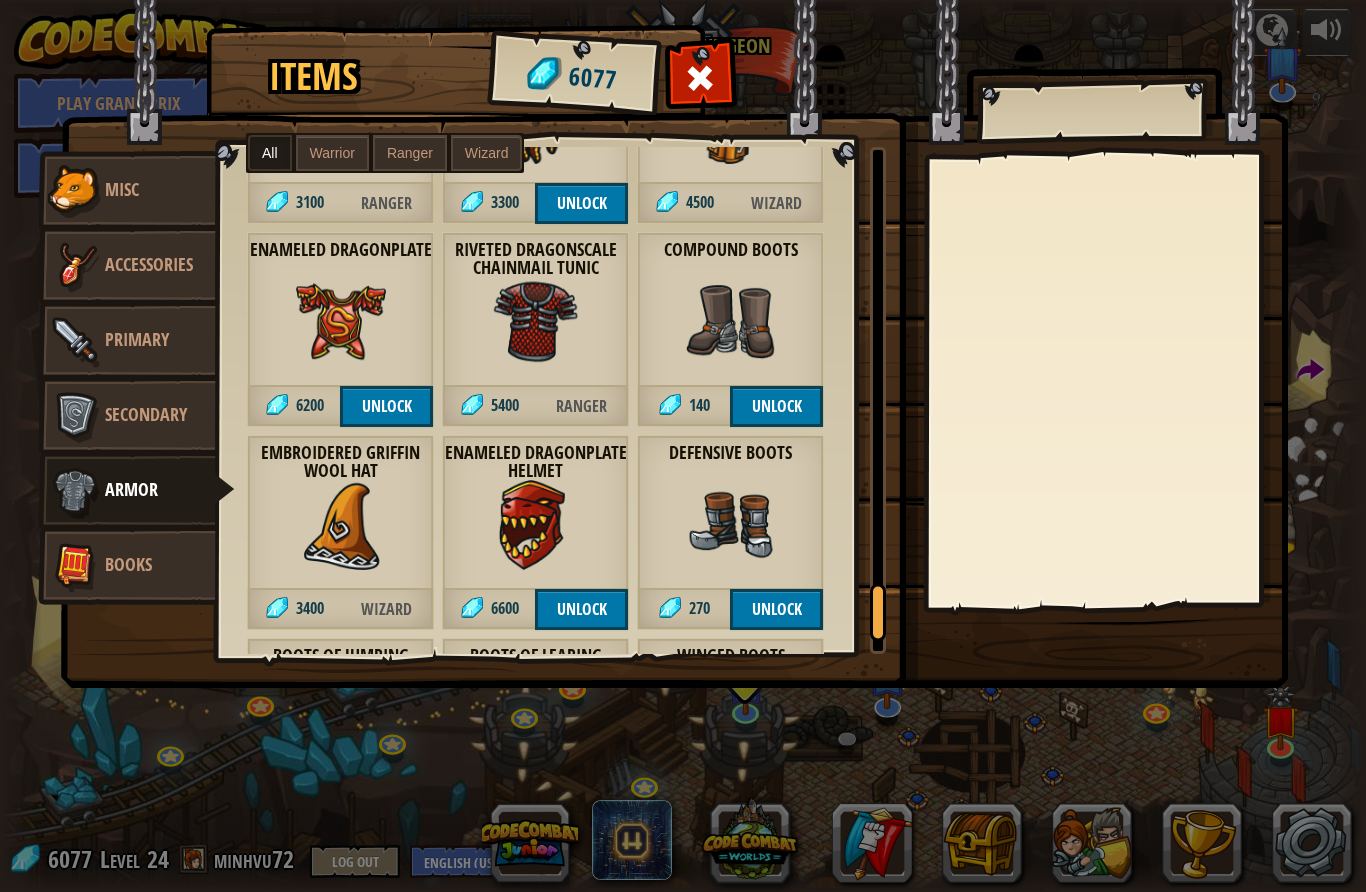 click on "Enameled Dragonplate Helmet 6600 Unlock" at bounding box center (535, 532) 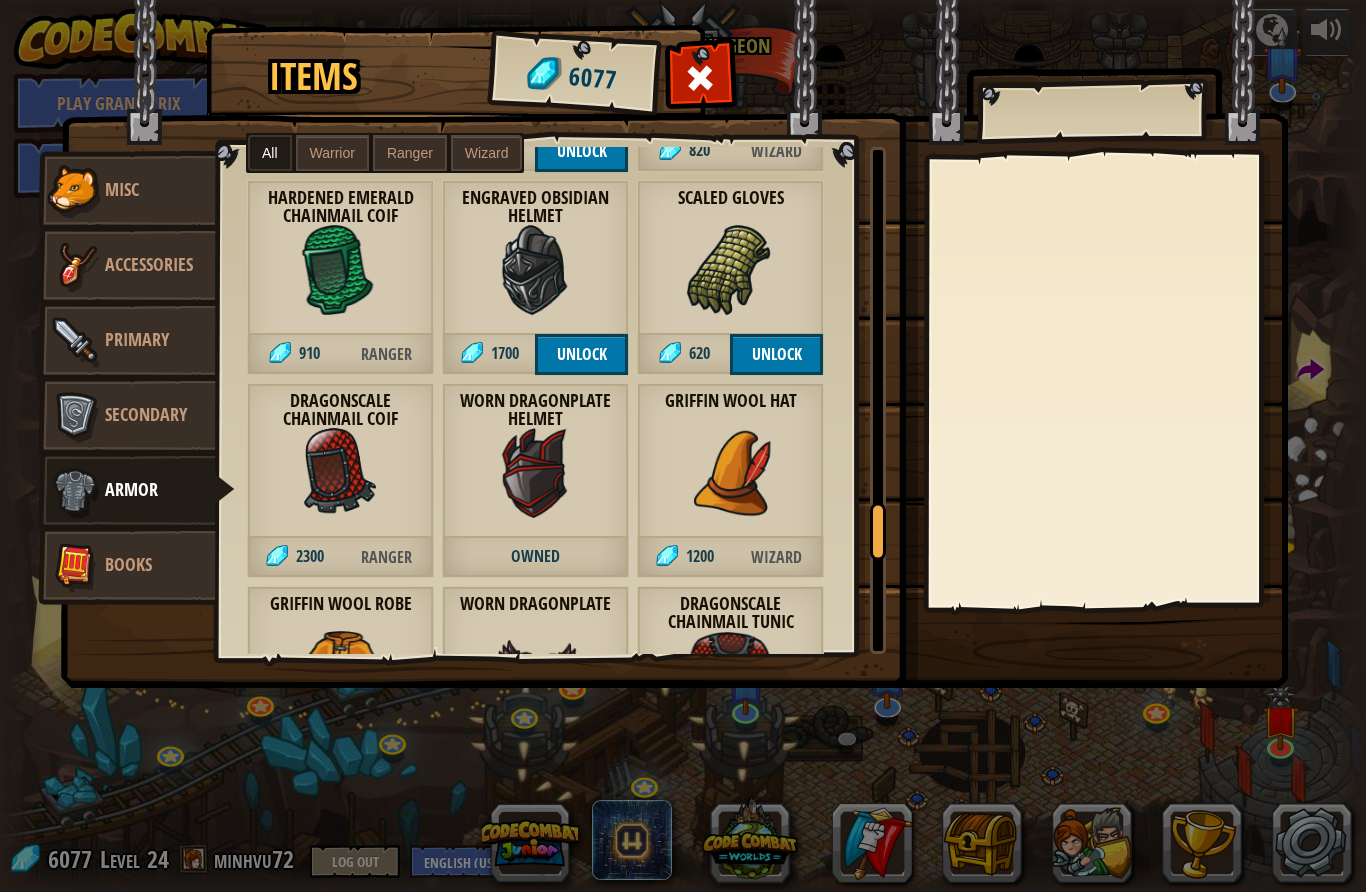 scroll, scrollTop: 3451, scrollLeft: 0, axis: vertical 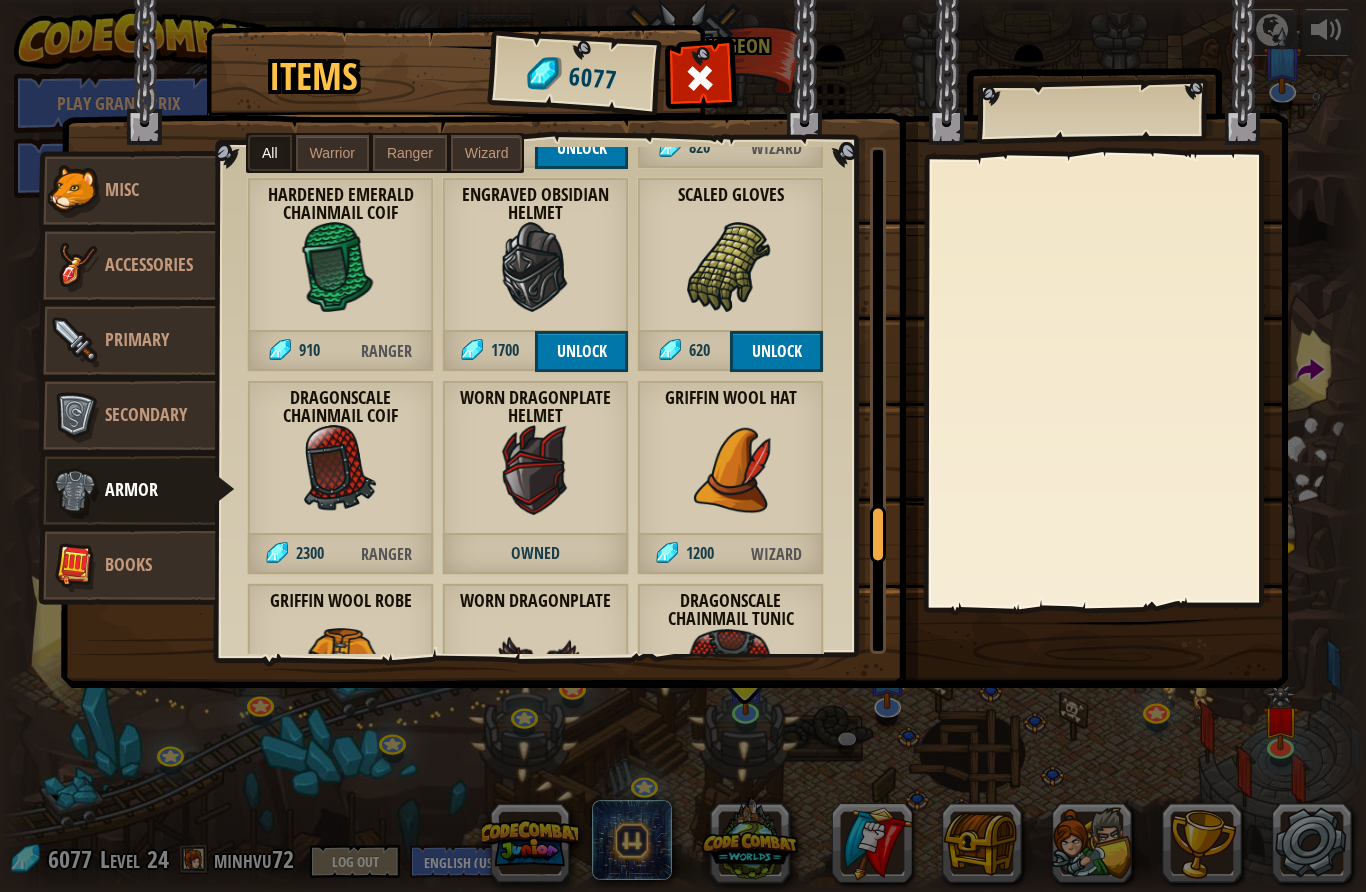click at bounding box center (536, 470) 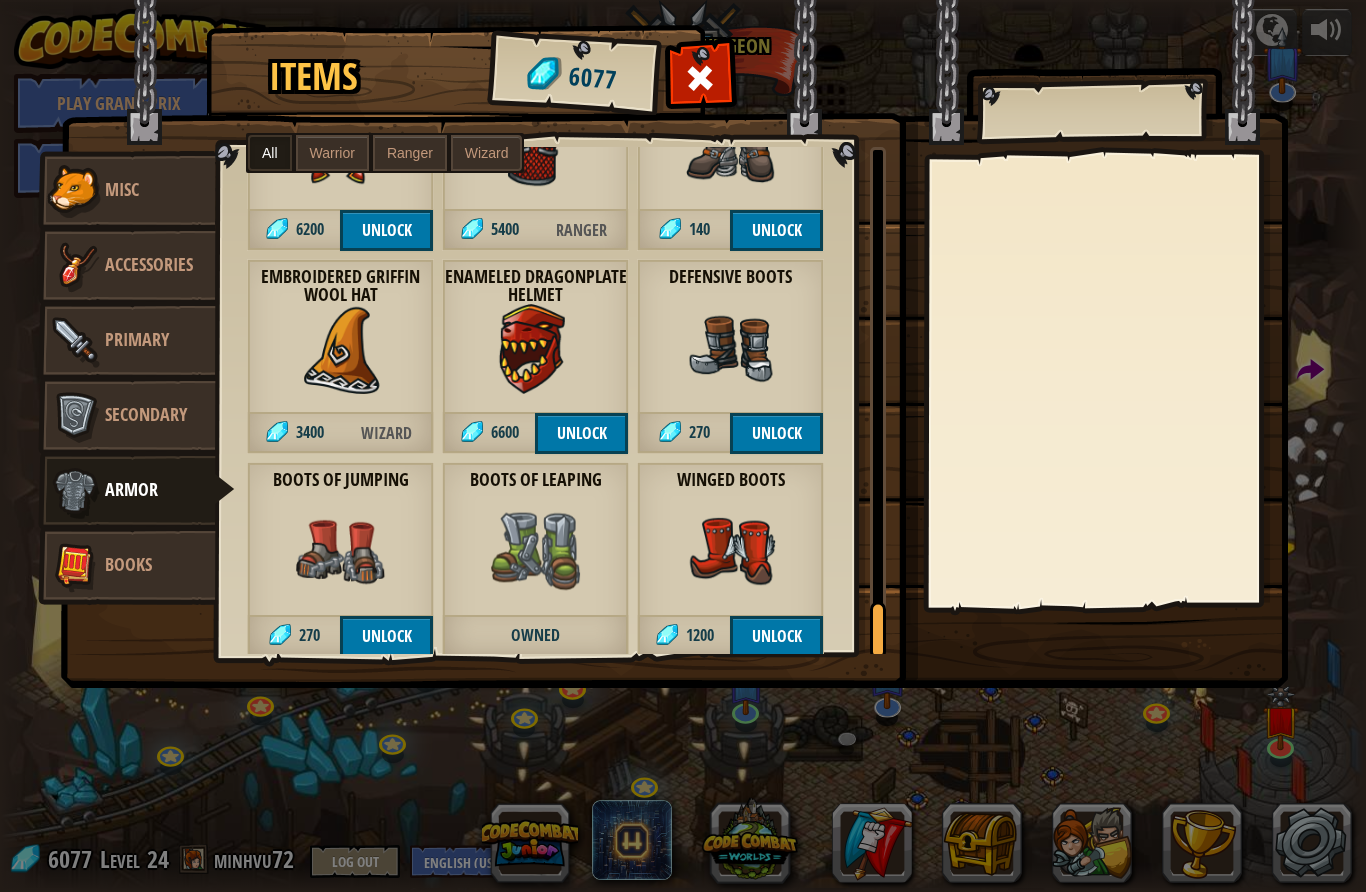scroll, scrollTop: 4381, scrollLeft: 0, axis: vertical 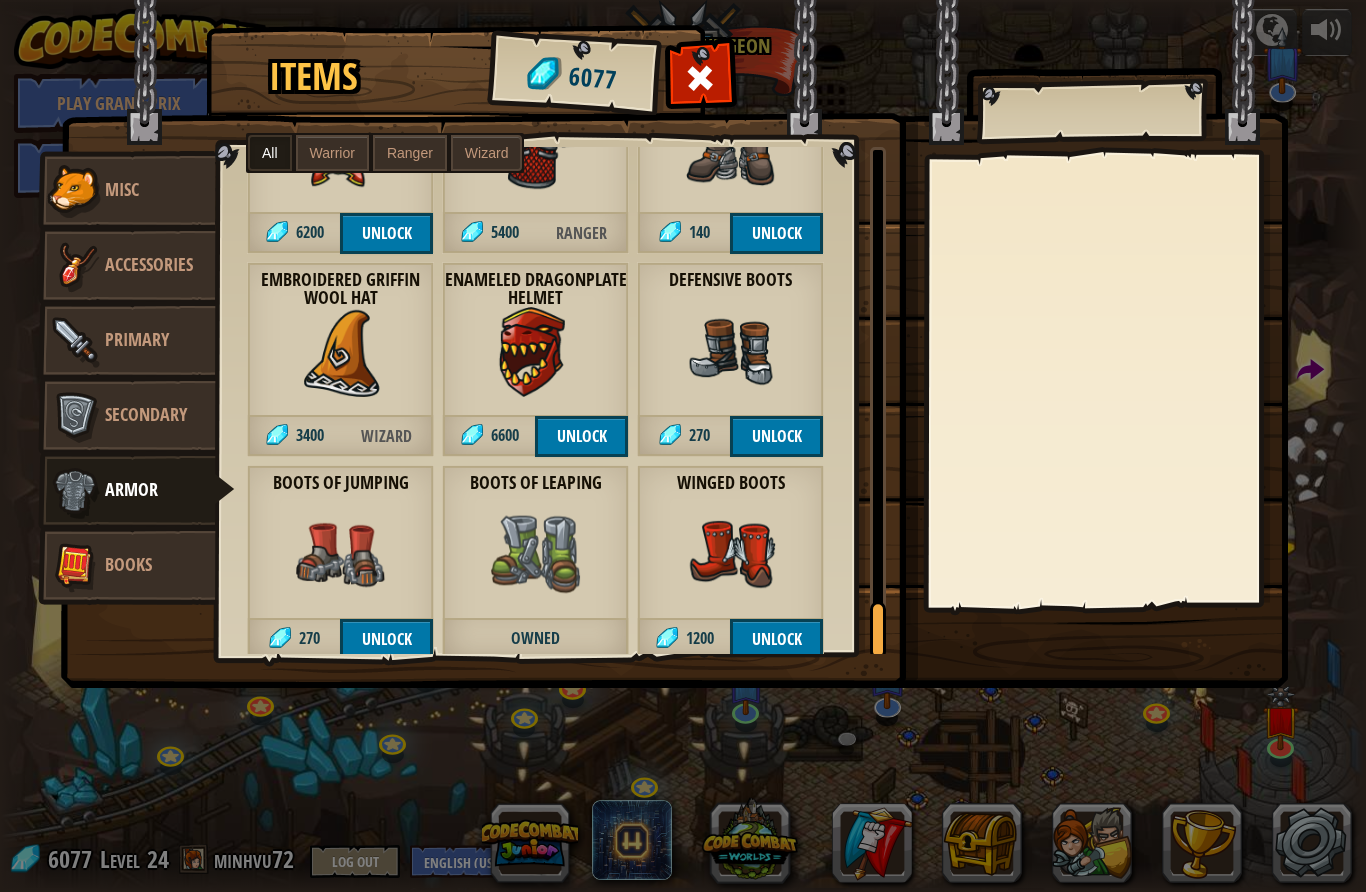 click at bounding box center (341, 352) 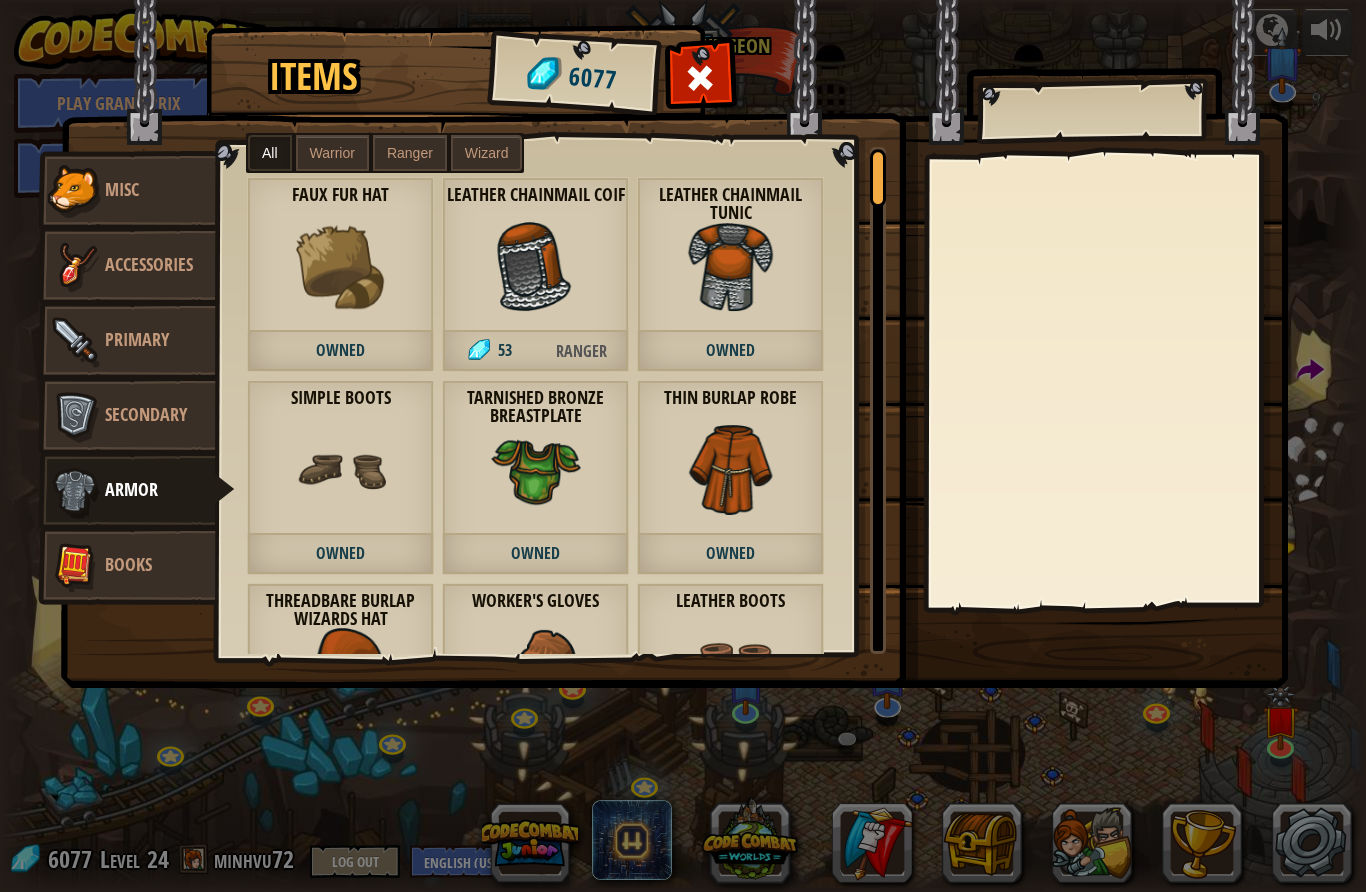 scroll, scrollTop: -1, scrollLeft: 0, axis: vertical 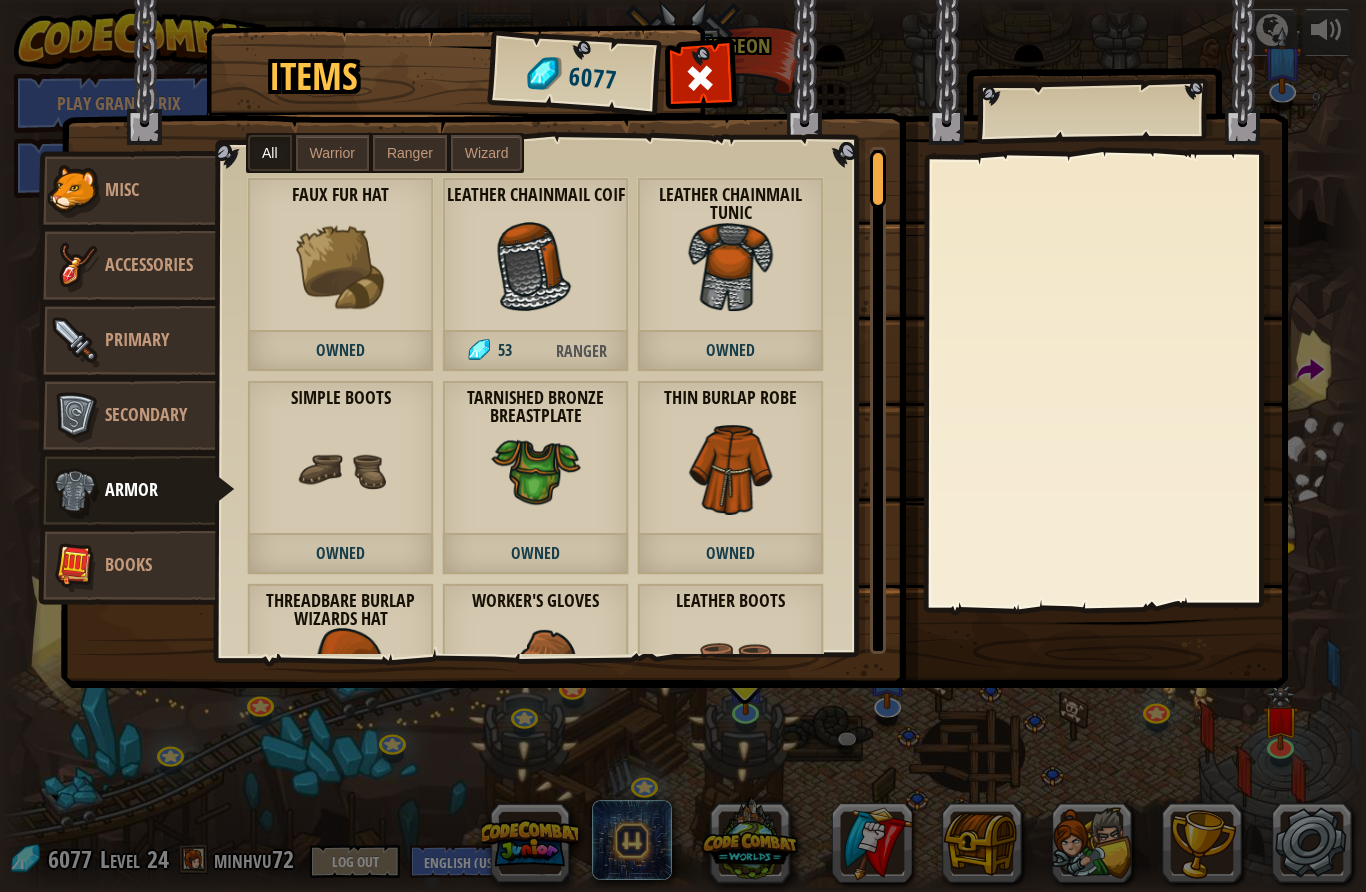 click on "Warrior" at bounding box center [332, 153] 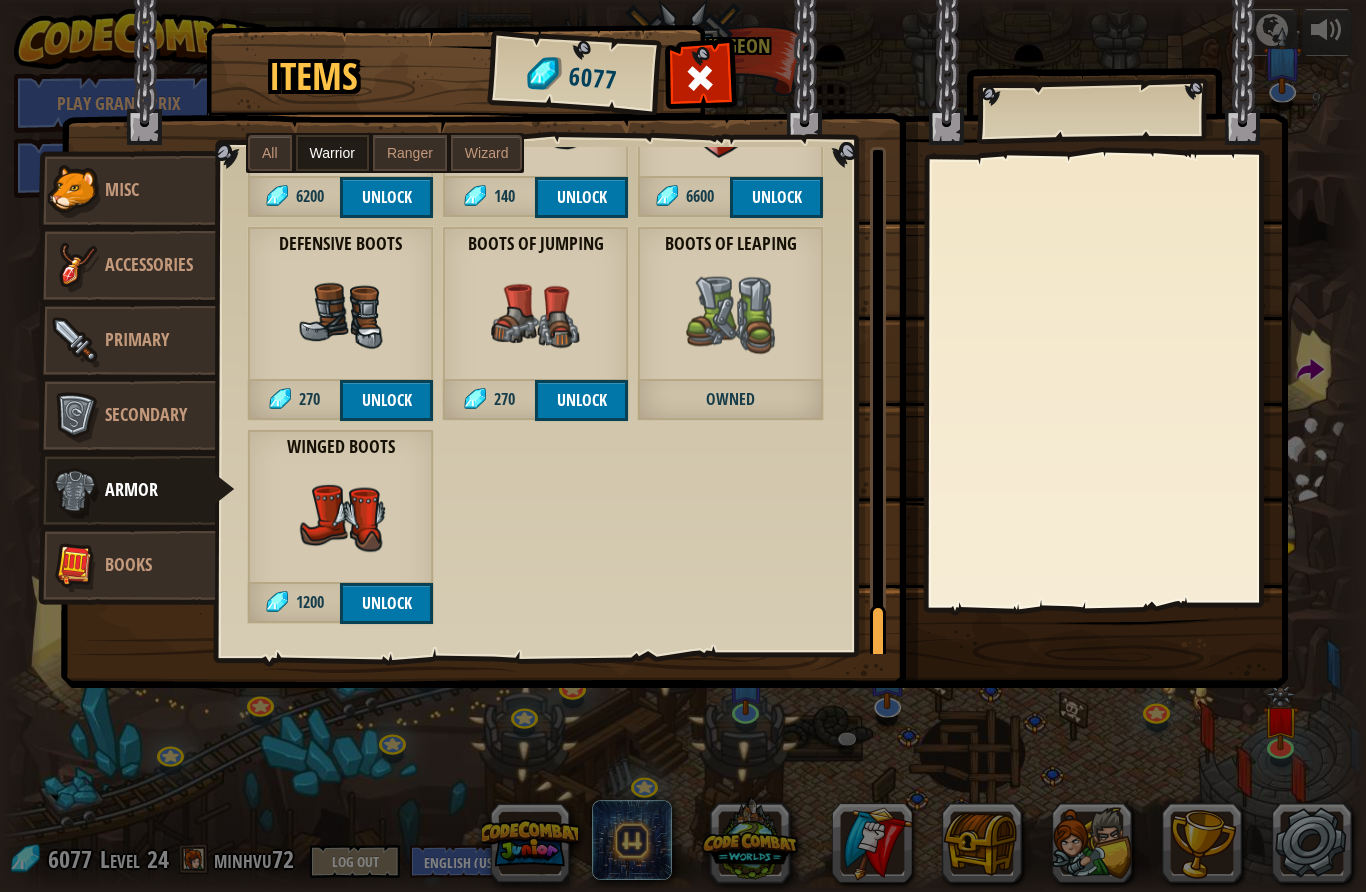scroll, scrollTop: 1981, scrollLeft: 0, axis: vertical 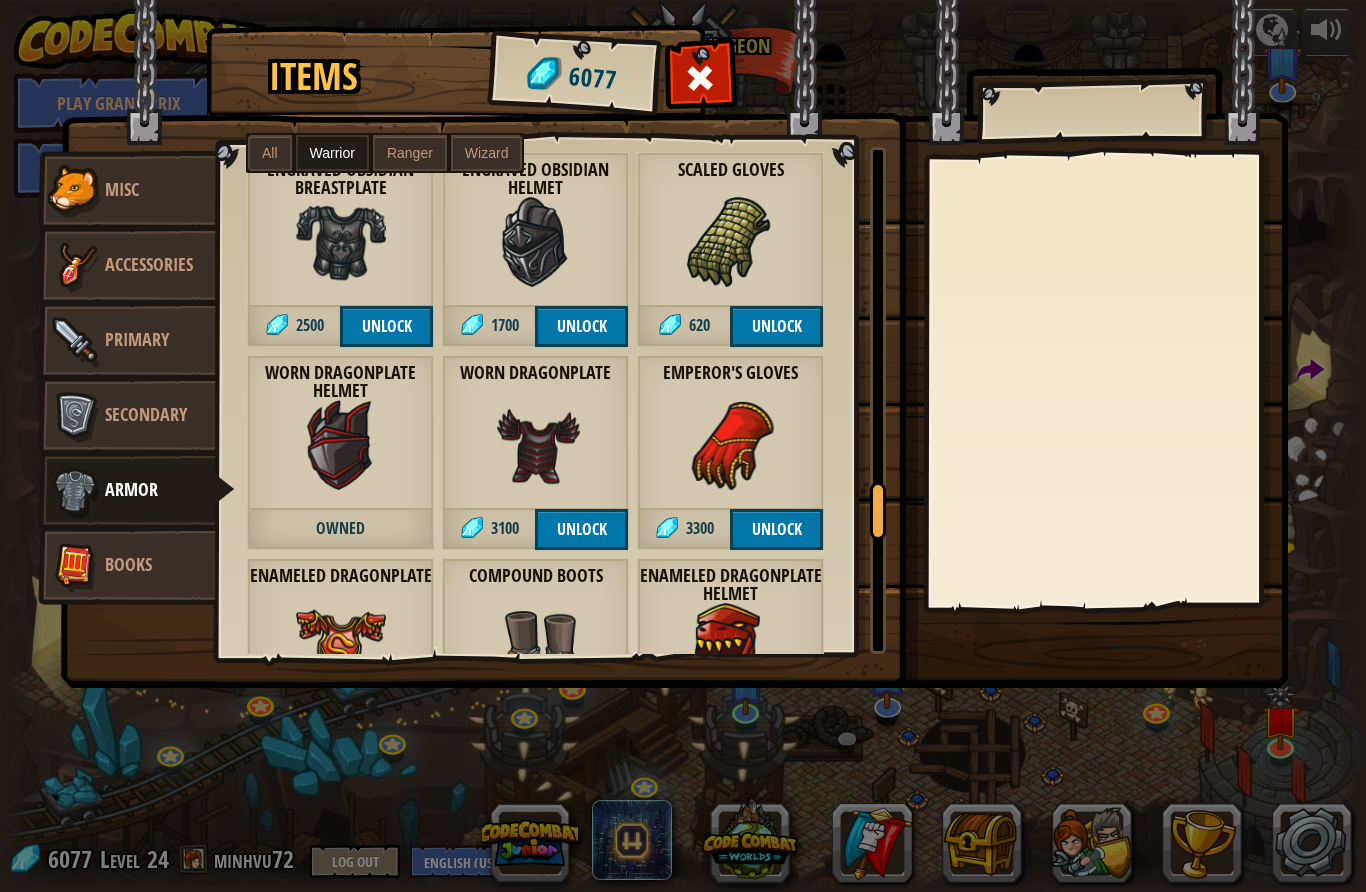 click at bounding box center (536, 445) 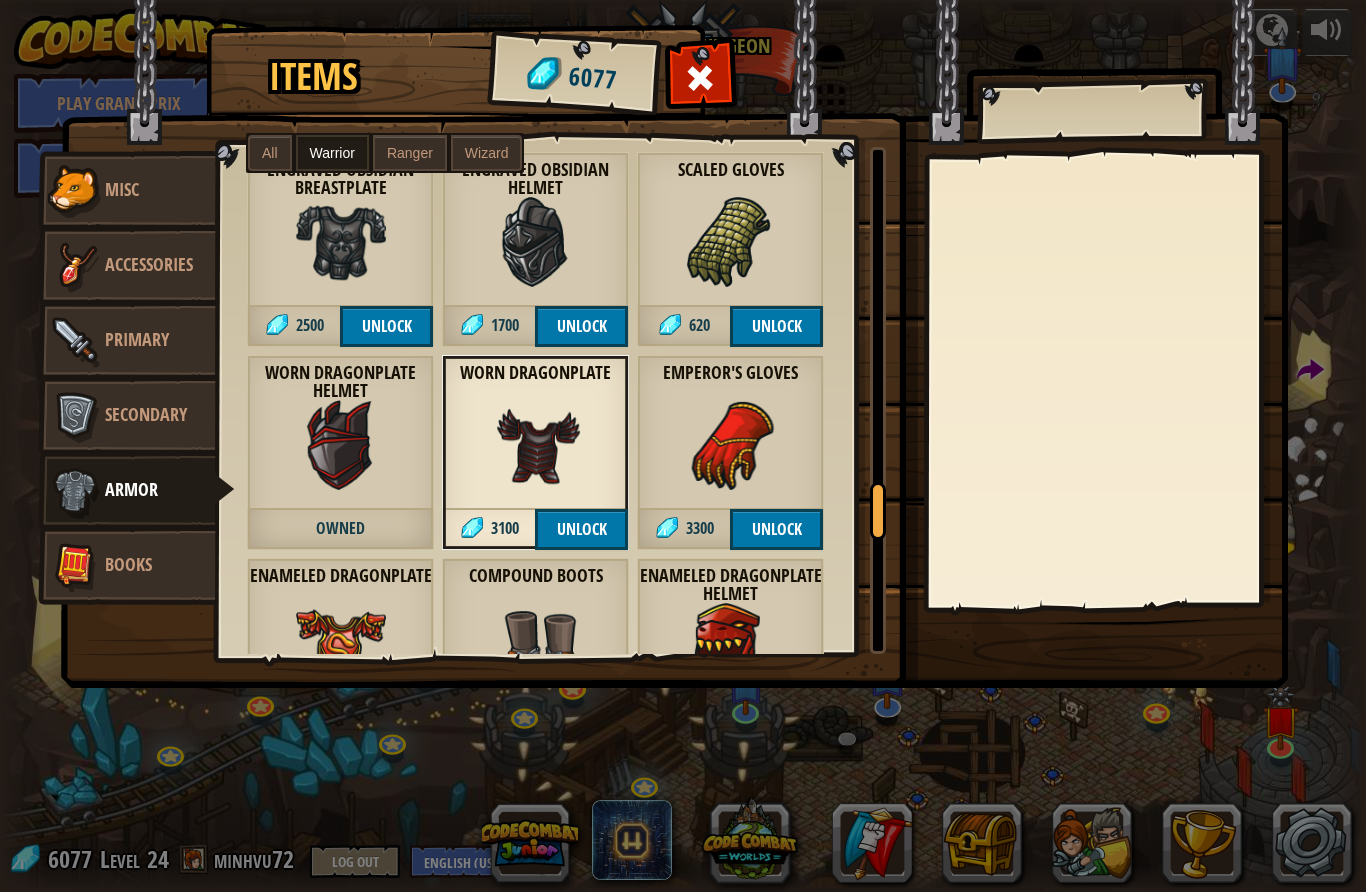 click on "Worn Dragonplate 3100 Unlock" at bounding box center (535, 452) 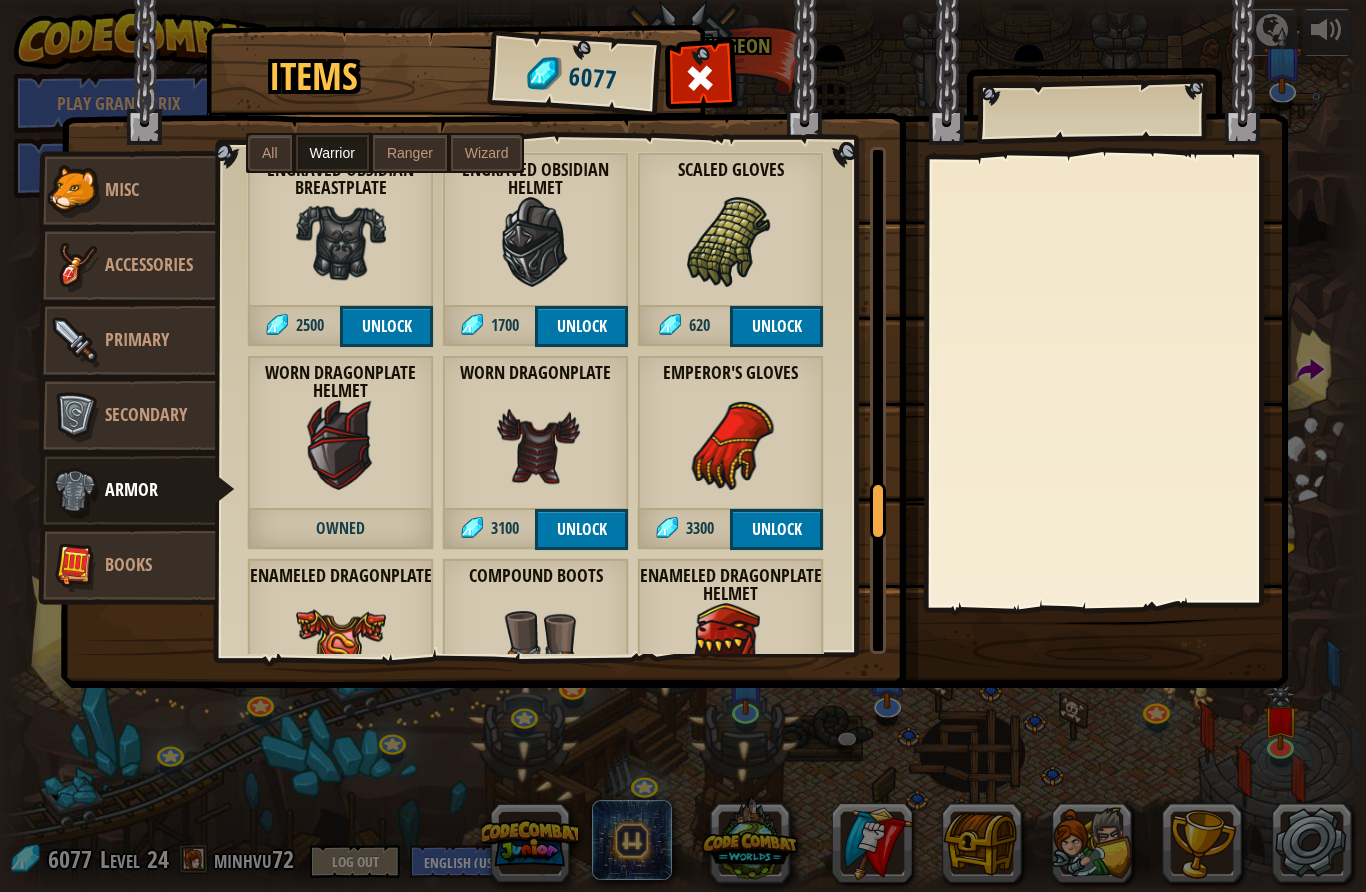 click at bounding box center [536, 445] 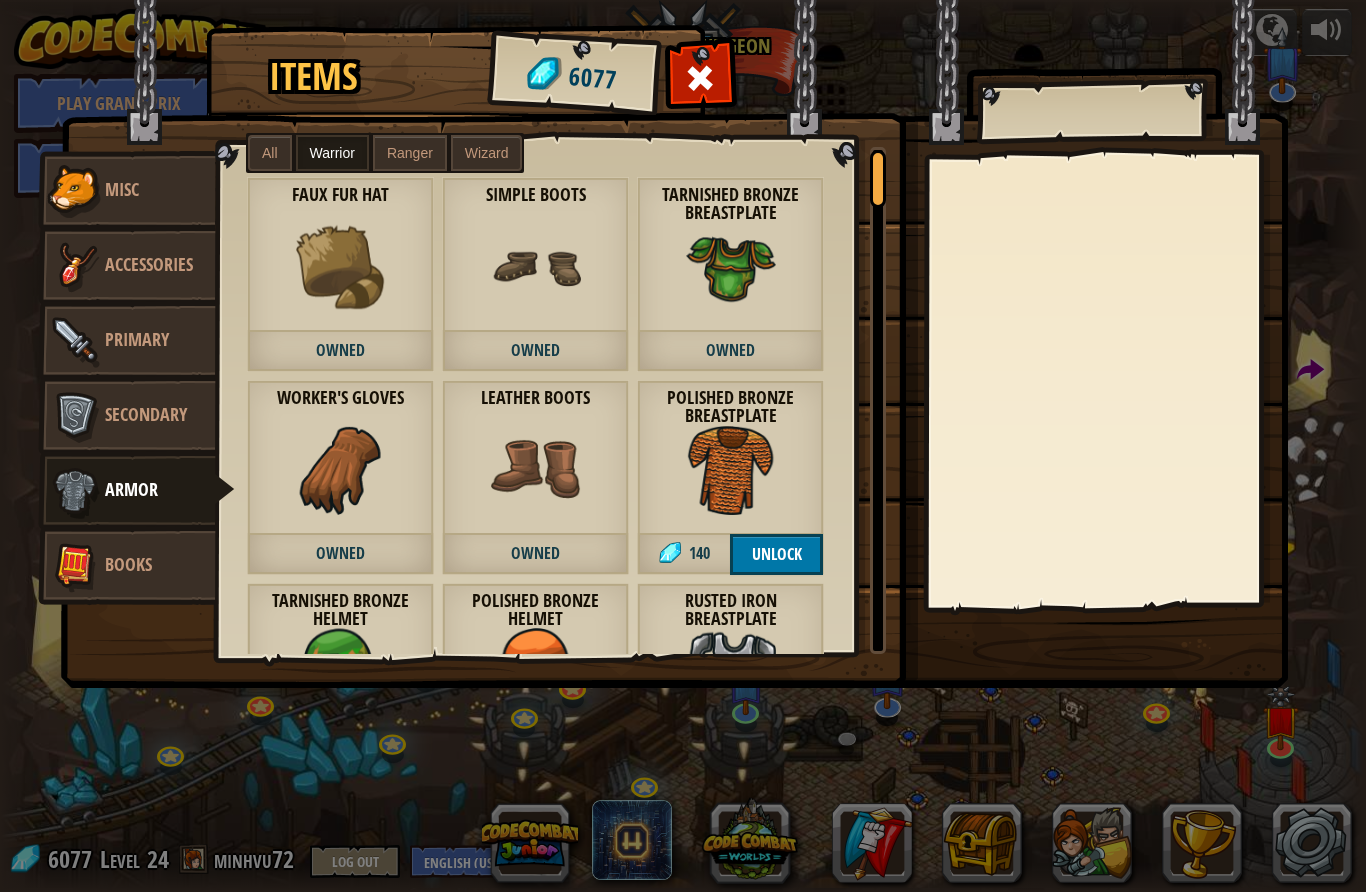 scroll, scrollTop: 0, scrollLeft: 0, axis: both 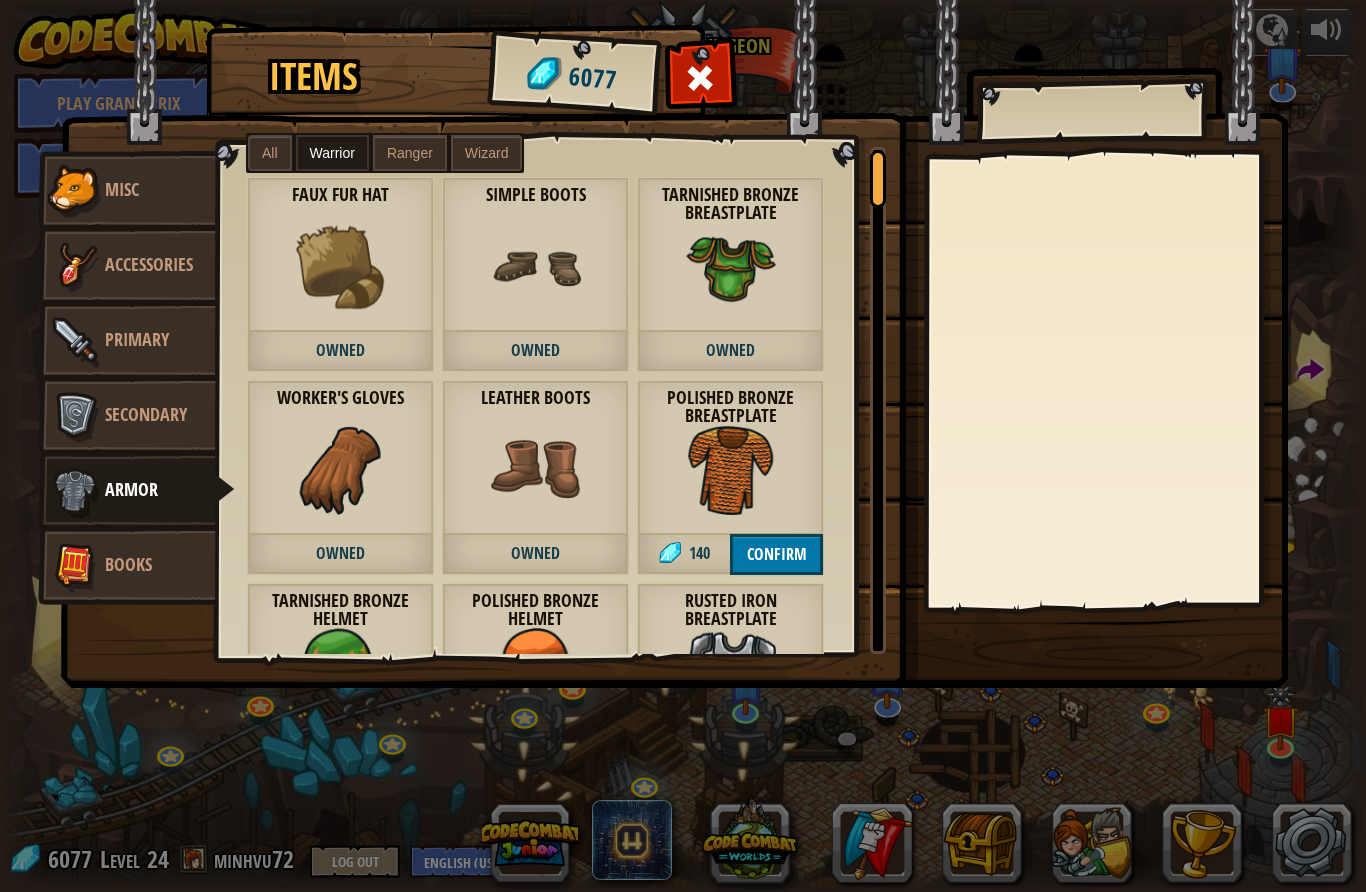 click at bounding box center (731, 470) 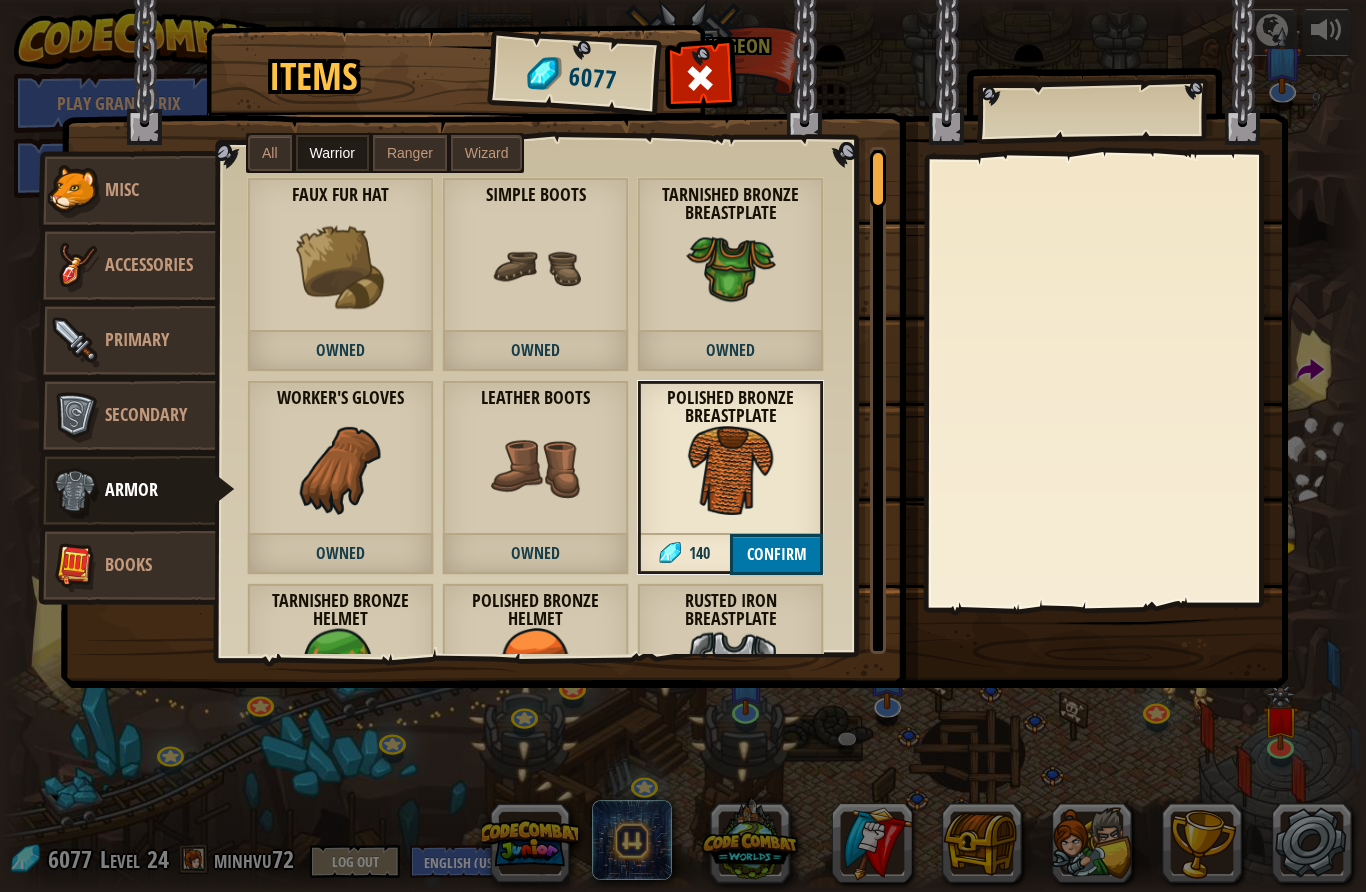 click on "Confirm" at bounding box center (776, 554) 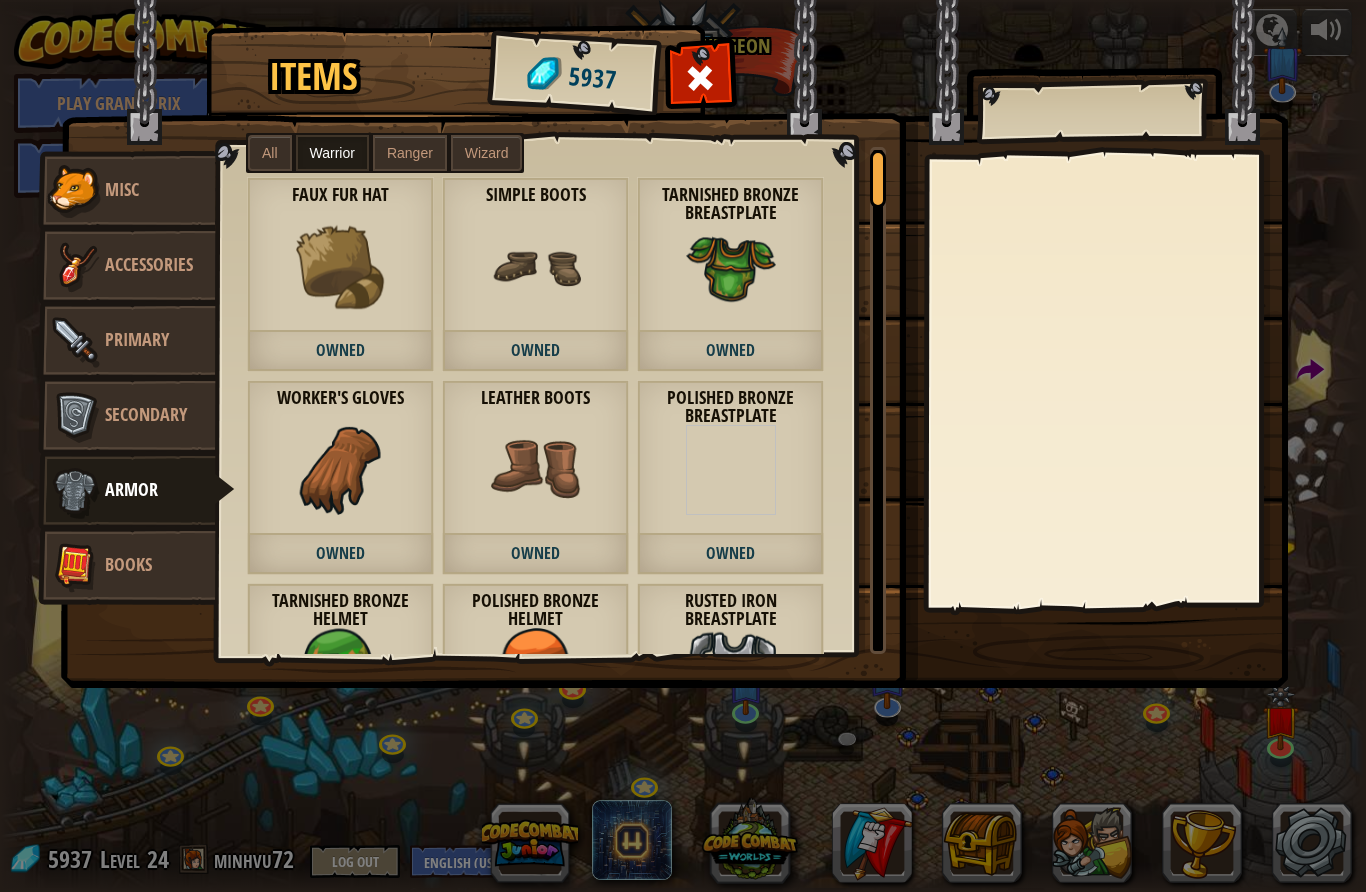 click at bounding box center (75, 491) 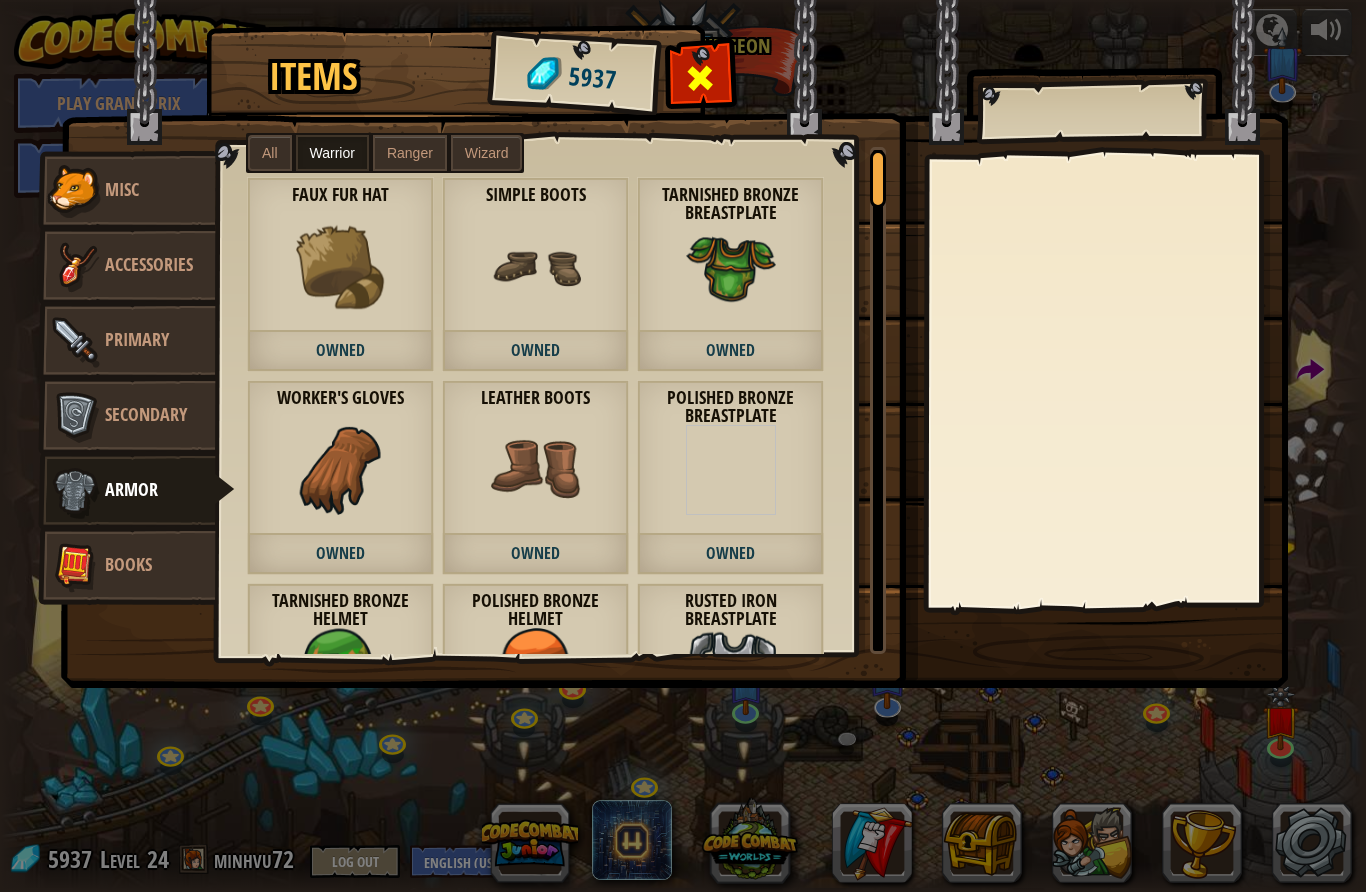 click at bounding box center [701, 78] 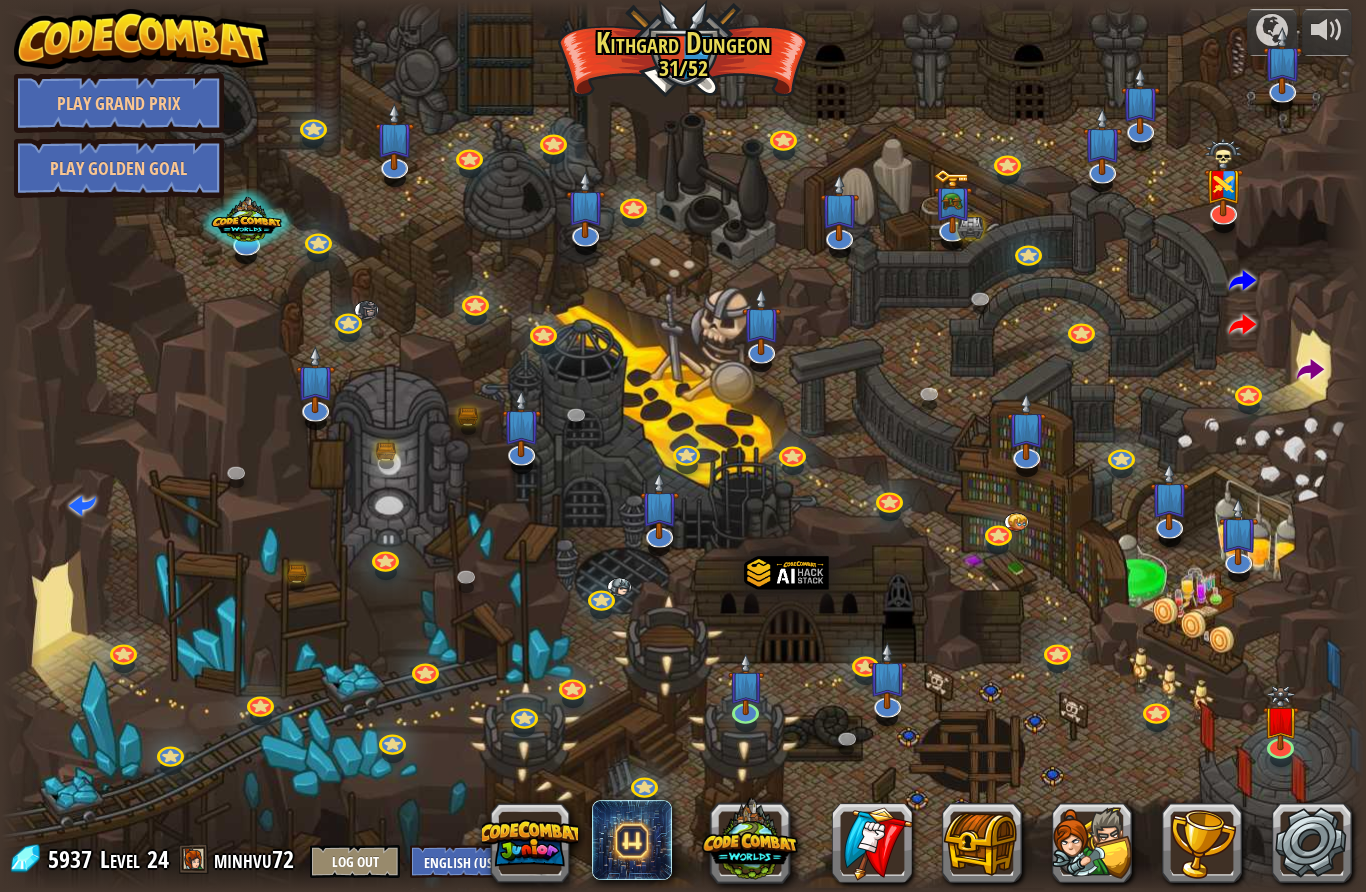 click at bounding box center (683, 446) 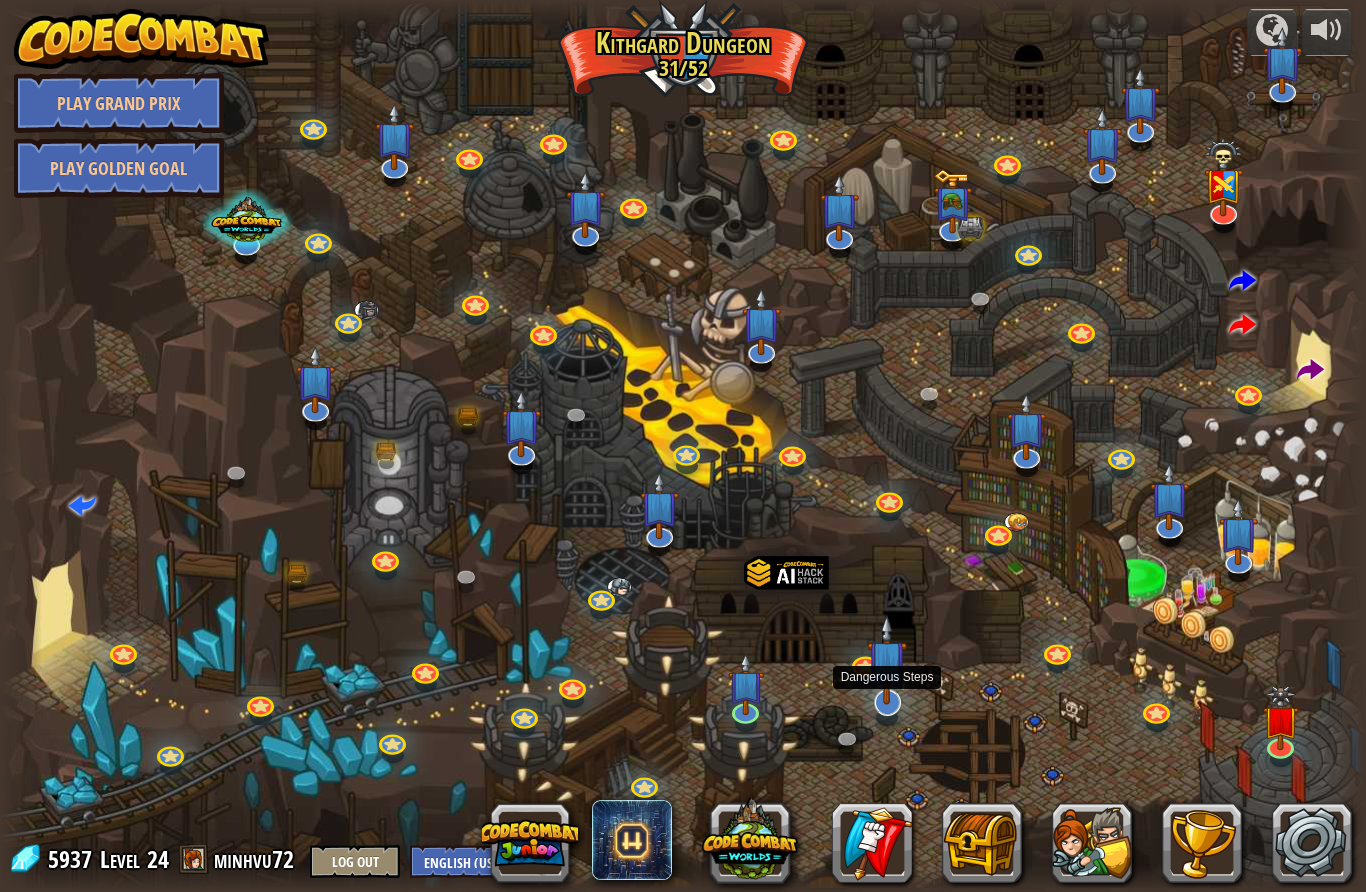 click at bounding box center [887, 659] 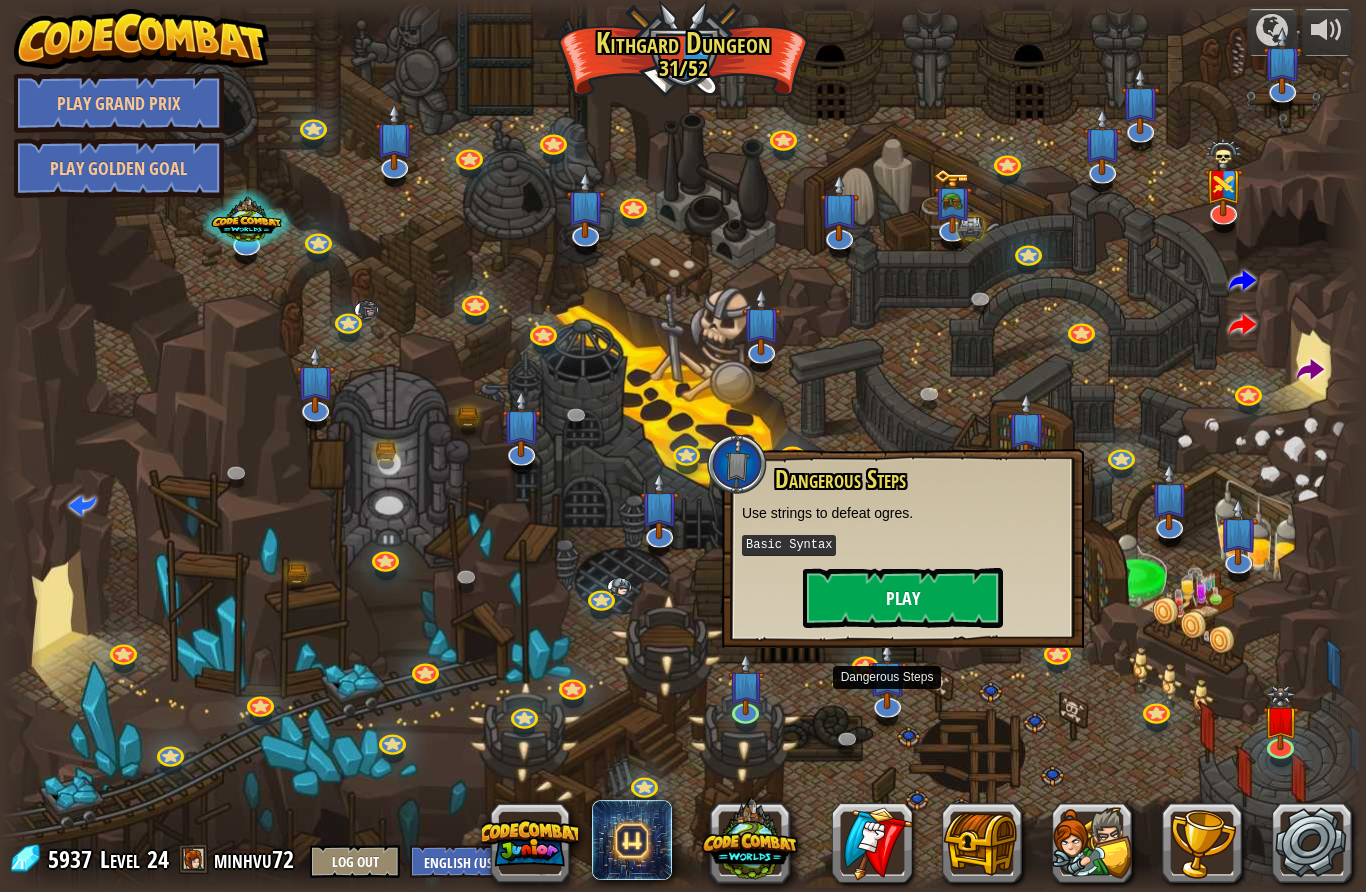 click on "Play" at bounding box center [903, 598] 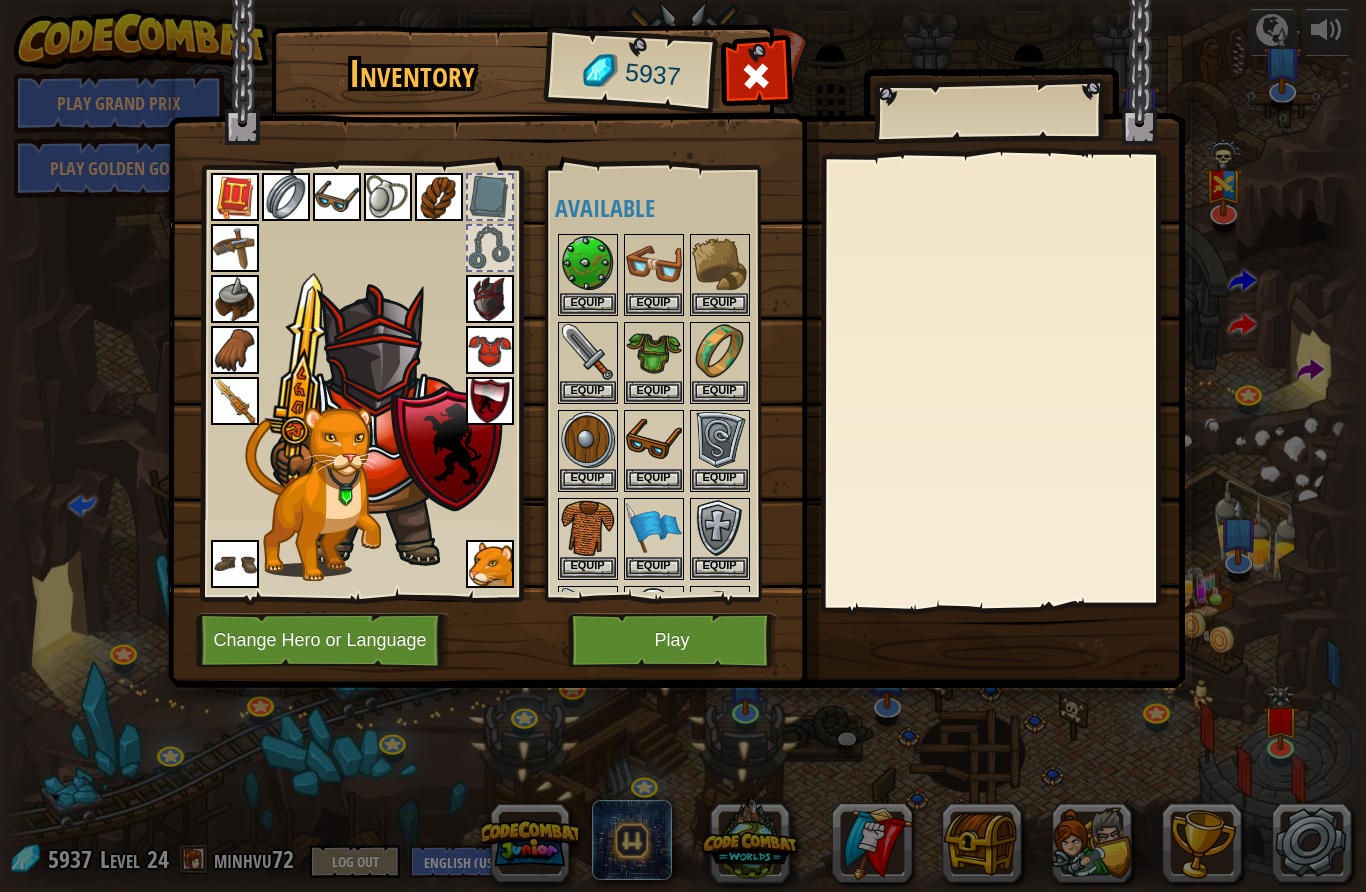 click on "Play" at bounding box center (672, 640) 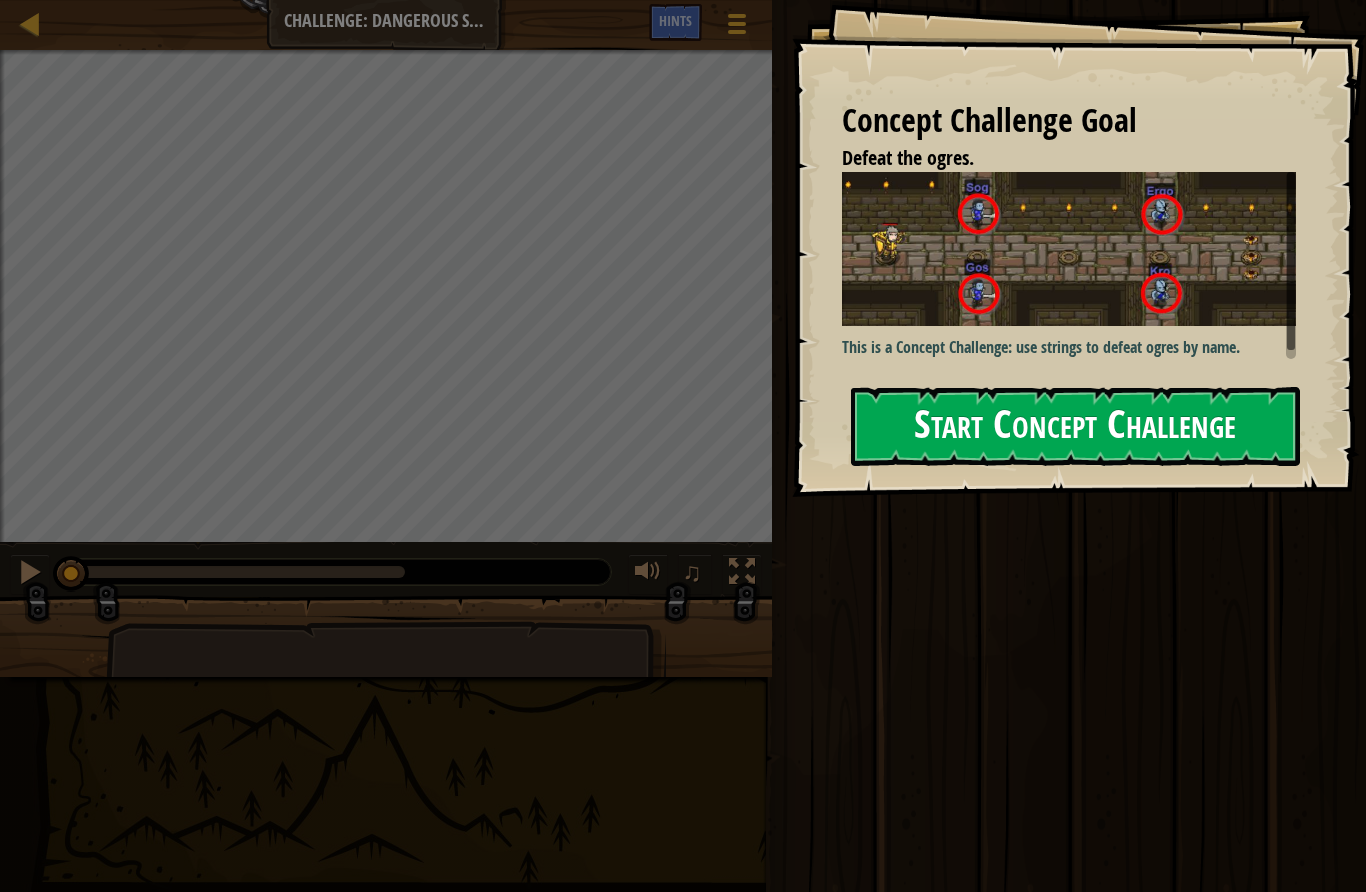 click on "Start Concept Challenge" at bounding box center [1075, 426] 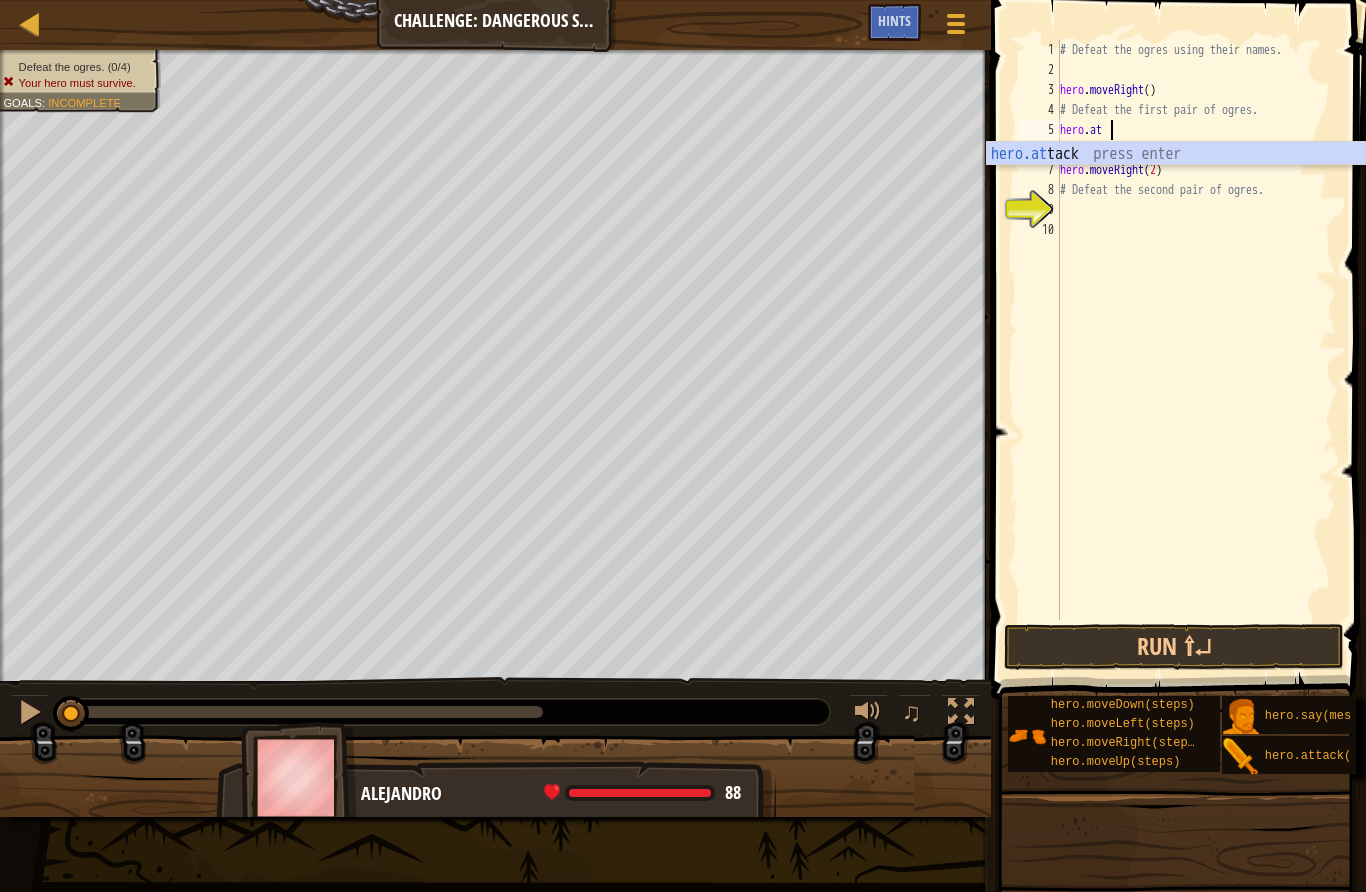 scroll, scrollTop: 21, scrollLeft: 78, axis: both 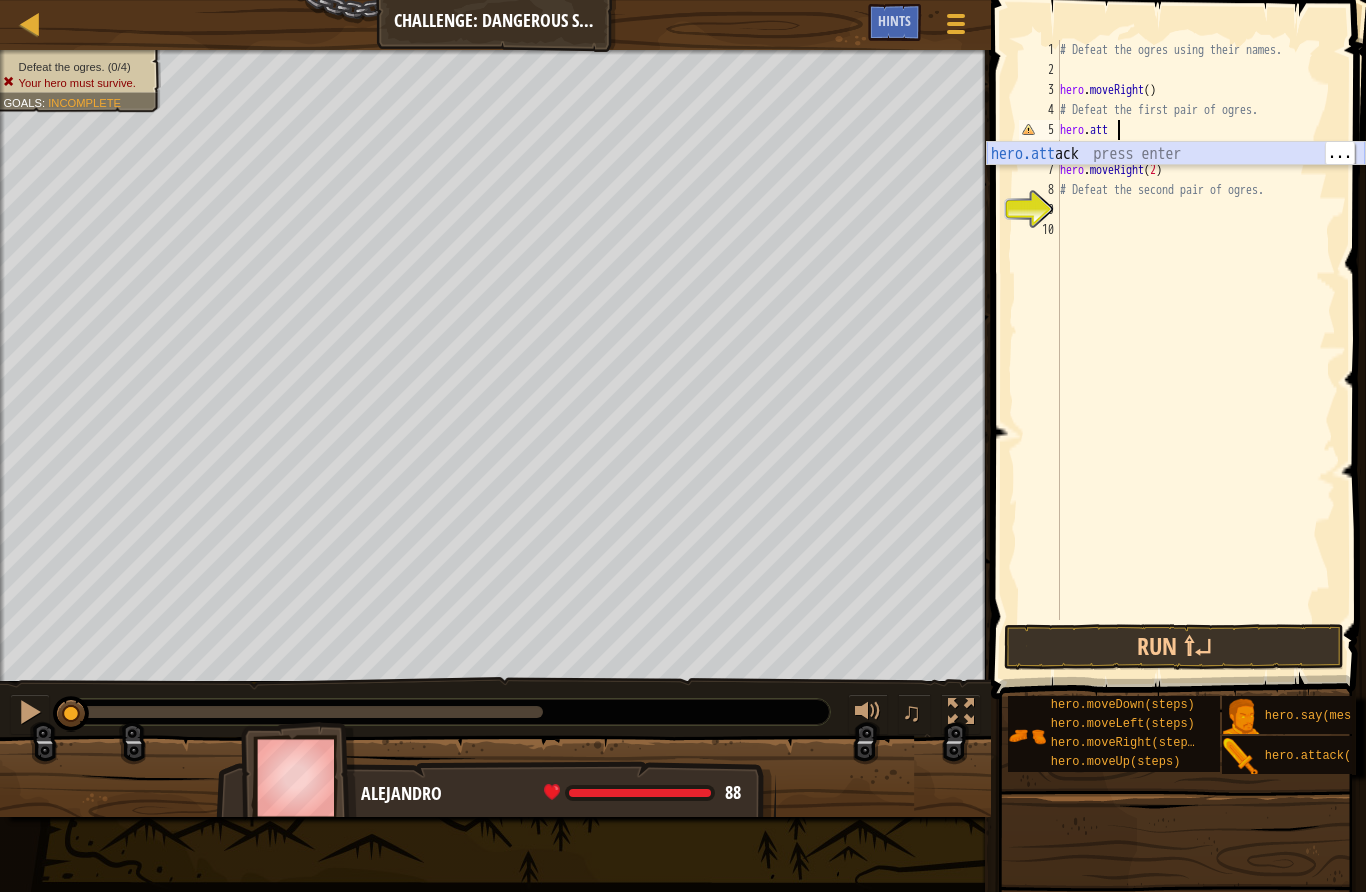 click on "hero.att ack press enter" at bounding box center (1176, 178) 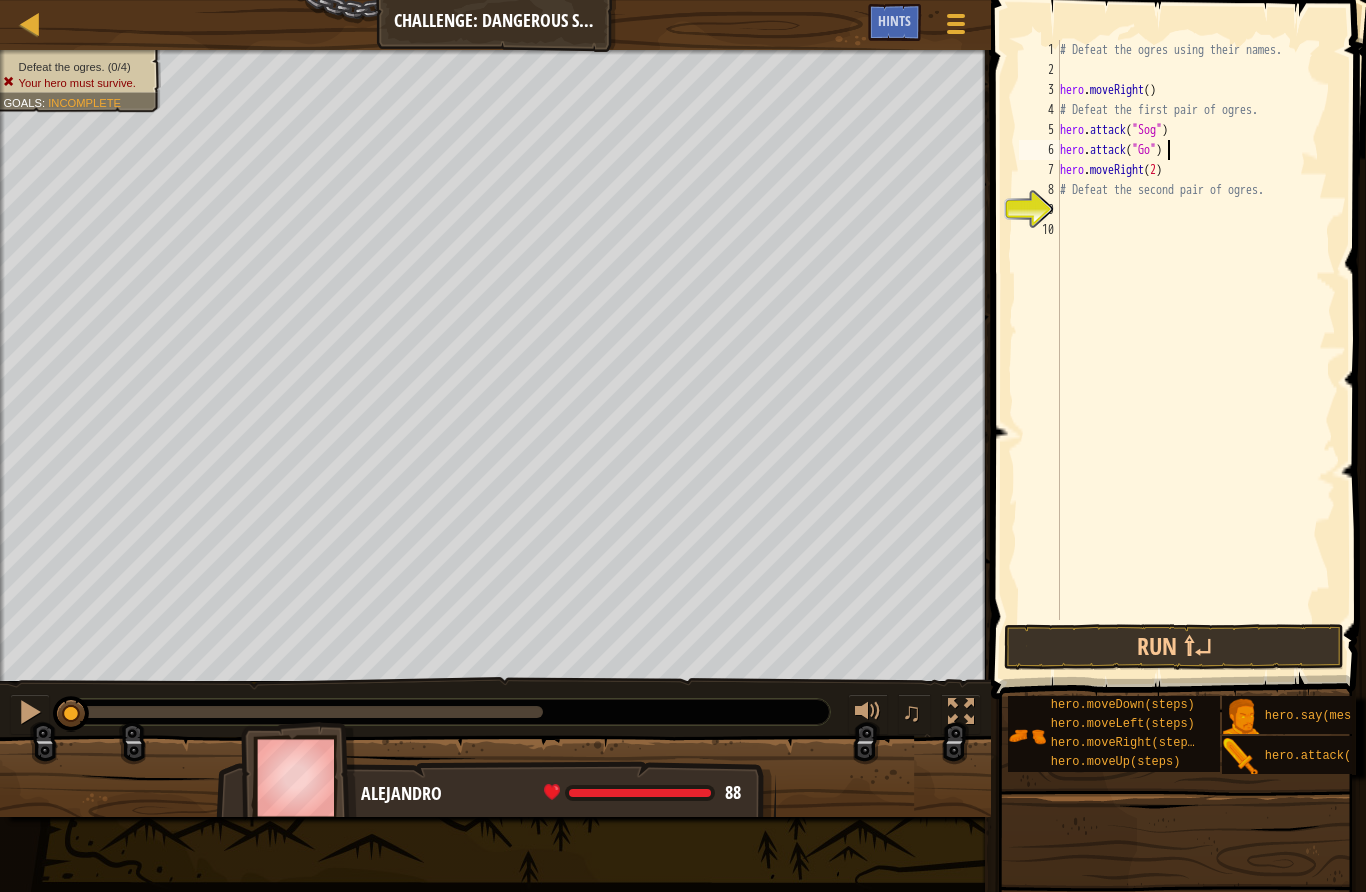 scroll, scrollTop: 21, scrollLeft: 42, axis: both 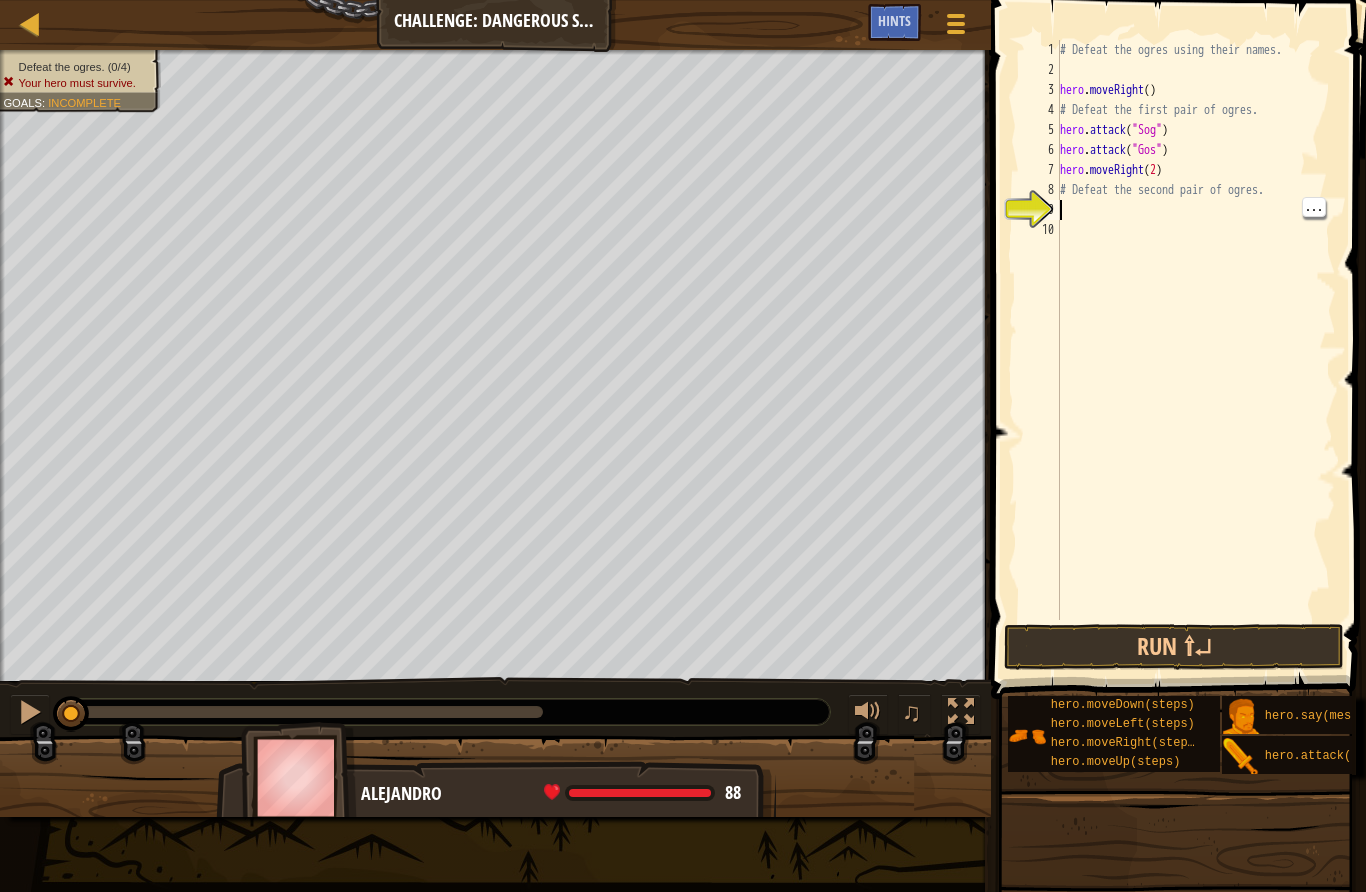 click on "# Defeat the ogres using their names. hero . moveRight ( ) # Defeat the first pair of ogres. hero . attack ( "Sog" ) hero . attack ( "Gos" ) hero . moveRight ( 2 ) # Defeat the second pair of ogres." at bounding box center [1196, 350] 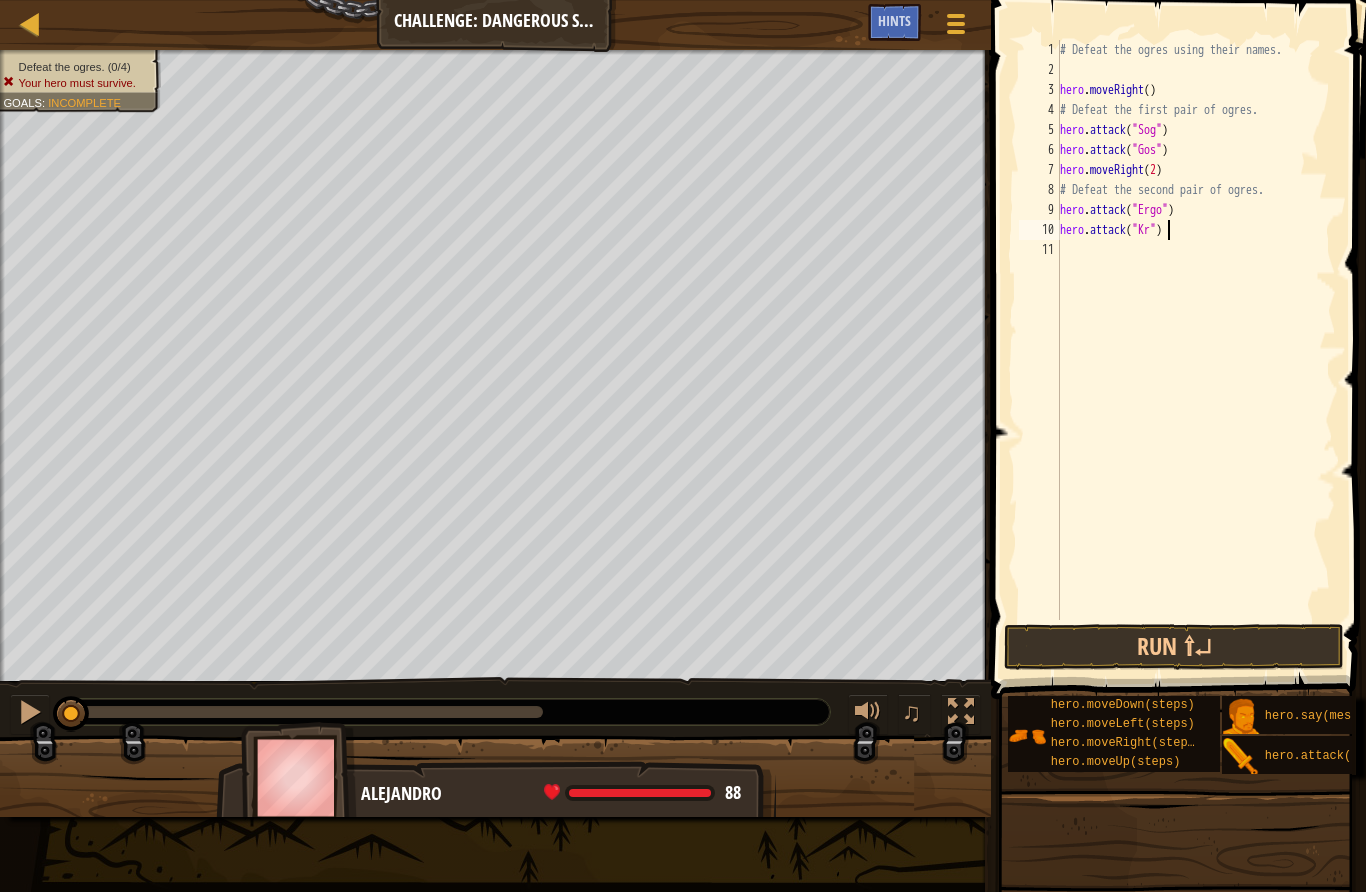scroll, scrollTop: 21, scrollLeft: 42, axis: both 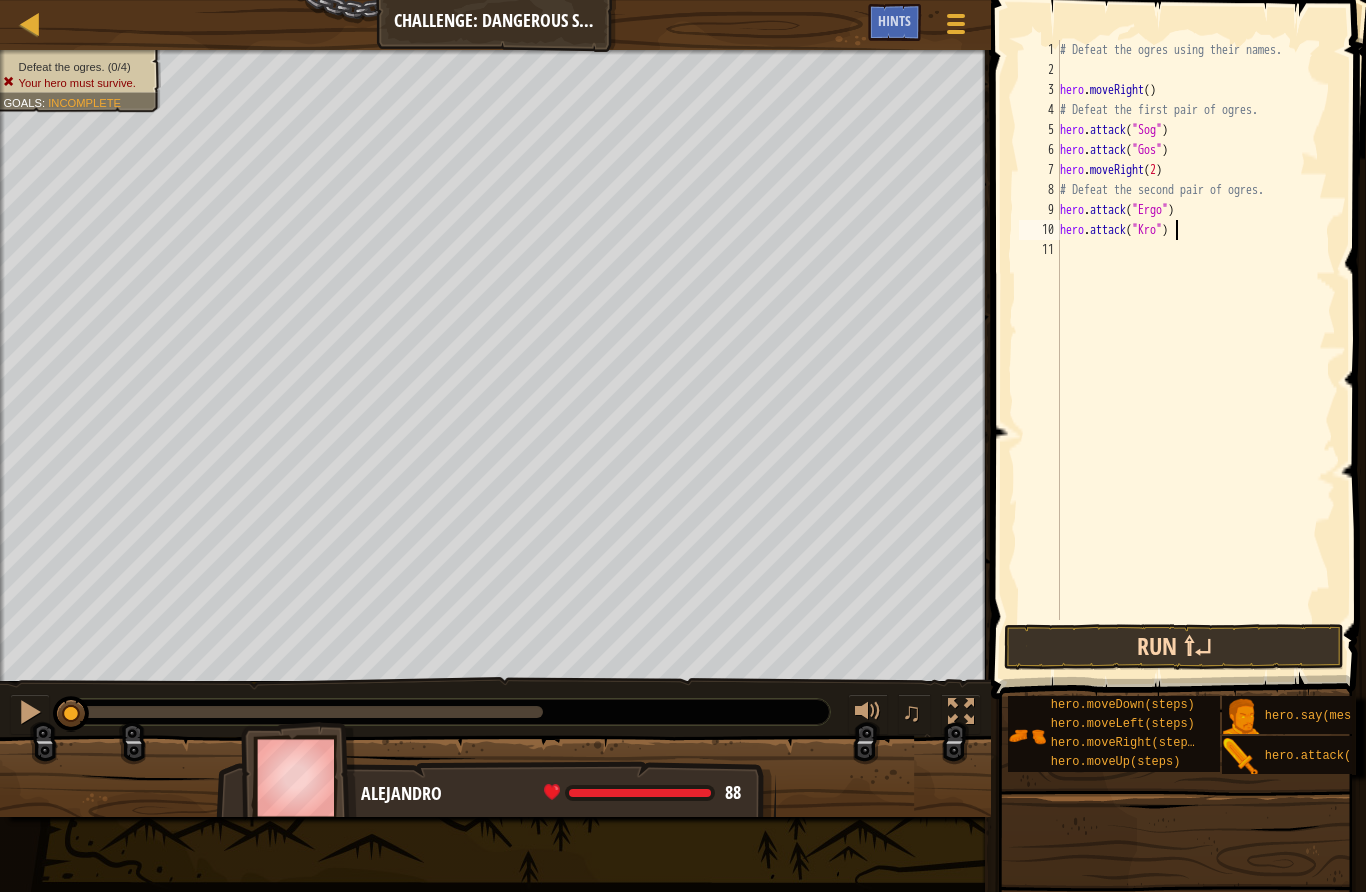 click on "Run ⇧↵" at bounding box center [1174, 647] 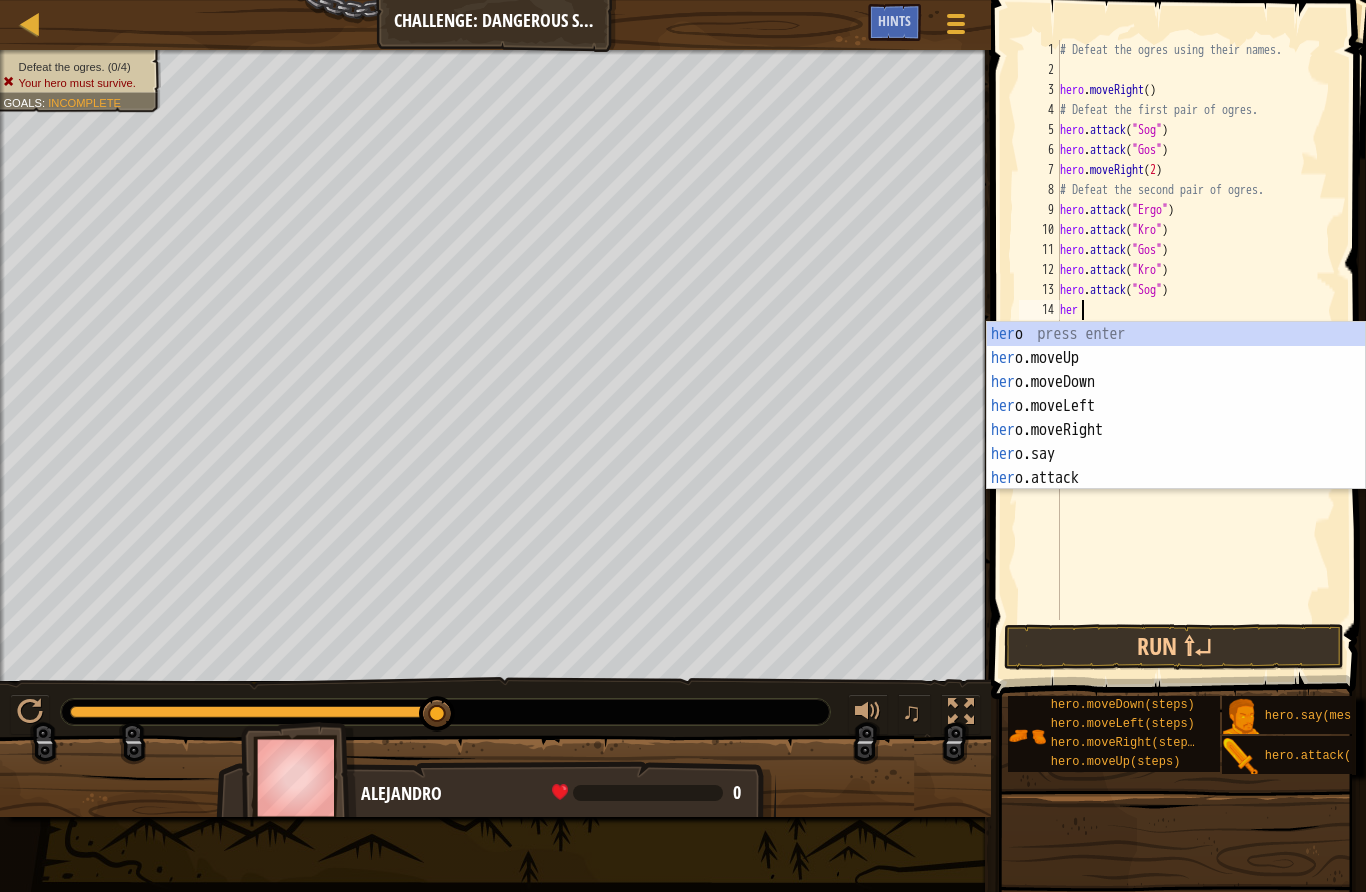 scroll, scrollTop: 21, scrollLeft: 49, axis: both 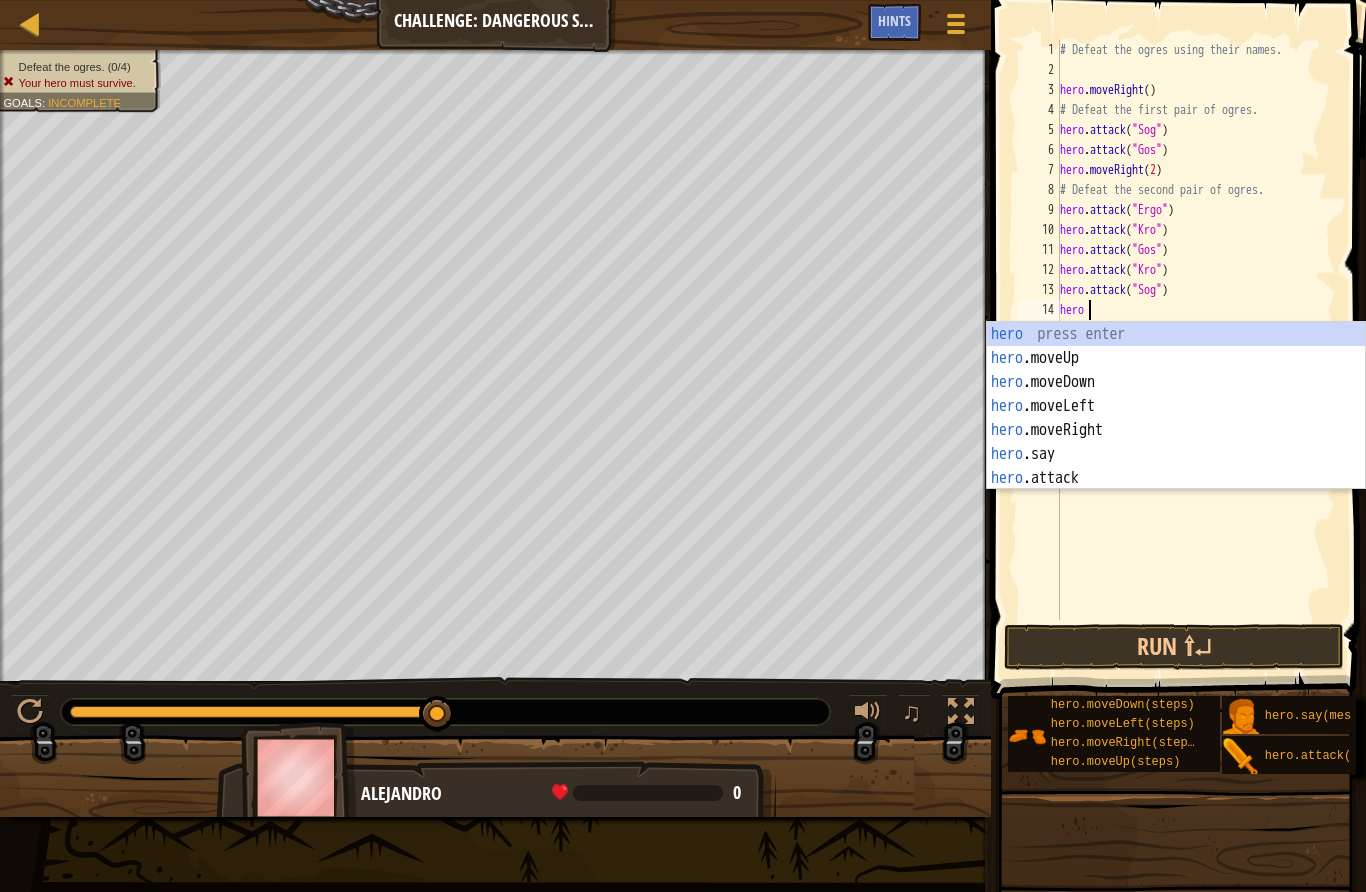 type on "abcde fg" 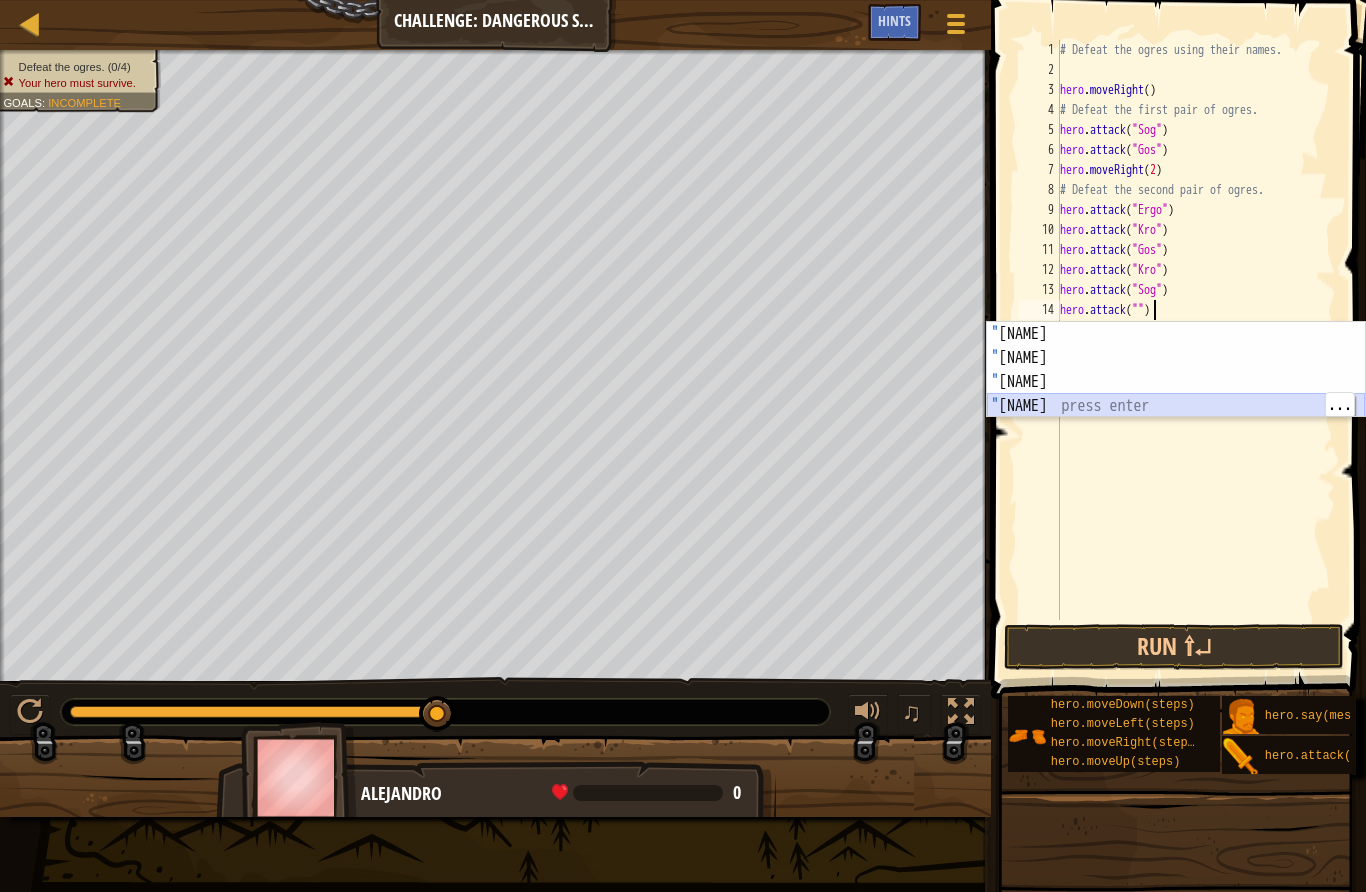 click on "[NAME]" at bounding box center [1176, 394] 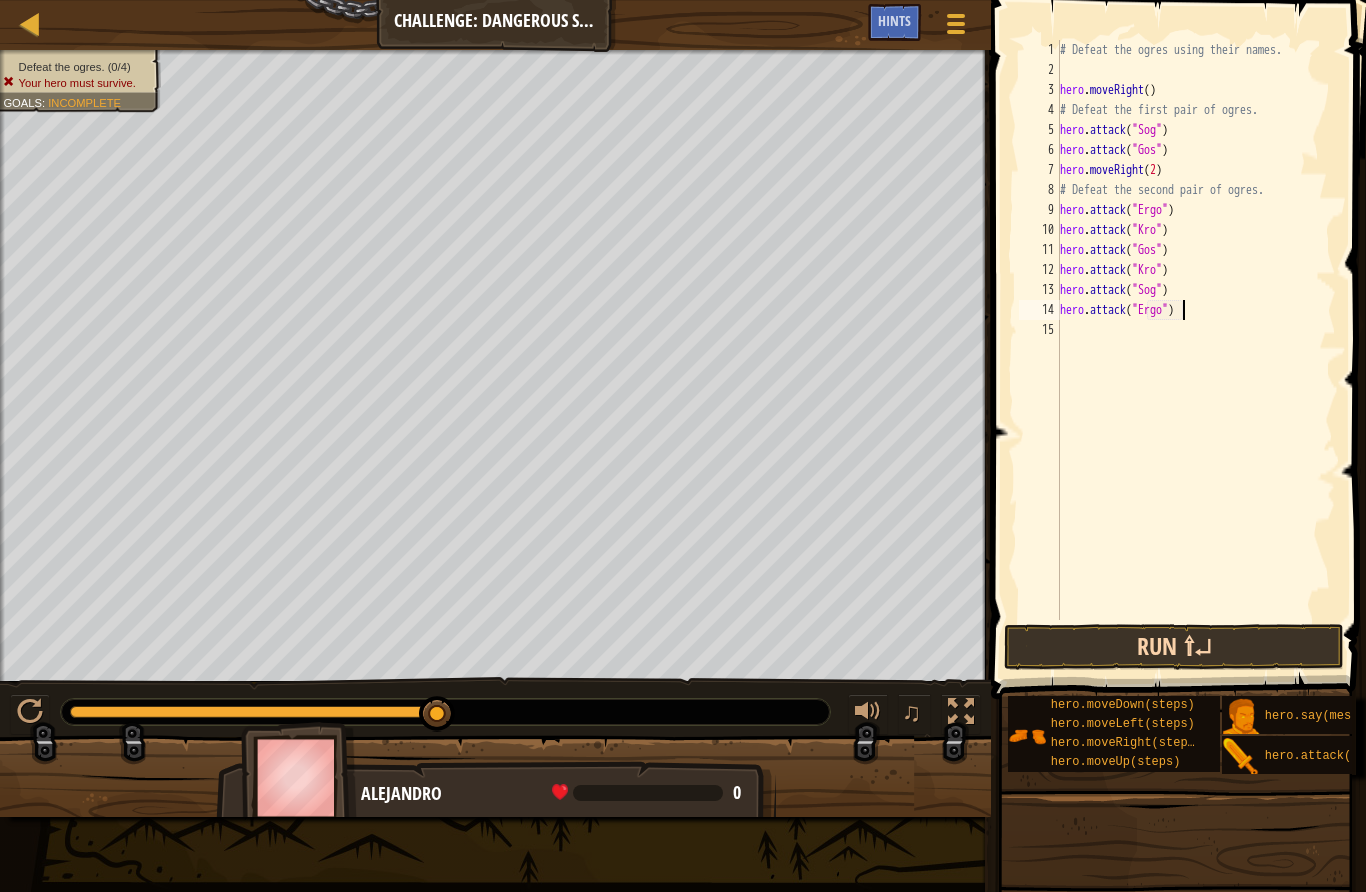 click on "Run ⇧↵" at bounding box center (1174, 647) 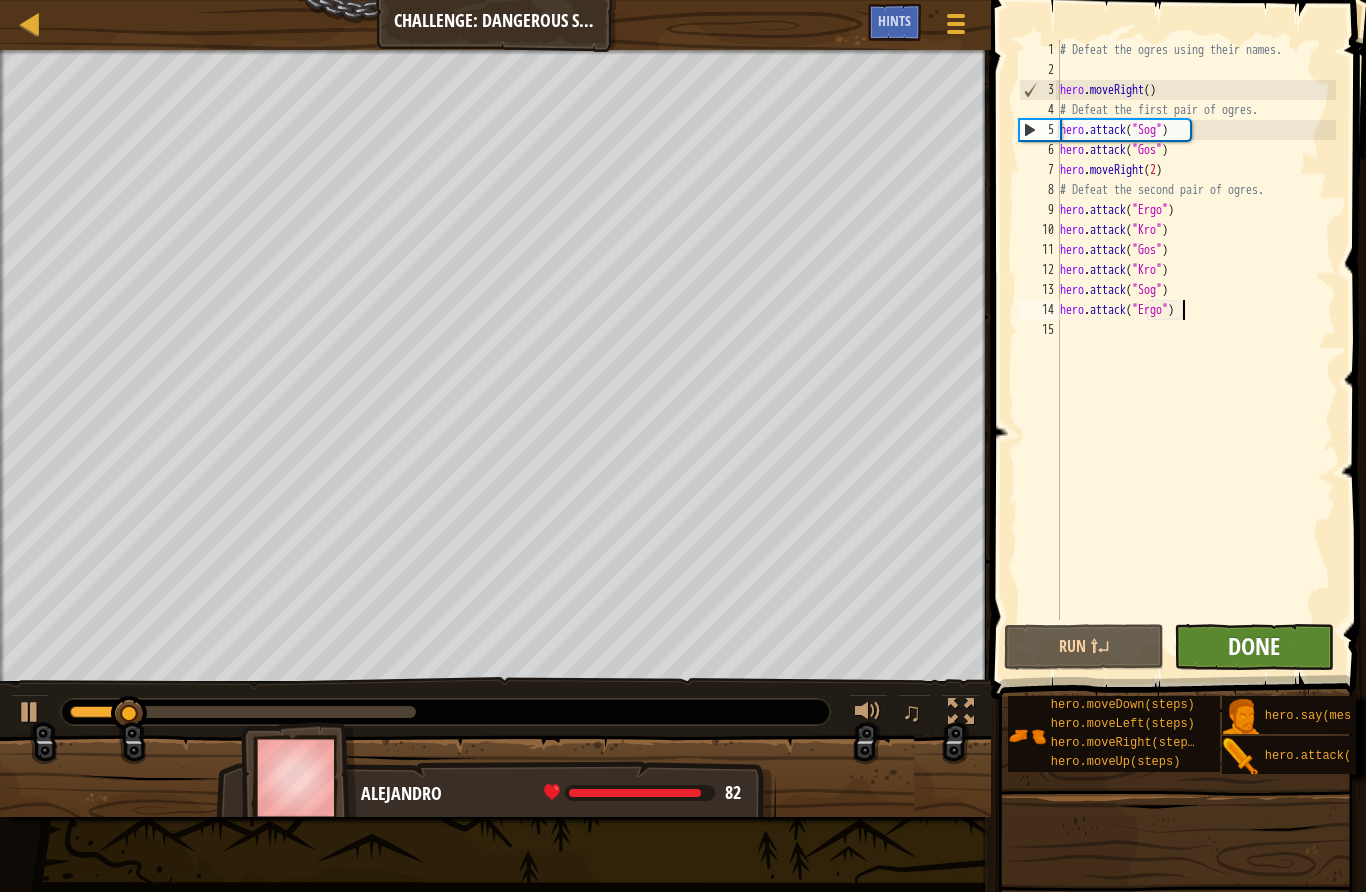 click on "Done" at bounding box center (1254, 646) 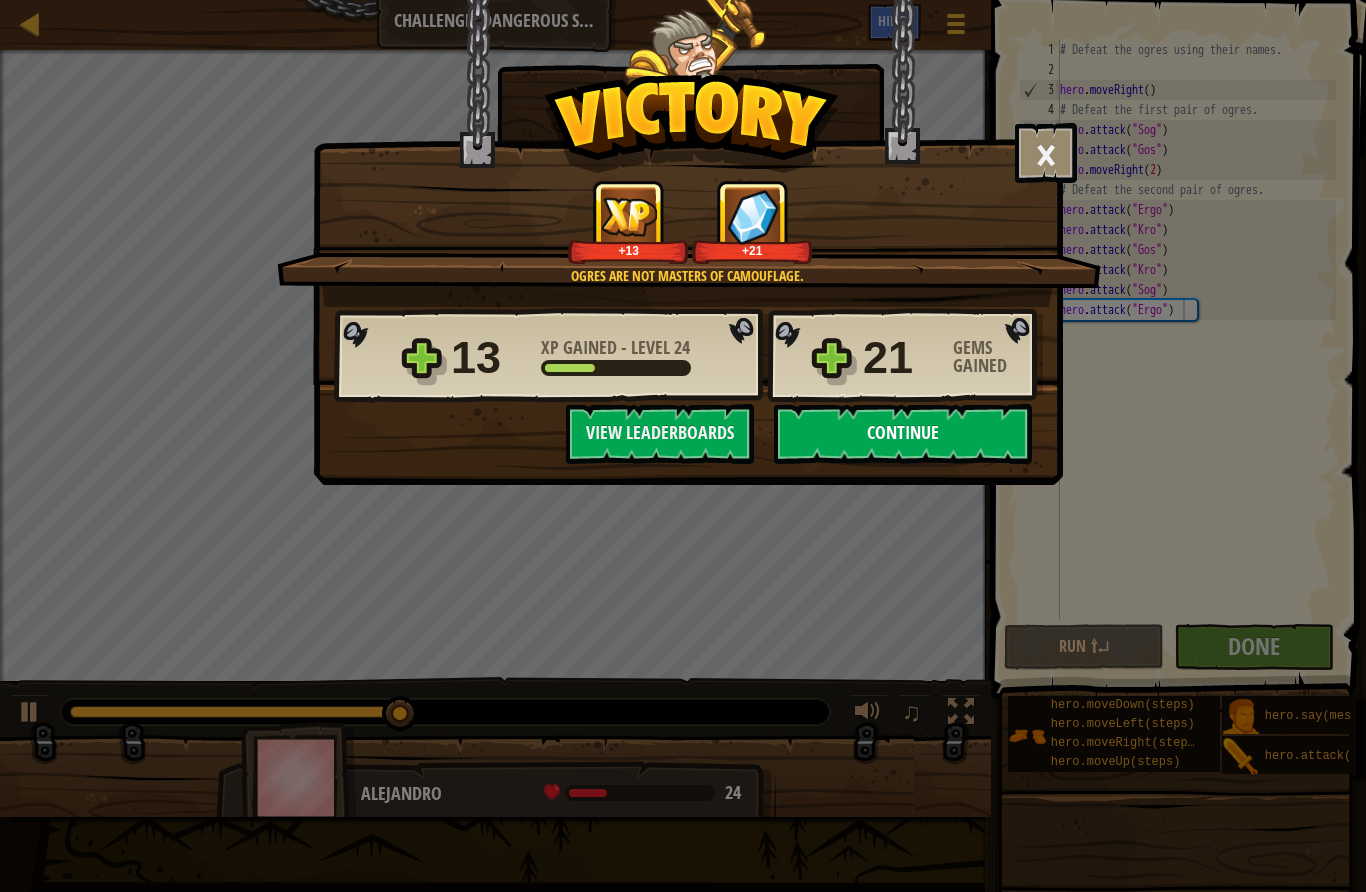 click on "Continue" at bounding box center [903, 434] 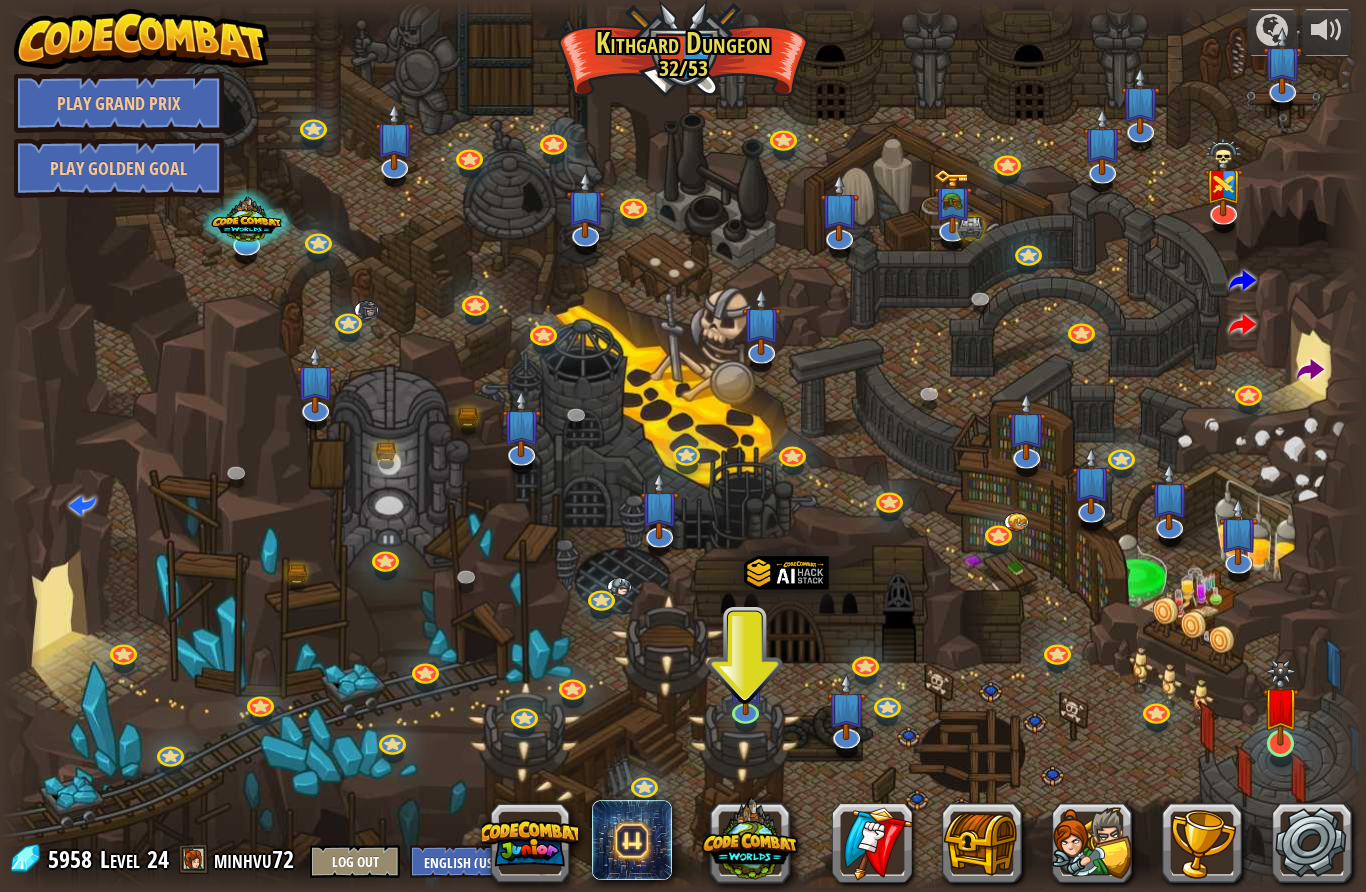 click at bounding box center (1281, 703) 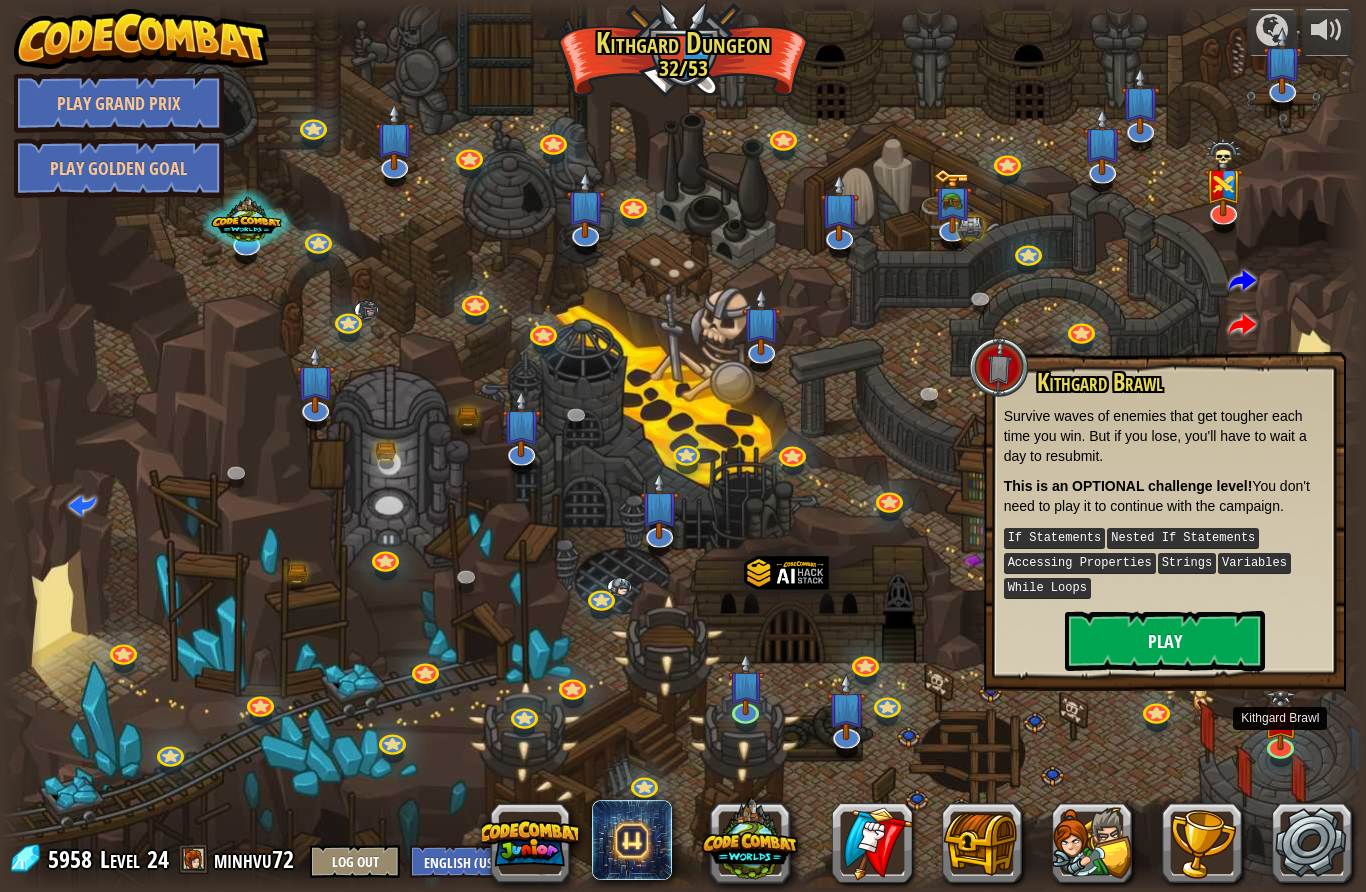 click on "Play" at bounding box center (1165, 641) 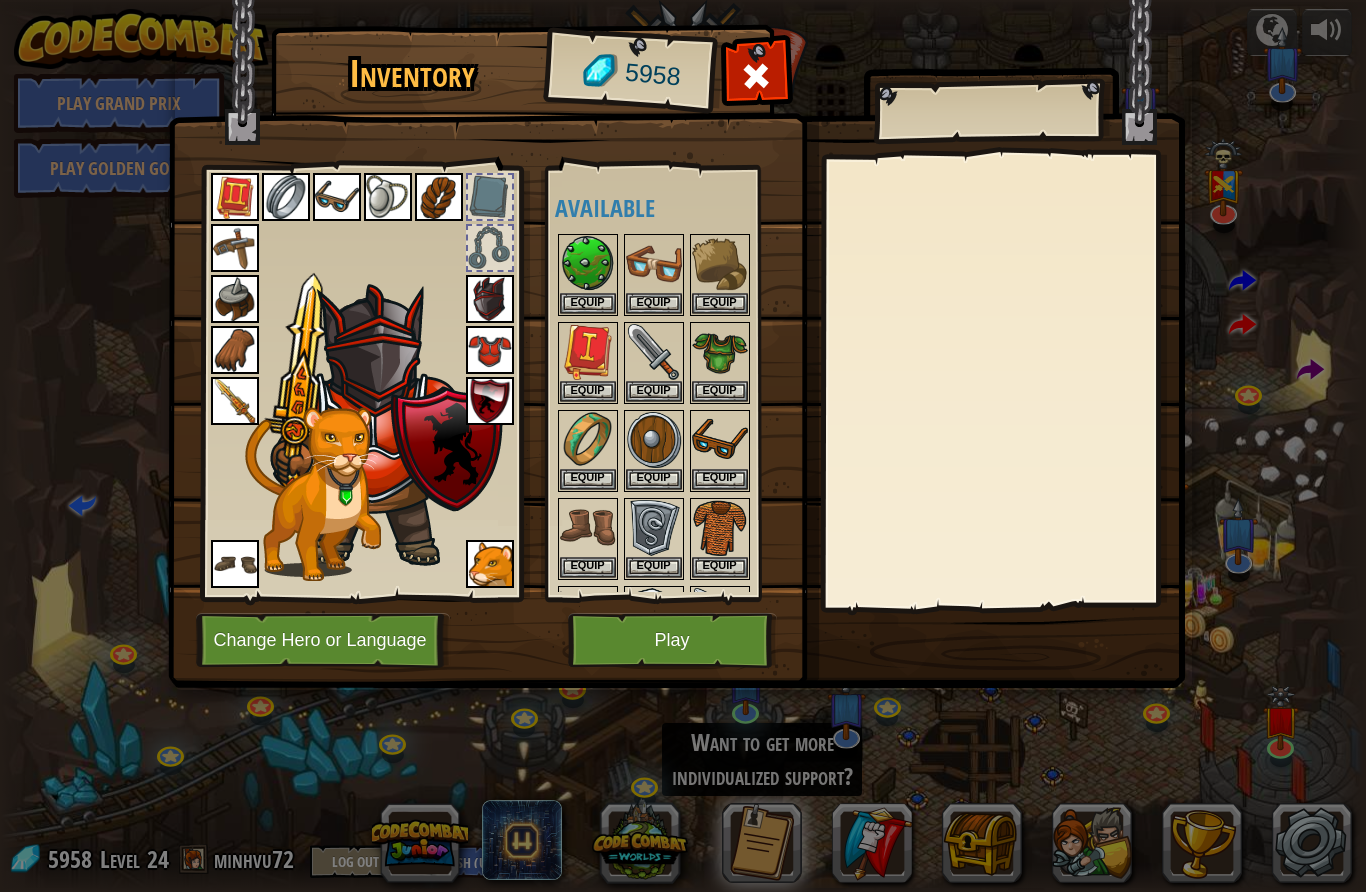 click on "Play" at bounding box center [672, 640] 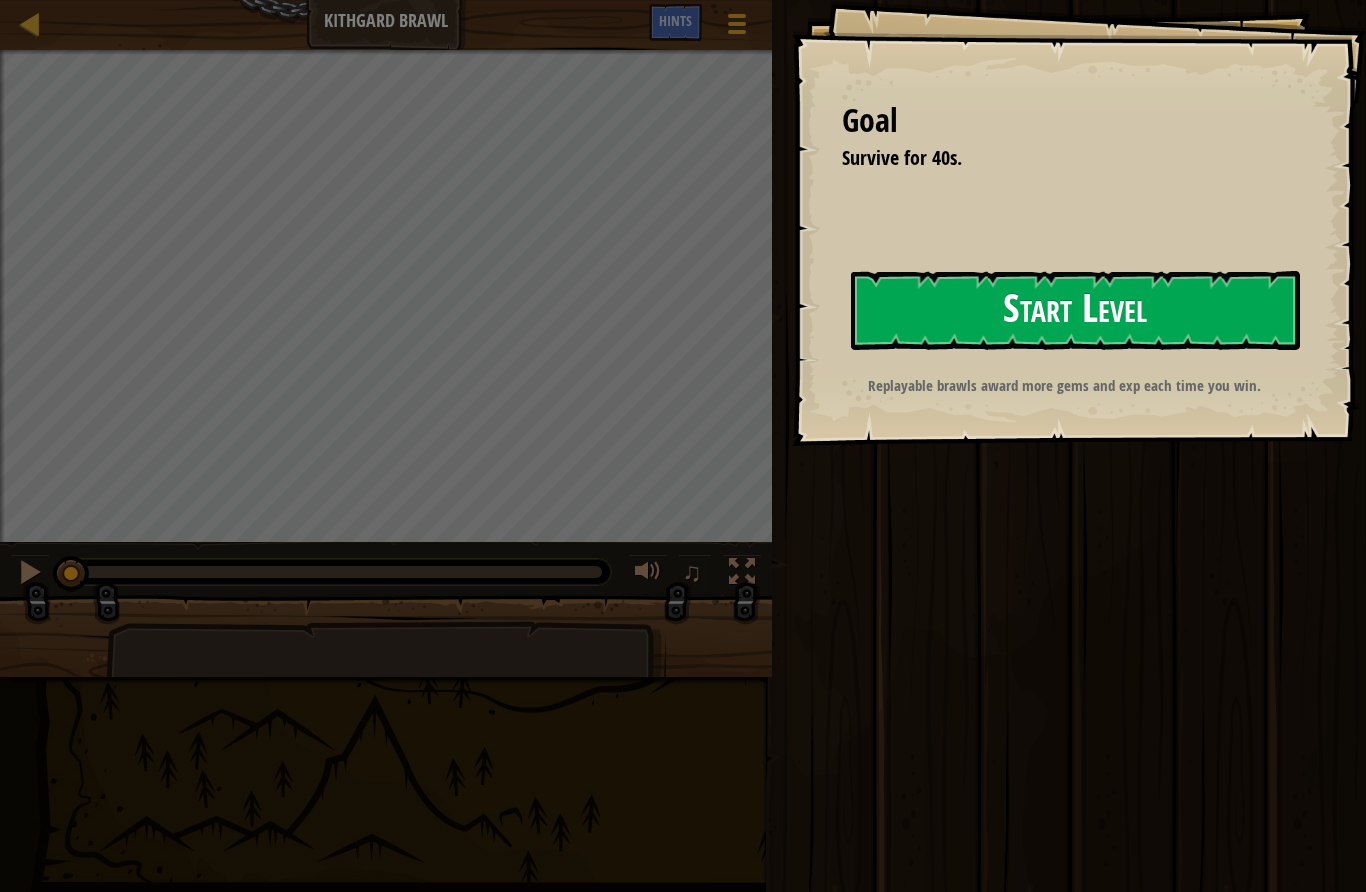click on "Start Level" at bounding box center (1075, 310) 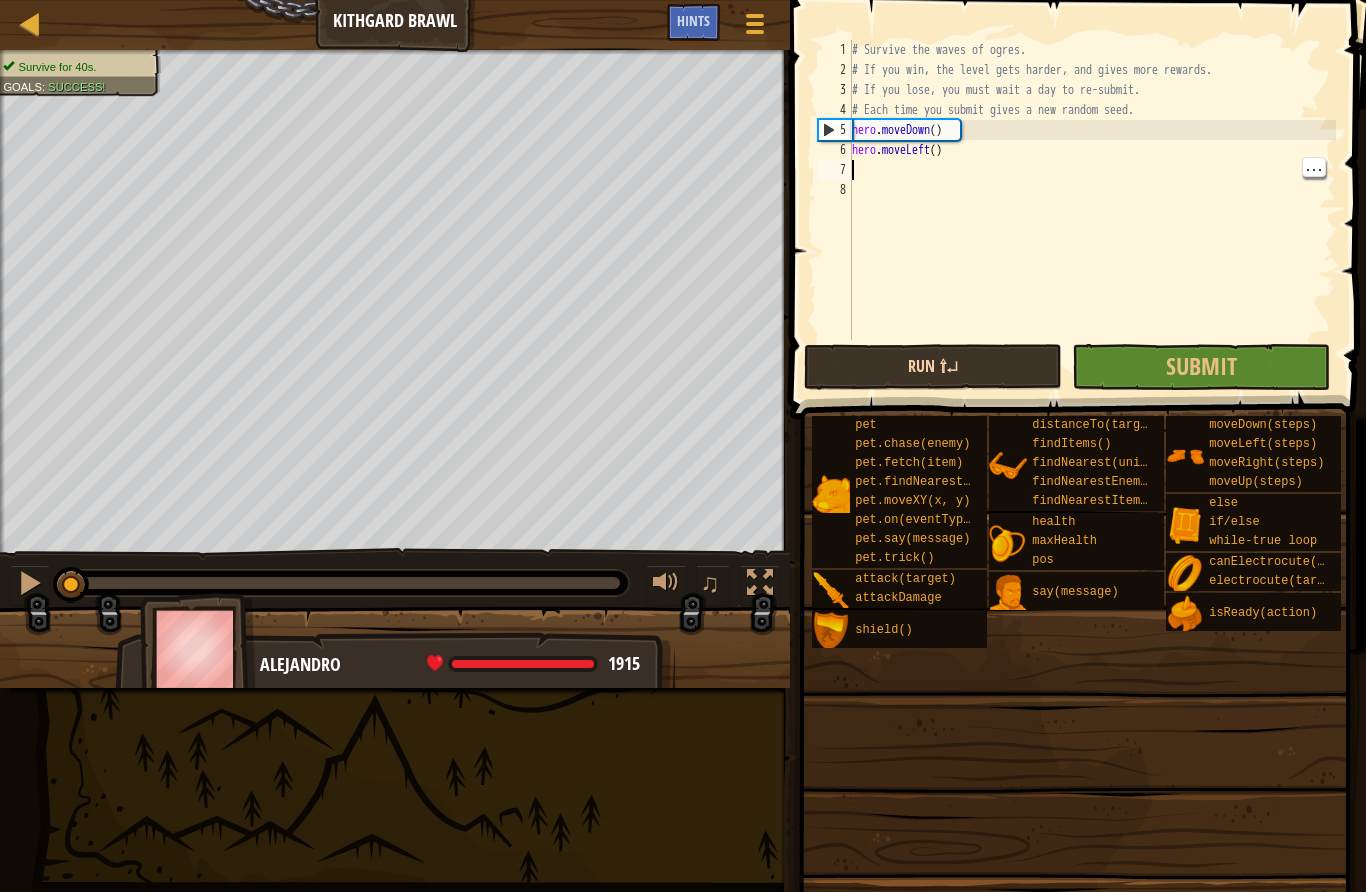 click on "Run ⇧↵" at bounding box center [933, 367] 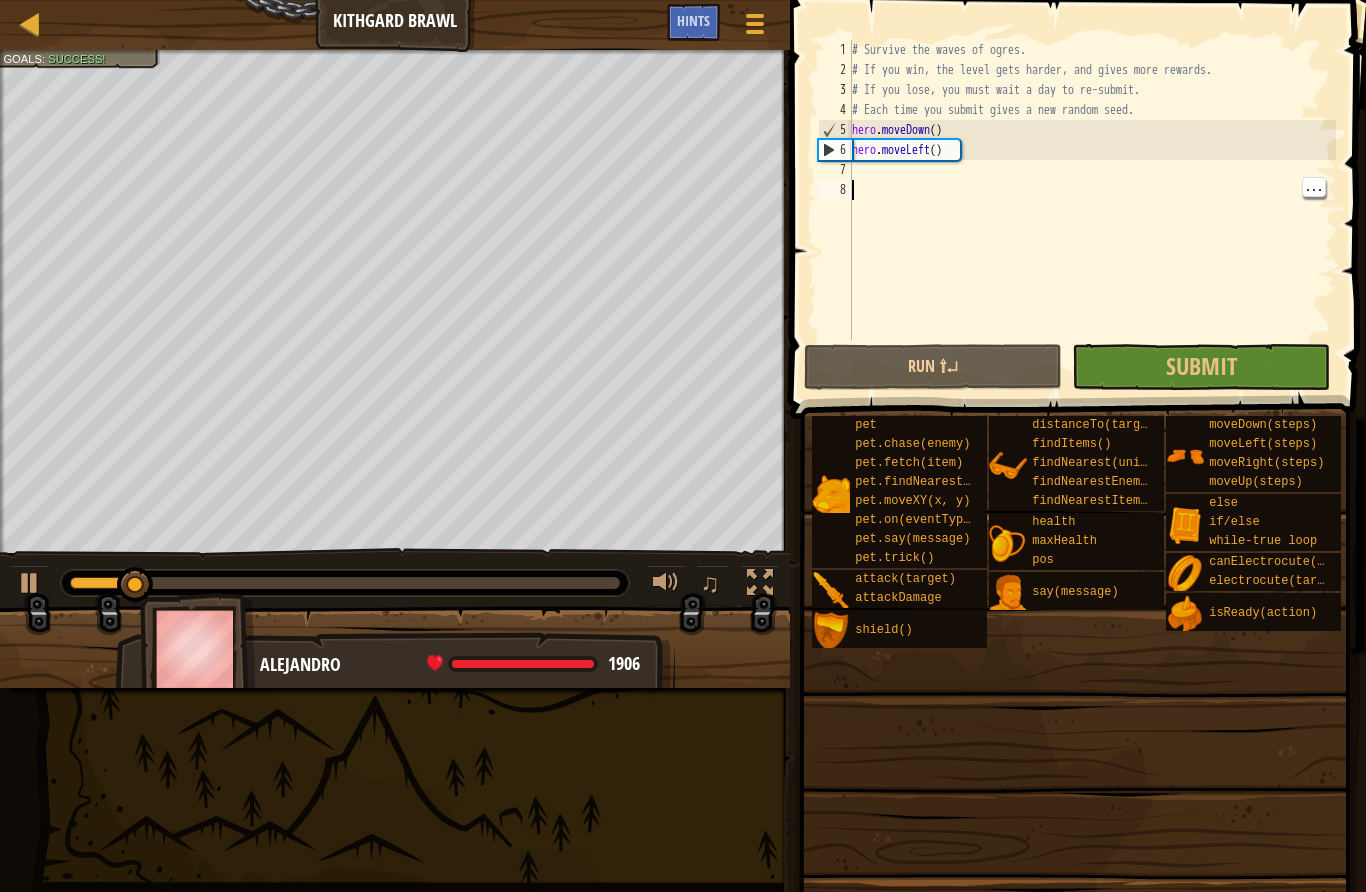 click on "# Survive the waves of ogres. # If you win, the level gets harder, and gives more rewards. # If you lose, you must wait a day to re-submit. # Each time you submit gives a new random seed. hero . moveDown ( ) hero . moveLeft ( )" at bounding box center (1092, 210) 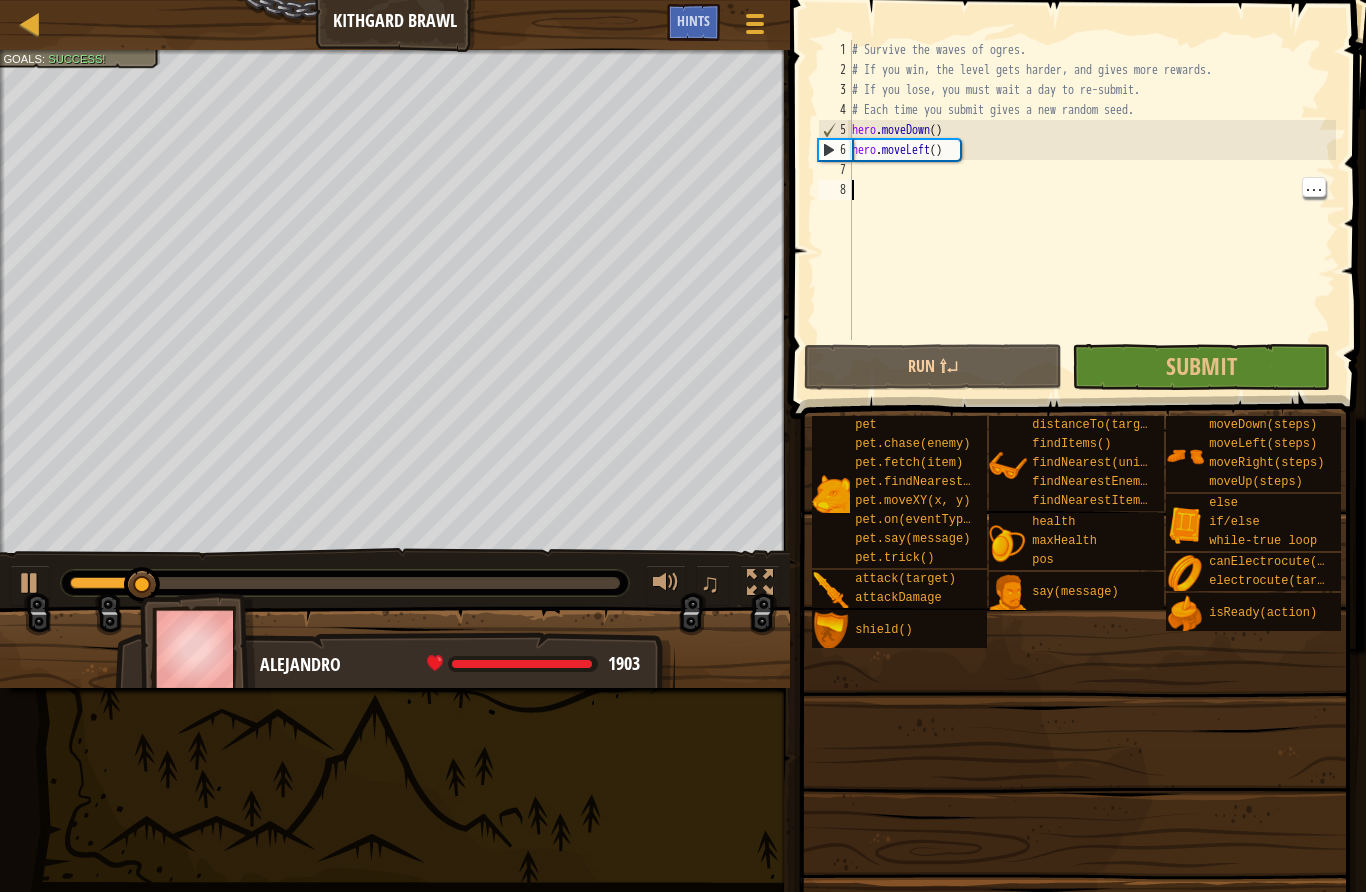 click on "# Survive the waves of ogres. # If you win, the level gets harder, and gives more rewards. # If you lose, you must wait a day to re-submit. # Each time you submit gives a new random seed. hero . moveDown ( ) hero . moveLeft ( )" at bounding box center [1092, 210] 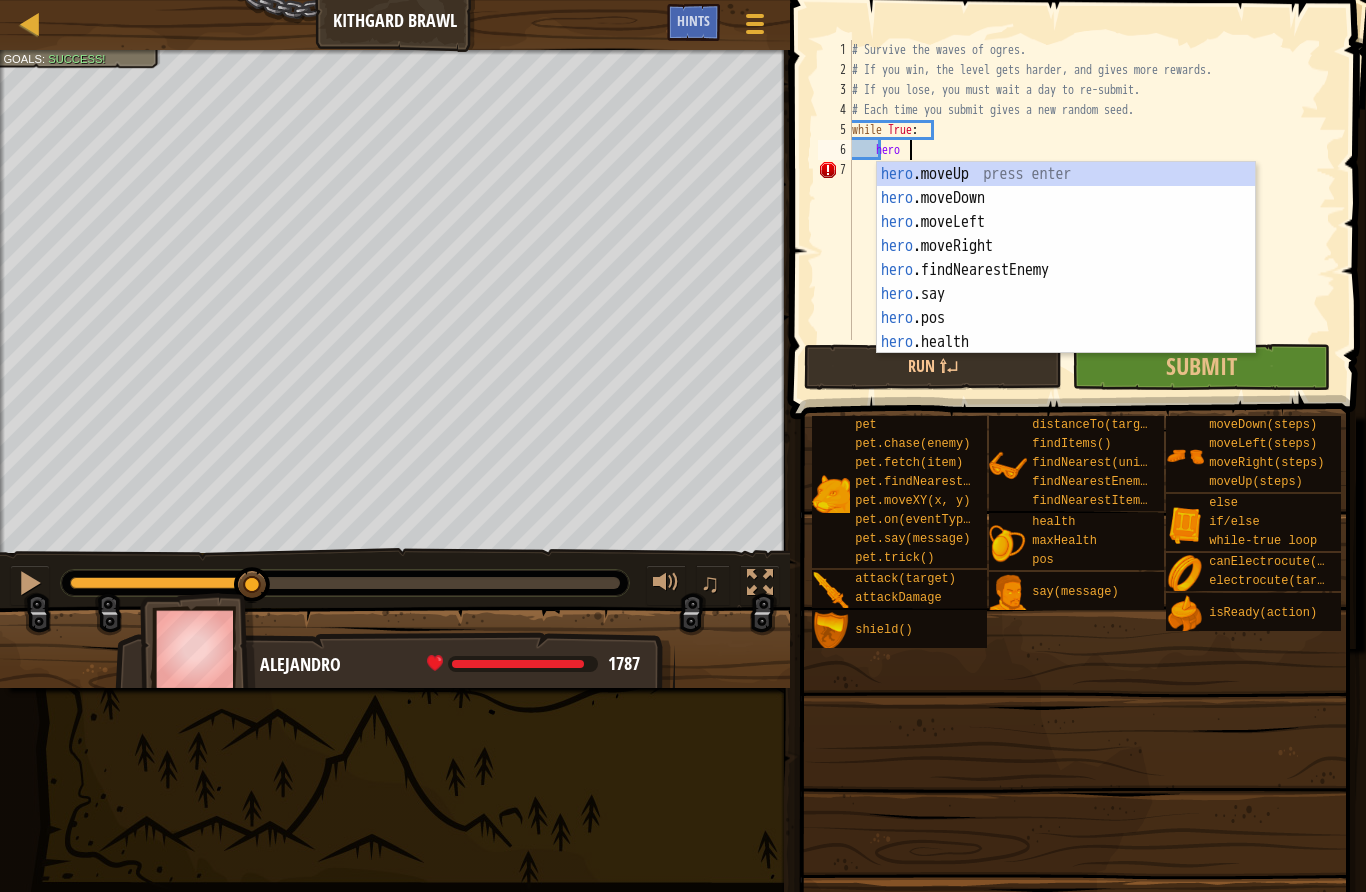 scroll, scrollTop: 21, scrollLeft: 49, axis: both 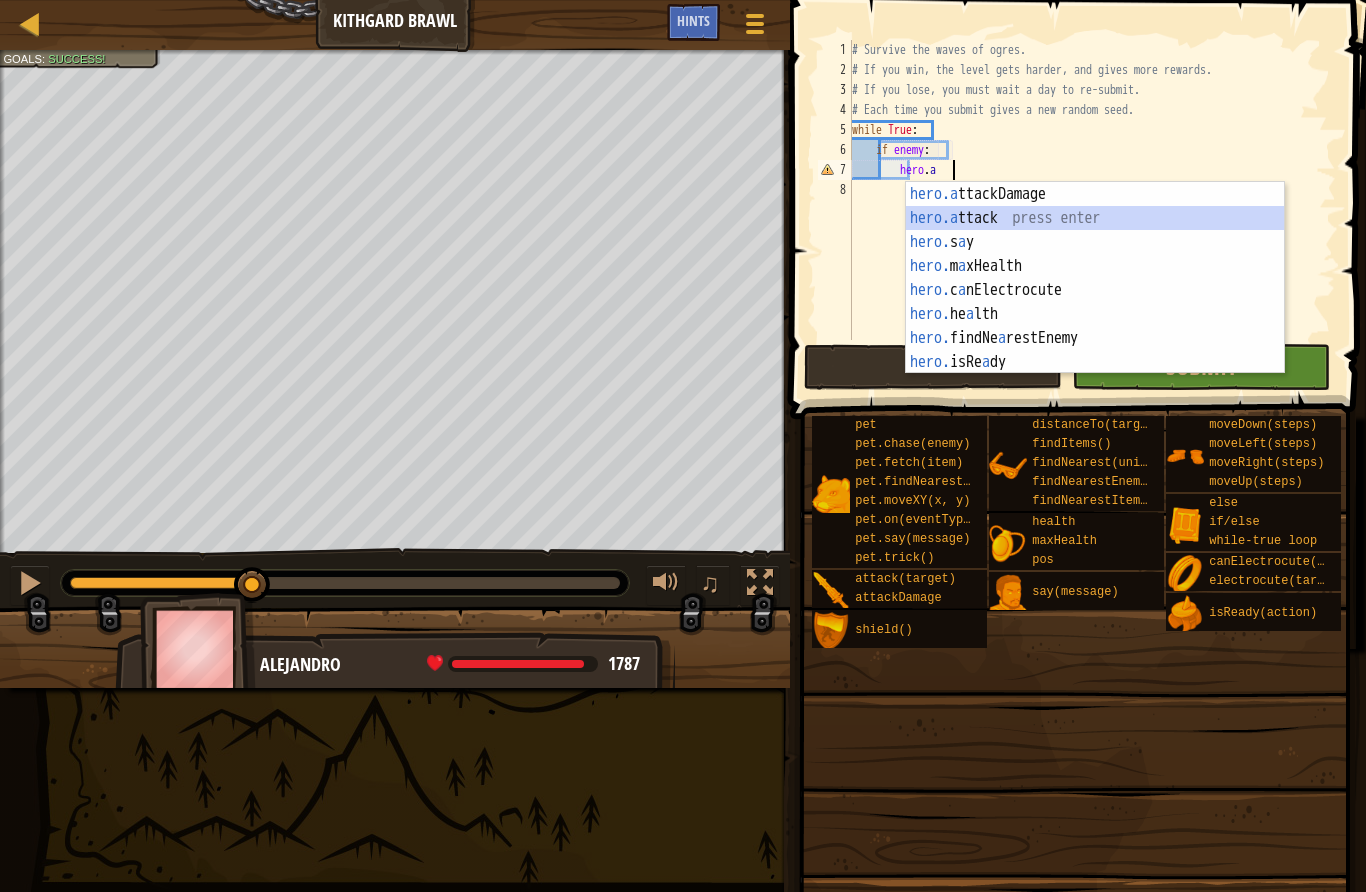 click on "[NAME]" at bounding box center [1095, 302] 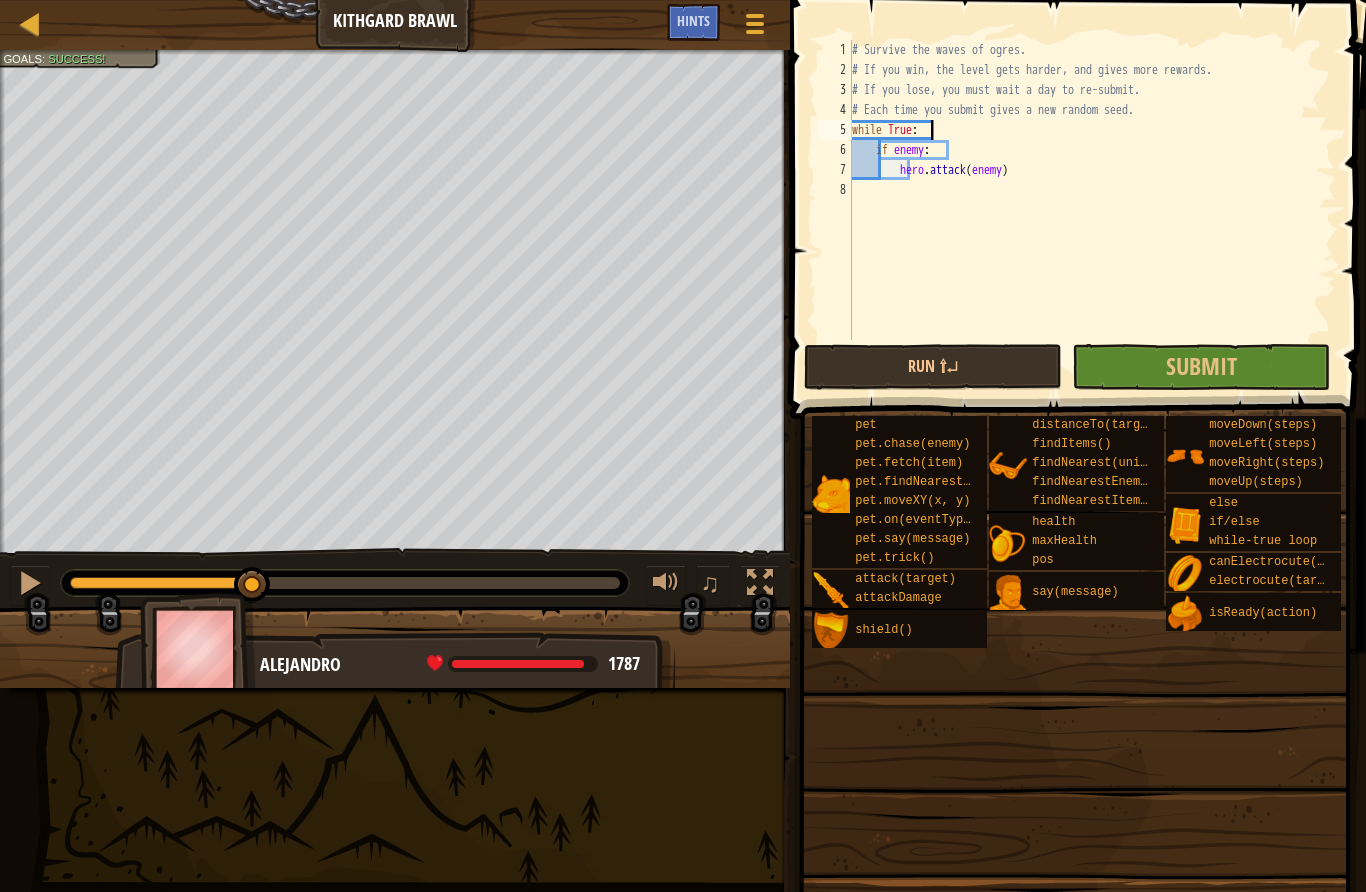 click on "# Survive the waves of ogres. # If you win, the level gets harder, and gives more rewards. # If you lose, you must wait a day to re-submit. # Each time you submit gives a new random seed. while   True :      if   enemy :          hero . attack ( enemy )" at bounding box center [1092, 210] 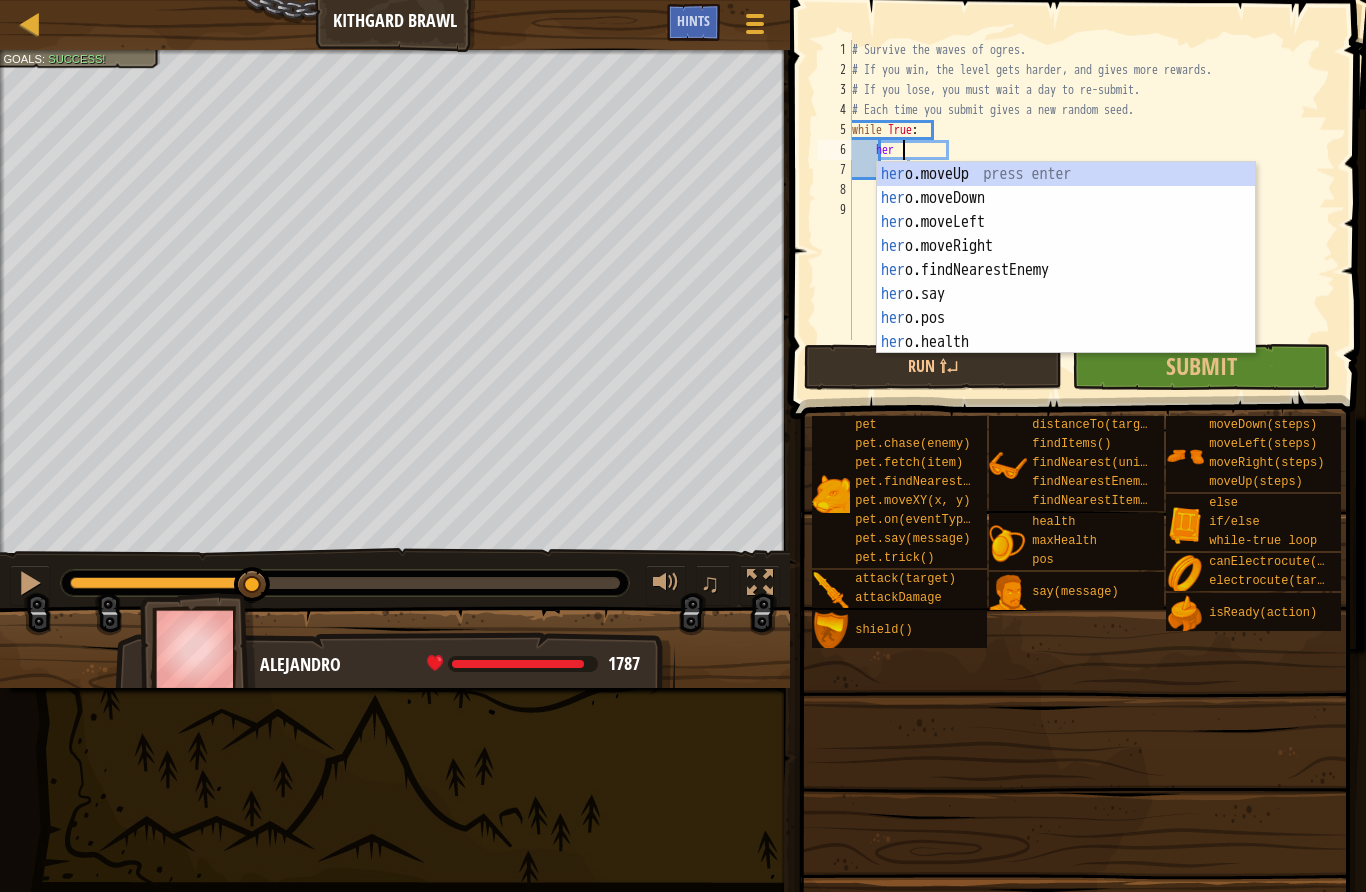 scroll, scrollTop: 21, scrollLeft: 49, axis: both 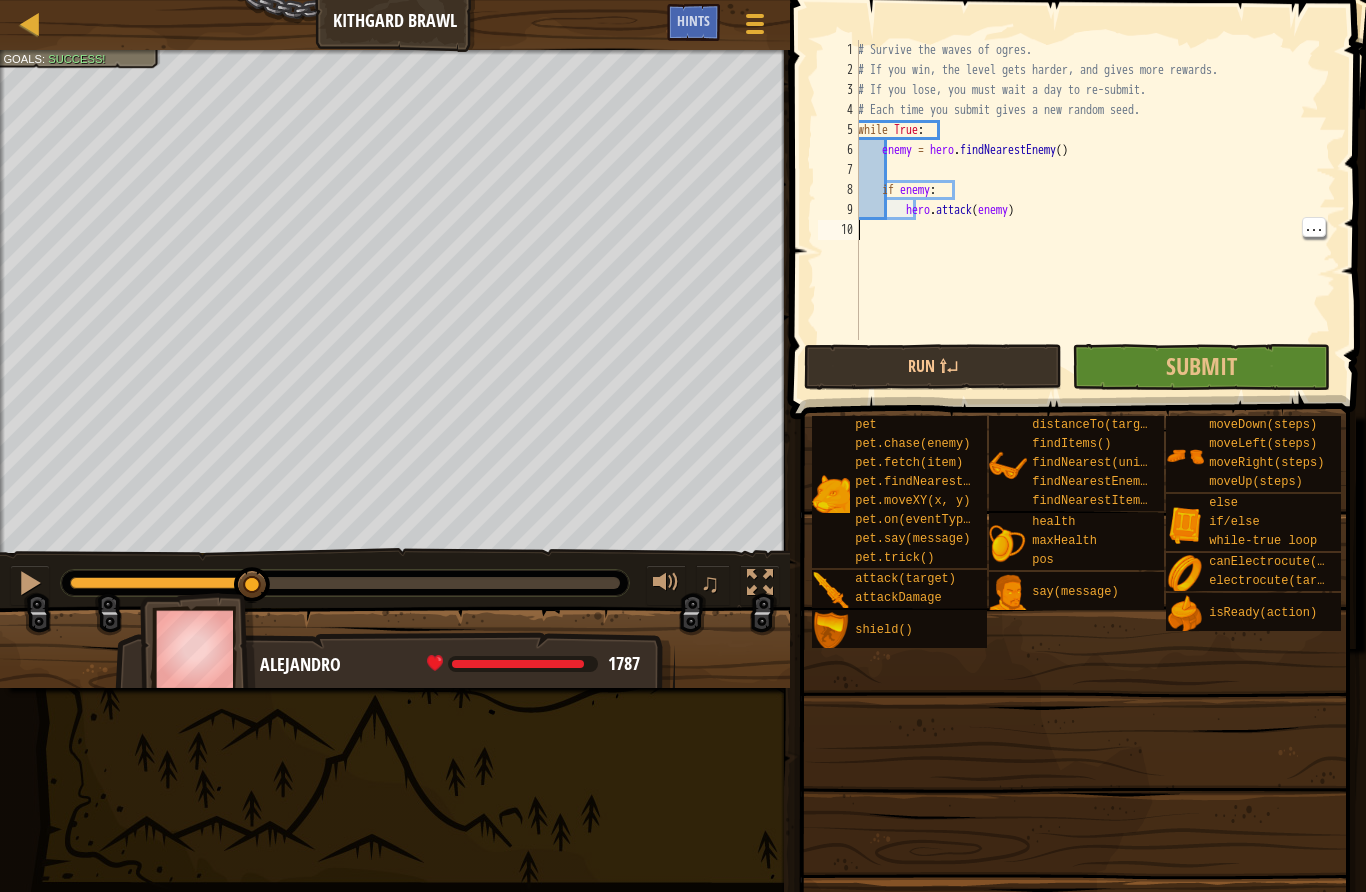 click on "# Survive the waves of ogres. # If you win, the level gets harder, and gives more rewards. # If you lose, you must wait a day to re-submit. # Each time you submit gives a new random seed. while   True :      enemy   =   hero . findNearestEnemy ( )           if   enemy :          hero . attack ( enemy )" at bounding box center (1095, 210) 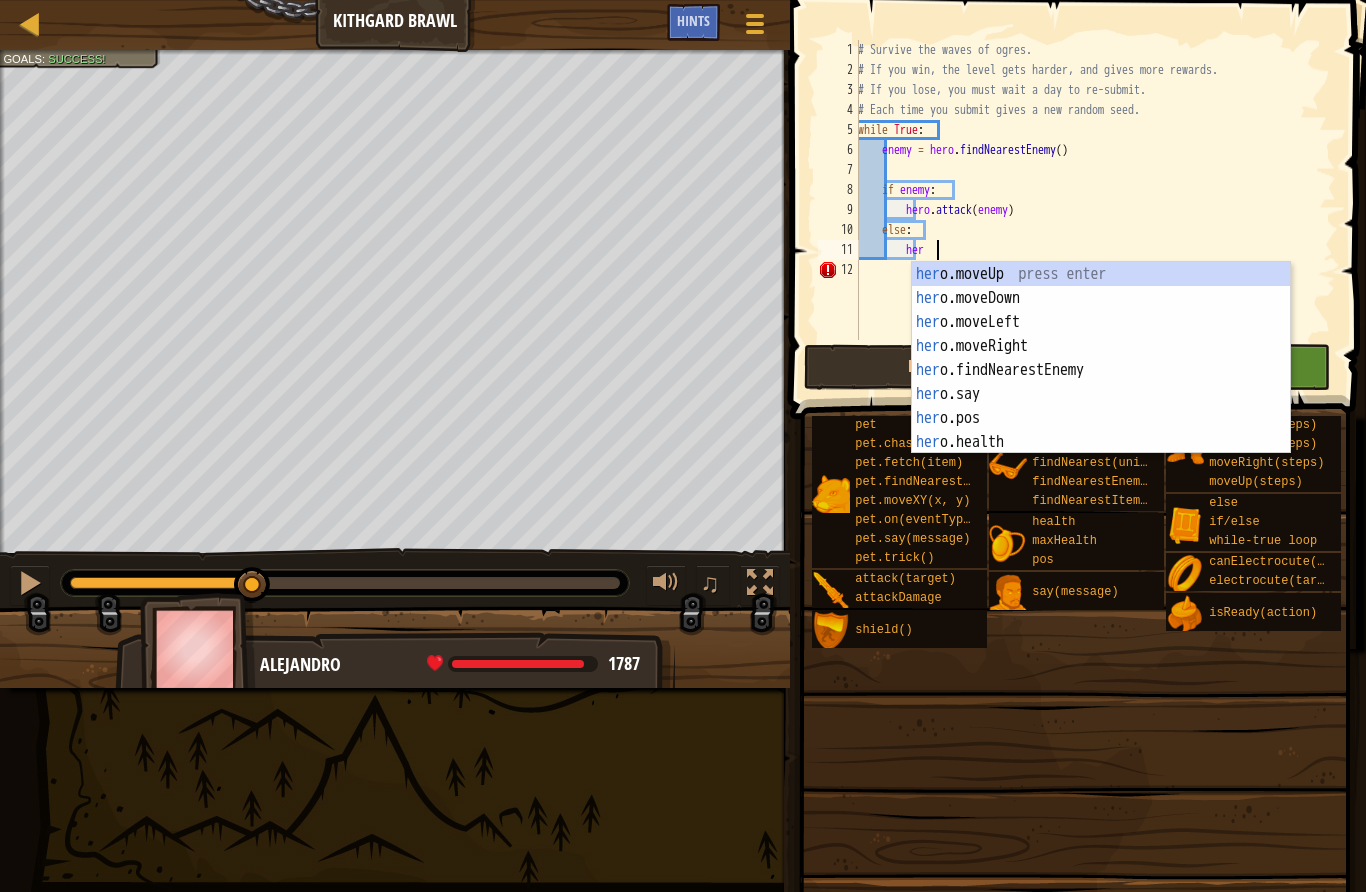 scroll, scrollTop: 21, scrollLeft: 49, axis: both 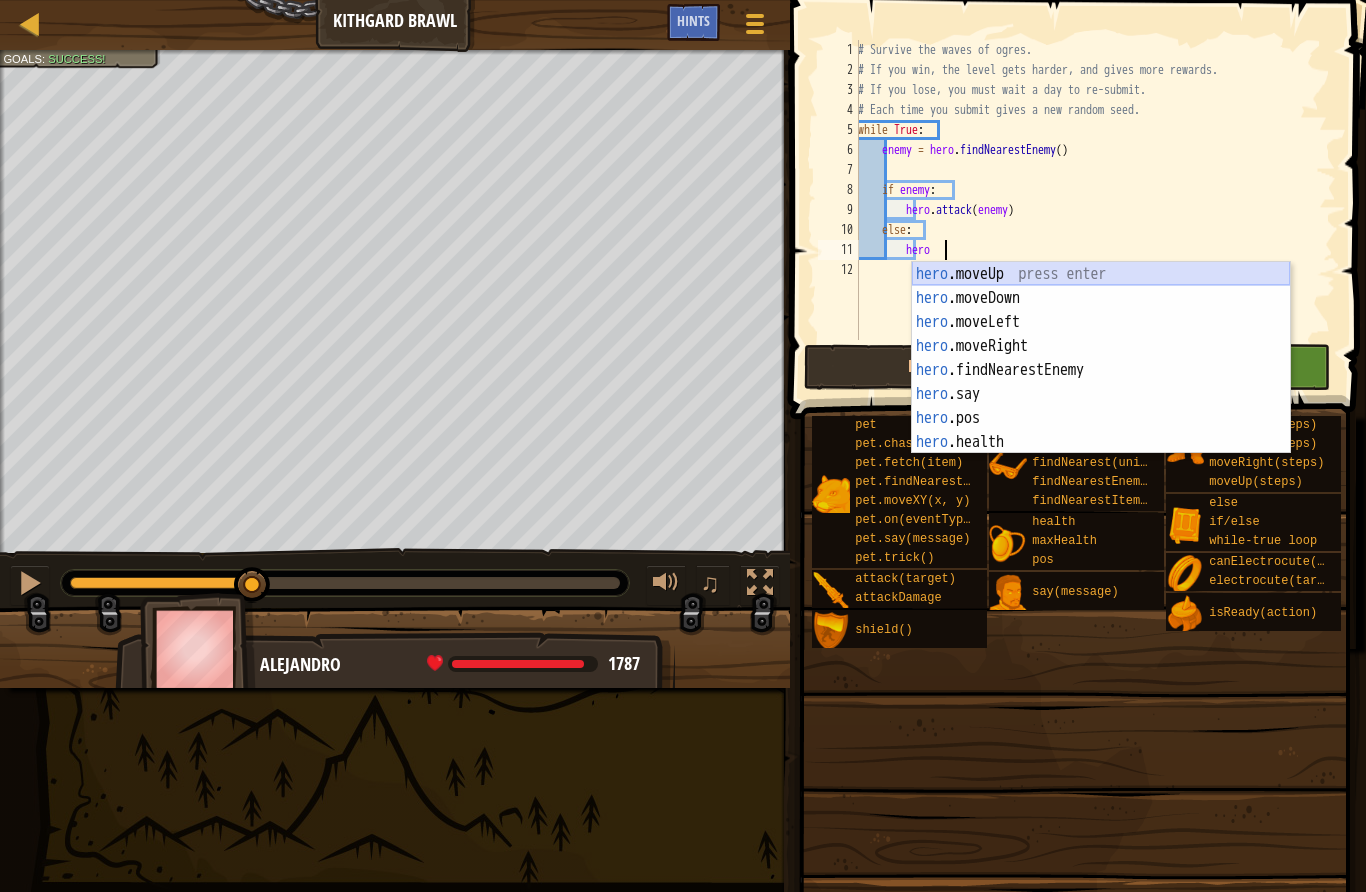 click on "hero .moveUp press enter hero .moveDown press enter hero .moveLeft press enter hero .moveRight press enter hero .findNearestEnemy press enter hero .say press enter hero .pos press enter hero .health press enter hero .shield press enter" at bounding box center [1101, 382] 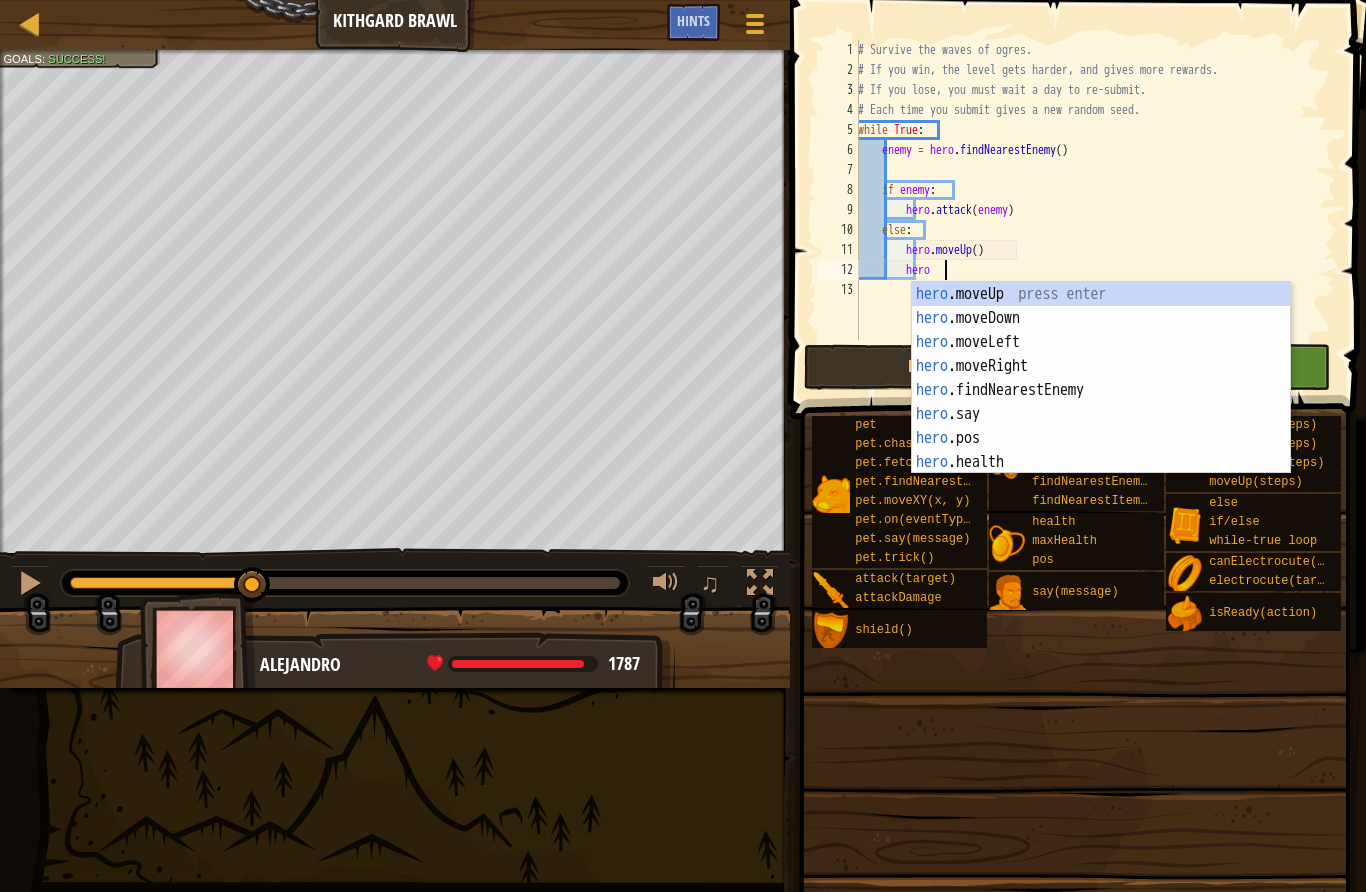 scroll, scrollTop: 21, scrollLeft: 49, axis: both 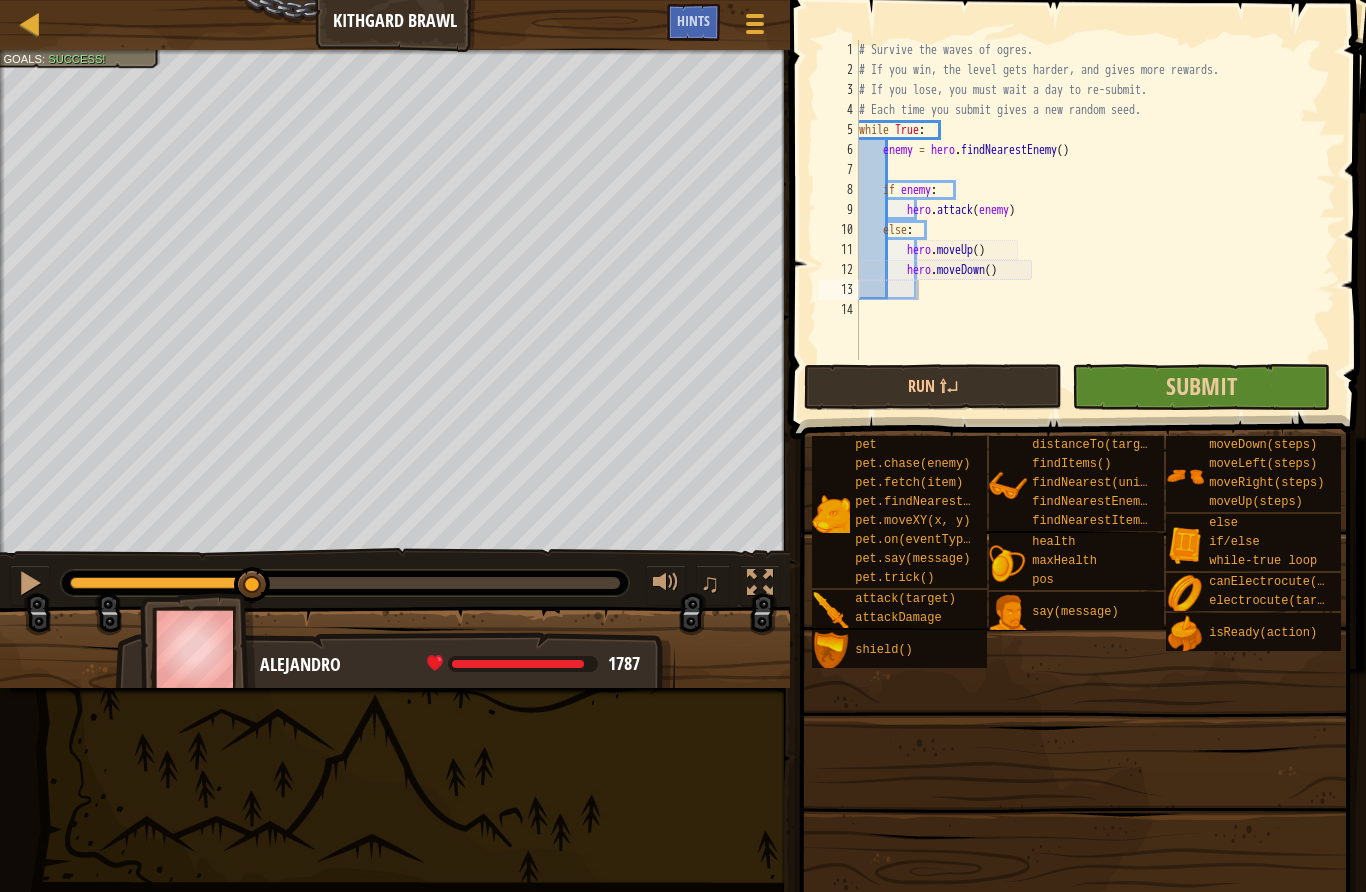 click on "Submit" at bounding box center (1201, 387) 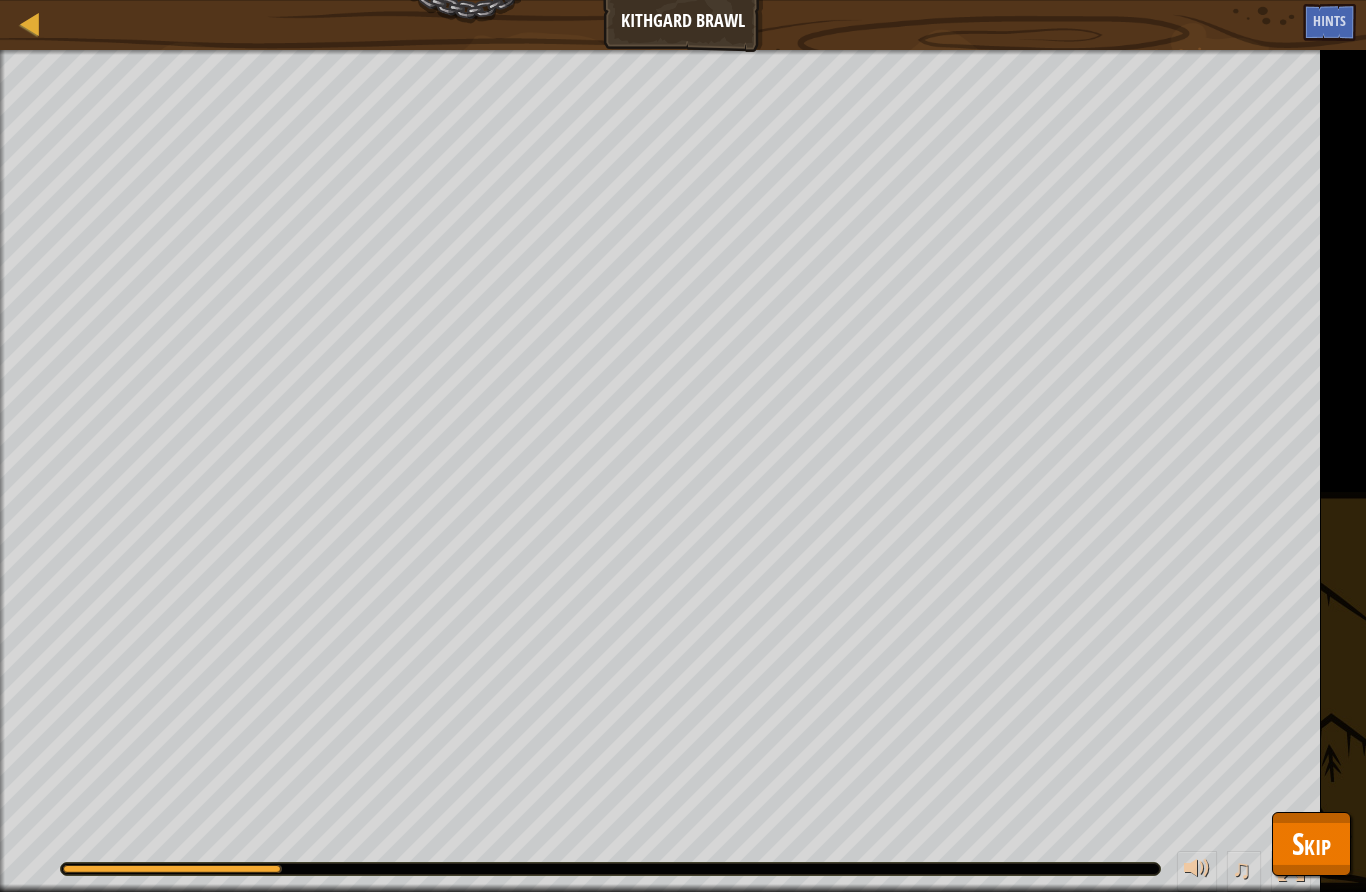 click on "Skip" at bounding box center [1311, 843] 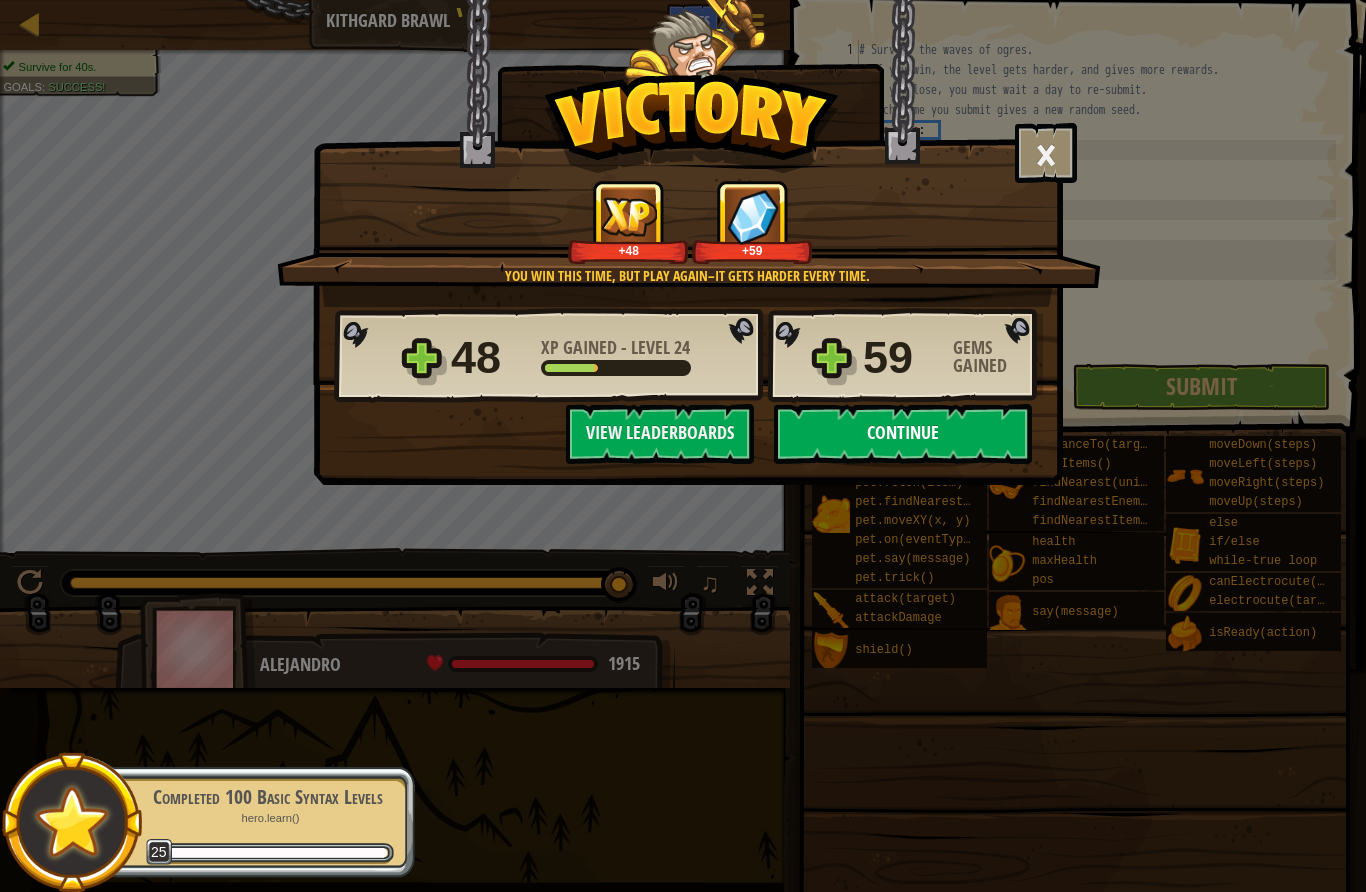 click on "Continue" at bounding box center (903, 434) 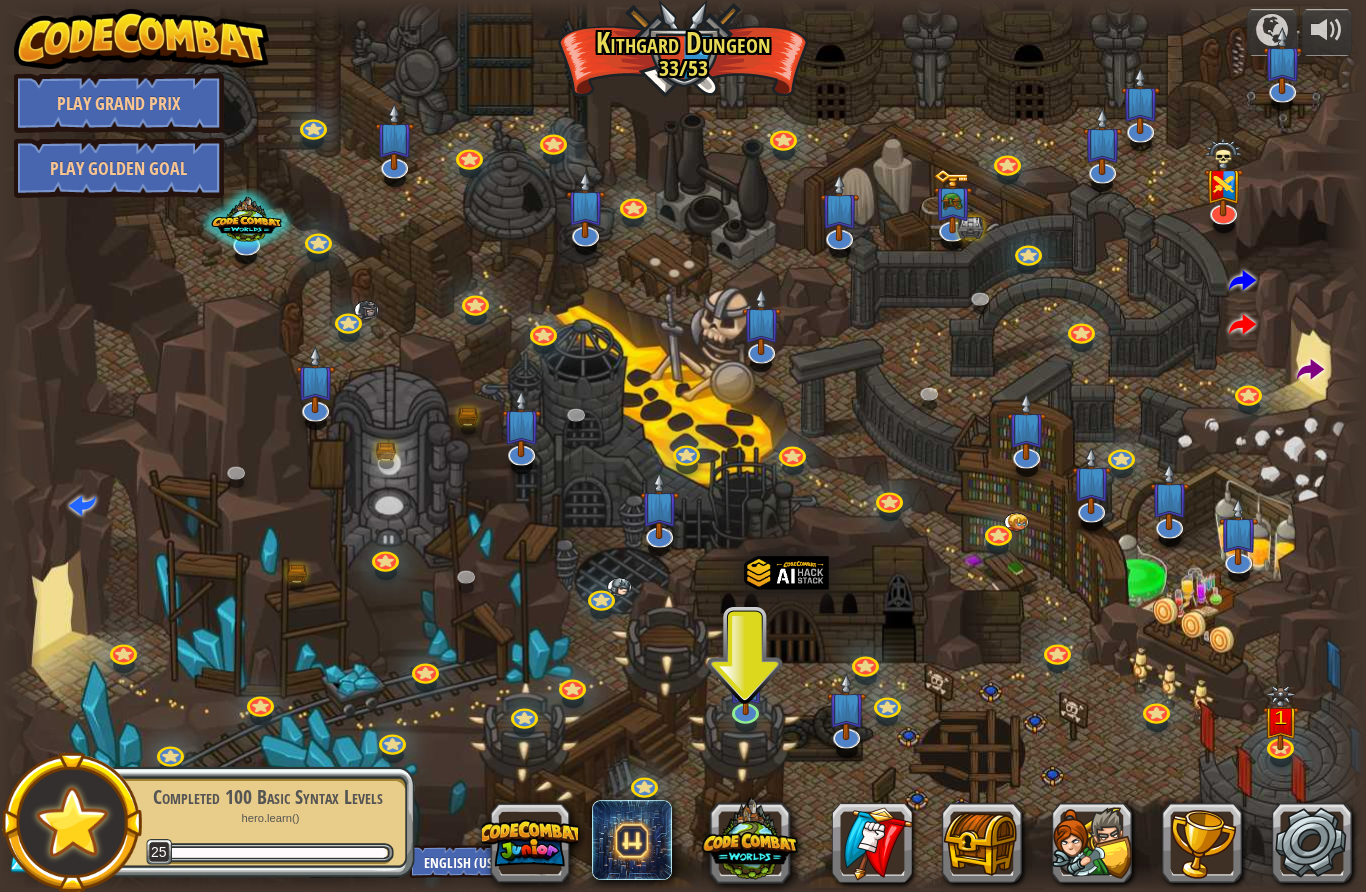 click at bounding box center (683, 446) 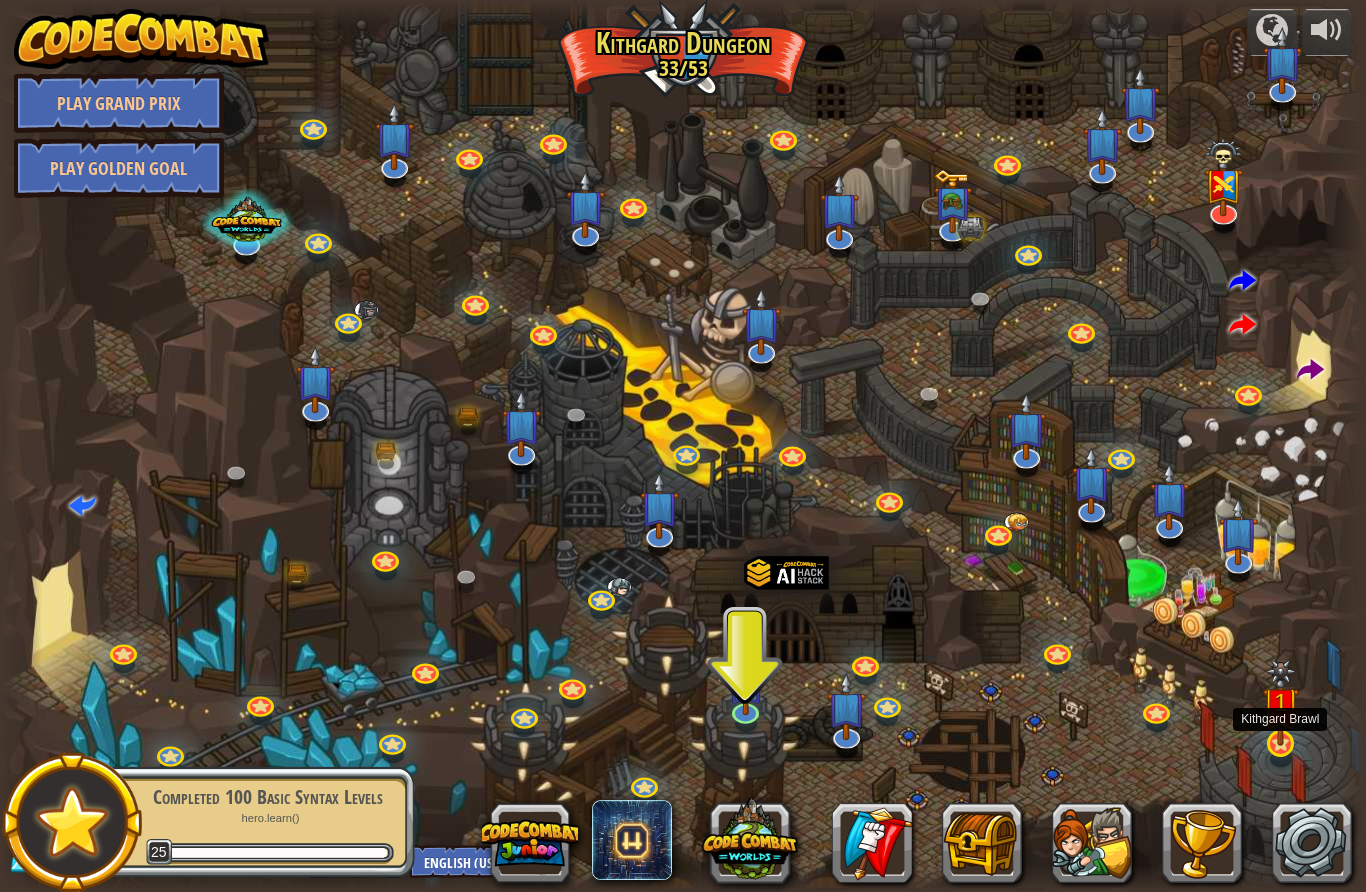 click at bounding box center (1281, 703) 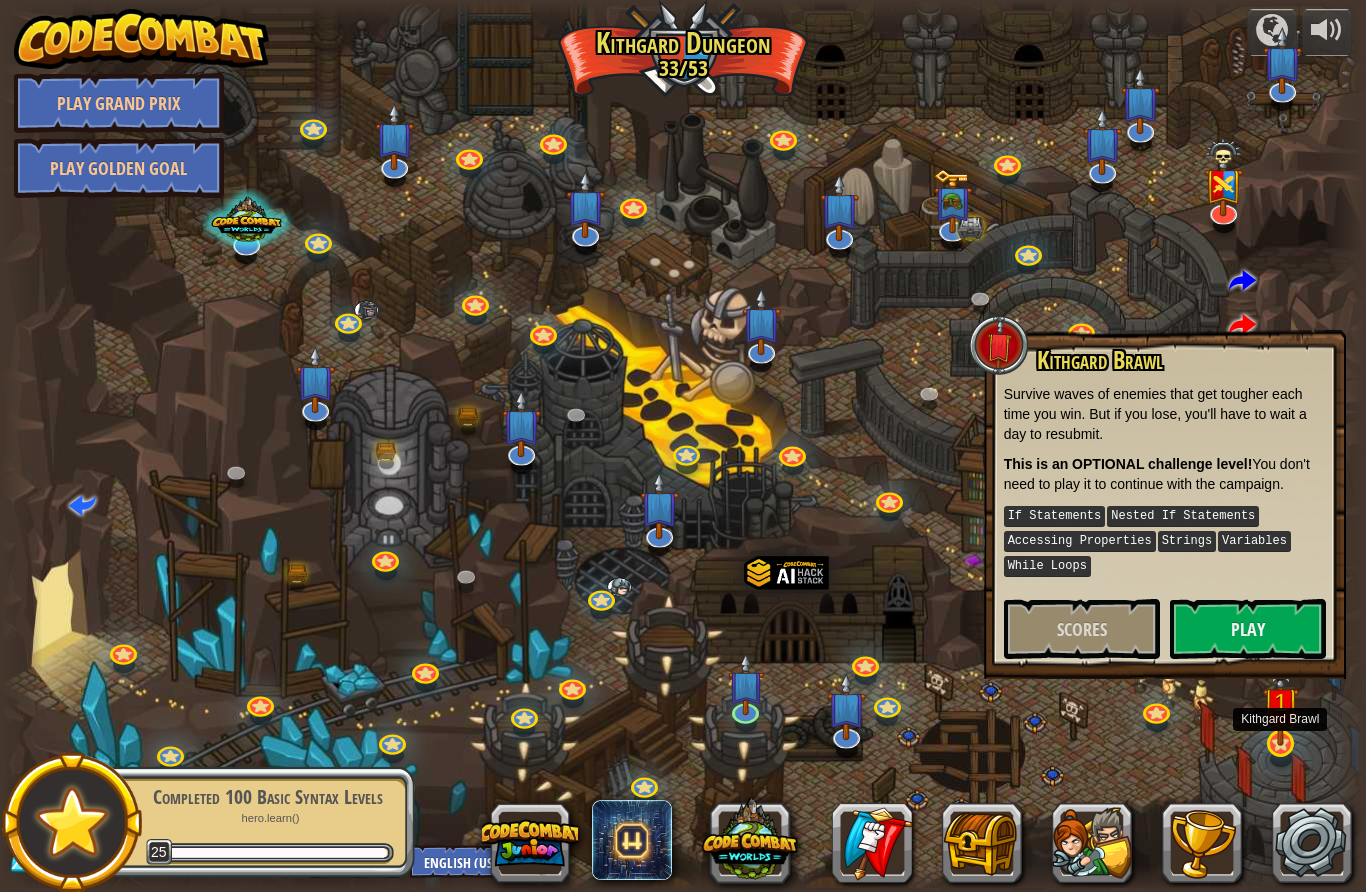 click at bounding box center (1280, 743) 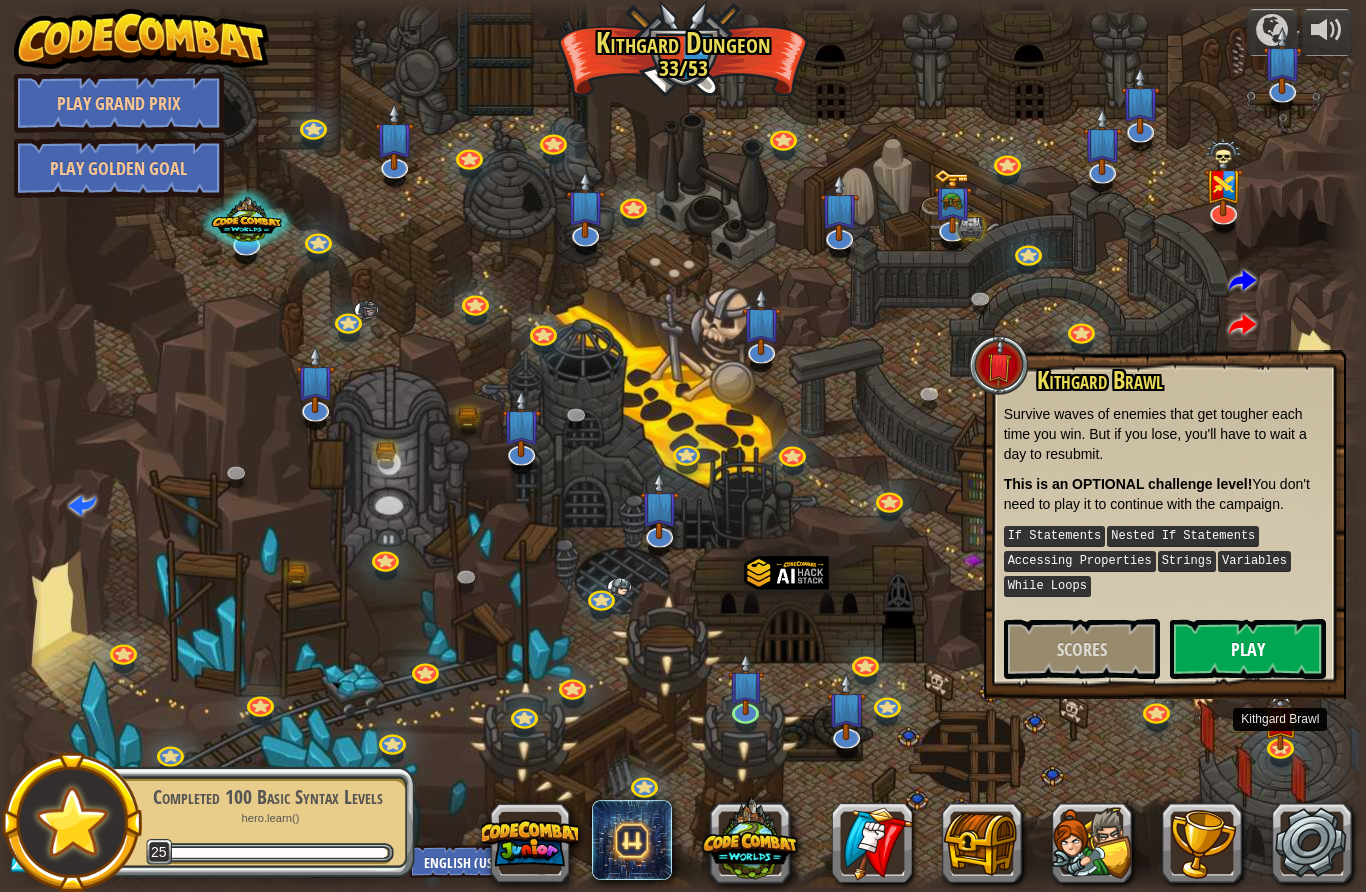 click on "Play" at bounding box center [1248, 649] 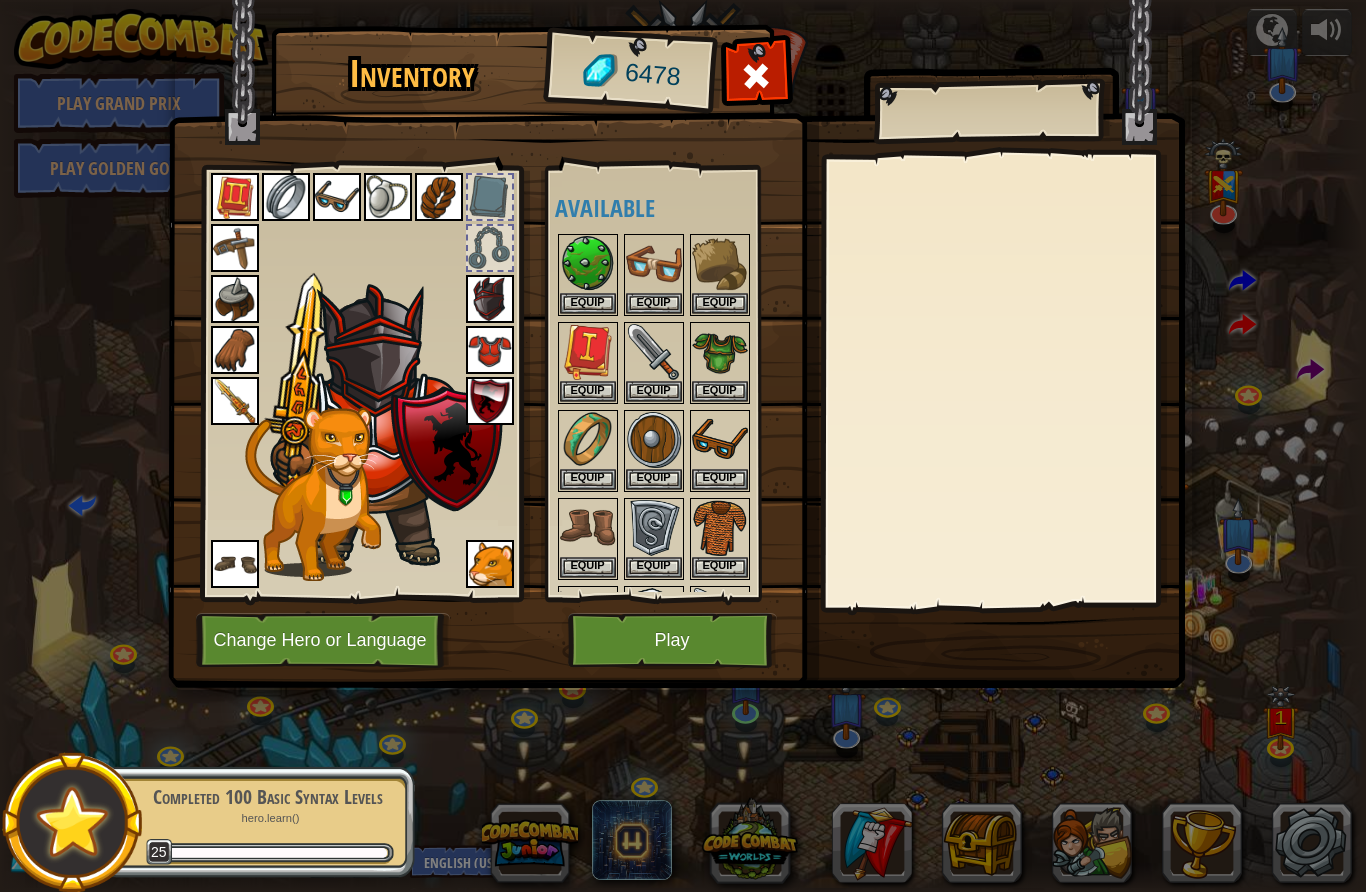 click on "Play" at bounding box center (672, 640) 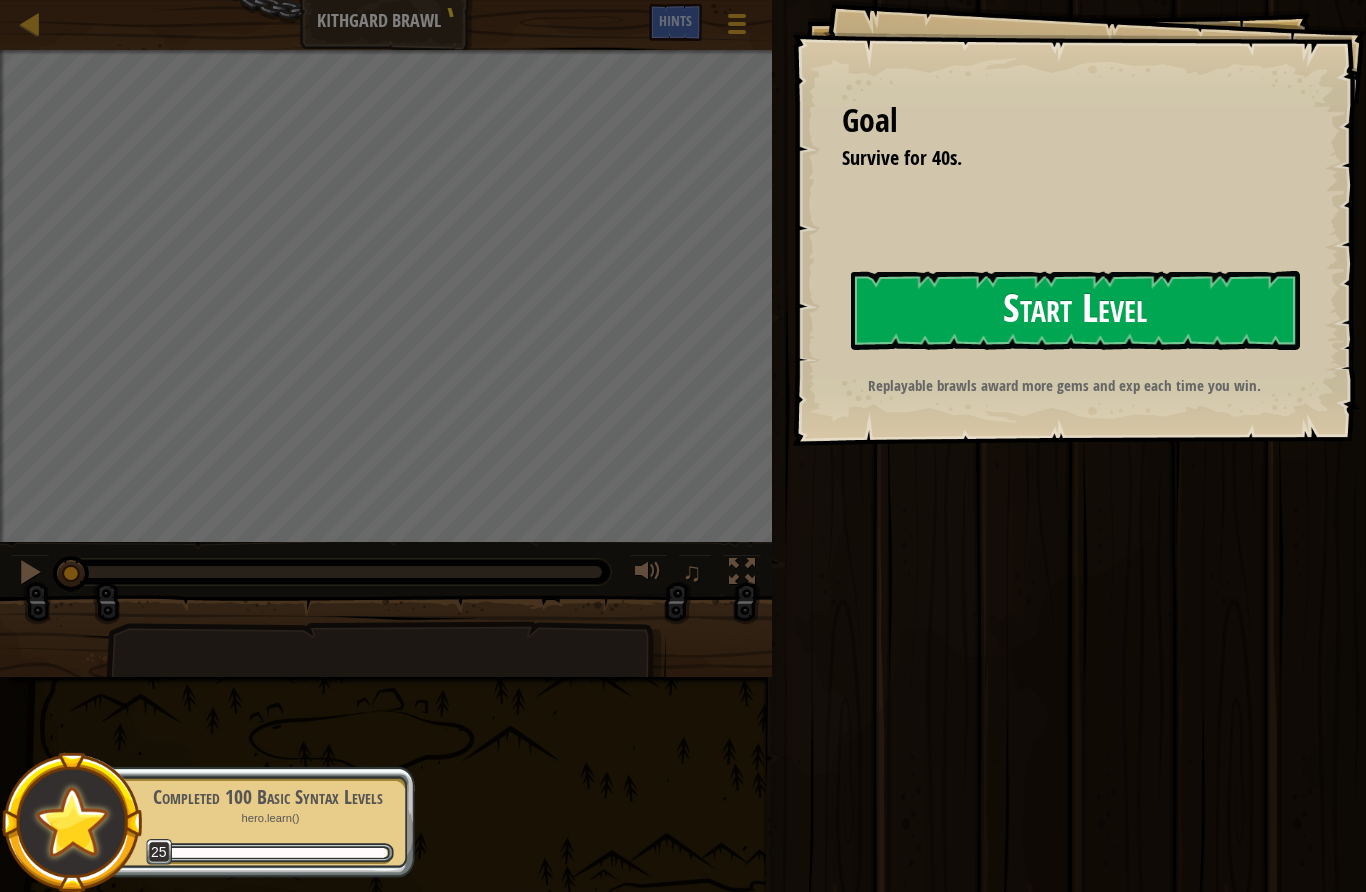click on "Start Level" at bounding box center [1075, 310] 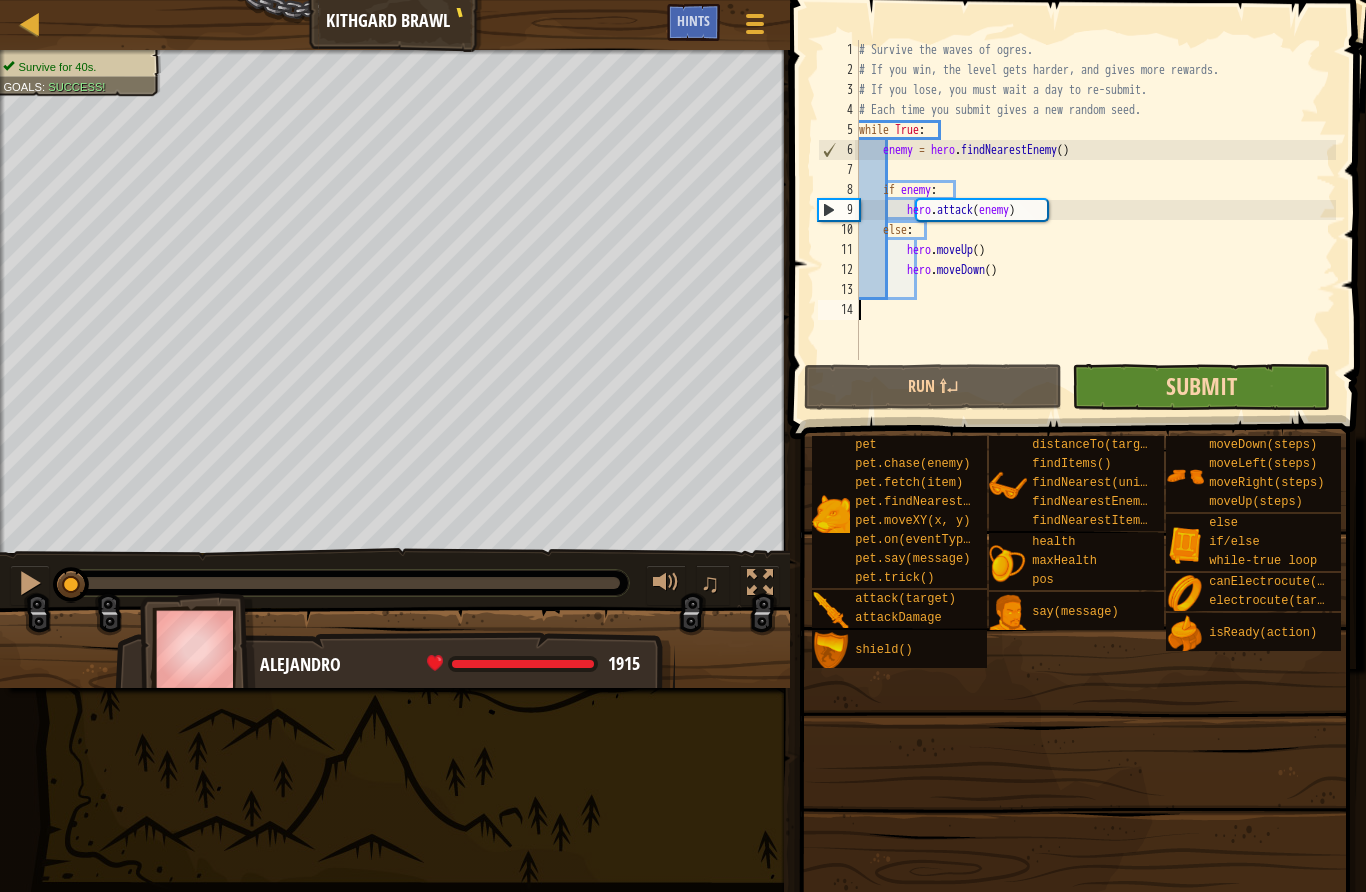 click on "Submit" at bounding box center [1201, 386] 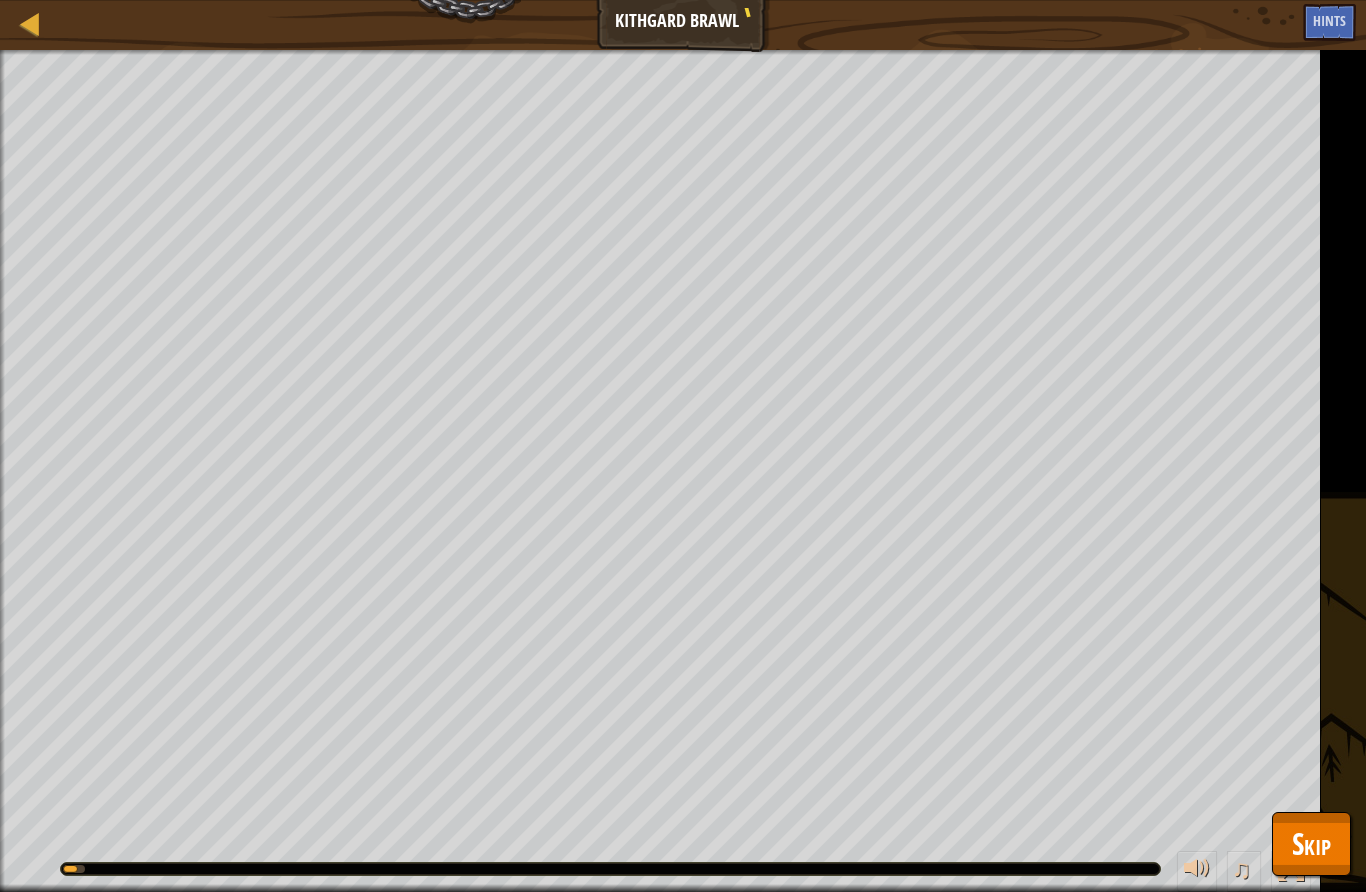 click on "Skip" at bounding box center [1311, 843] 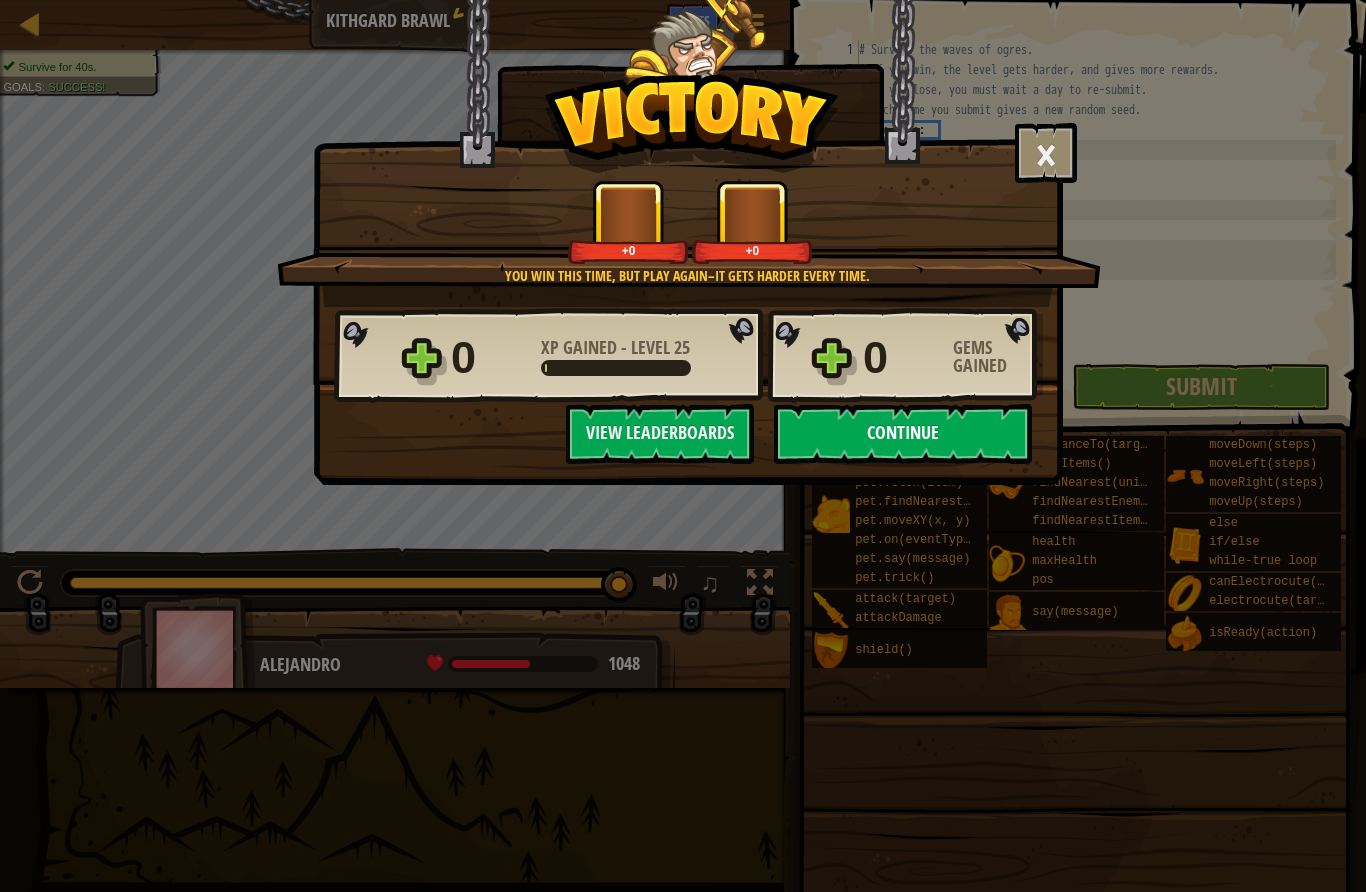 click on "Continue" at bounding box center (903, 434) 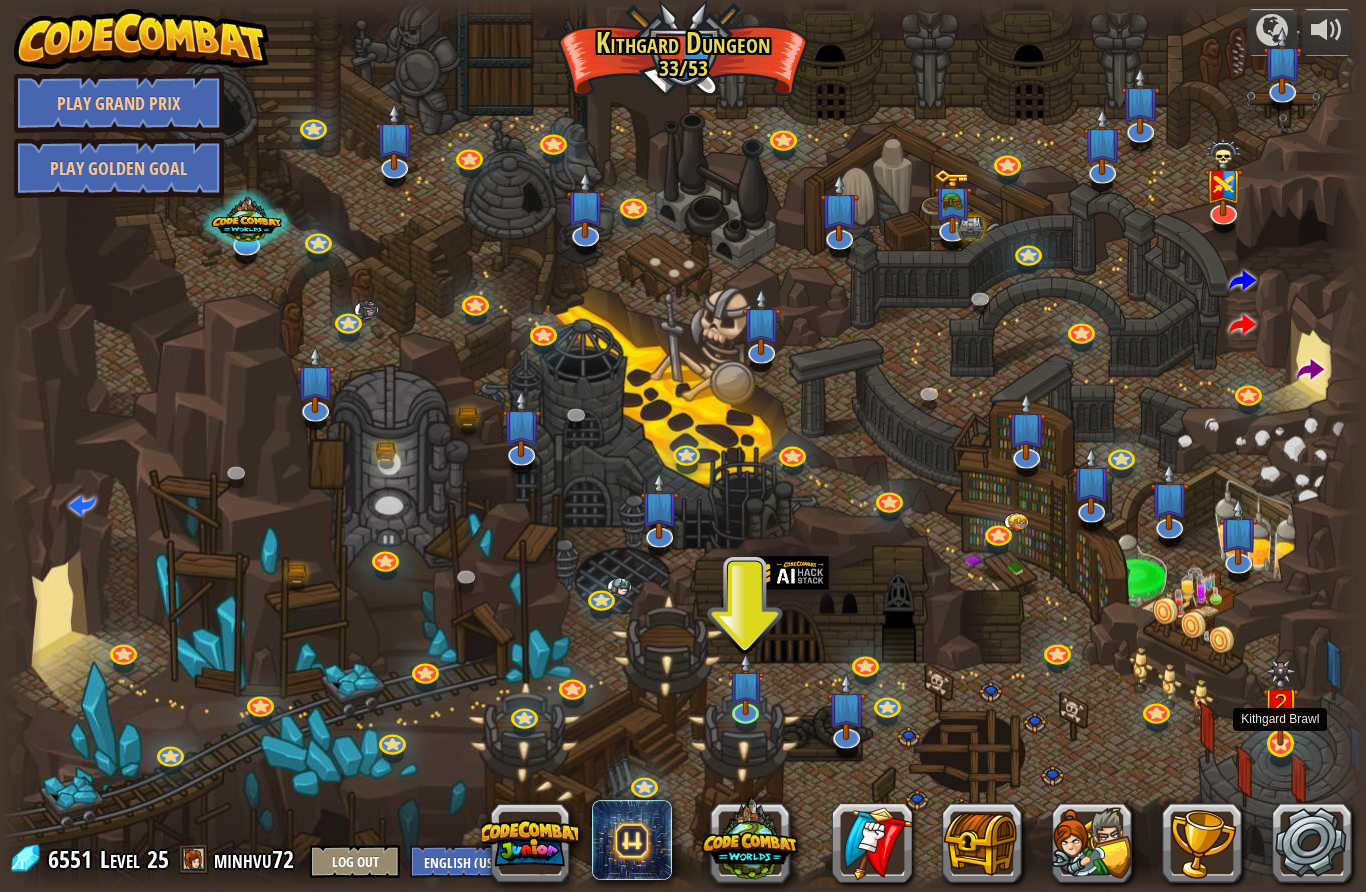 click at bounding box center (1280, 743) 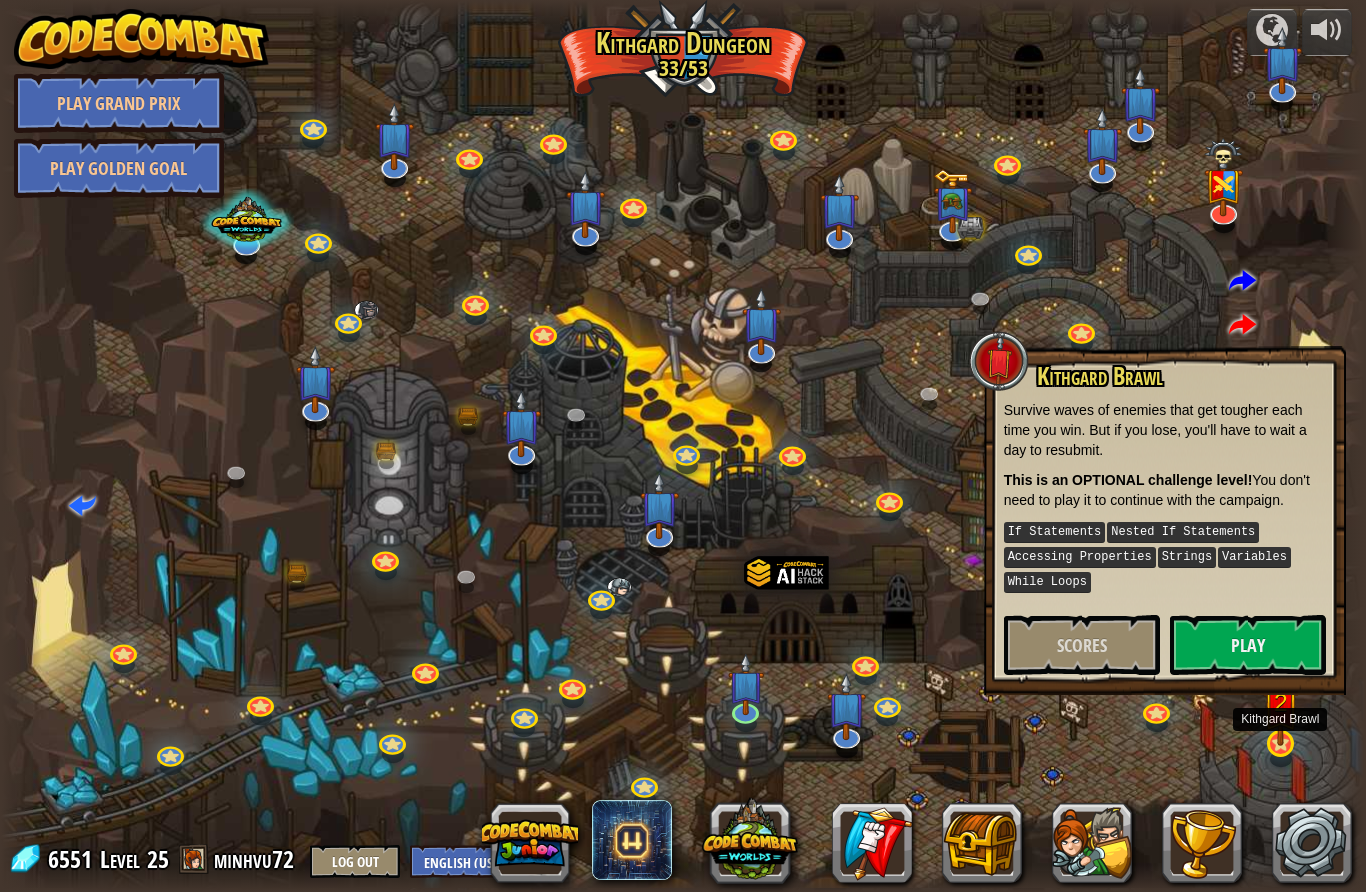 click on "Play" at bounding box center (1248, 645) 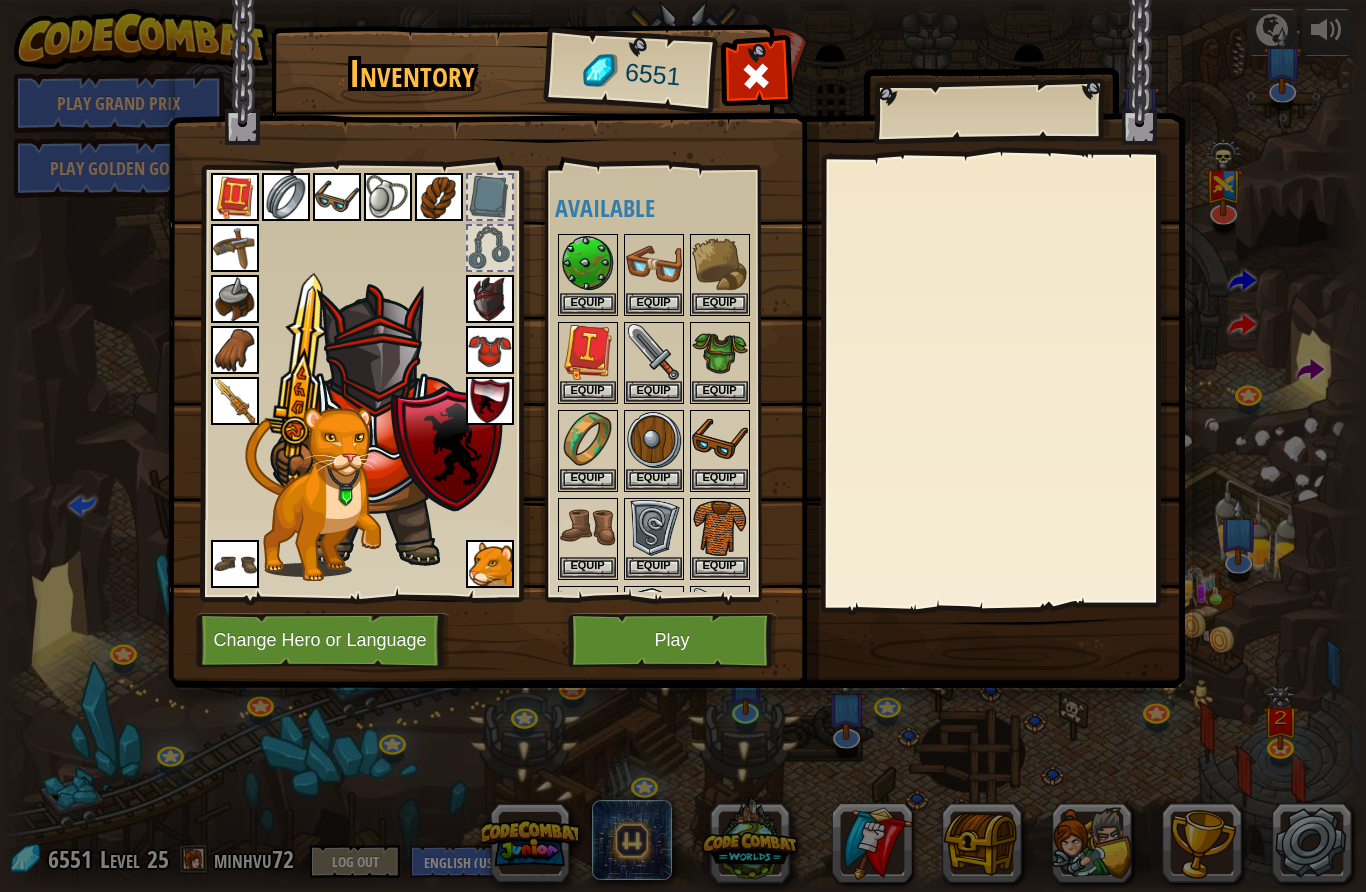click on "Play" at bounding box center (672, 640) 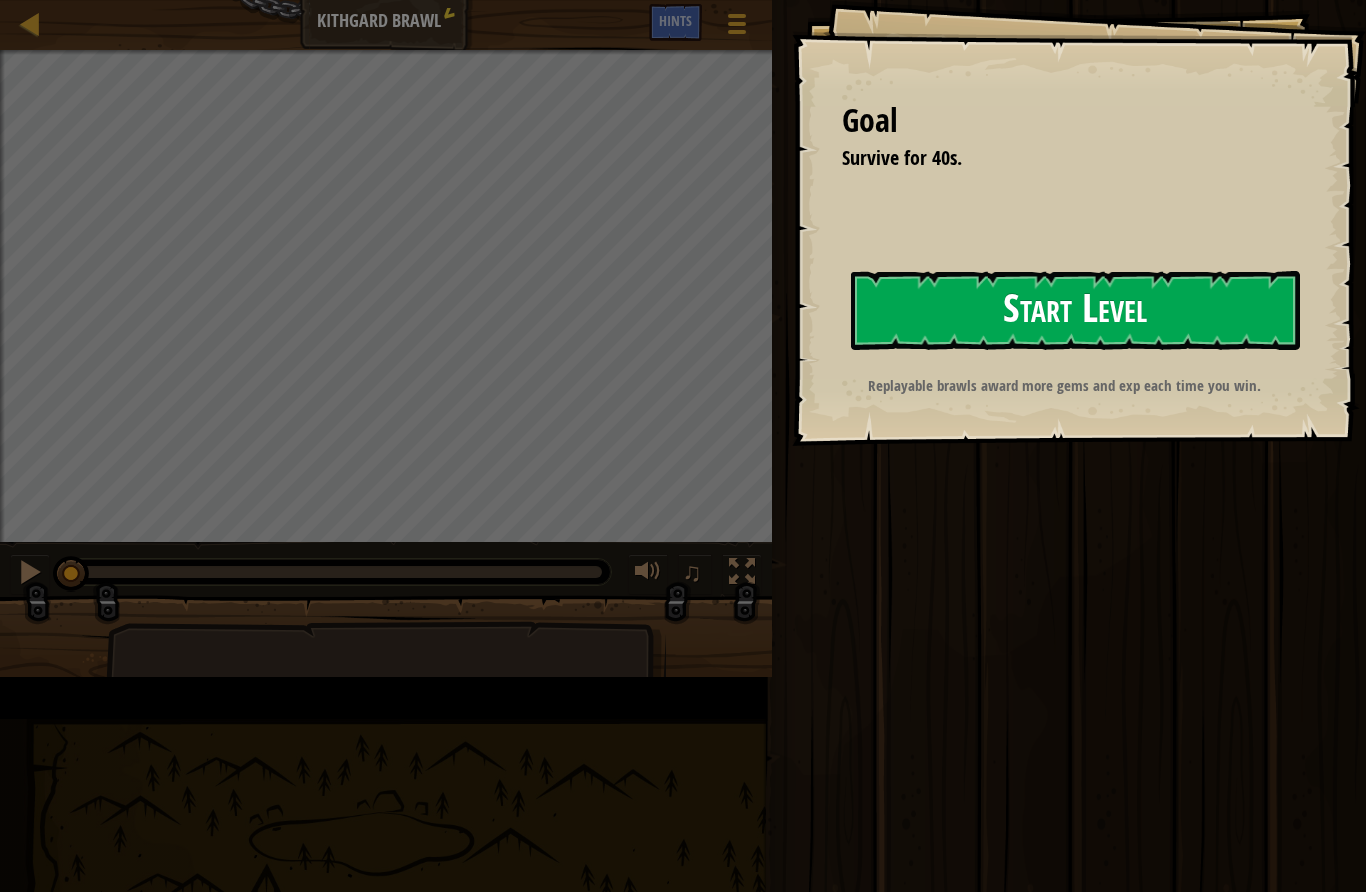 click on "Start Level" at bounding box center (1075, 310) 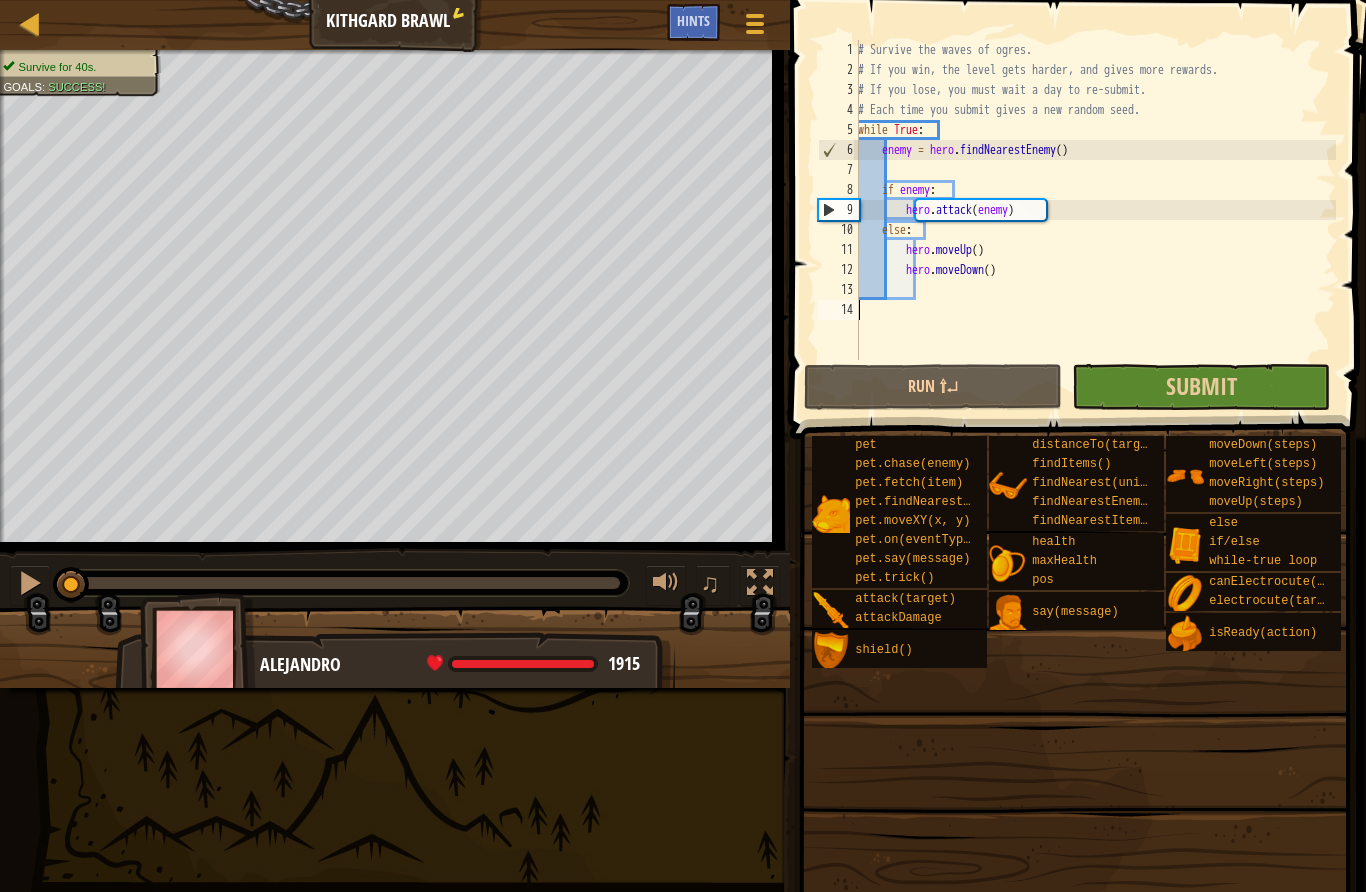 click on "Submit" at bounding box center (1201, 387) 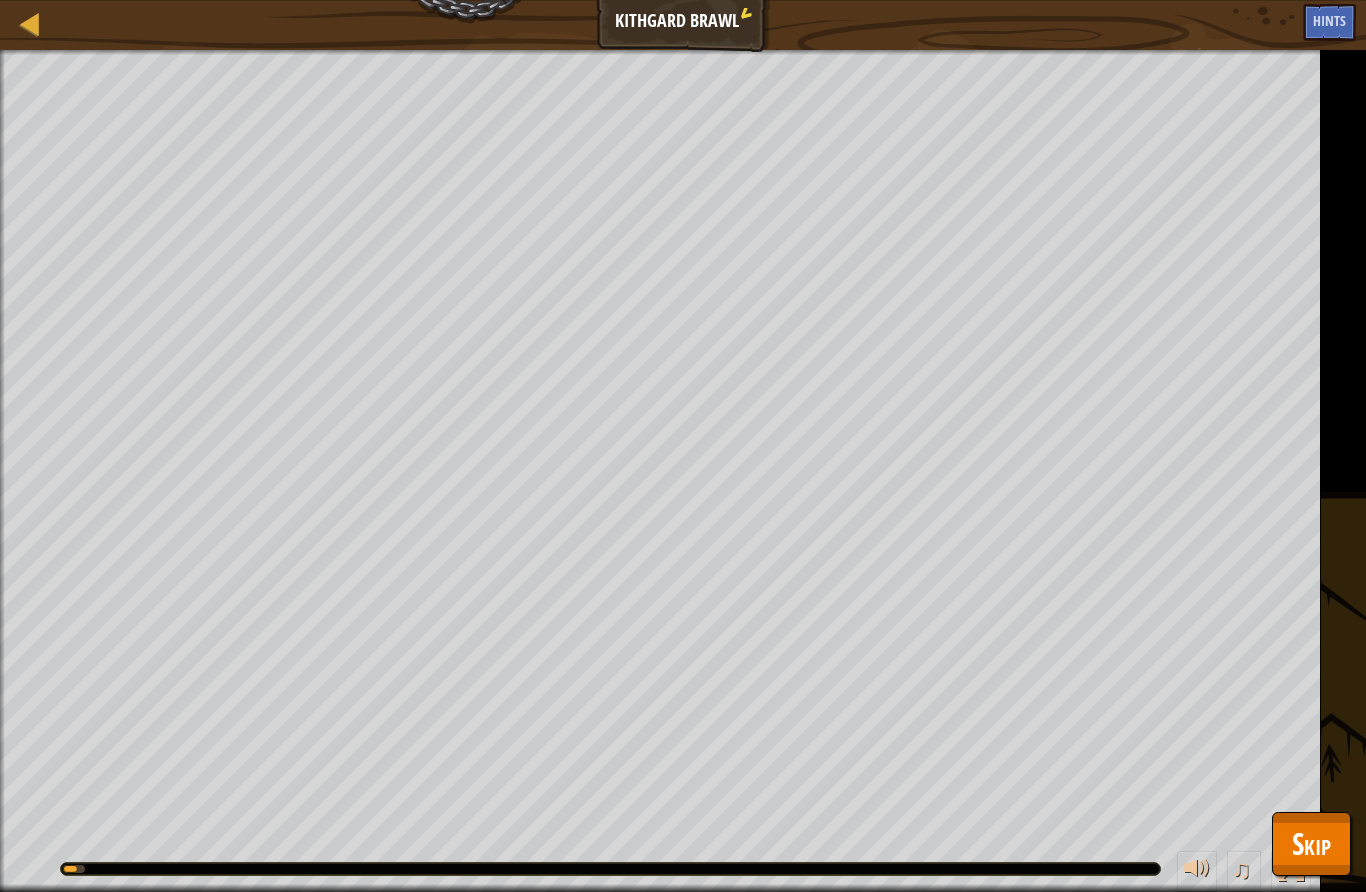 click on "Skip" at bounding box center (1311, 843) 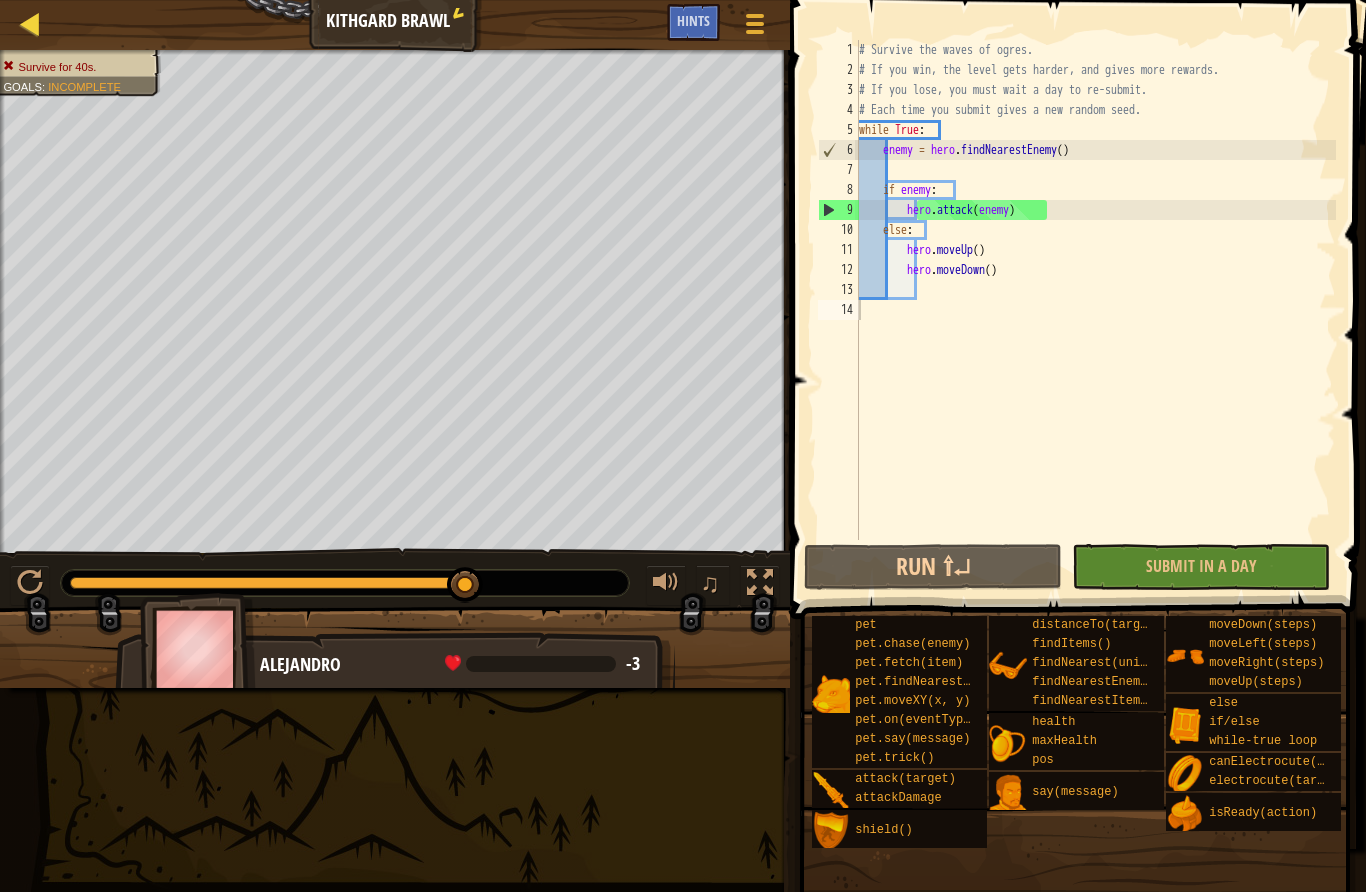 click on "Map" at bounding box center [45, 24] 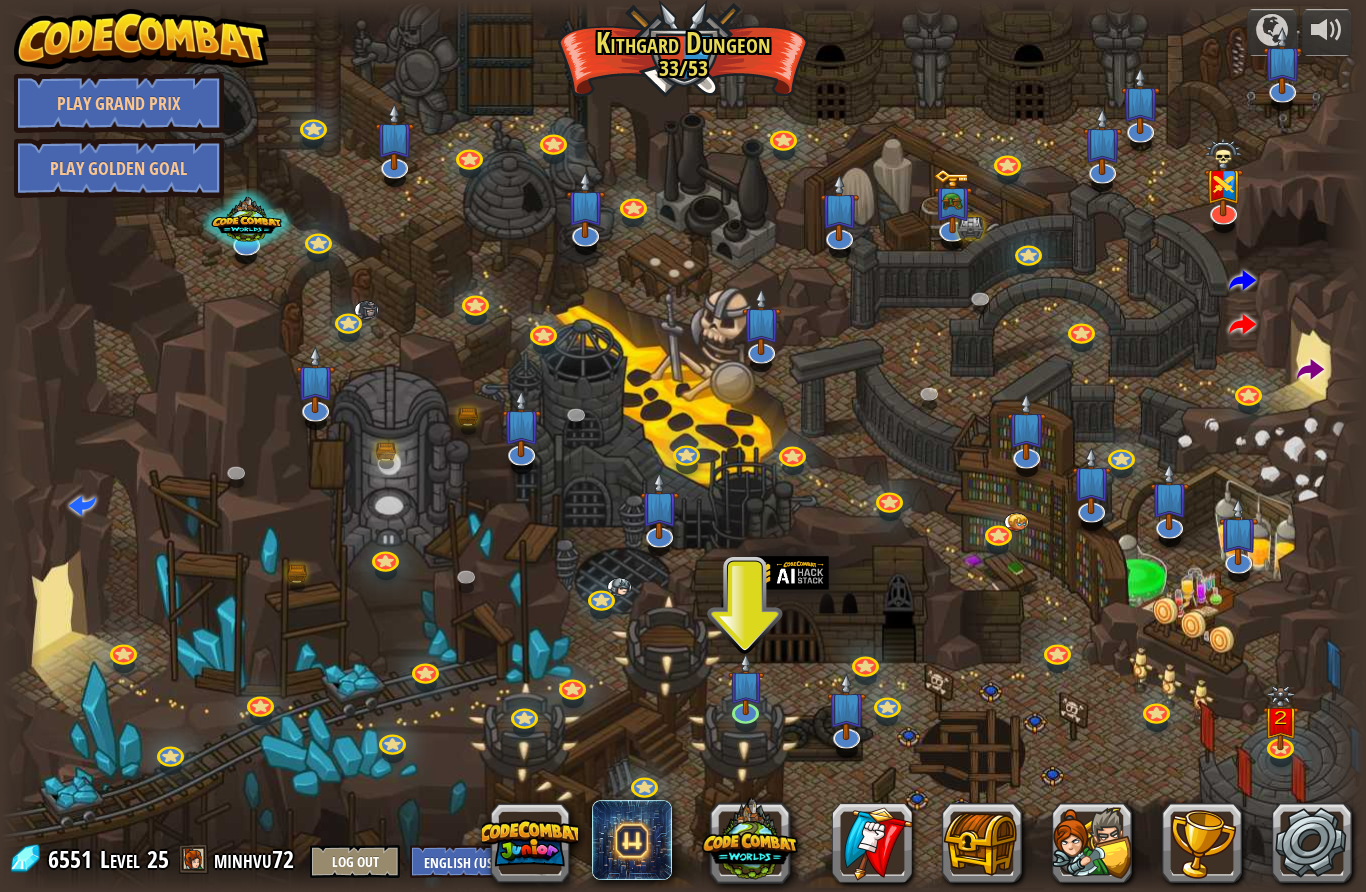 click at bounding box center [982, 843] 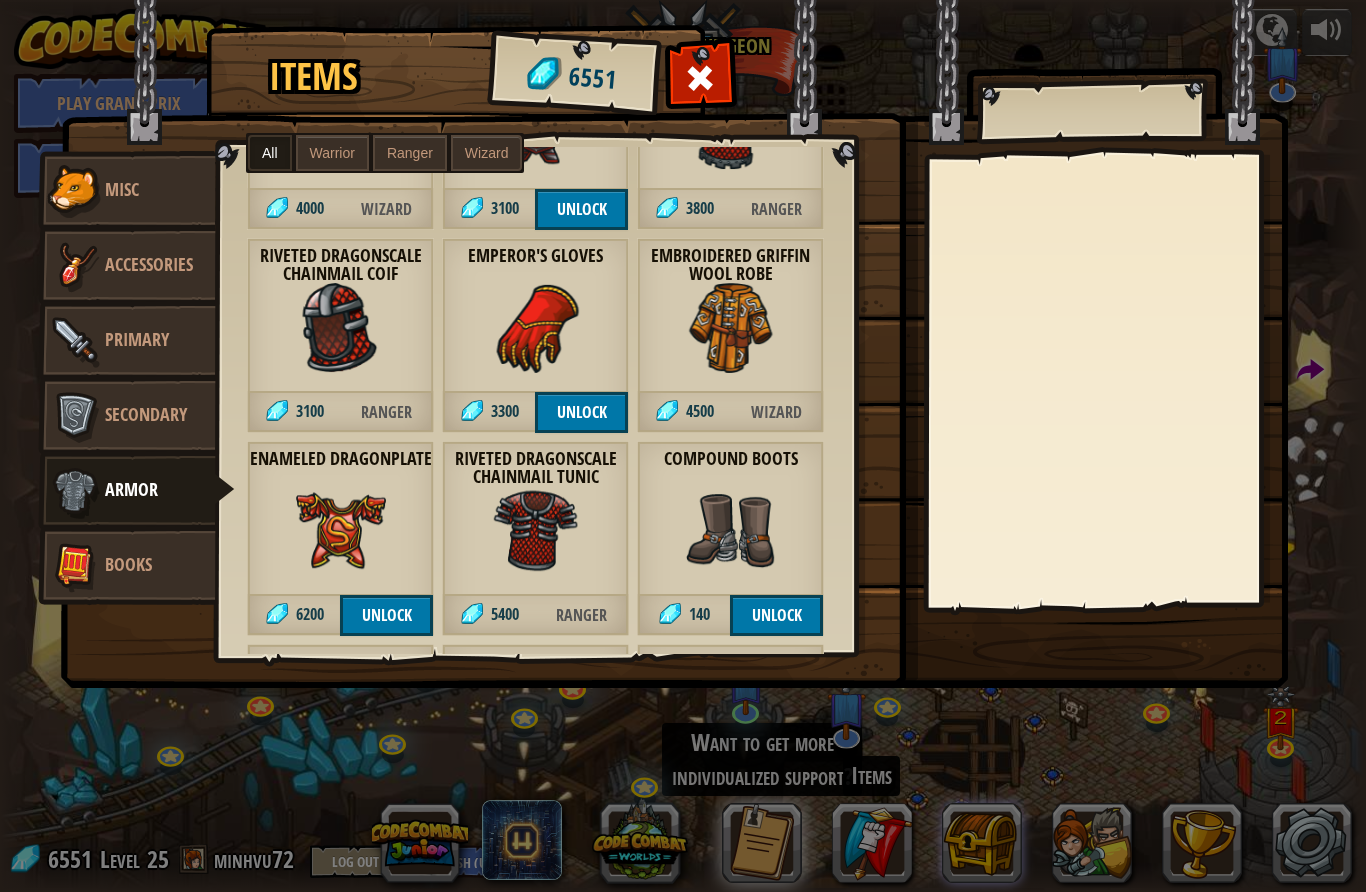 scroll, scrollTop: 3994, scrollLeft: 0, axis: vertical 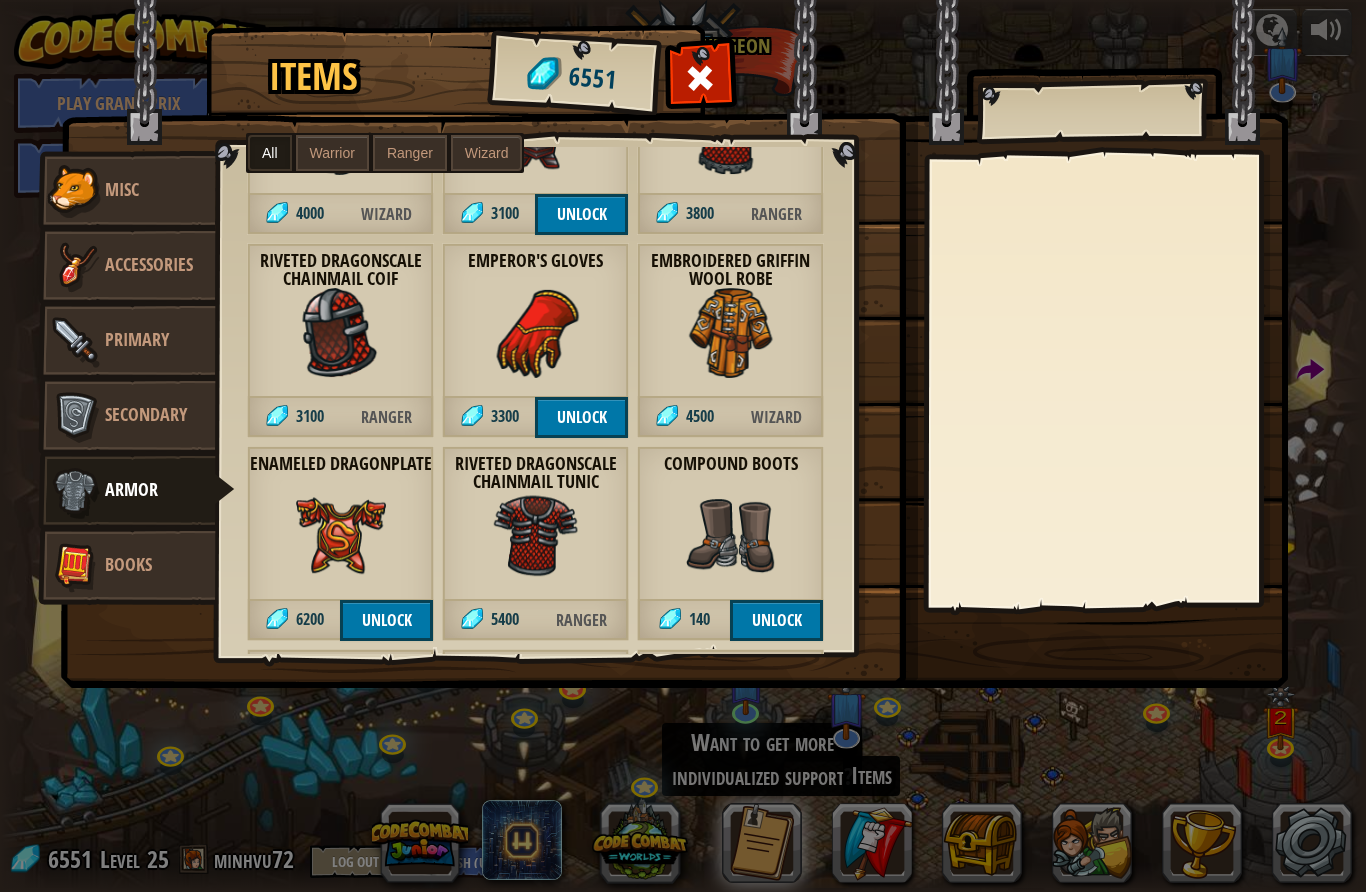 click at bounding box center [536, 536] 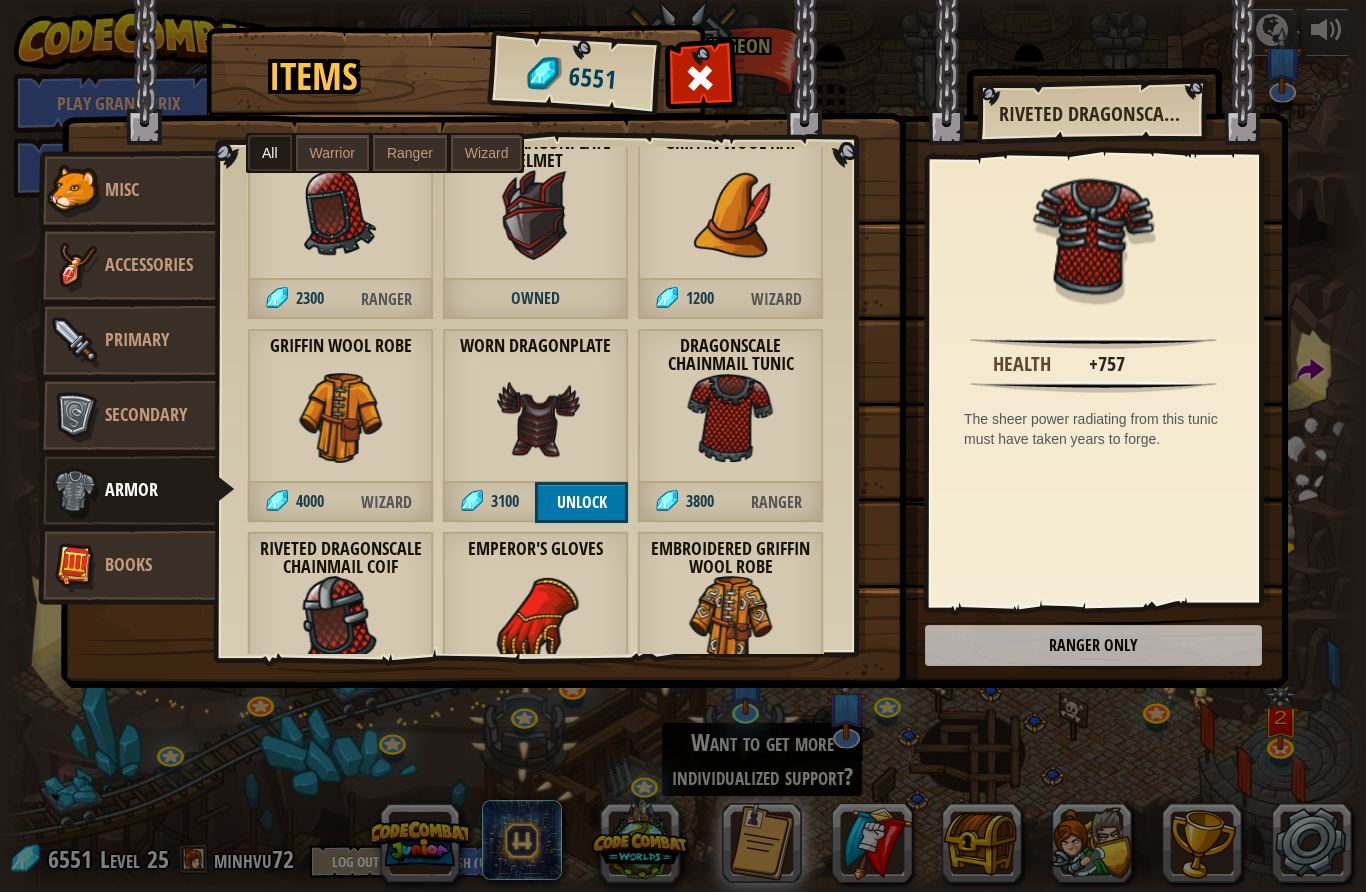 click on "Warrior" at bounding box center (332, 153) 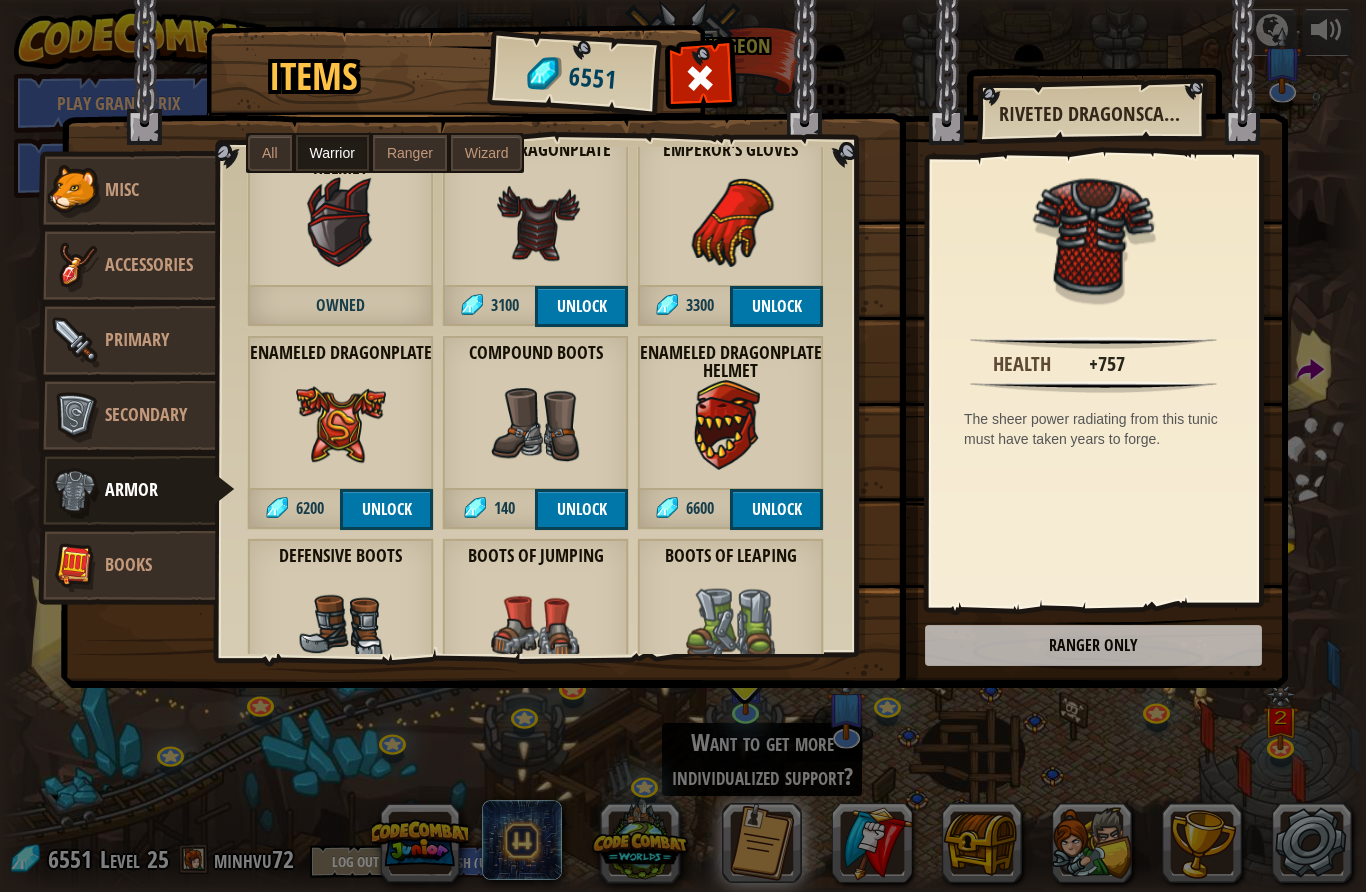 scroll, scrollTop: 1667, scrollLeft: 0, axis: vertical 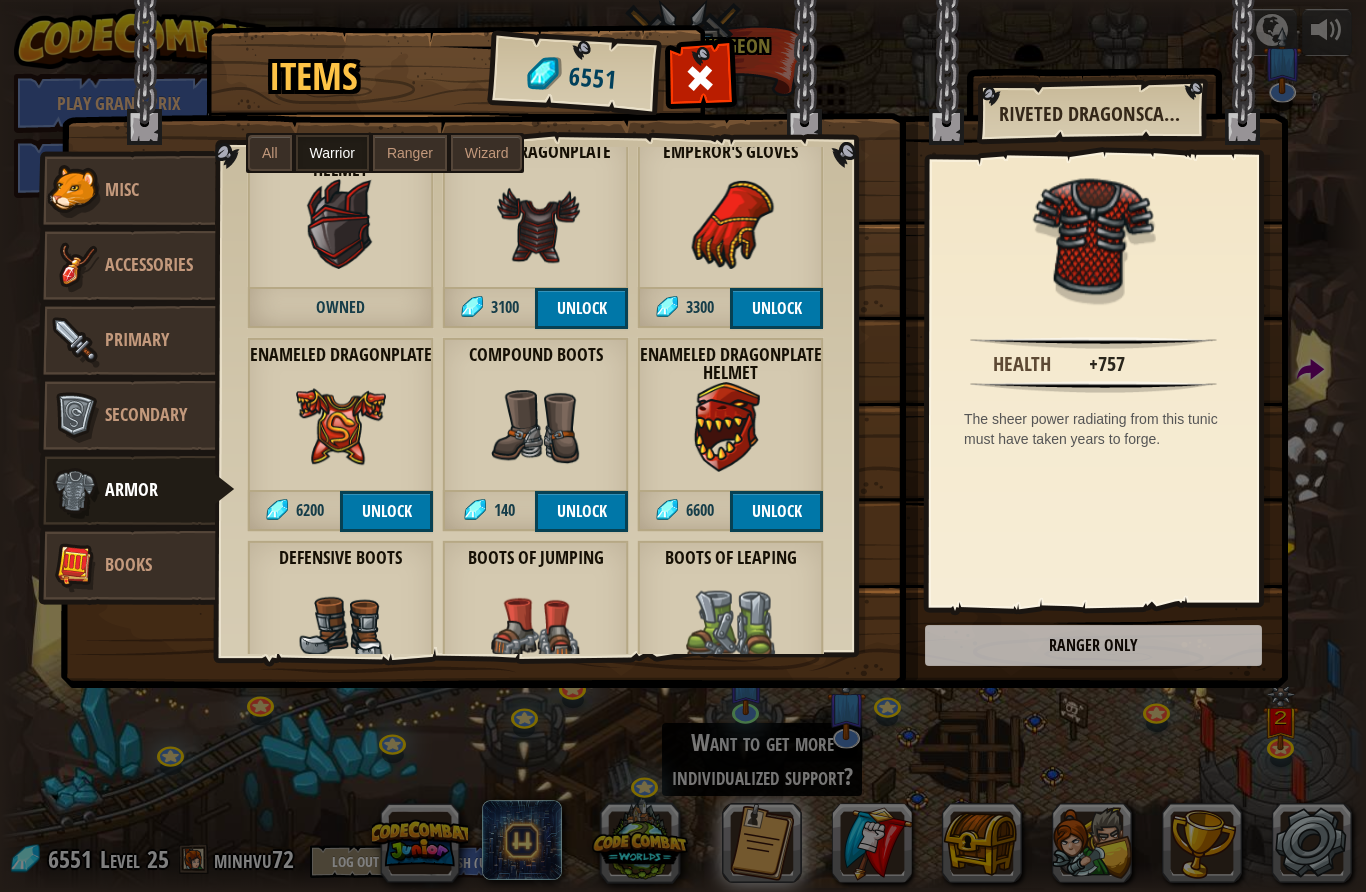 click at bounding box center [341, 427] 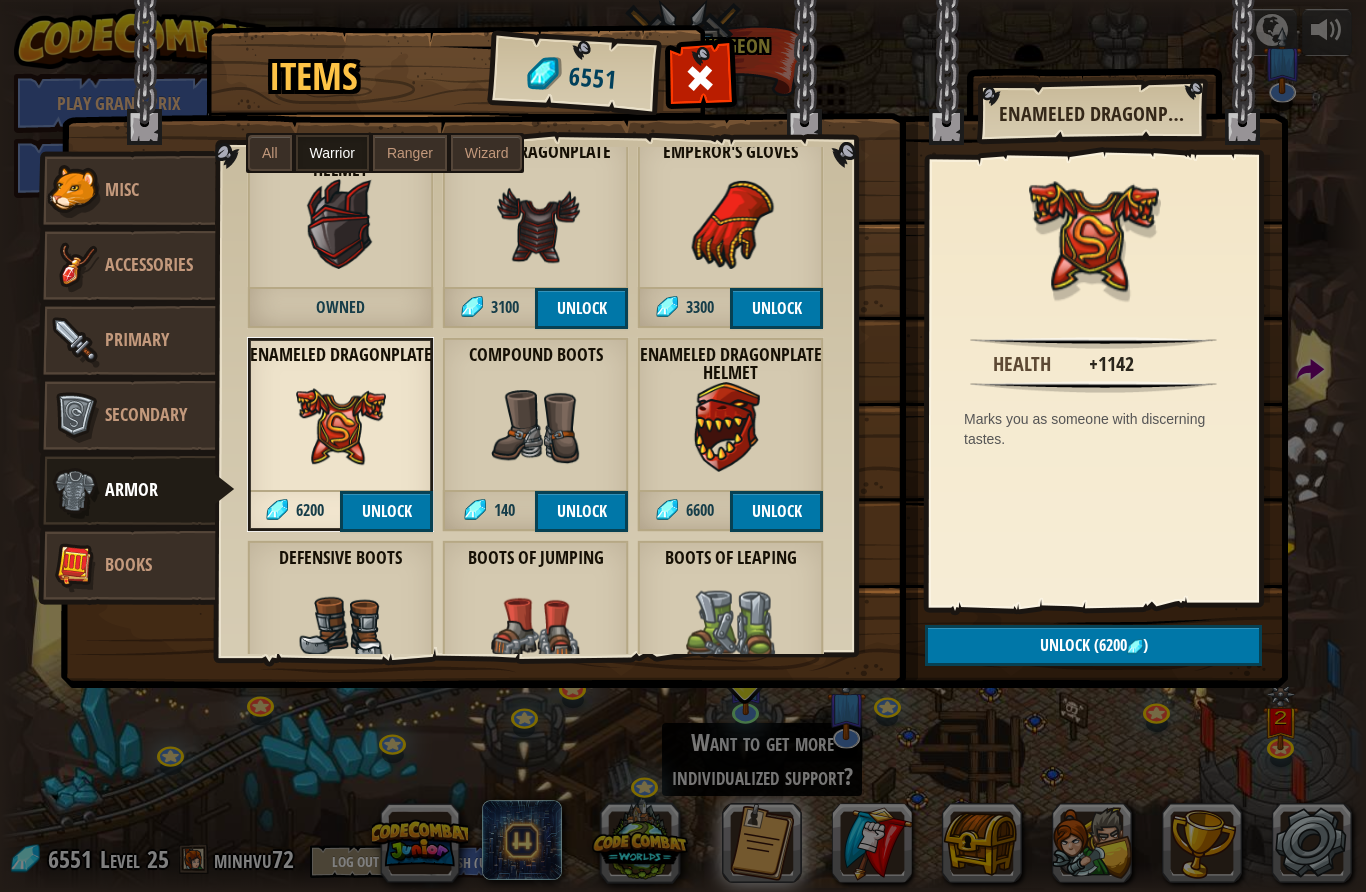 click on "Enameled Dragonplate Helmet 6600 Unlock" at bounding box center [730, 434] 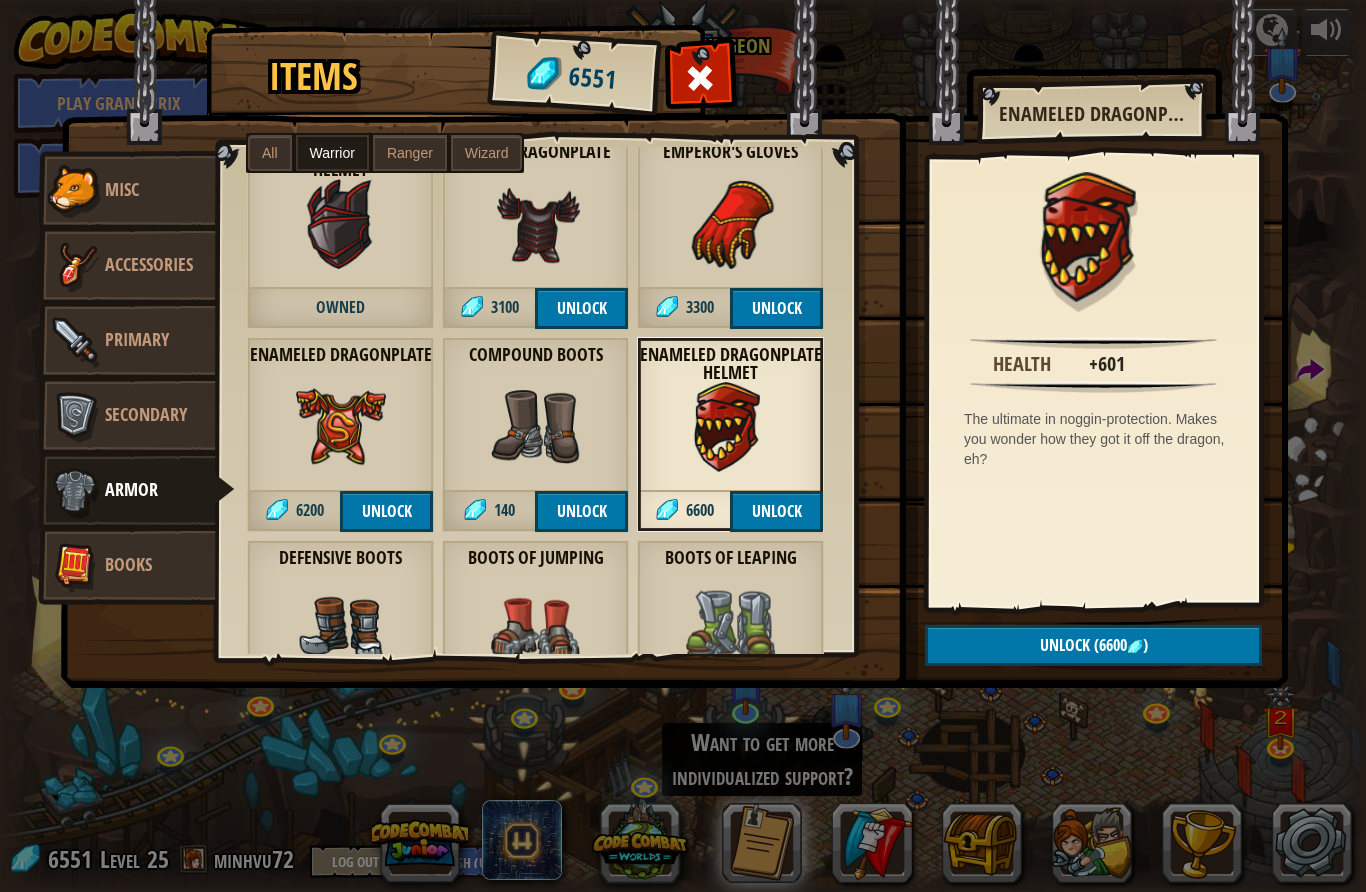 click at bounding box center (341, 427) 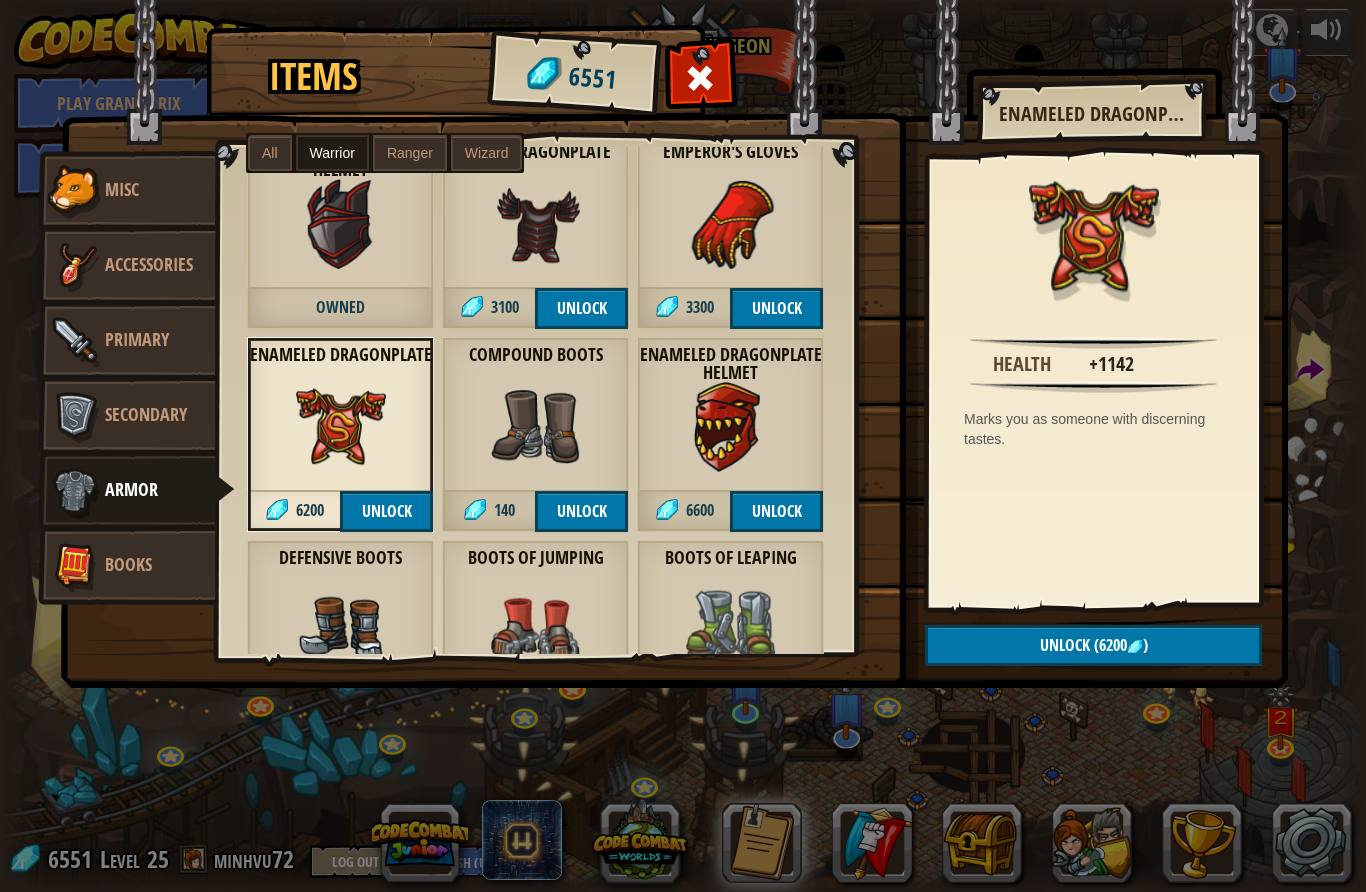 click at bounding box center [731, 427] 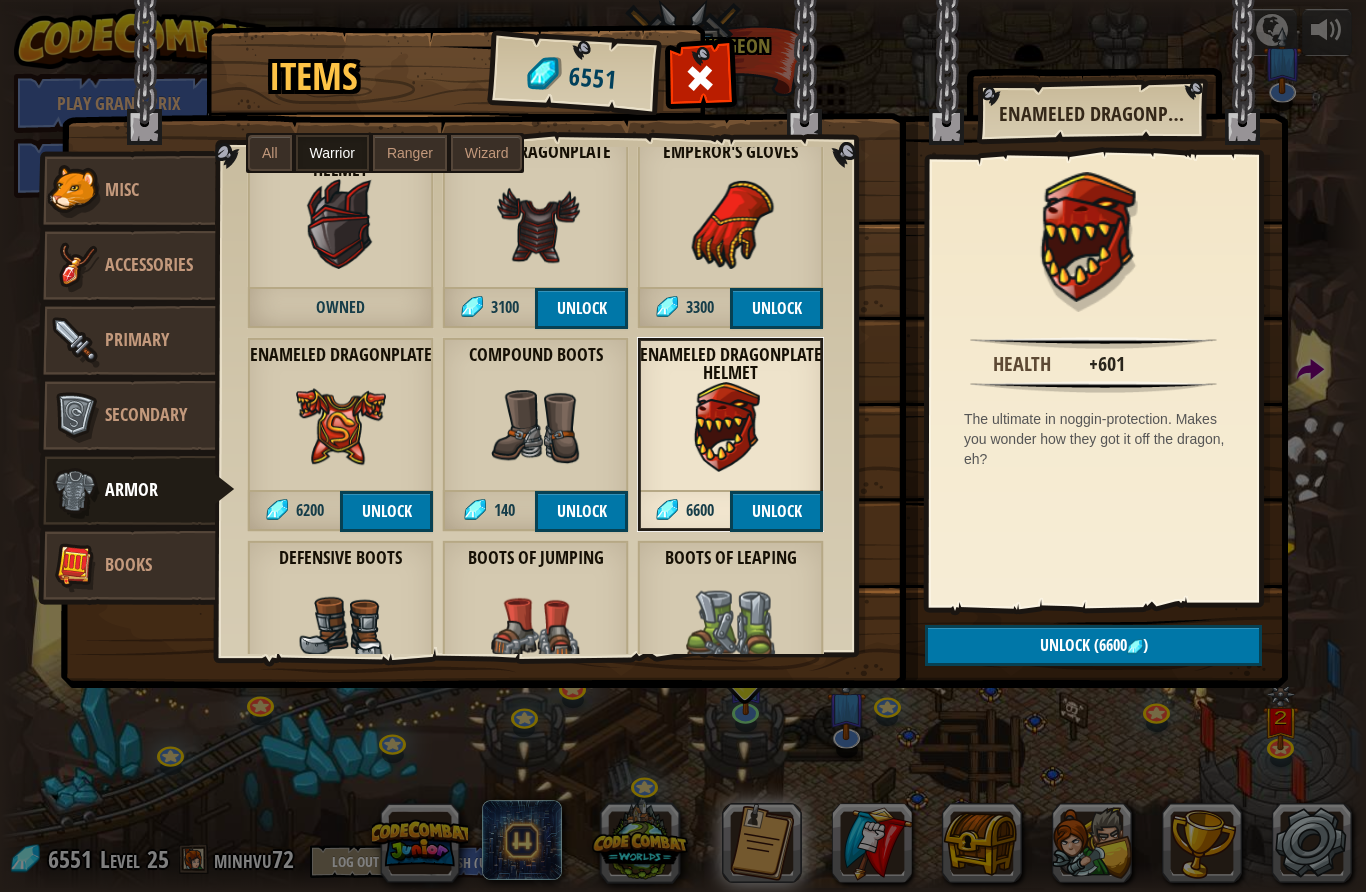 click at bounding box center [341, 427] 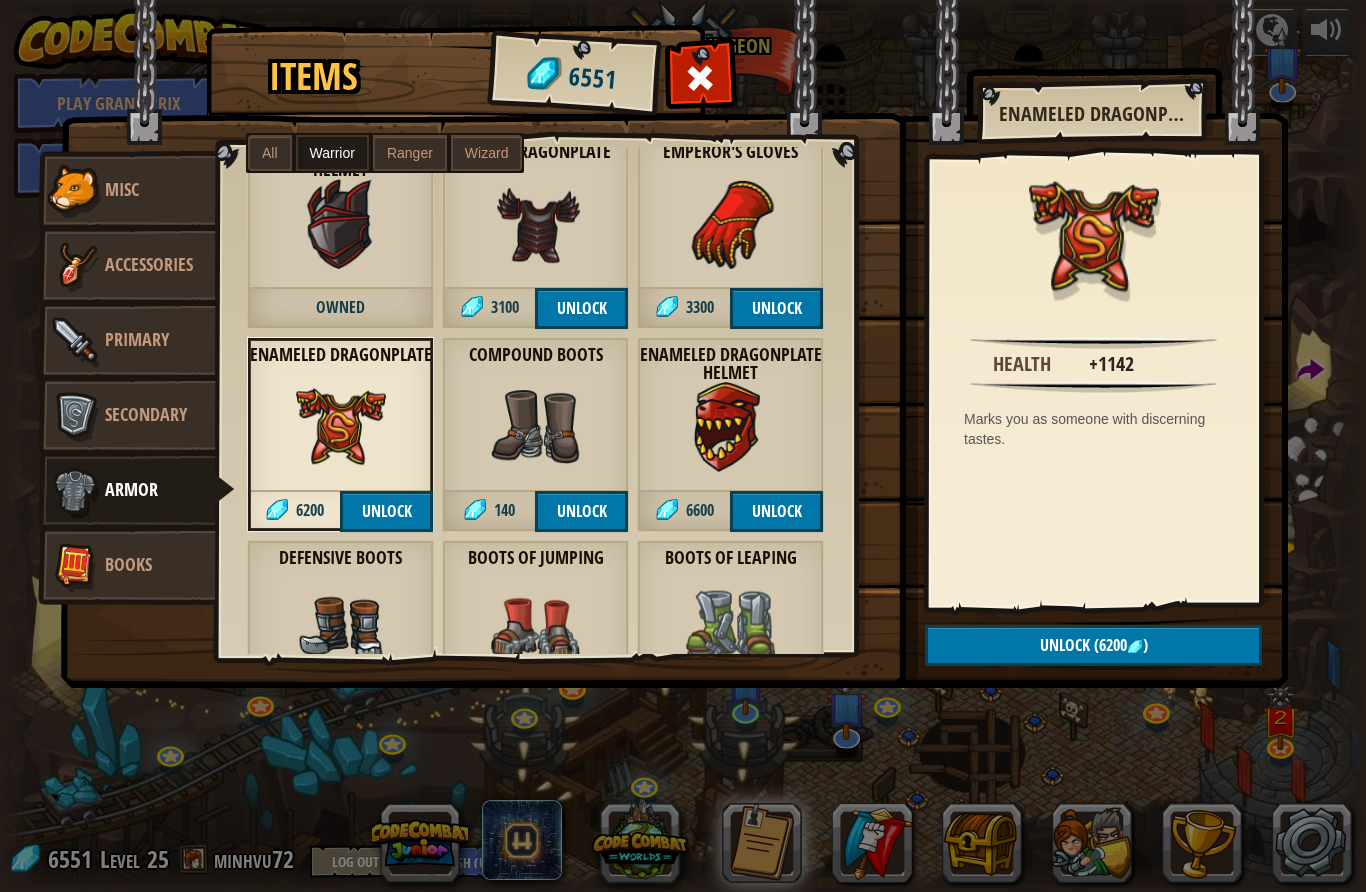 click on "Unlock (6200 )" at bounding box center [1093, 645] 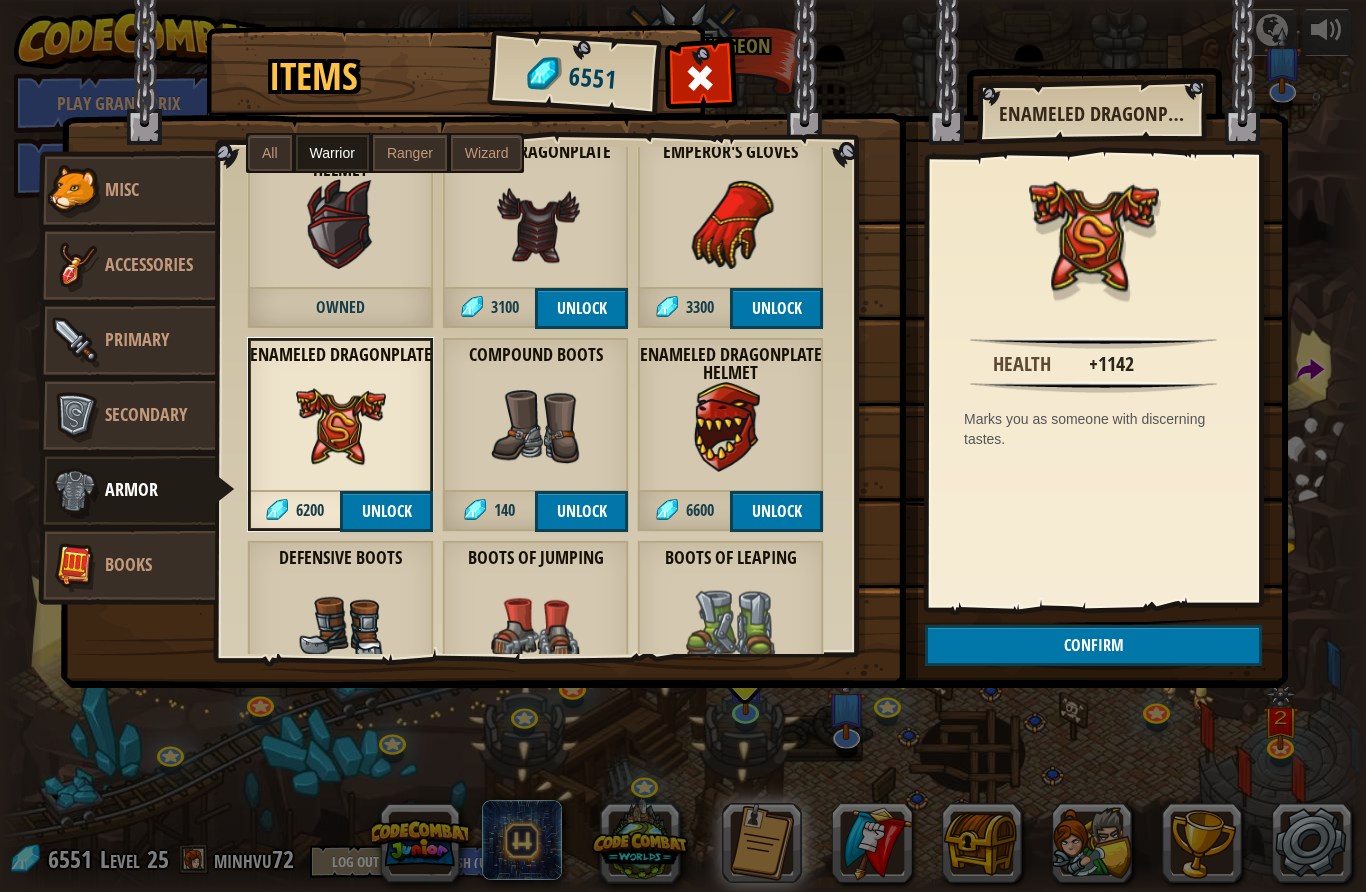 click on "Confirm" at bounding box center [1093, 645] 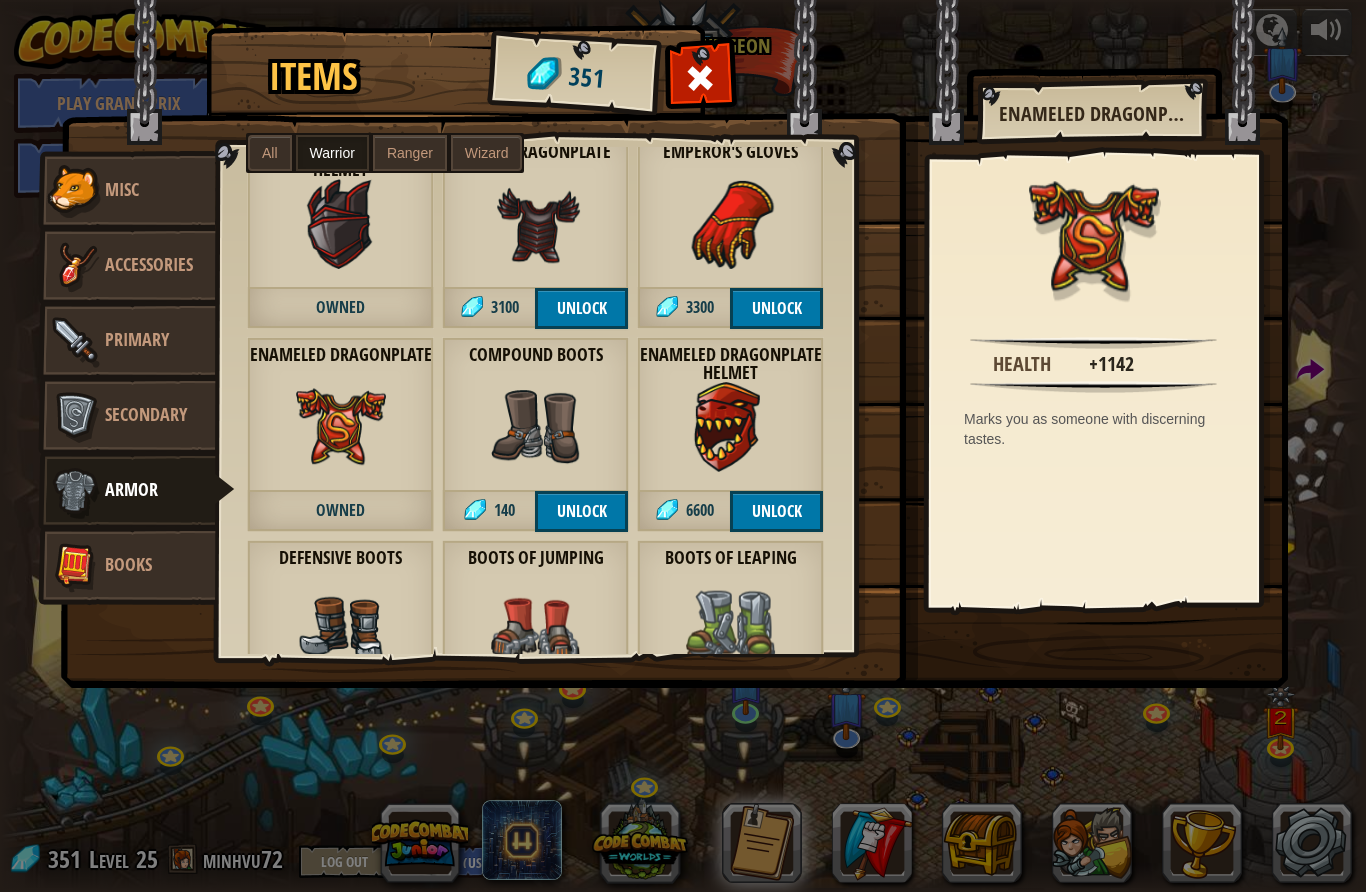 click at bounding box center [75, 191] 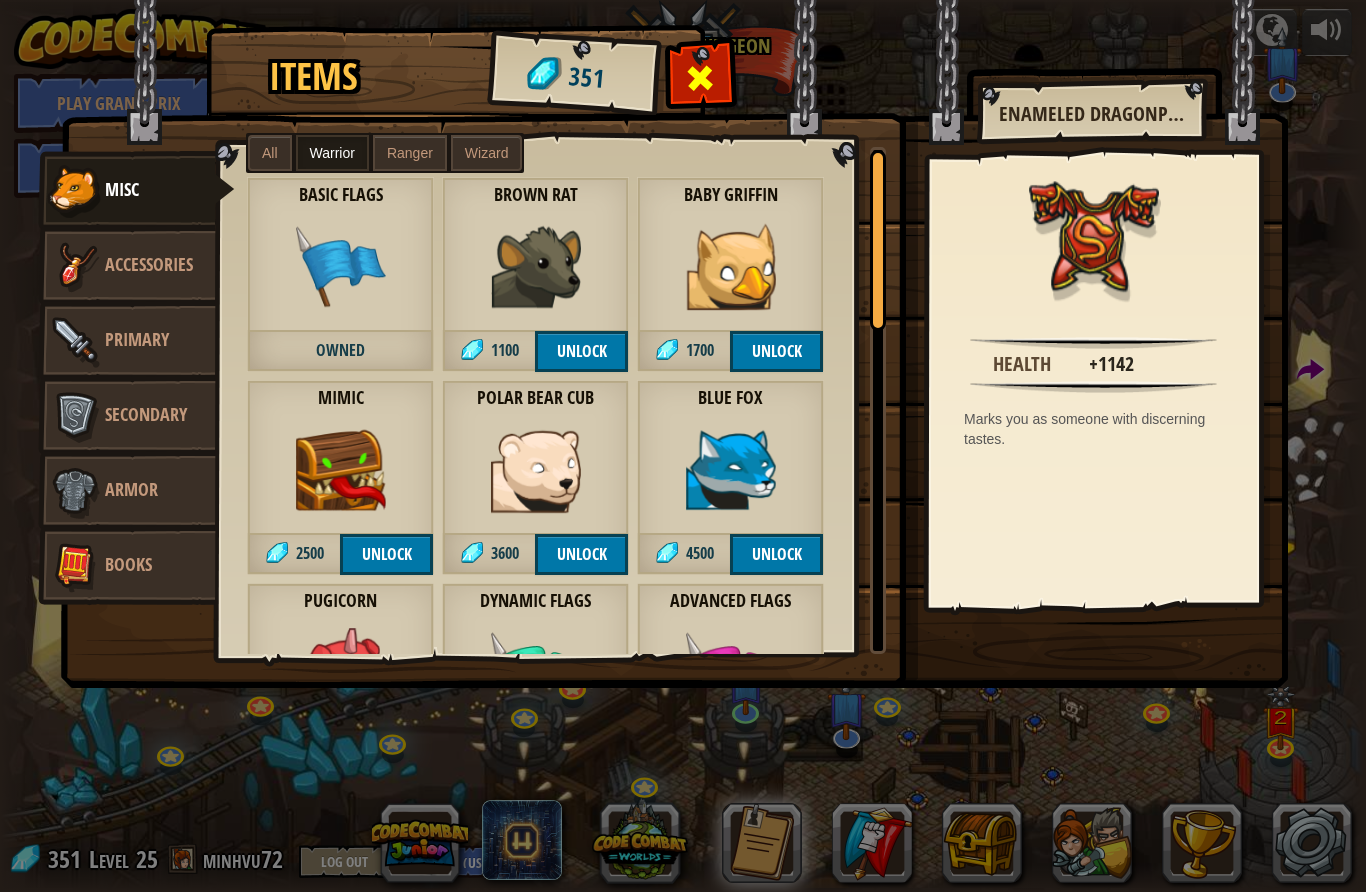 click at bounding box center [701, 78] 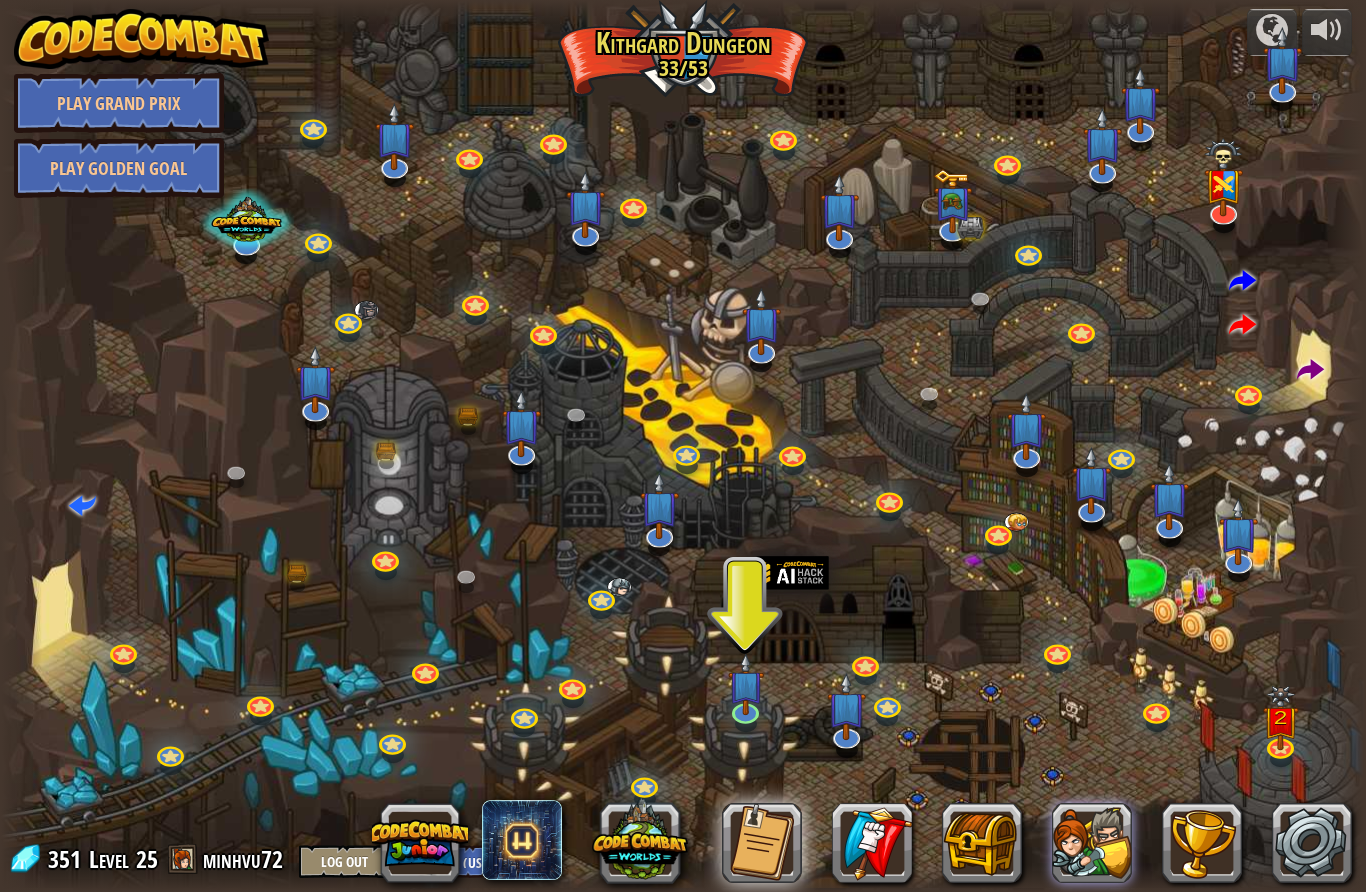 click at bounding box center [1092, 843] 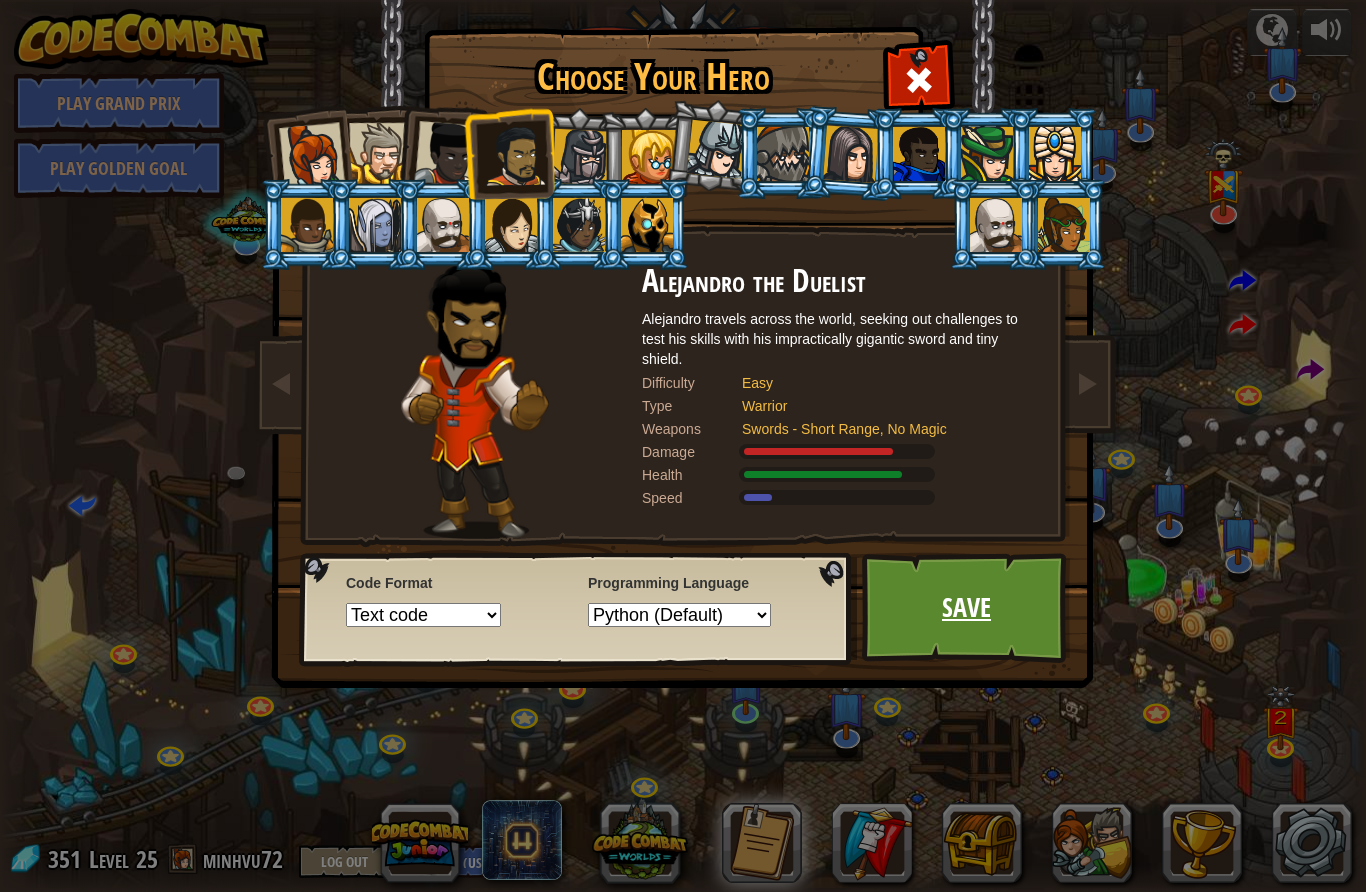 click on "Save" at bounding box center [966, 608] 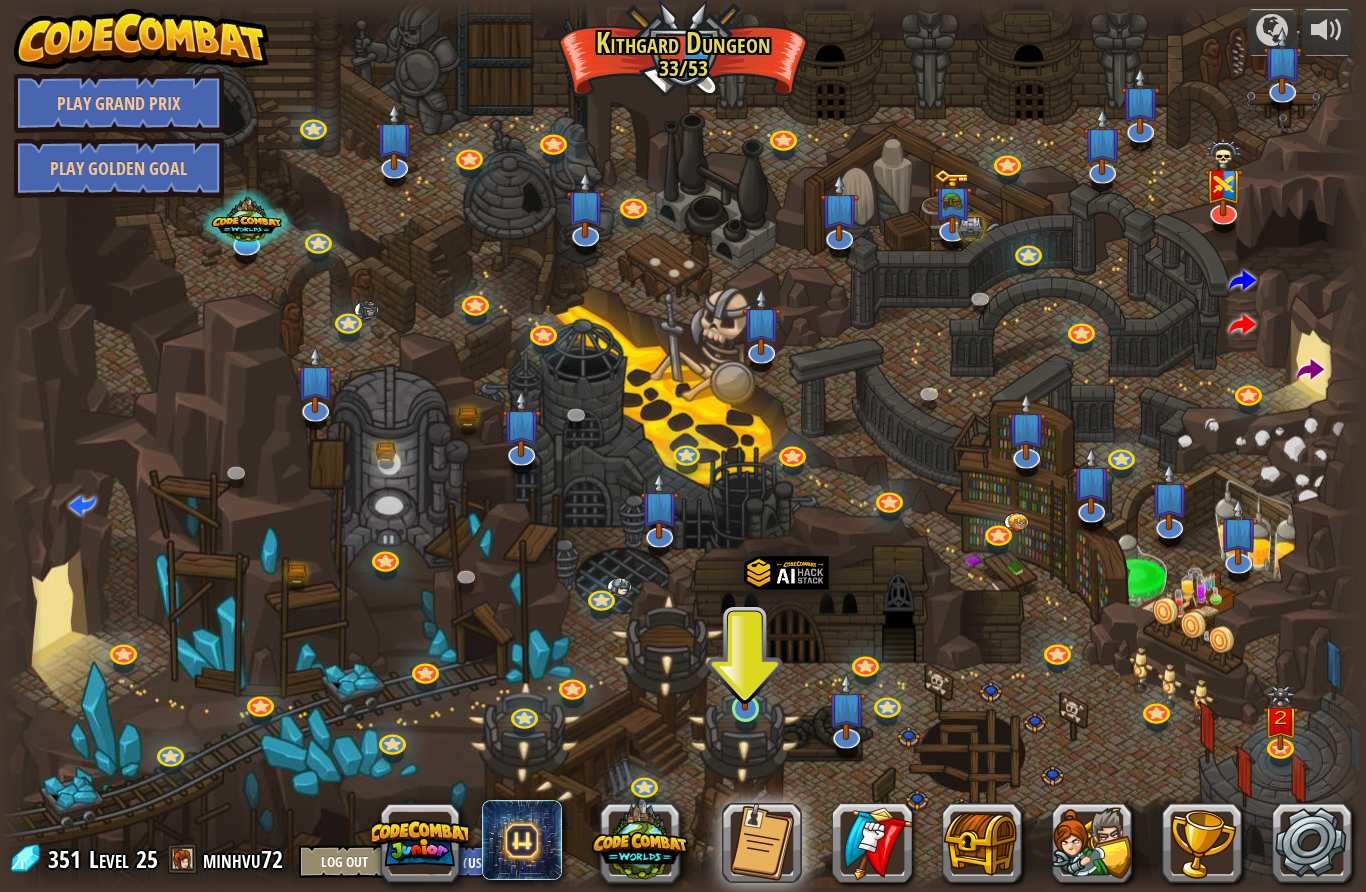 click at bounding box center [745, 669] 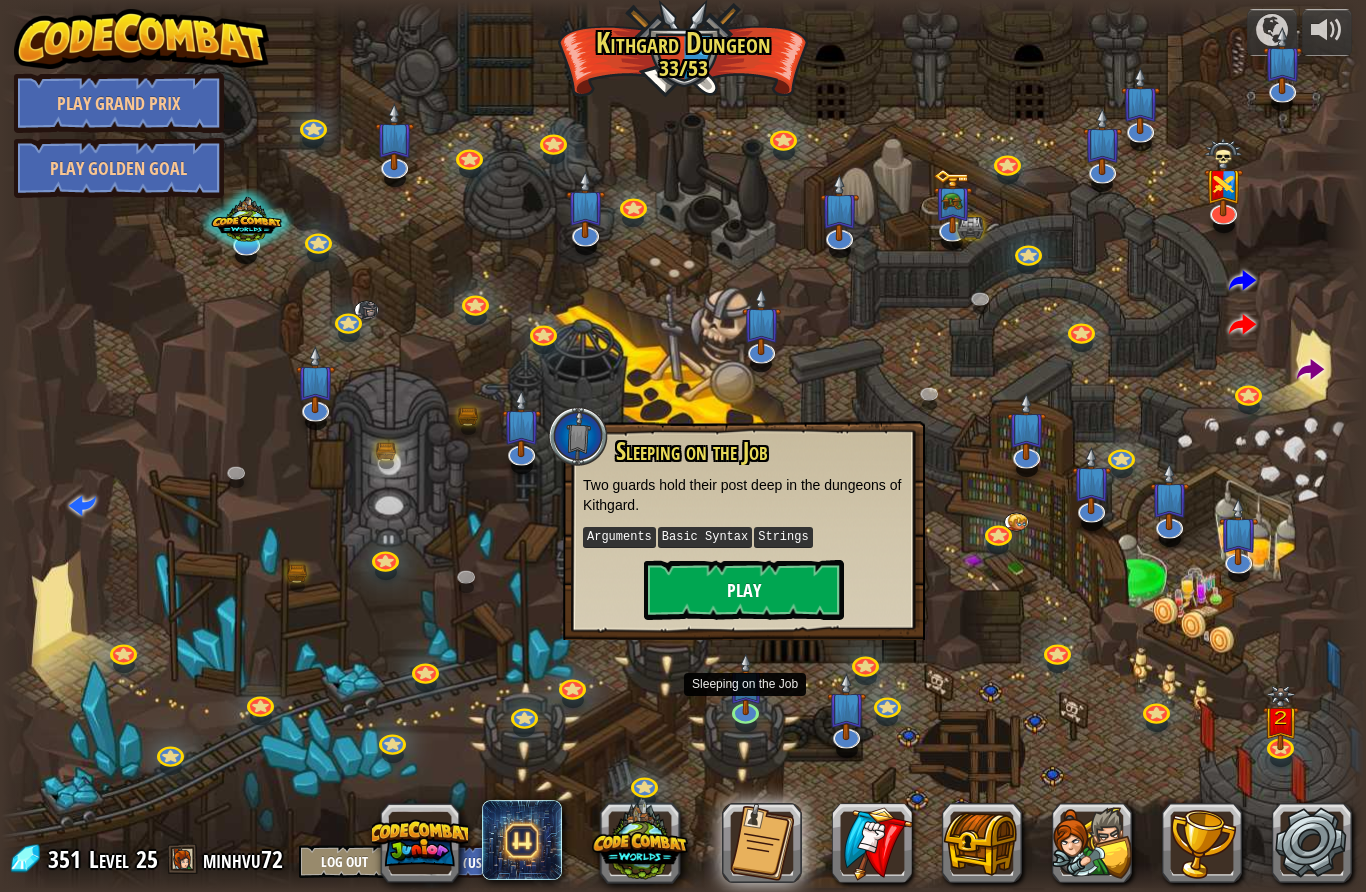click on "Play" at bounding box center (744, 590) 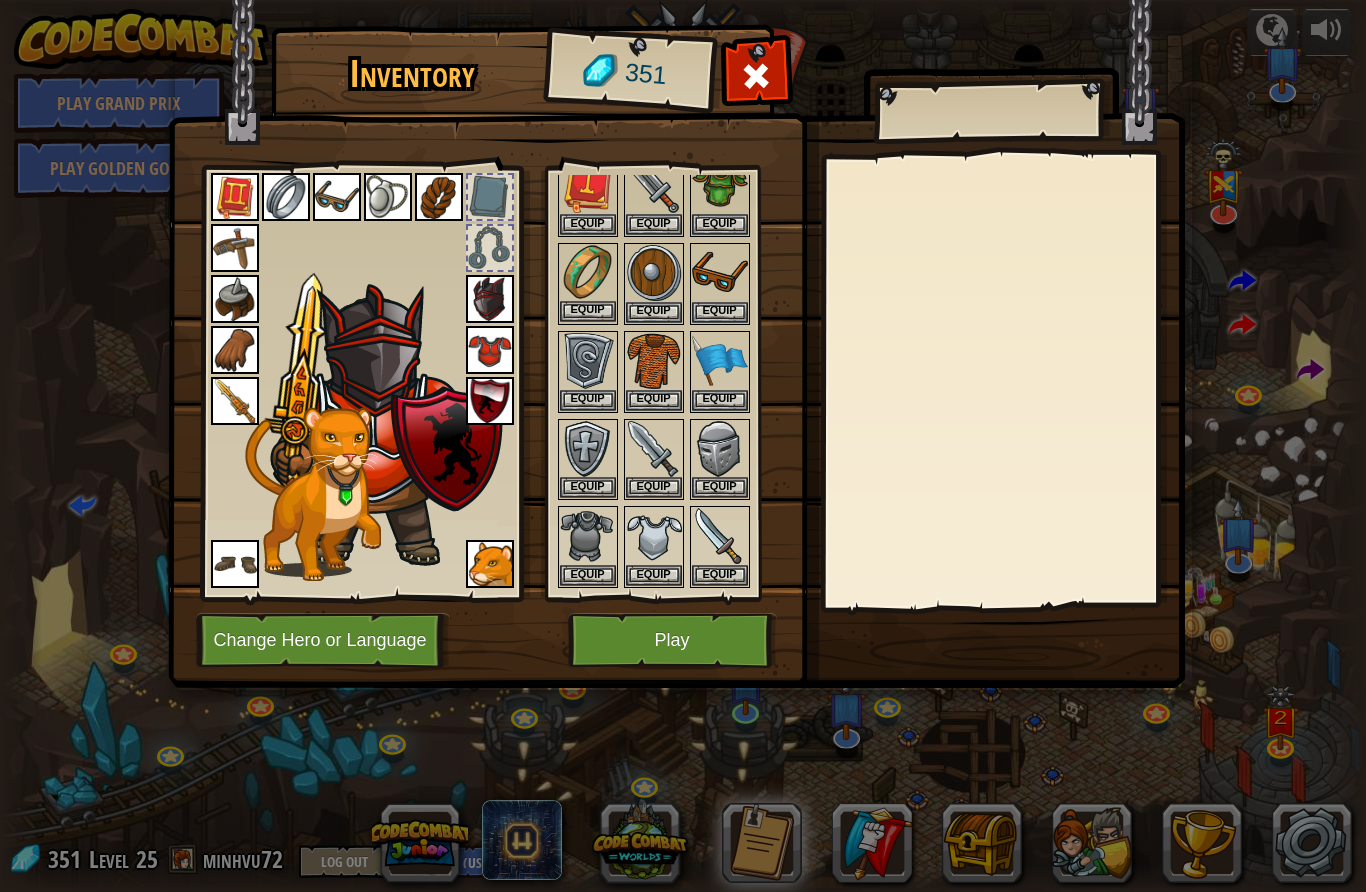 scroll, scrollTop: 373, scrollLeft: 0, axis: vertical 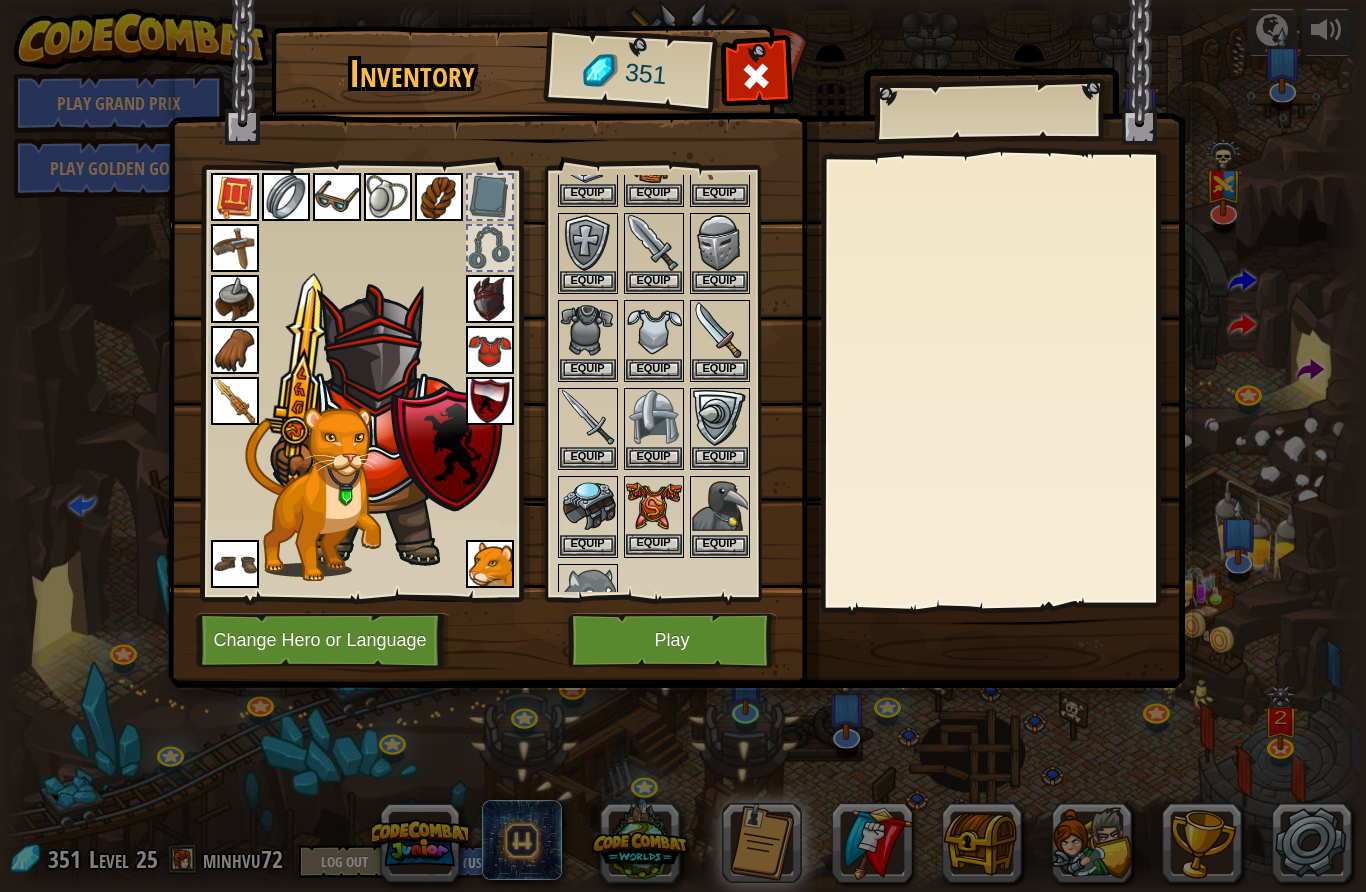 click on "Equip" at bounding box center [654, 544] 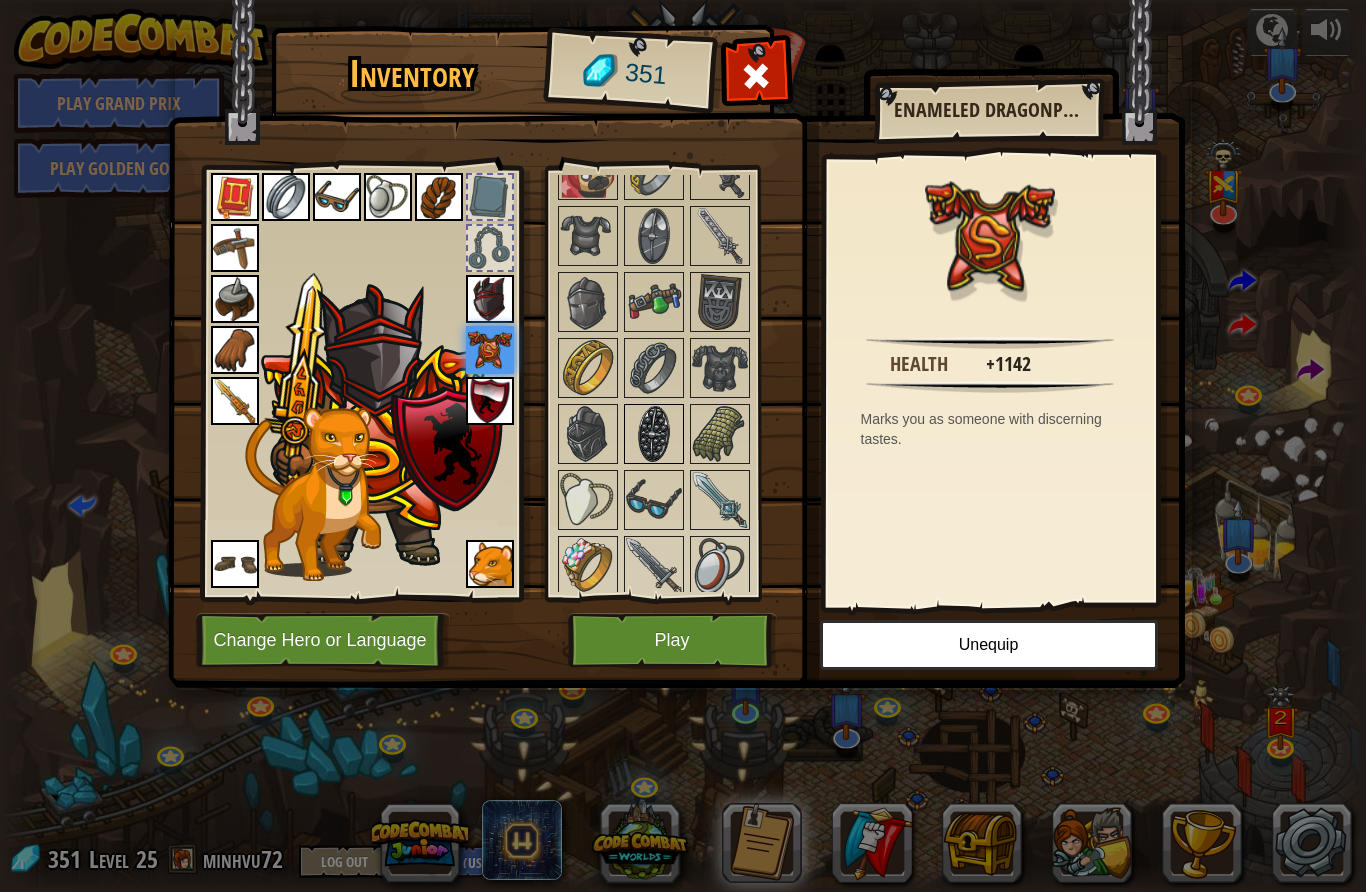 scroll, scrollTop: 1886, scrollLeft: 0, axis: vertical 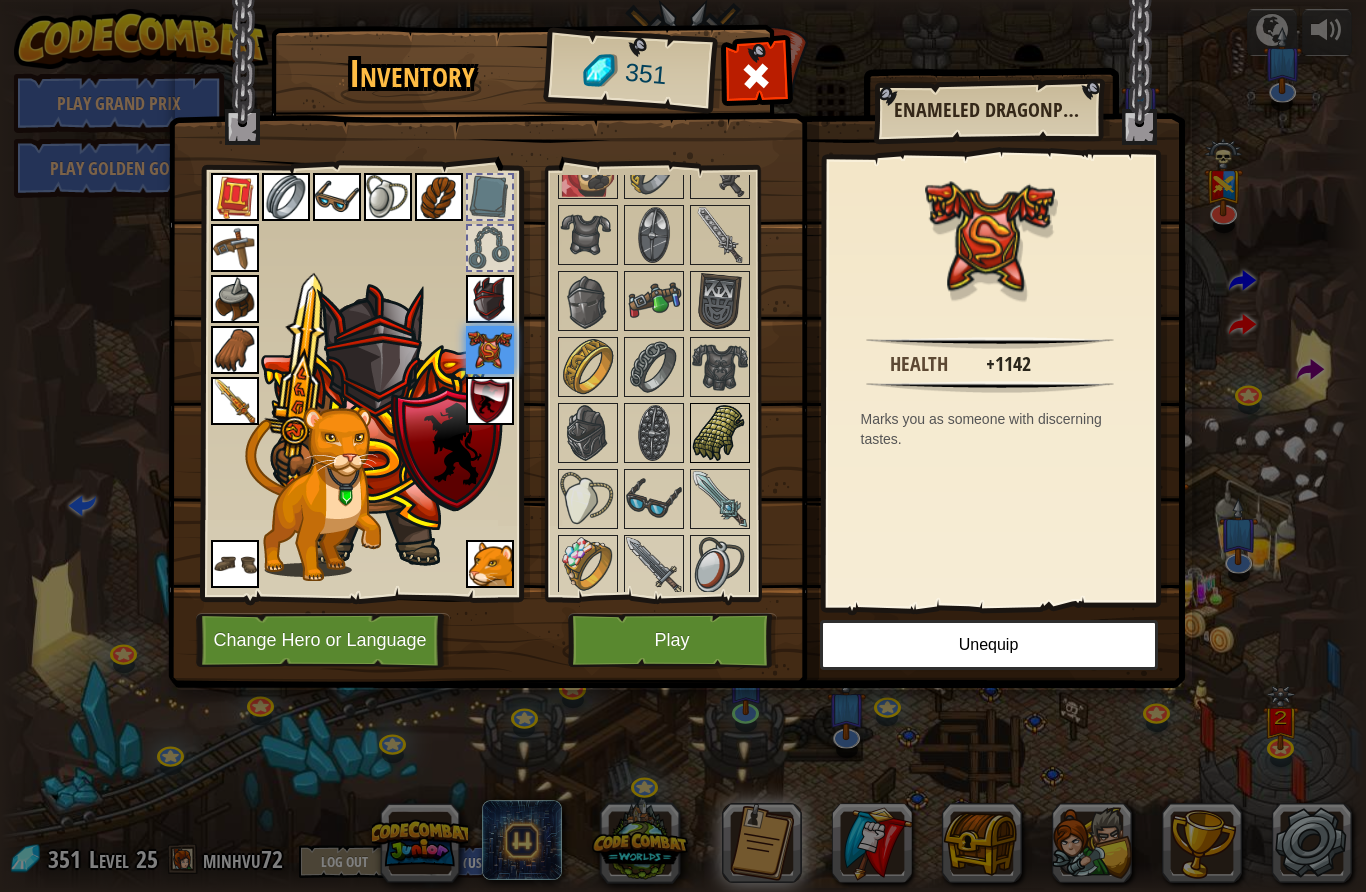 click at bounding box center [720, 433] 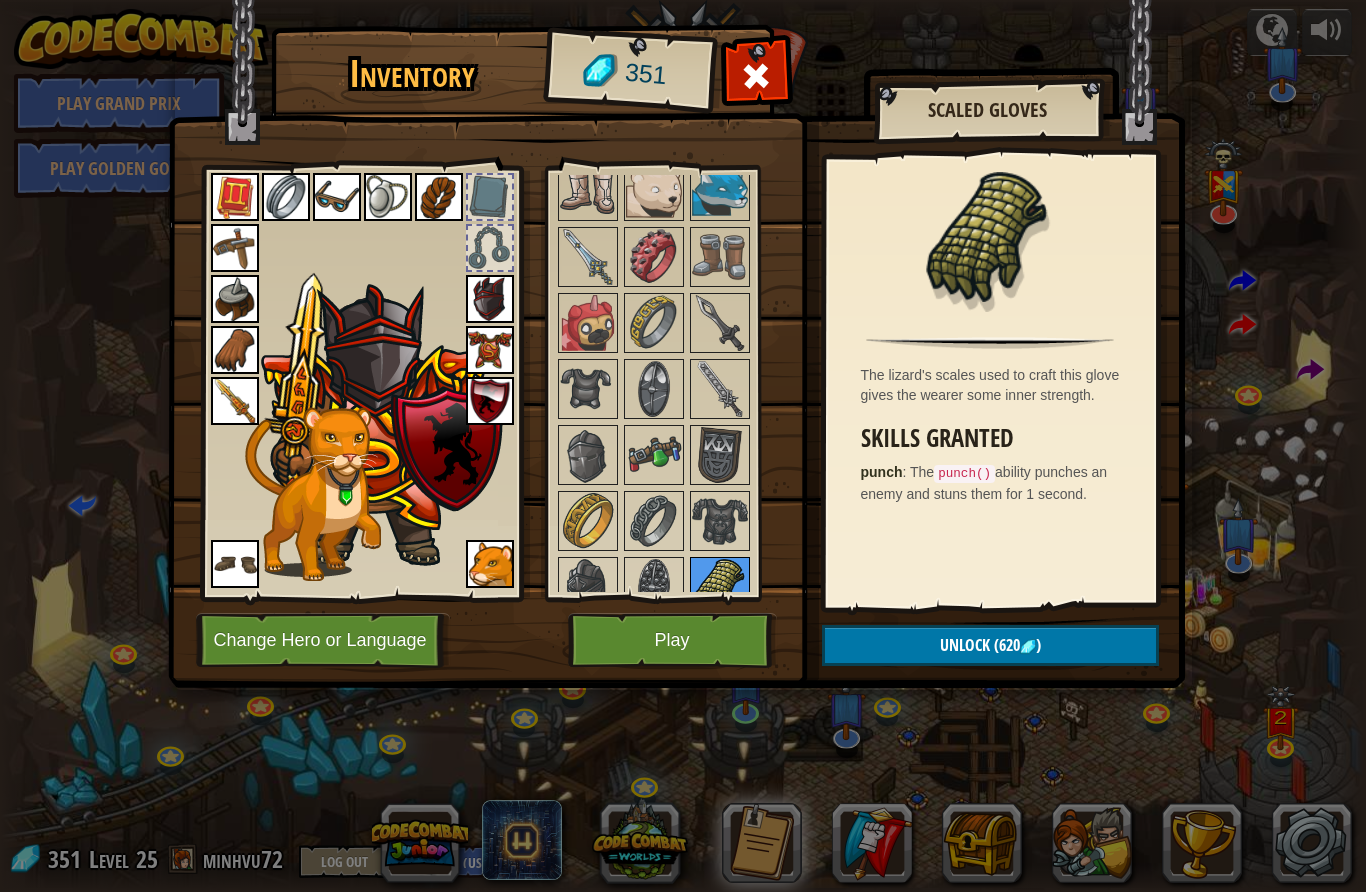 scroll, scrollTop: 1708, scrollLeft: 0, axis: vertical 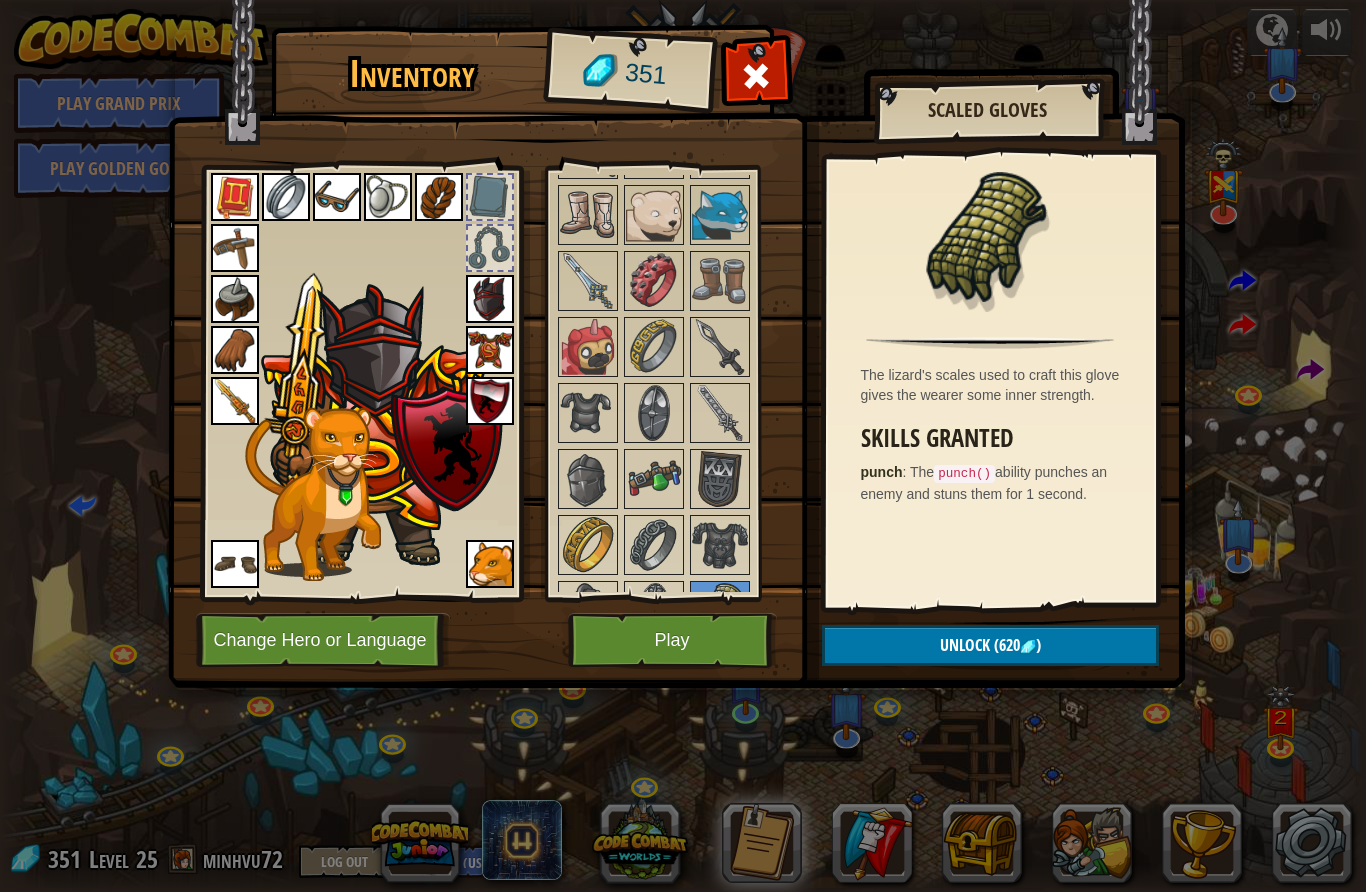 click on "Play" at bounding box center [672, 640] 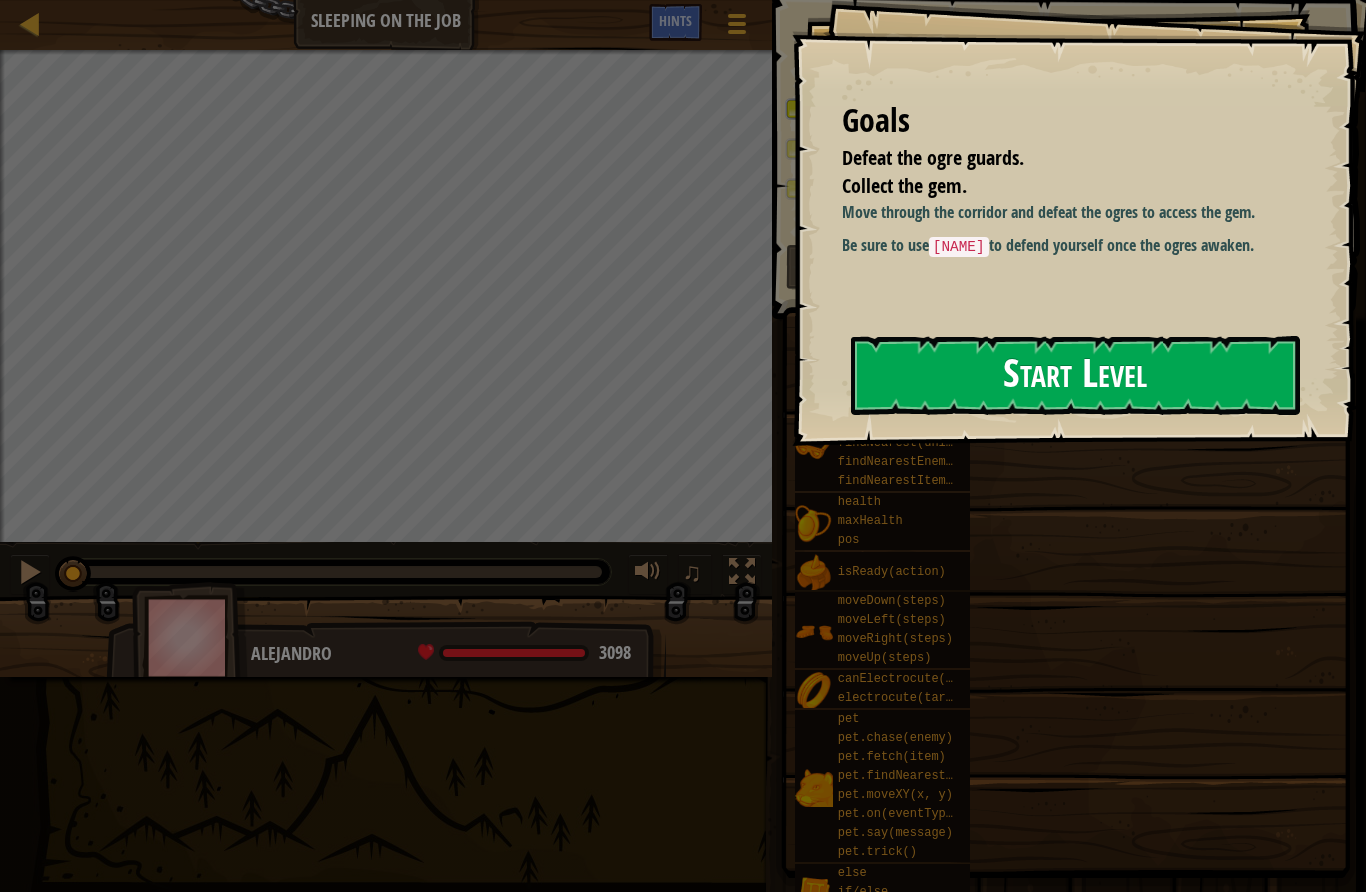click on "Start Level" at bounding box center (1075, 375) 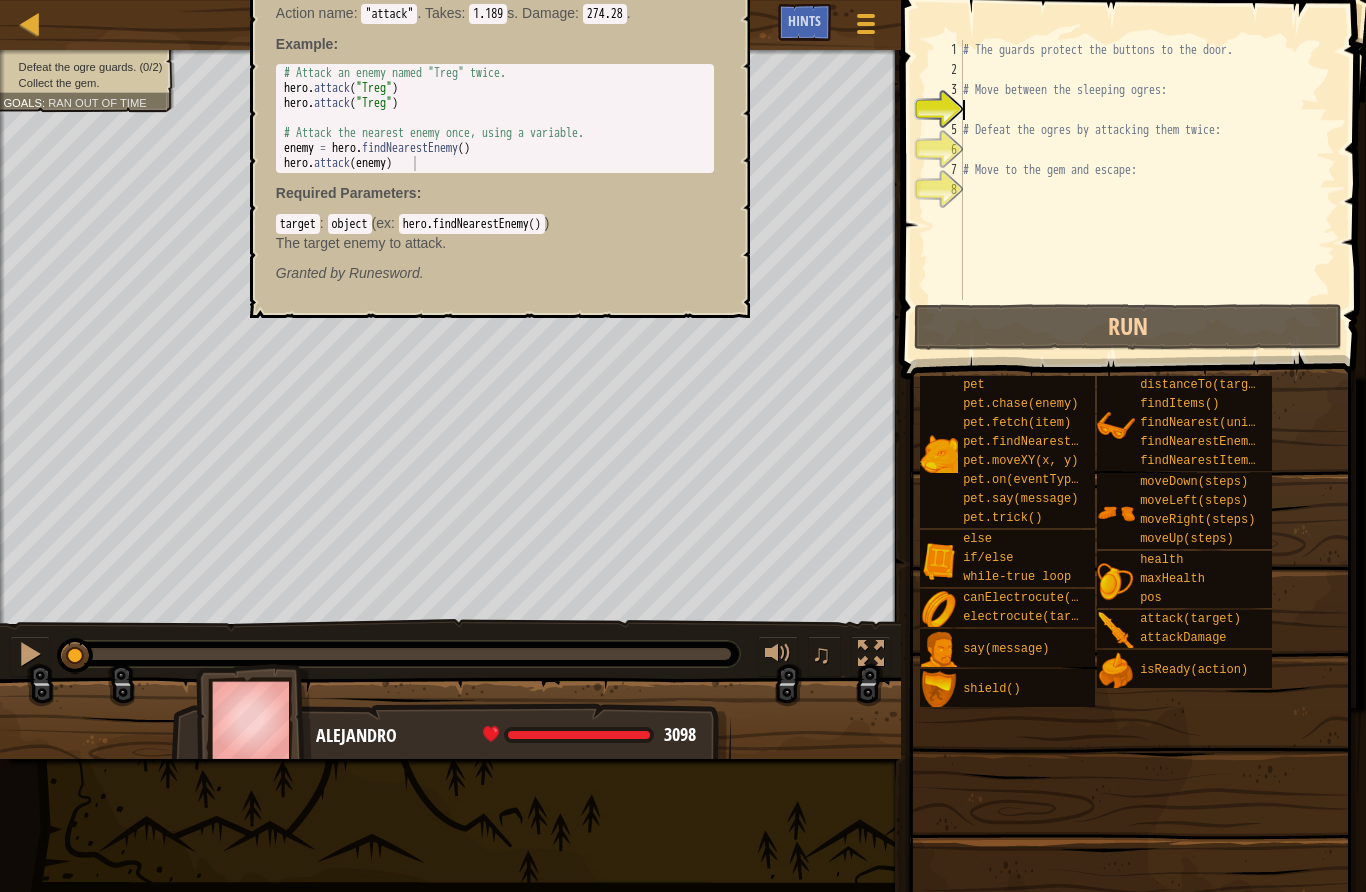 click on "Map Sleeping on the Job Game Menu Done Hints" at bounding box center (450, 25) 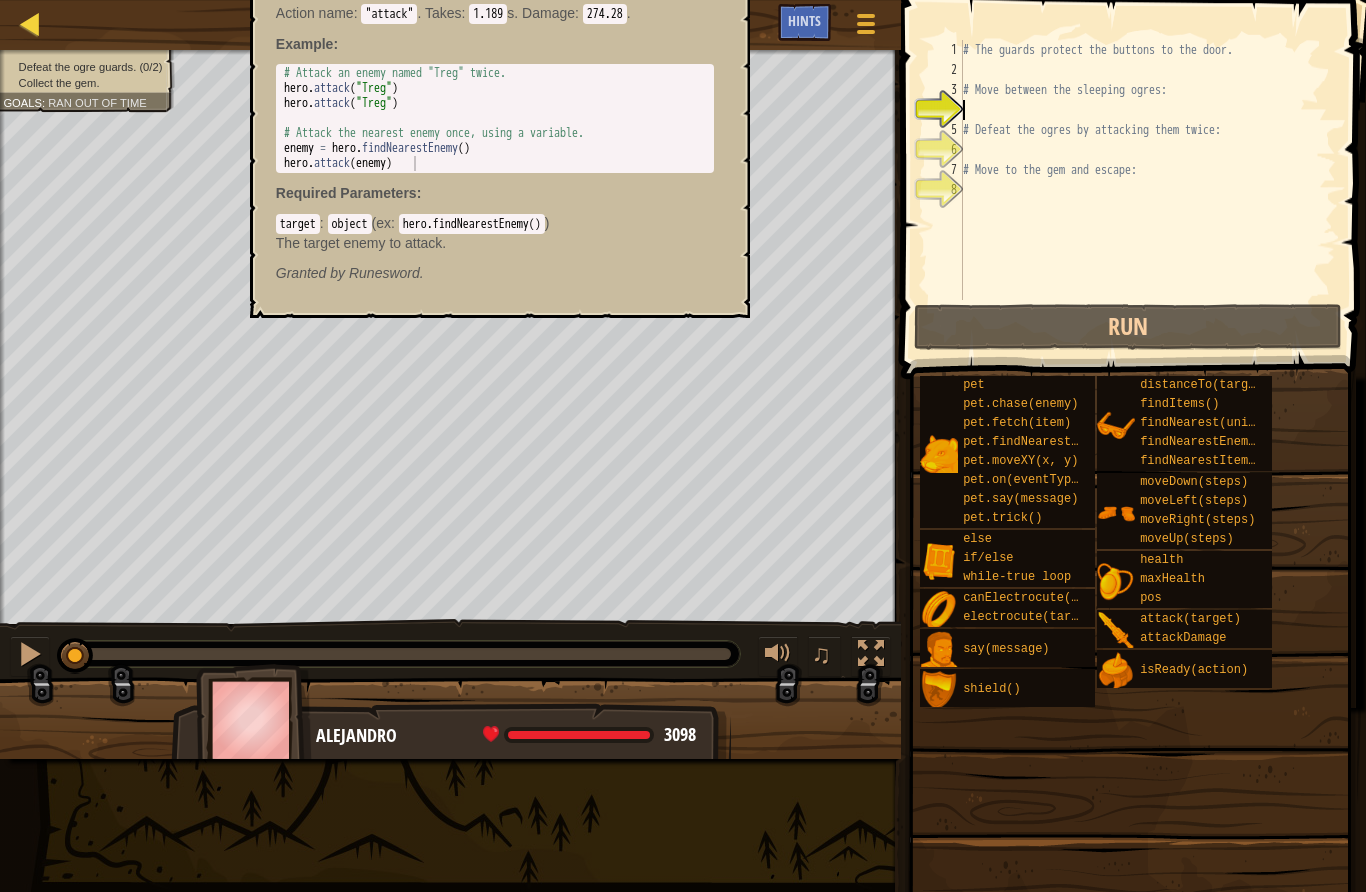 click at bounding box center [30, 23] 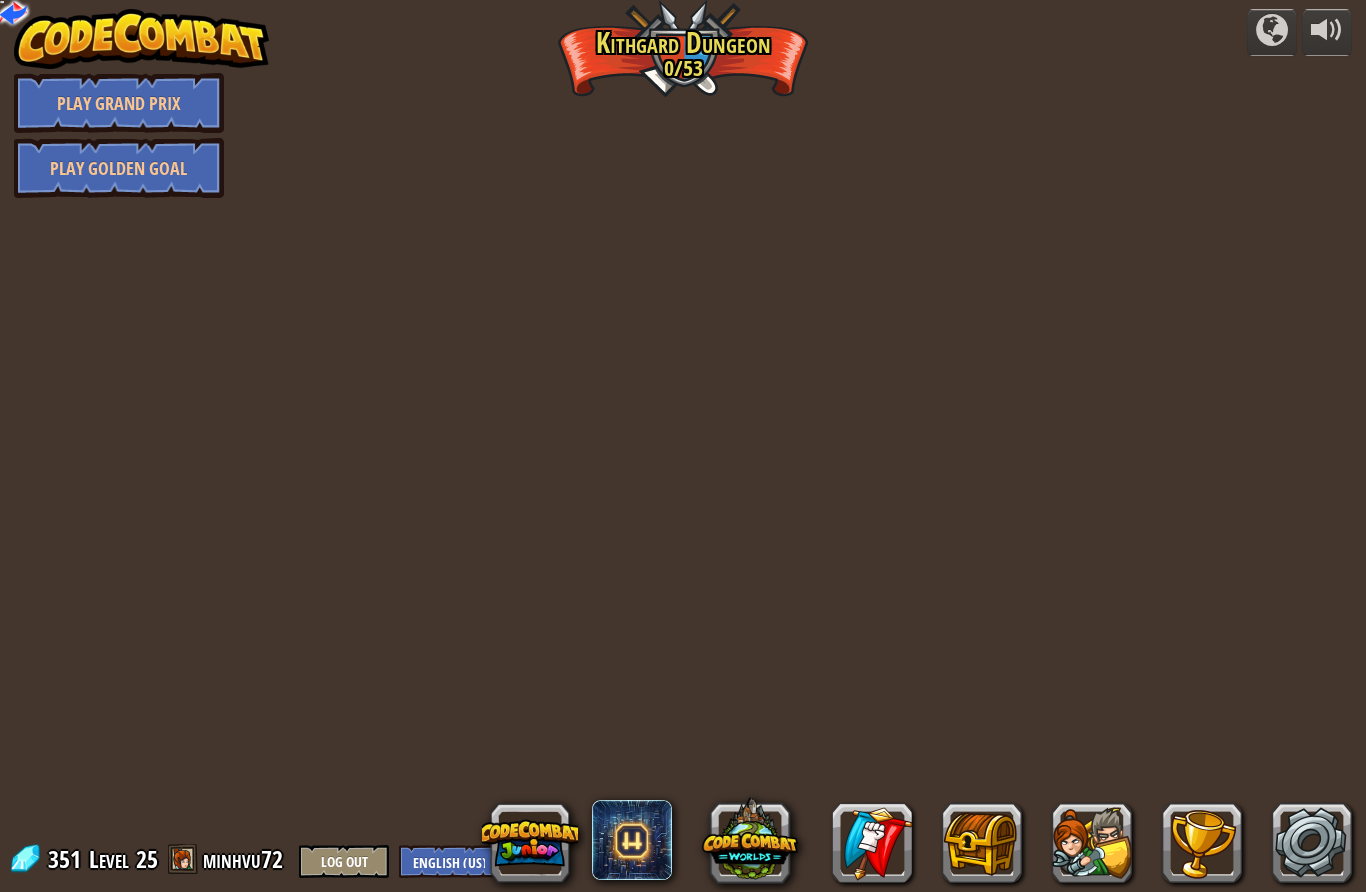 click at bounding box center (142, 39) 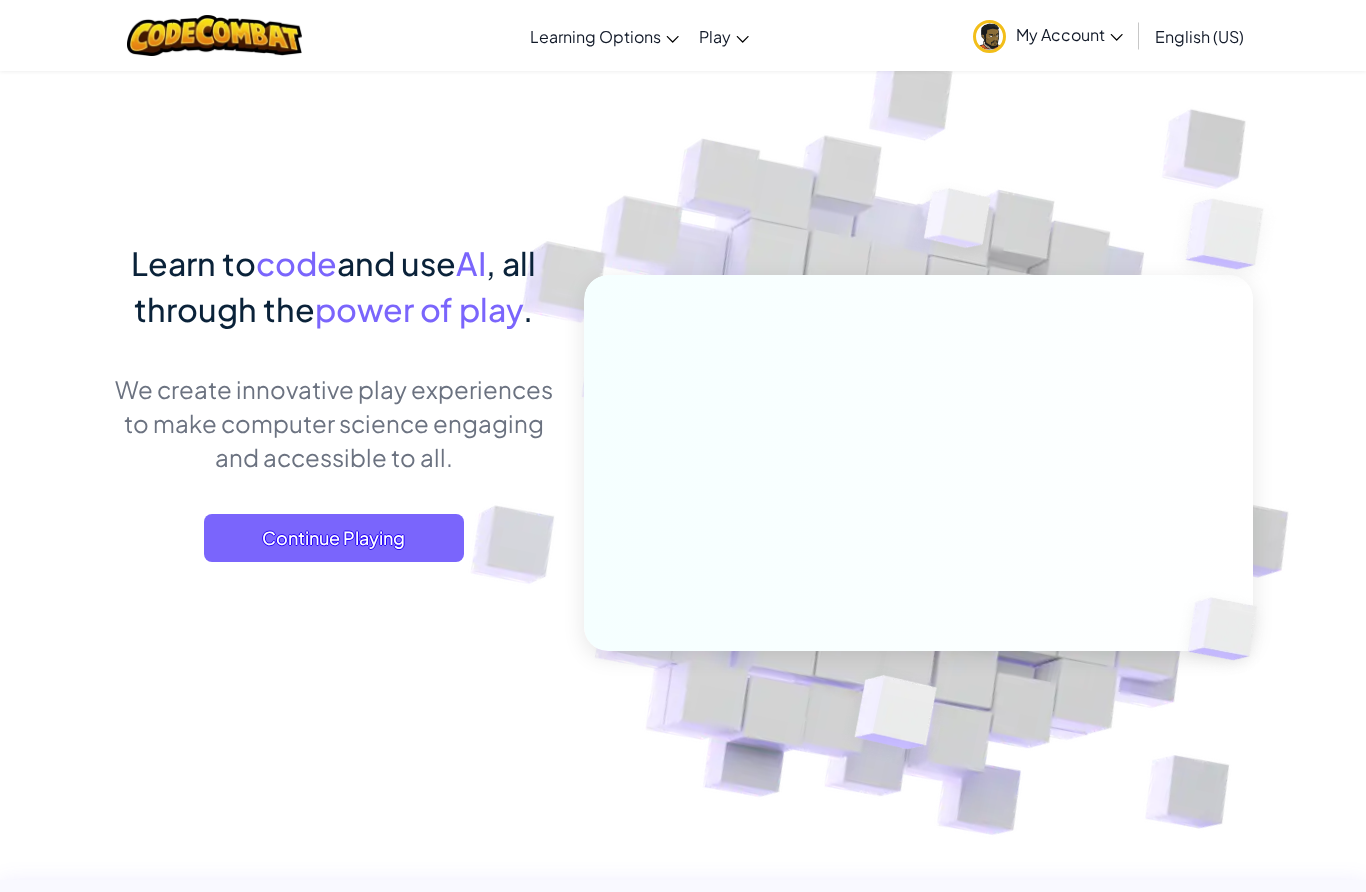 click on "My Account" at bounding box center (1048, 35) 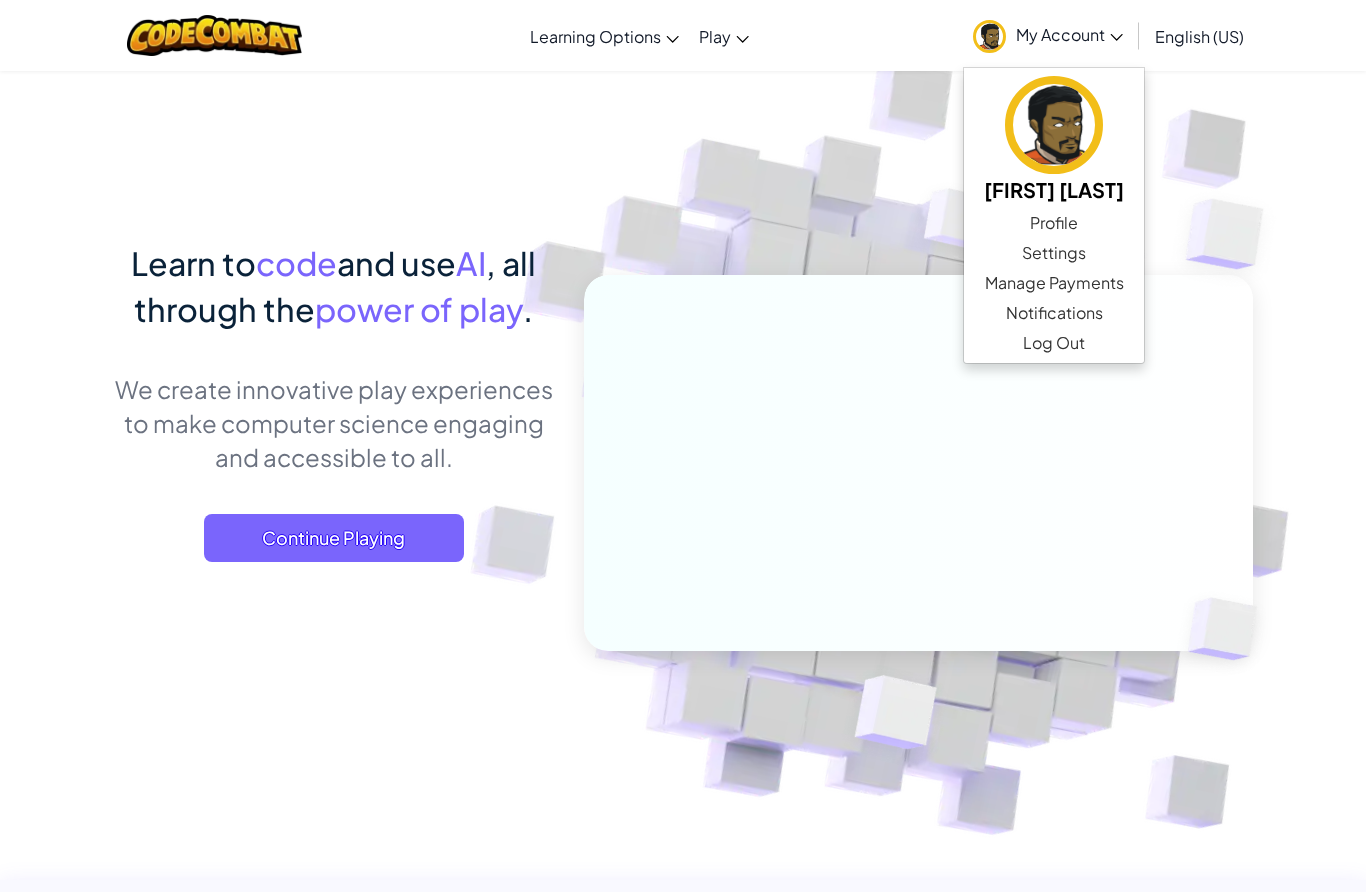 click on "My Account" at bounding box center [1048, 35] 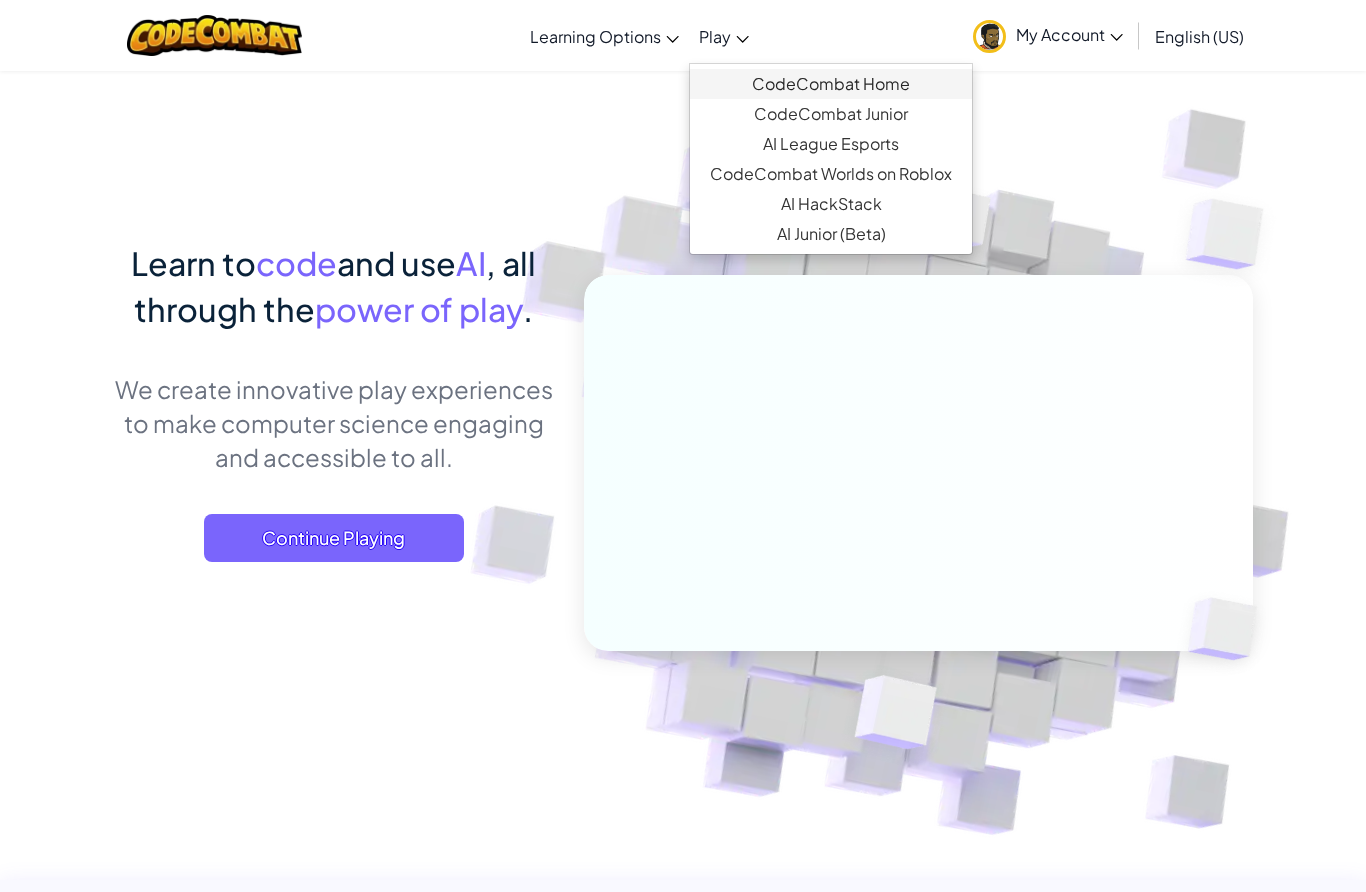 click on "CodeCombat Home" at bounding box center (831, 84) 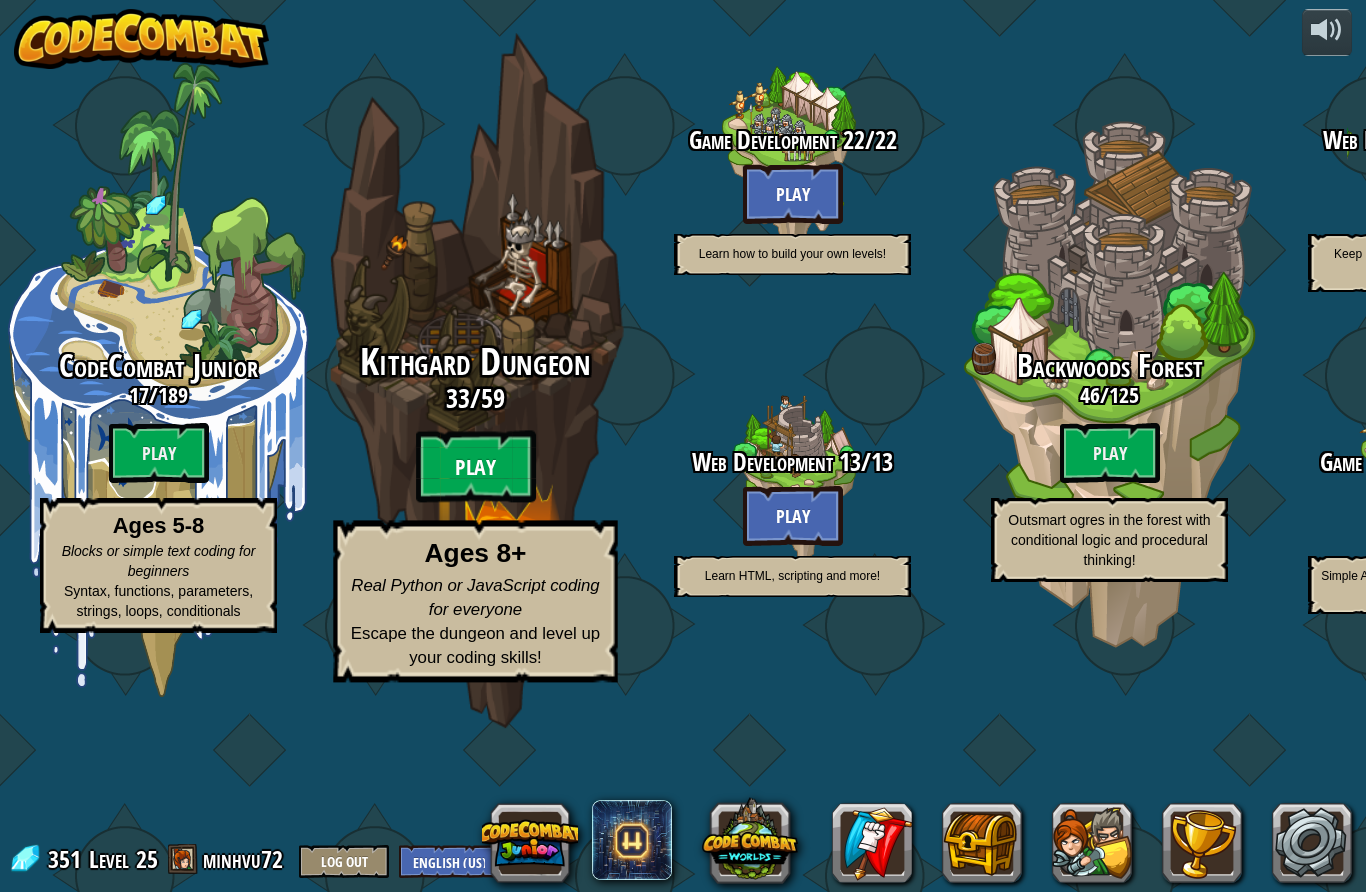 click on "Play" at bounding box center [476, 467] 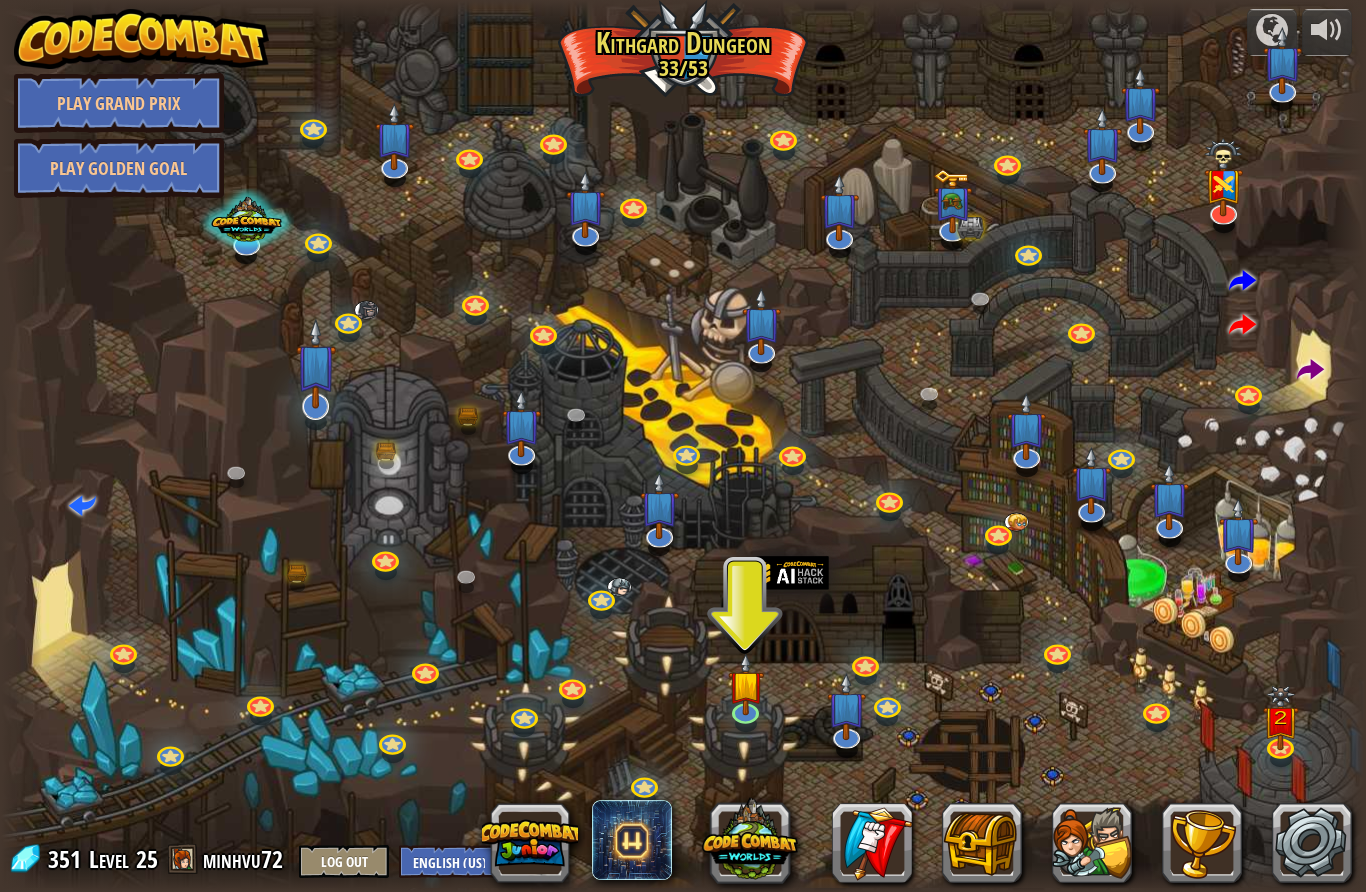 click at bounding box center (314, 405) 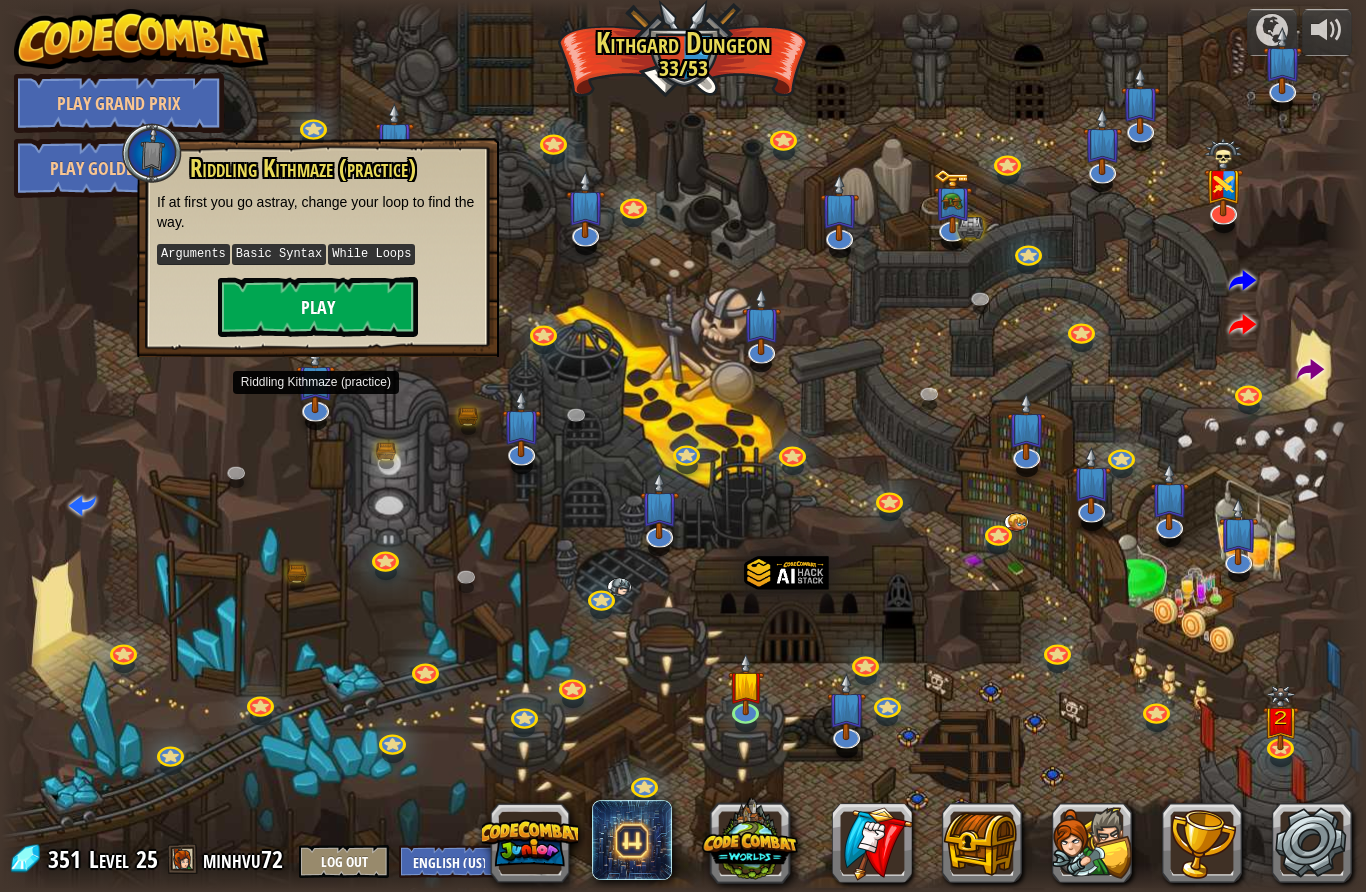 click on "Play" at bounding box center (318, 307) 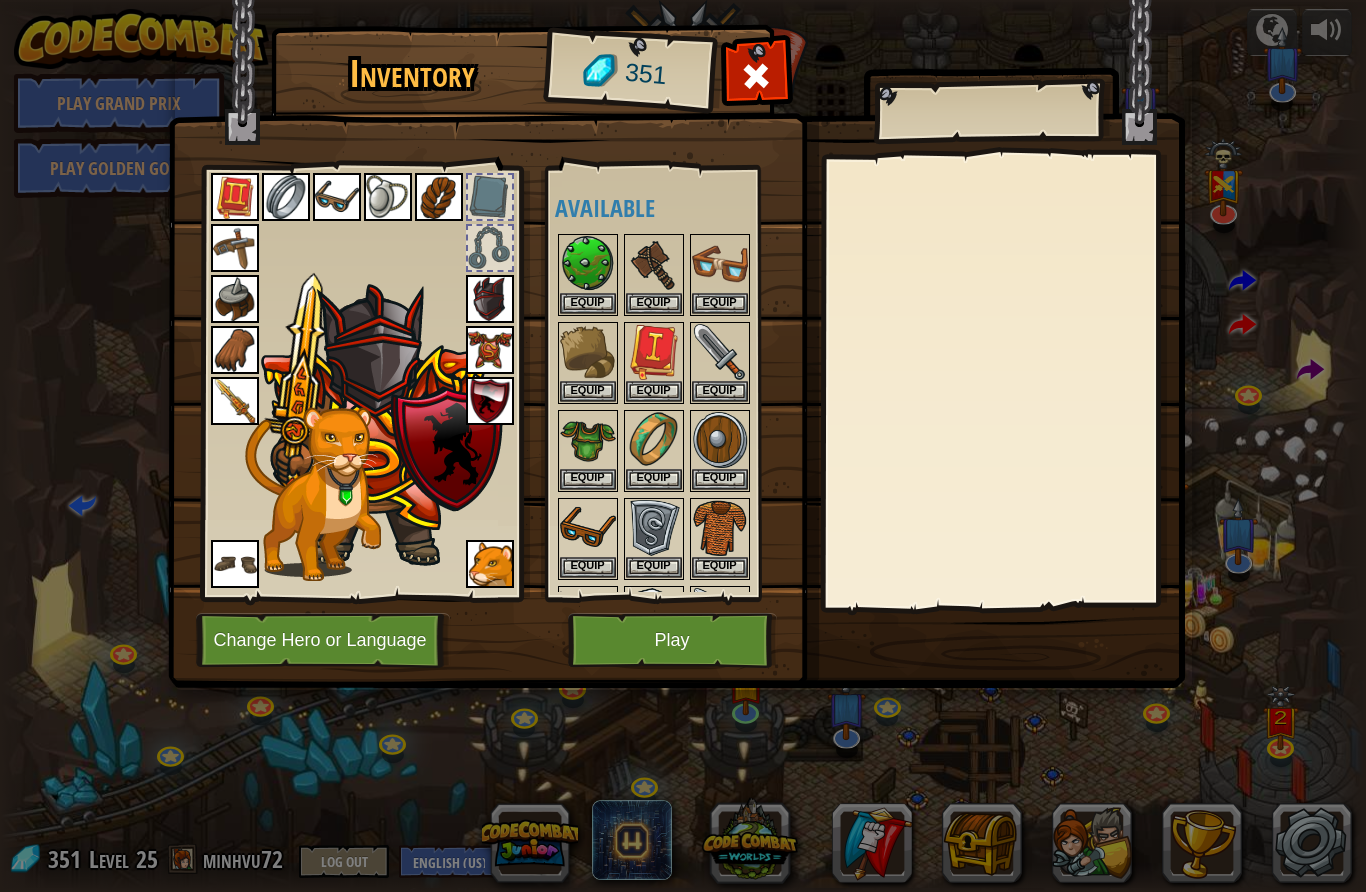 click at bounding box center [235, 401] 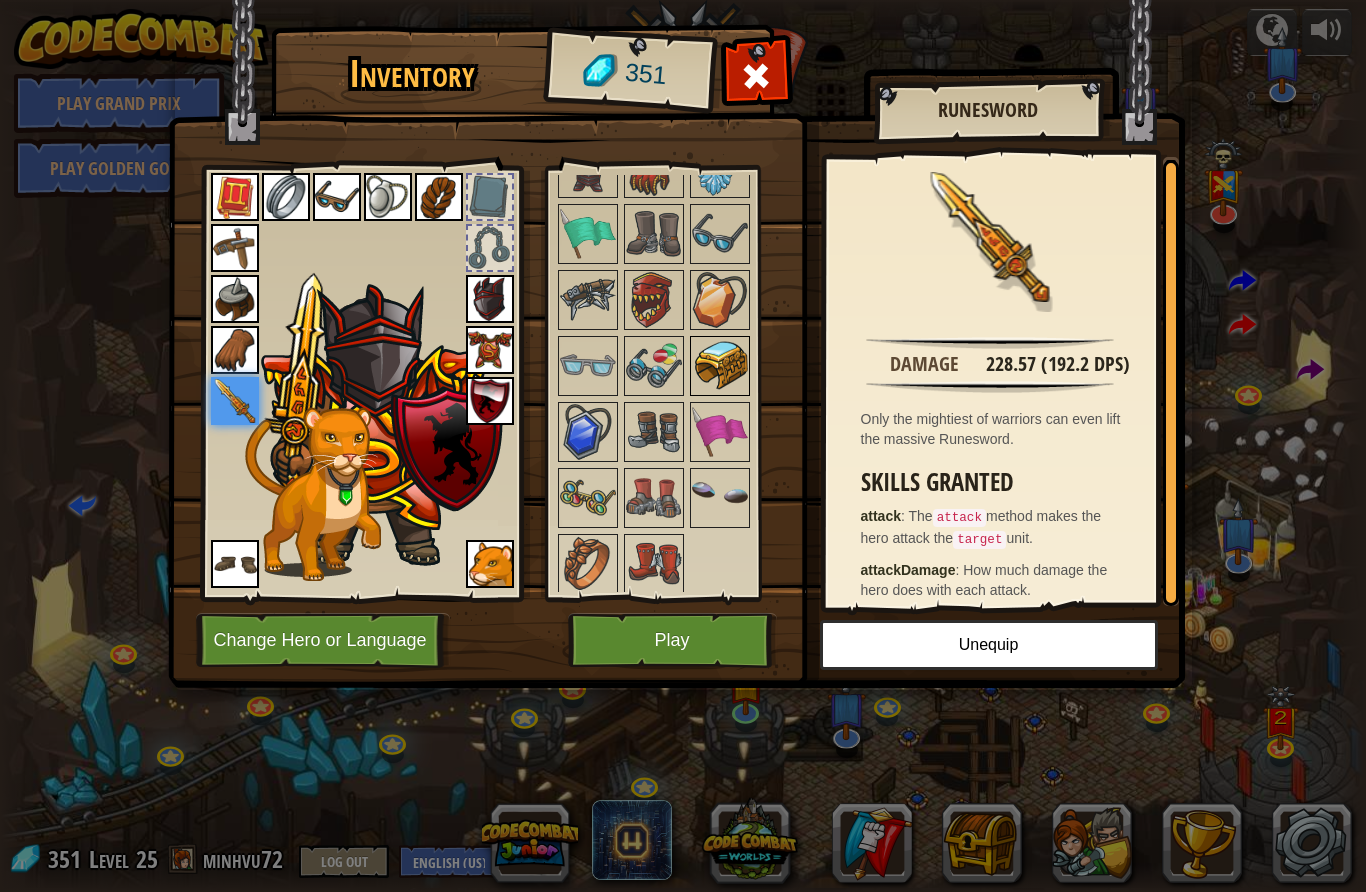 scroll, scrollTop: 2347, scrollLeft: 0, axis: vertical 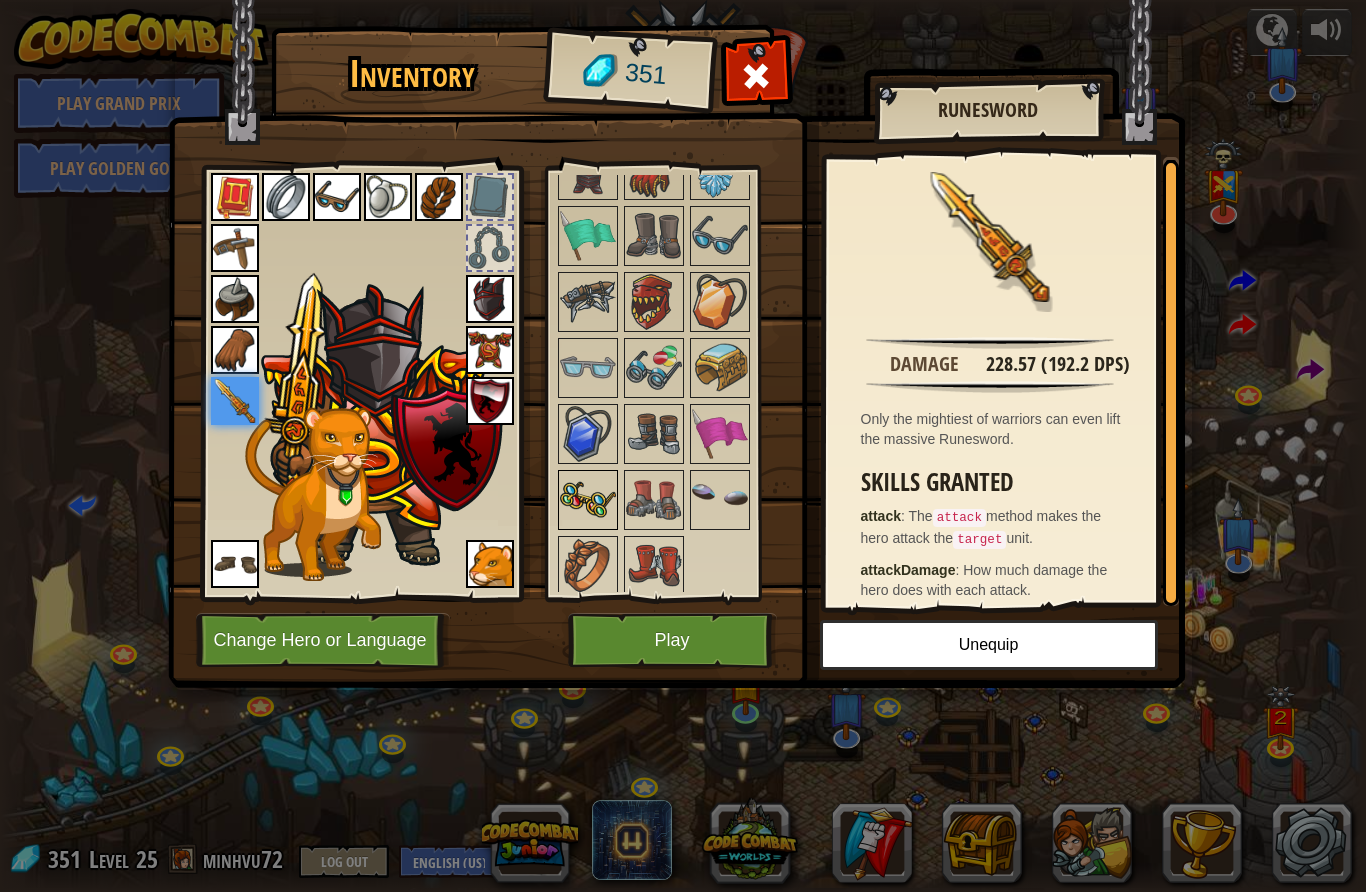 click at bounding box center [588, 500] 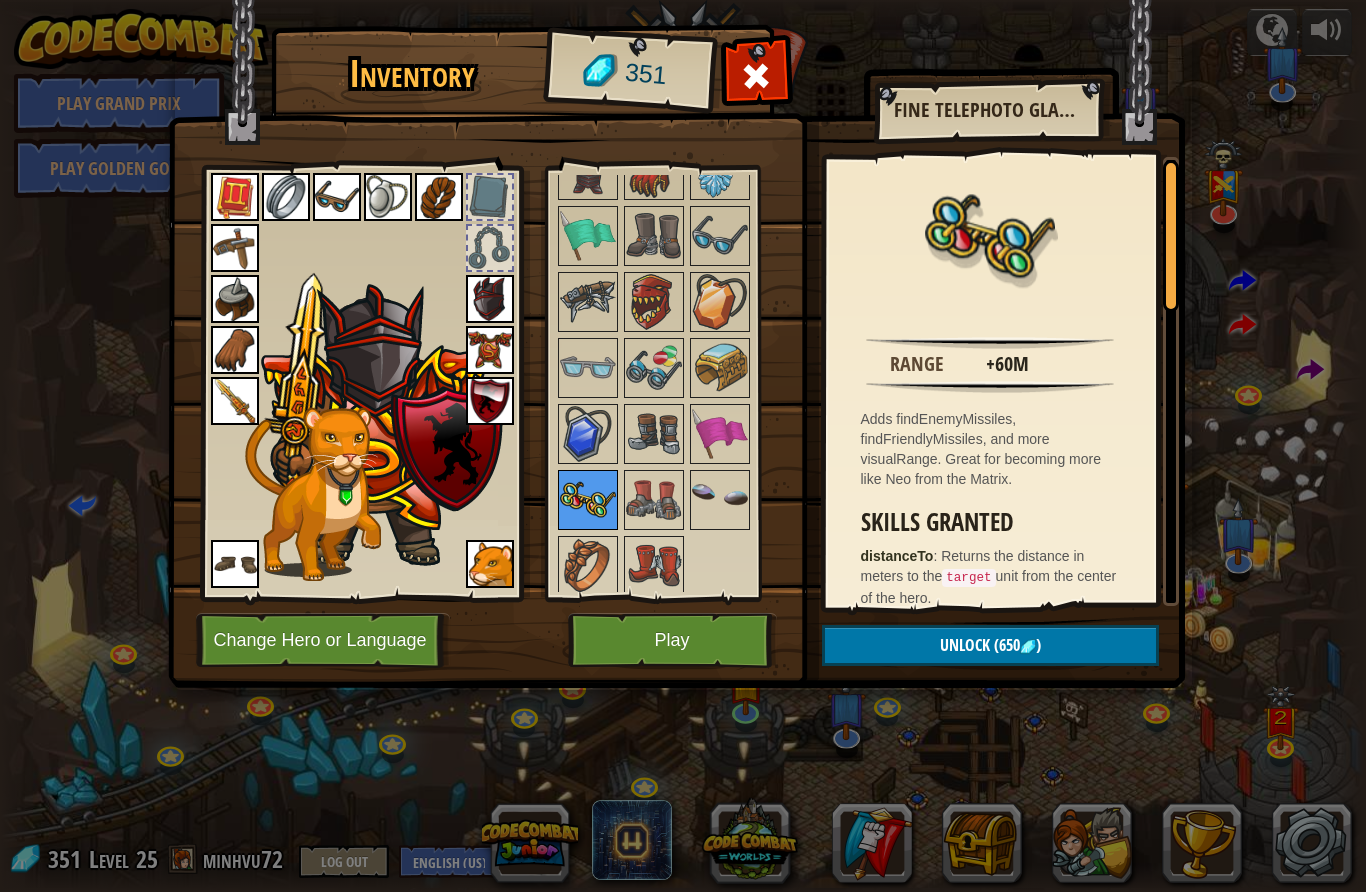 scroll, scrollTop: 2335, scrollLeft: 0, axis: vertical 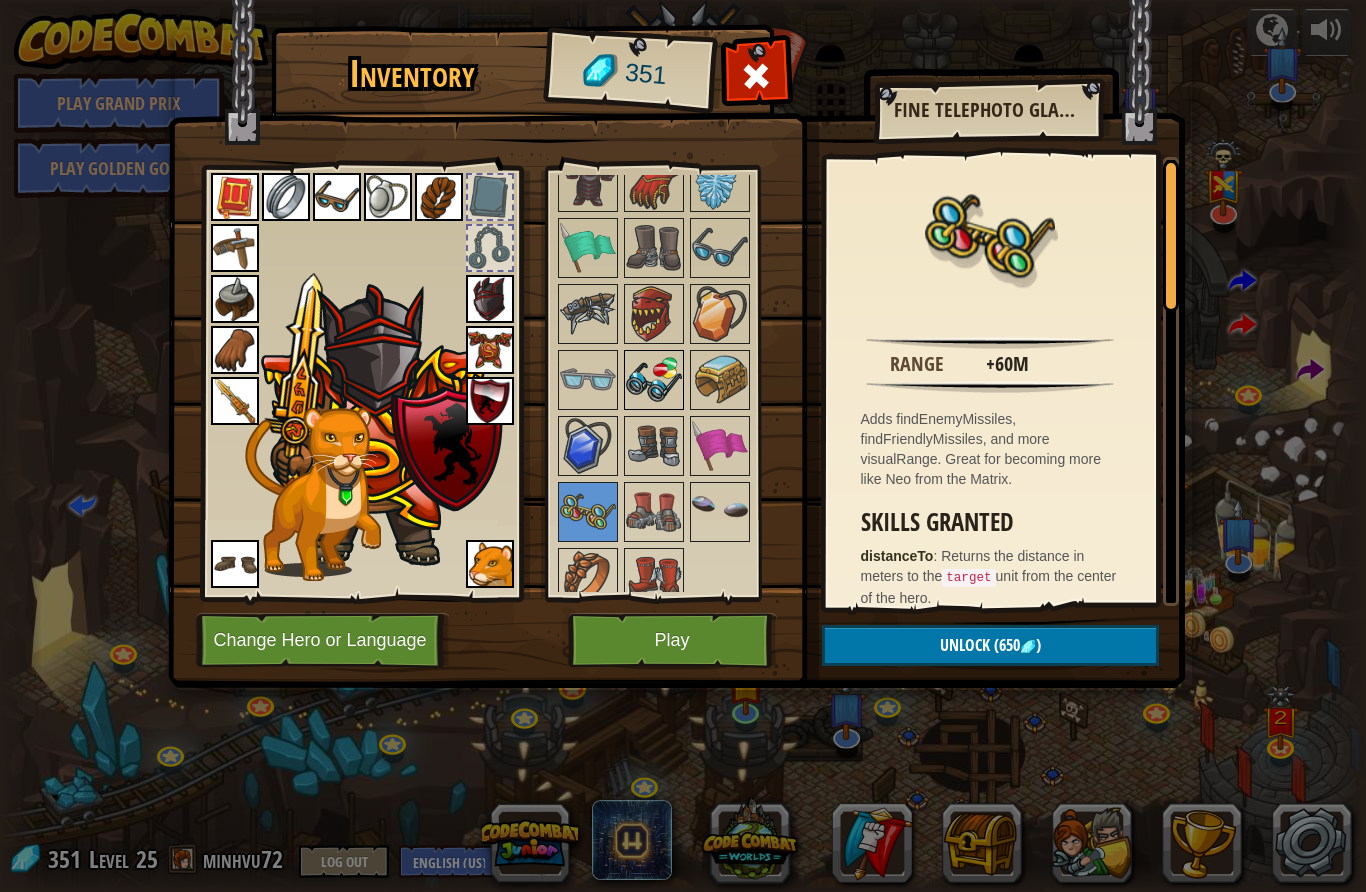 click at bounding box center [654, 380] 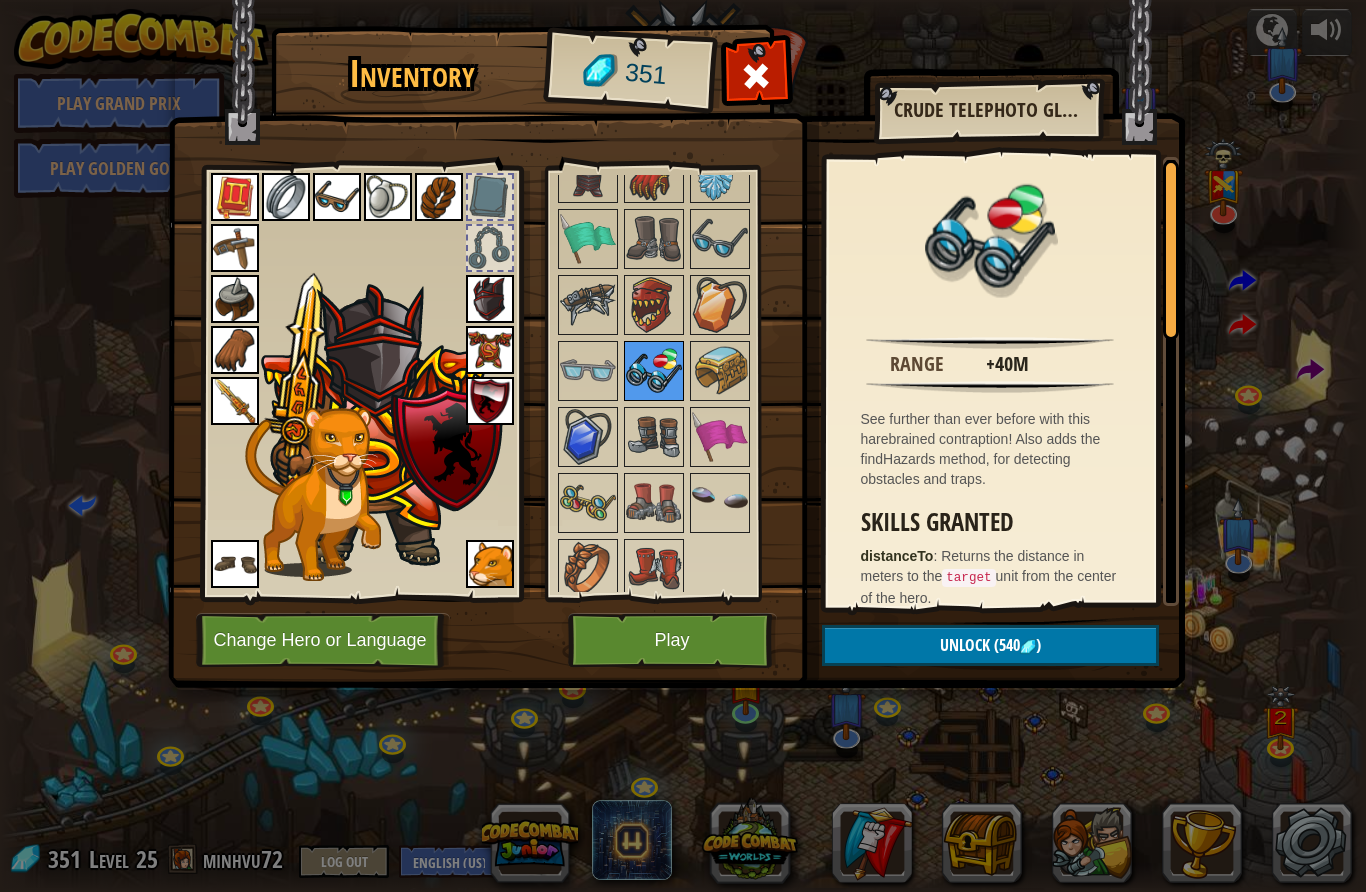 scroll, scrollTop: 2345, scrollLeft: 0, axis: vertical 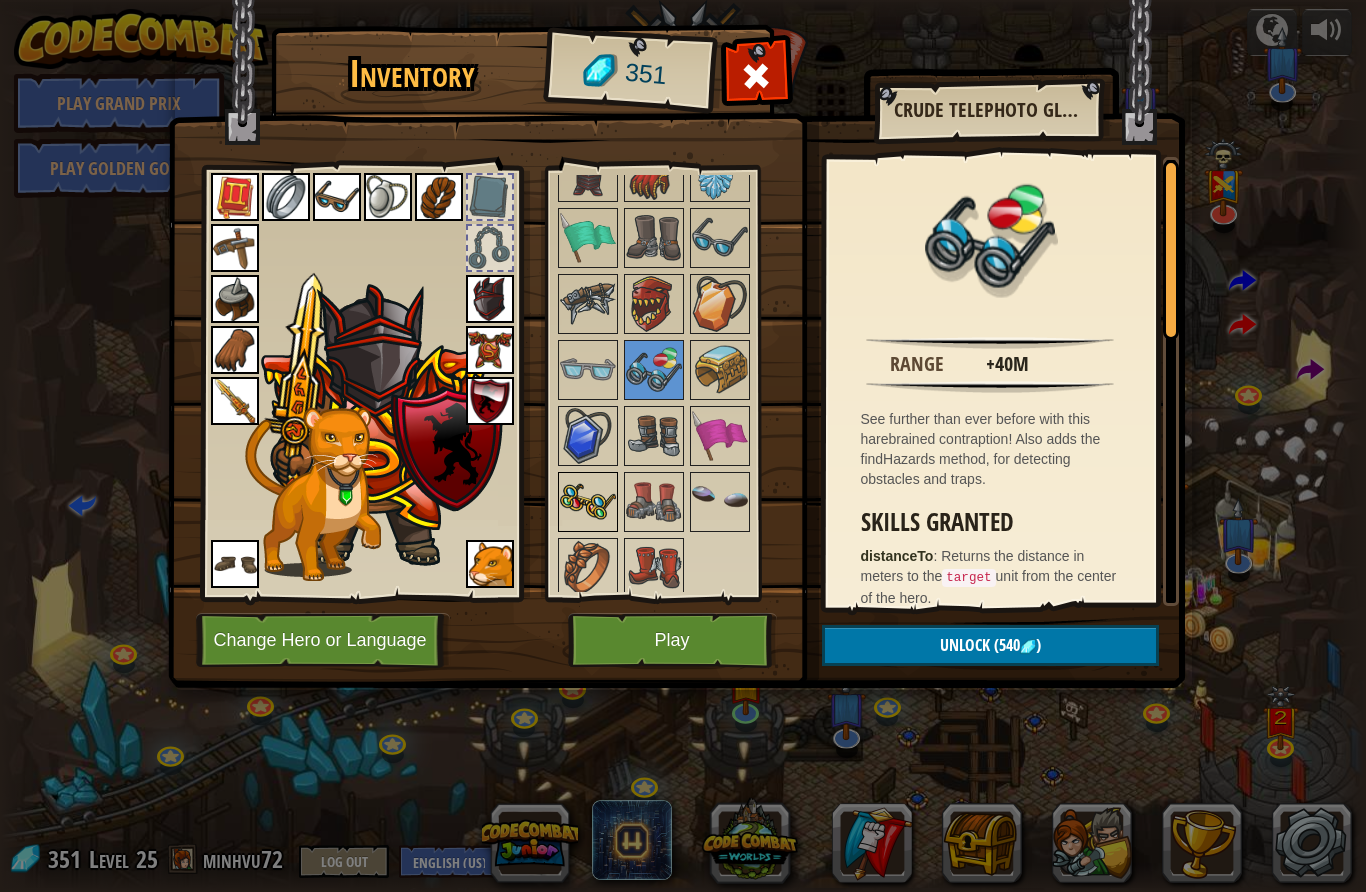 click at bounding box center (588, 502) 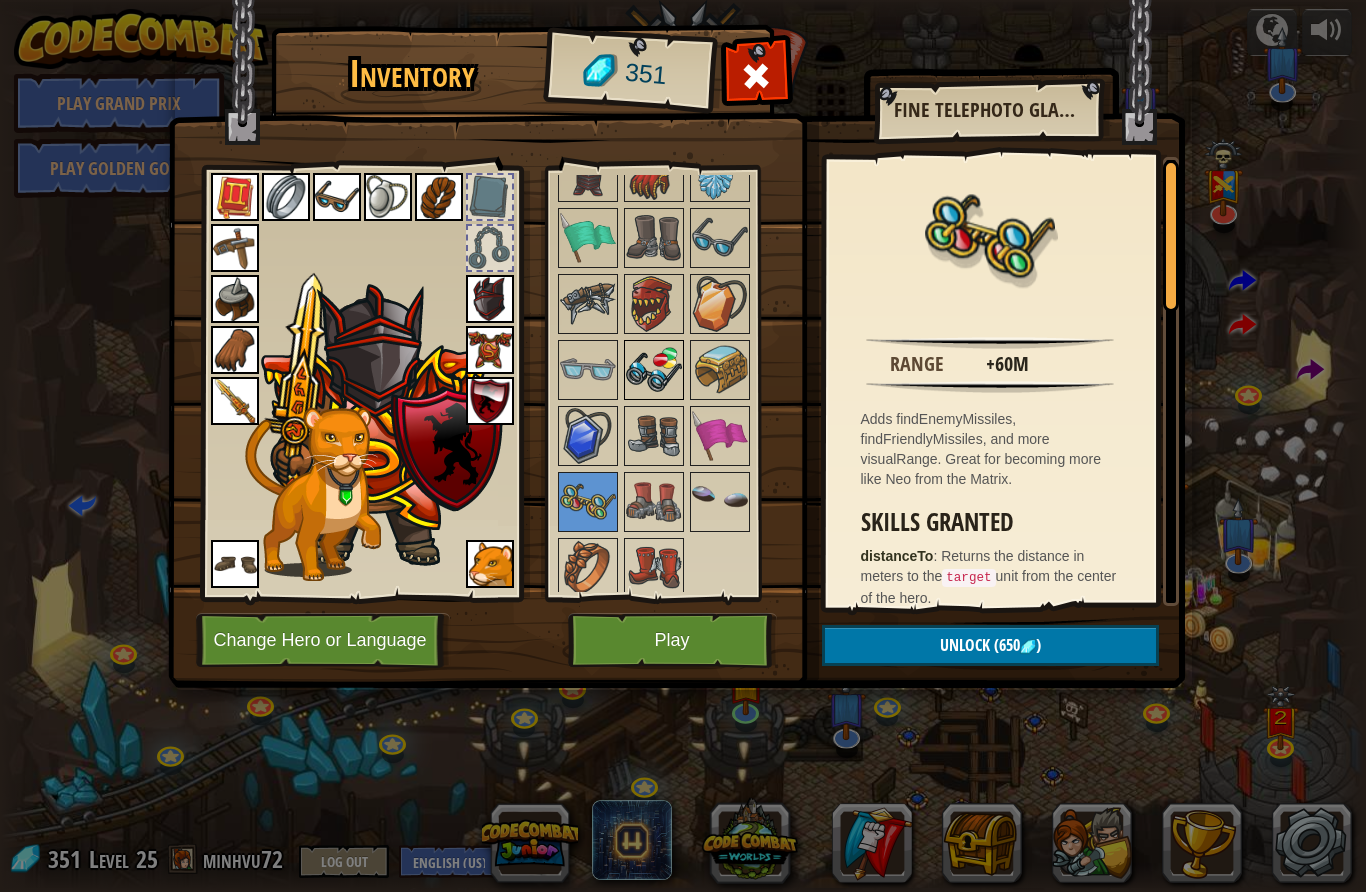 click at bounding box center (654, 370) 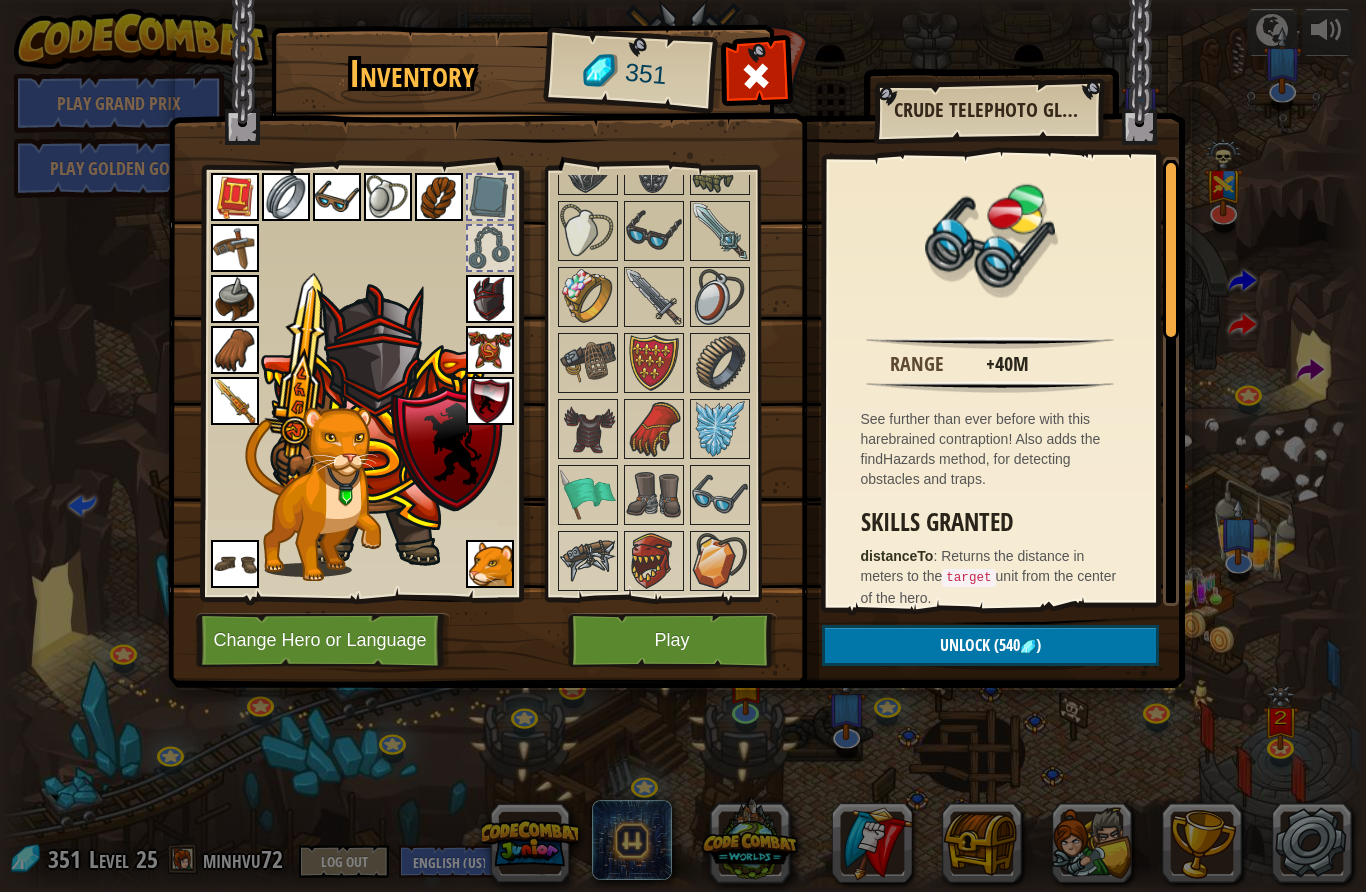 scroll, scrollTop: 2093, scrollLeft: 0, axis: vertical 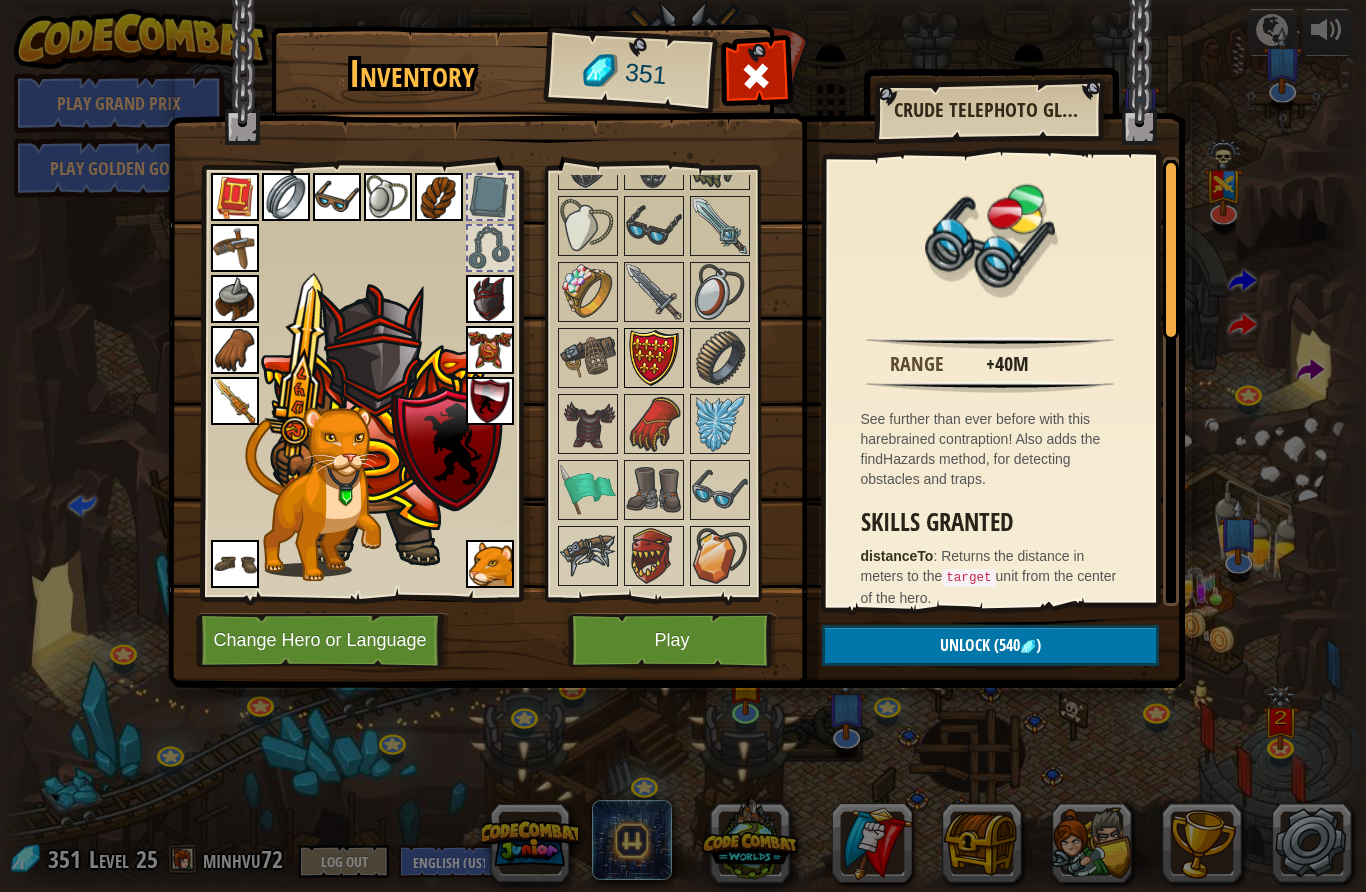 click at bounding box center [654, 358] 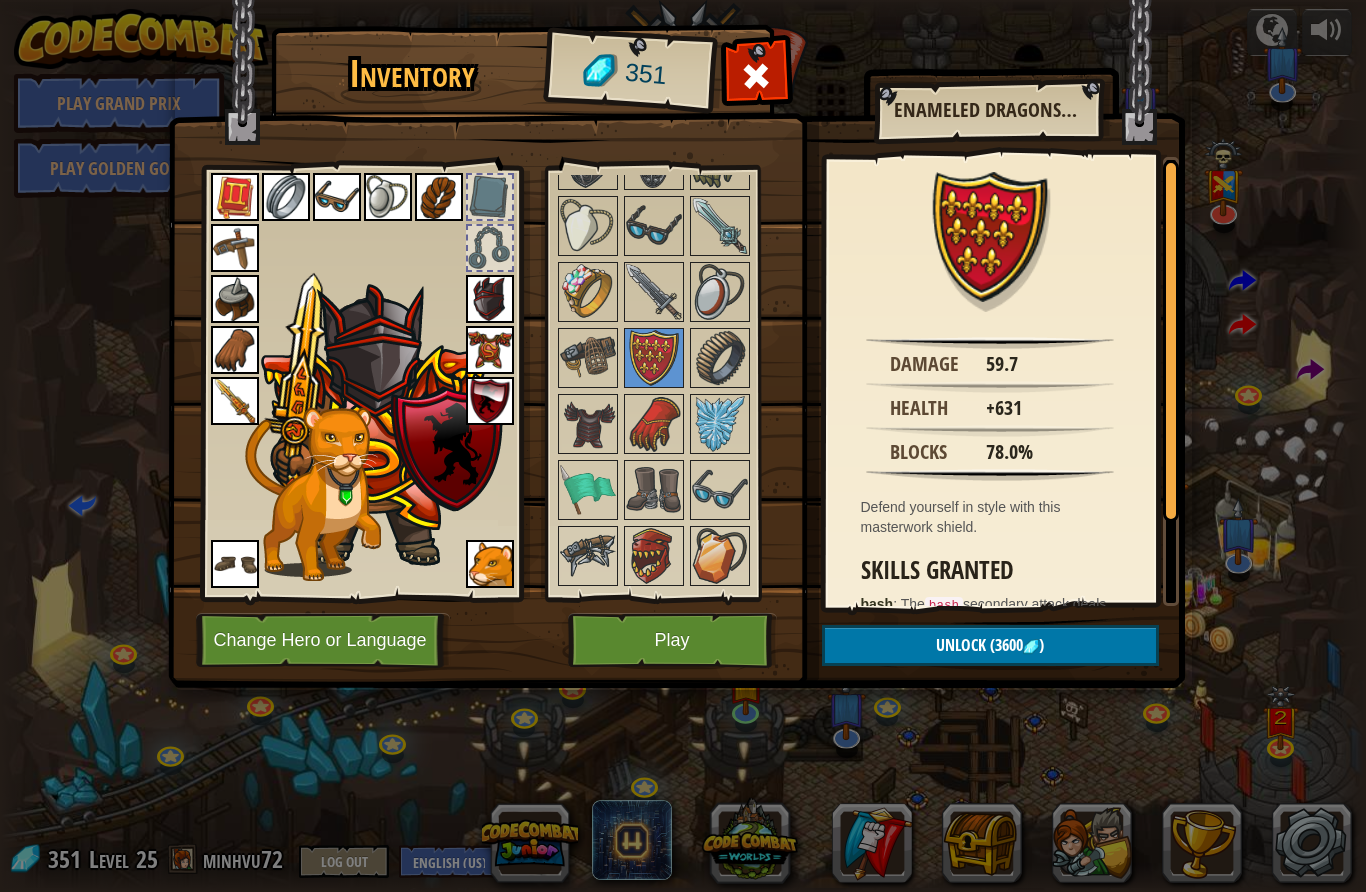 click at bounding box center (490, 401) 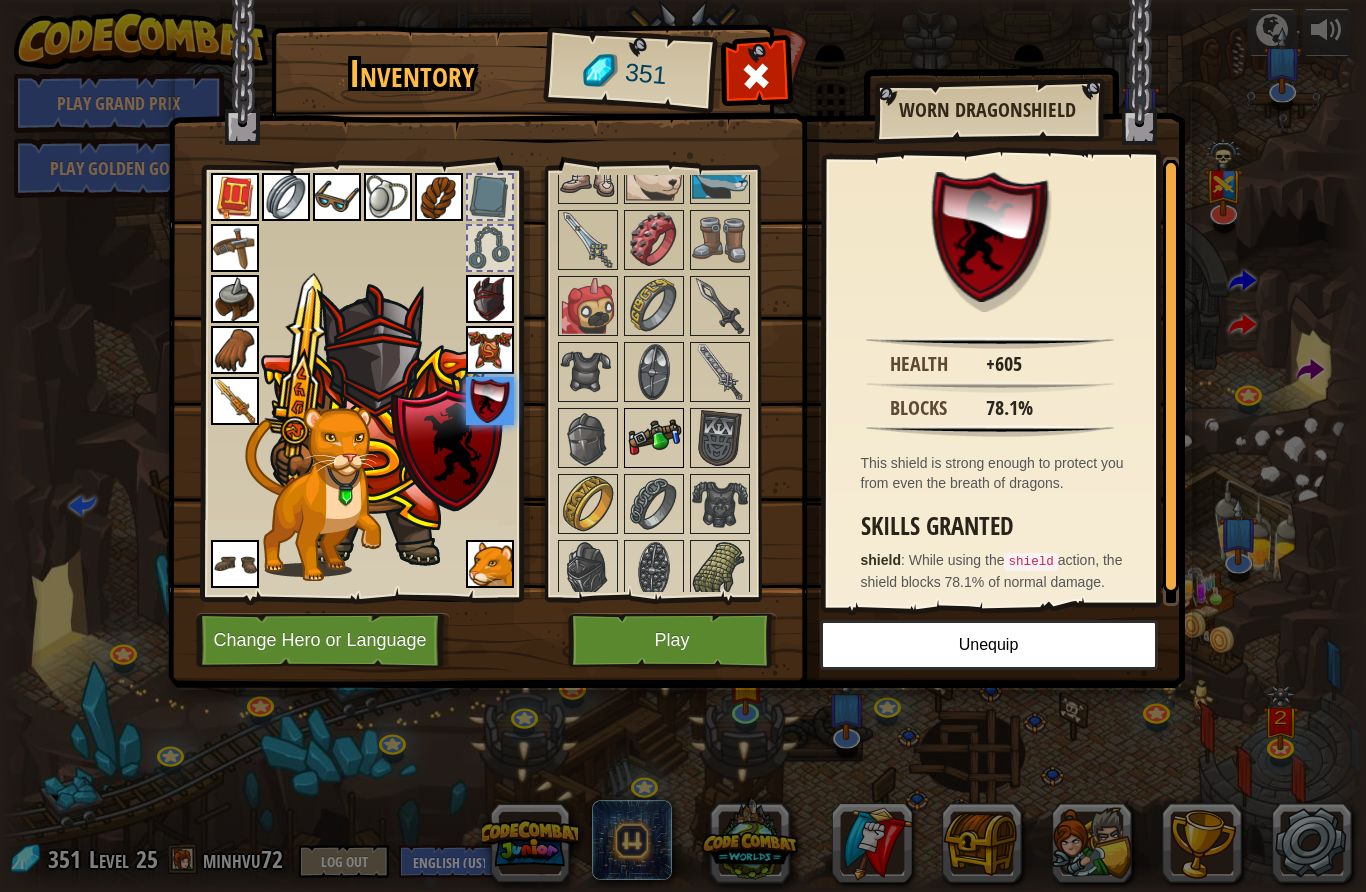 scroll, scrollTop: 1675, scrollLeft: 0, axis: vertical 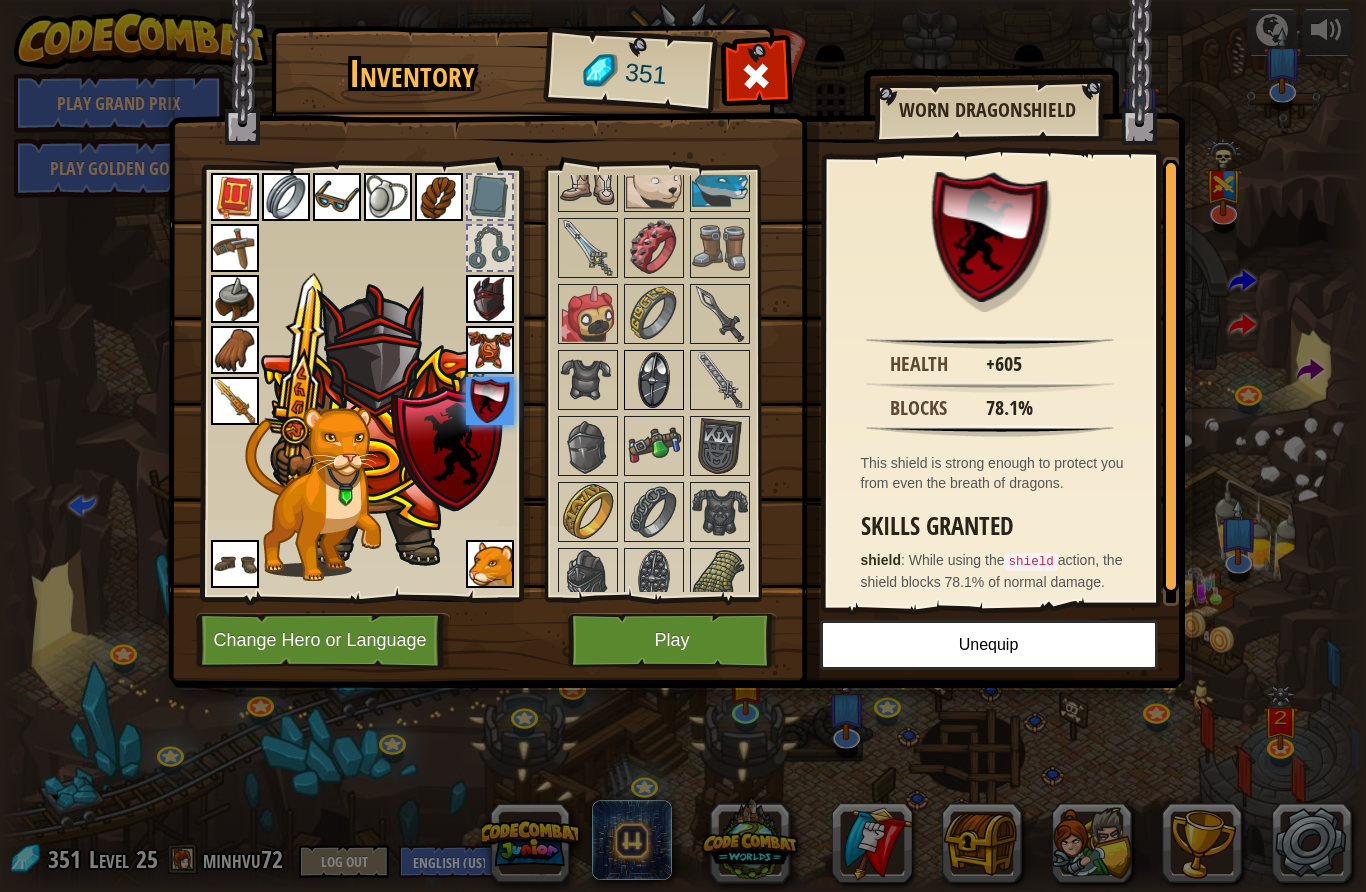 drag, startPoint x: 631, startPoint y: 381, endPoint x: 646, endPoint y: 384, distance: 15.297058 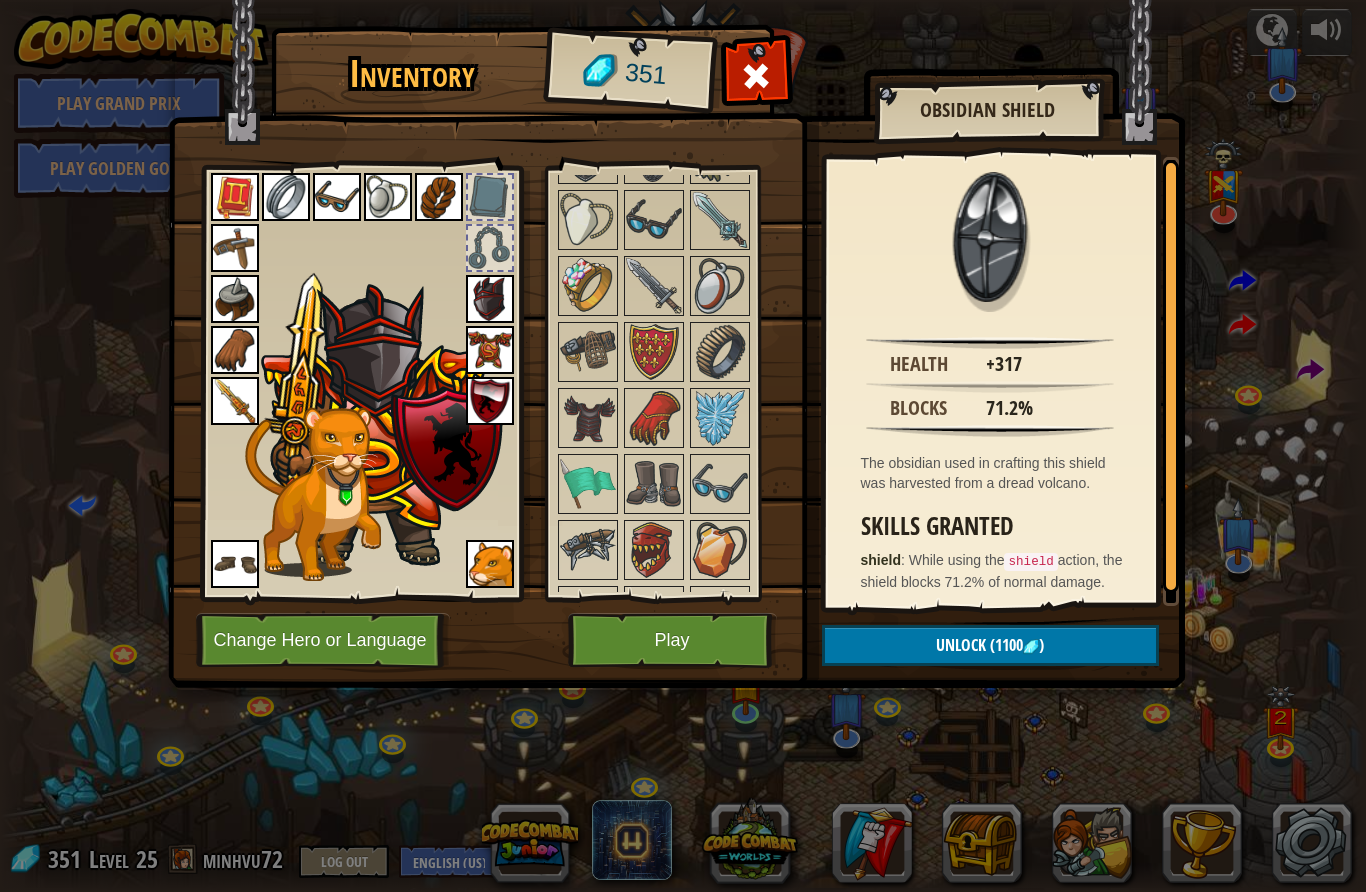 scroll, scrollTop: 2101, scrollLeft: 0, axis: vertical 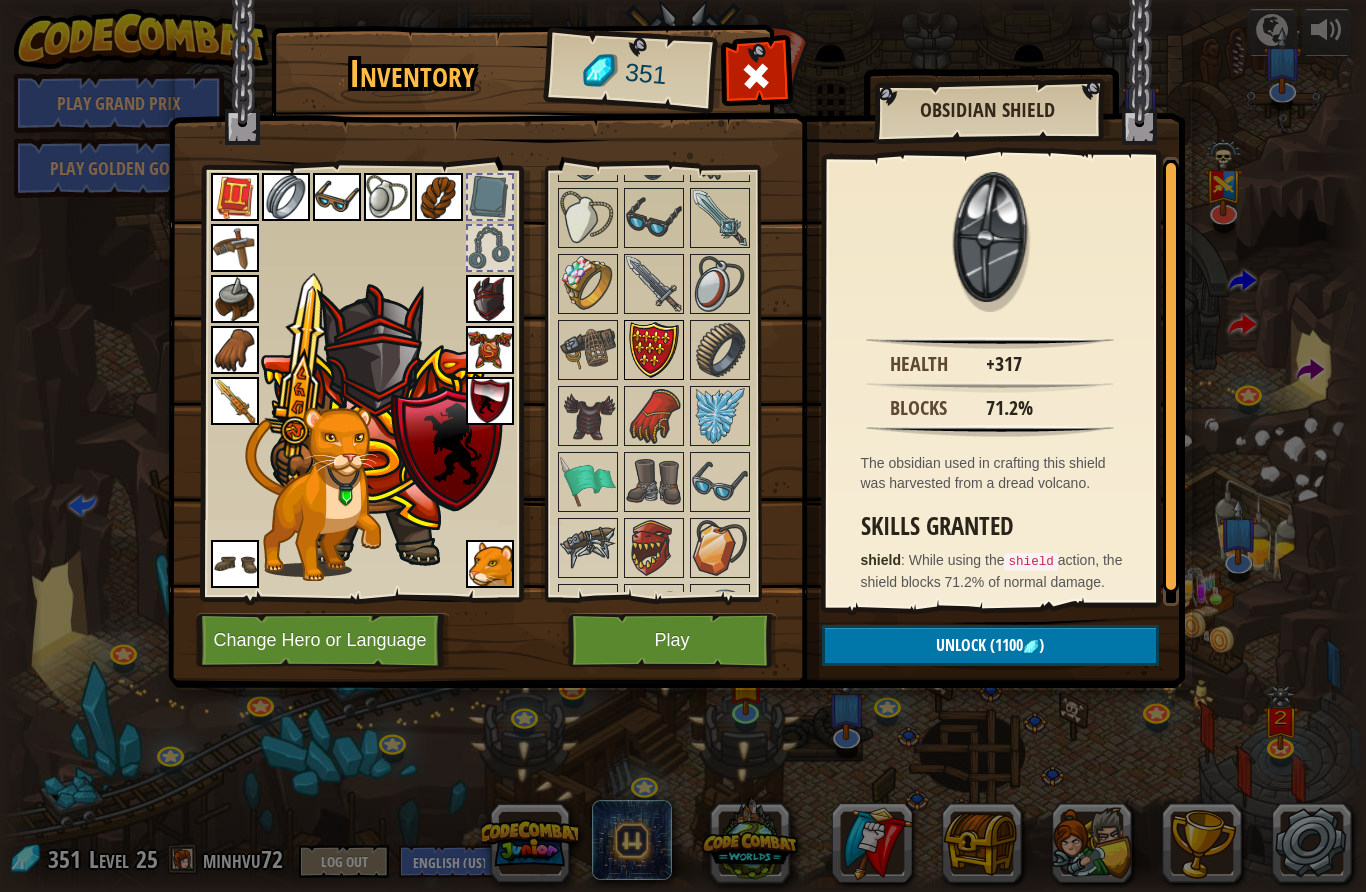 click at bounding box center (654, 350) 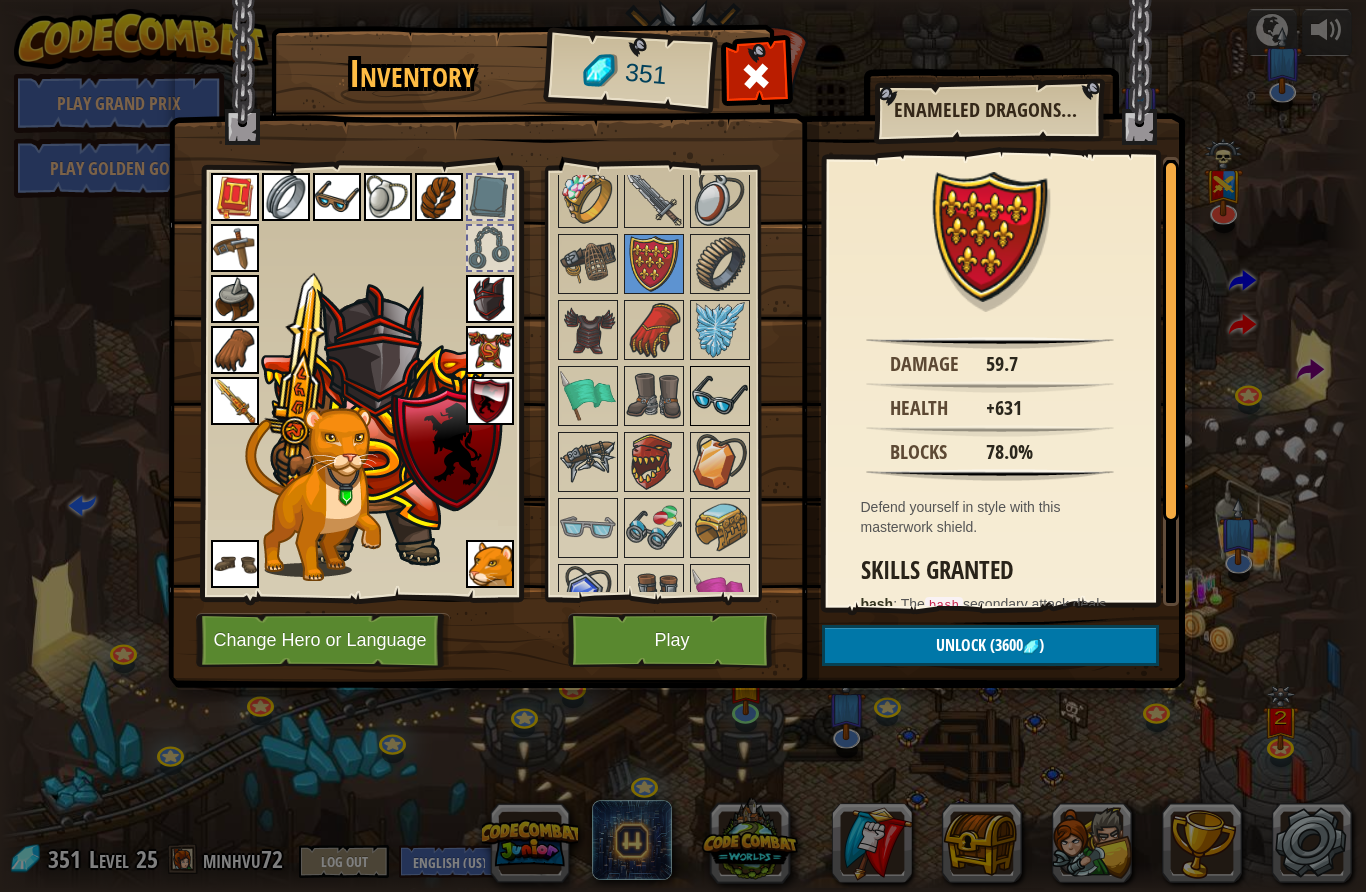 scroll, scrollTop: 2193, scrollLeft: 0, axis: vertical 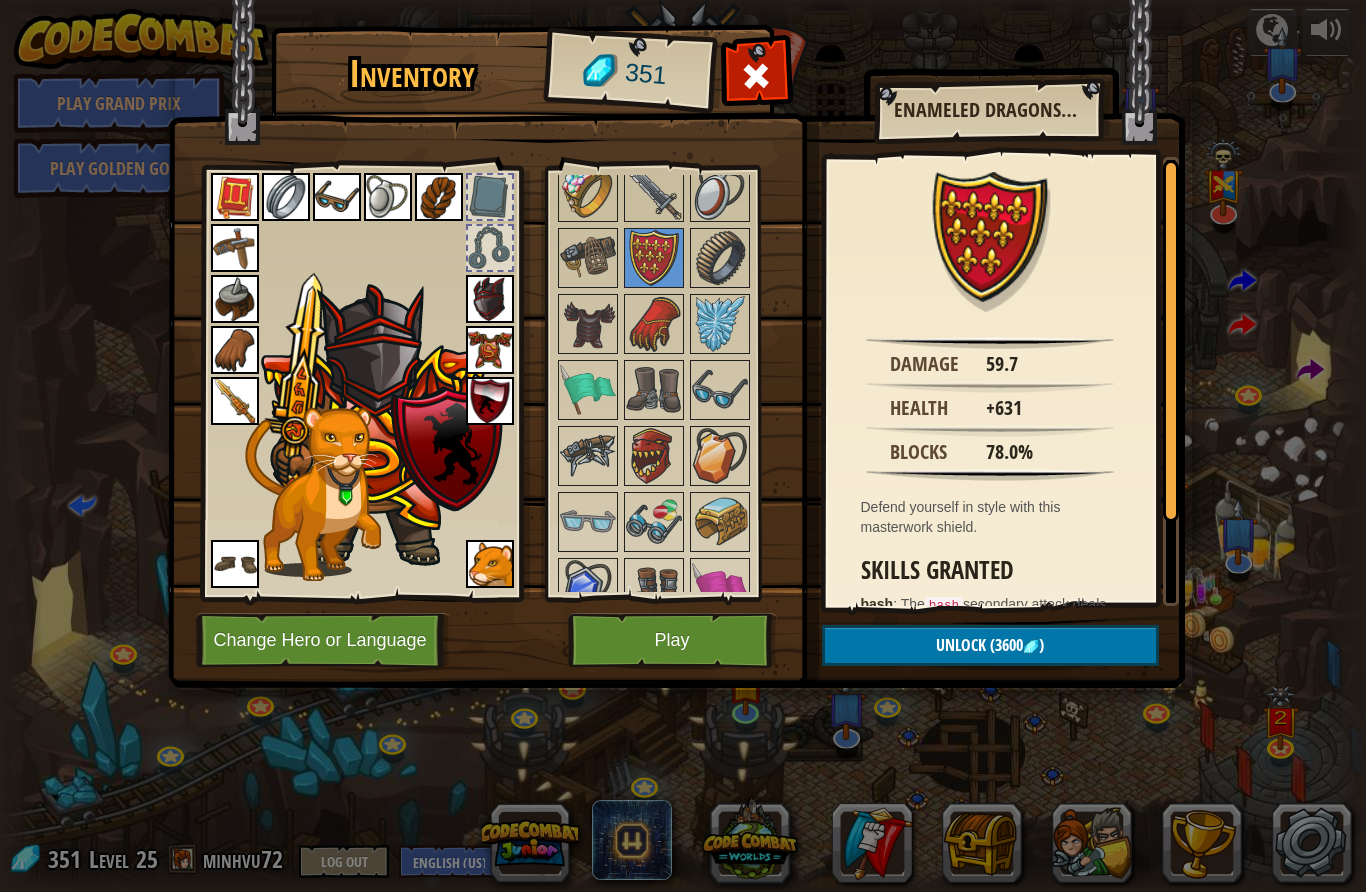 click at bounding box center [490, 401] 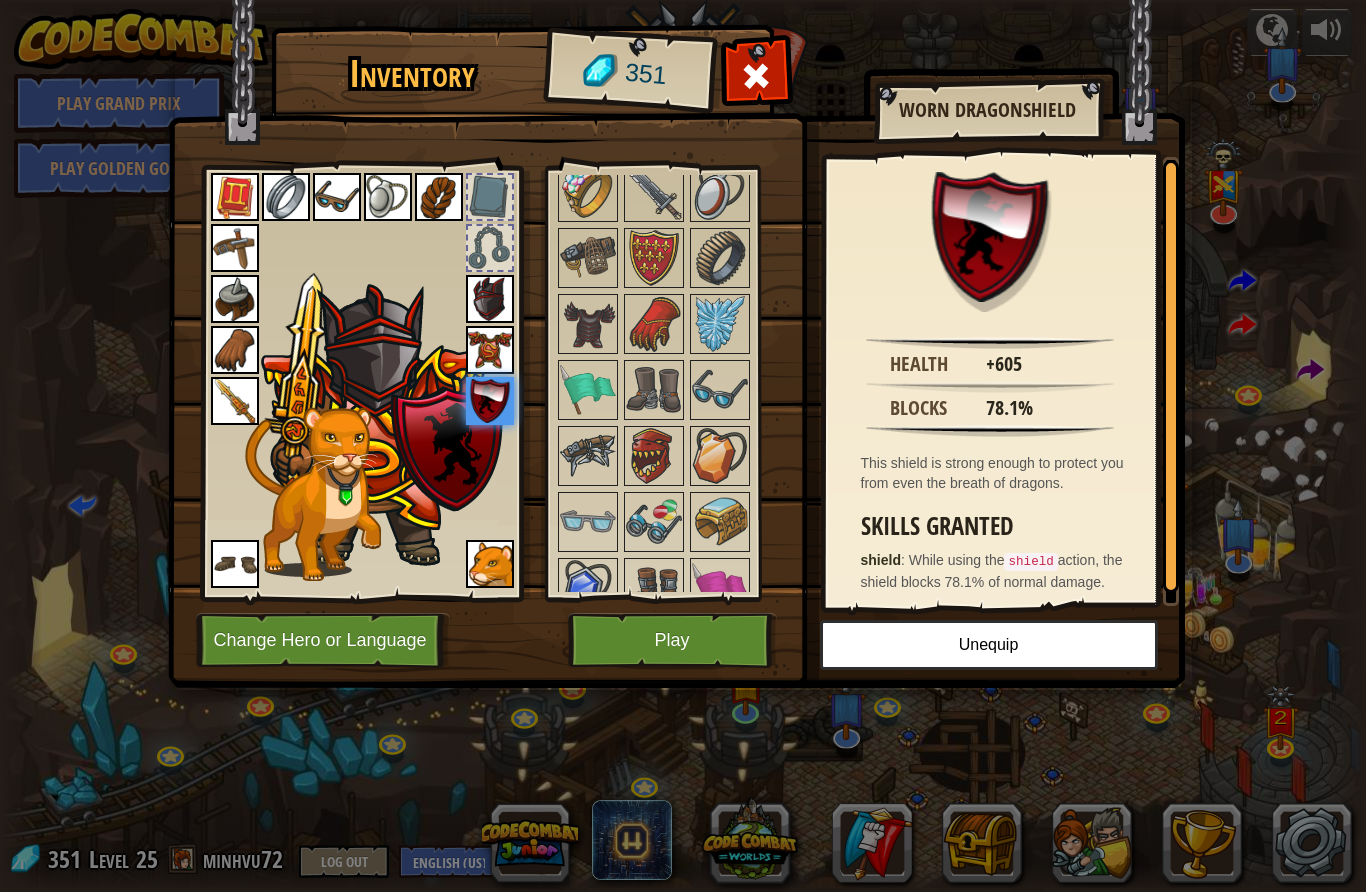 drag, startPoint x: 993, startPoint y: 350, endPoint x: 1040, endPoint y: 363, distance: 48.76474 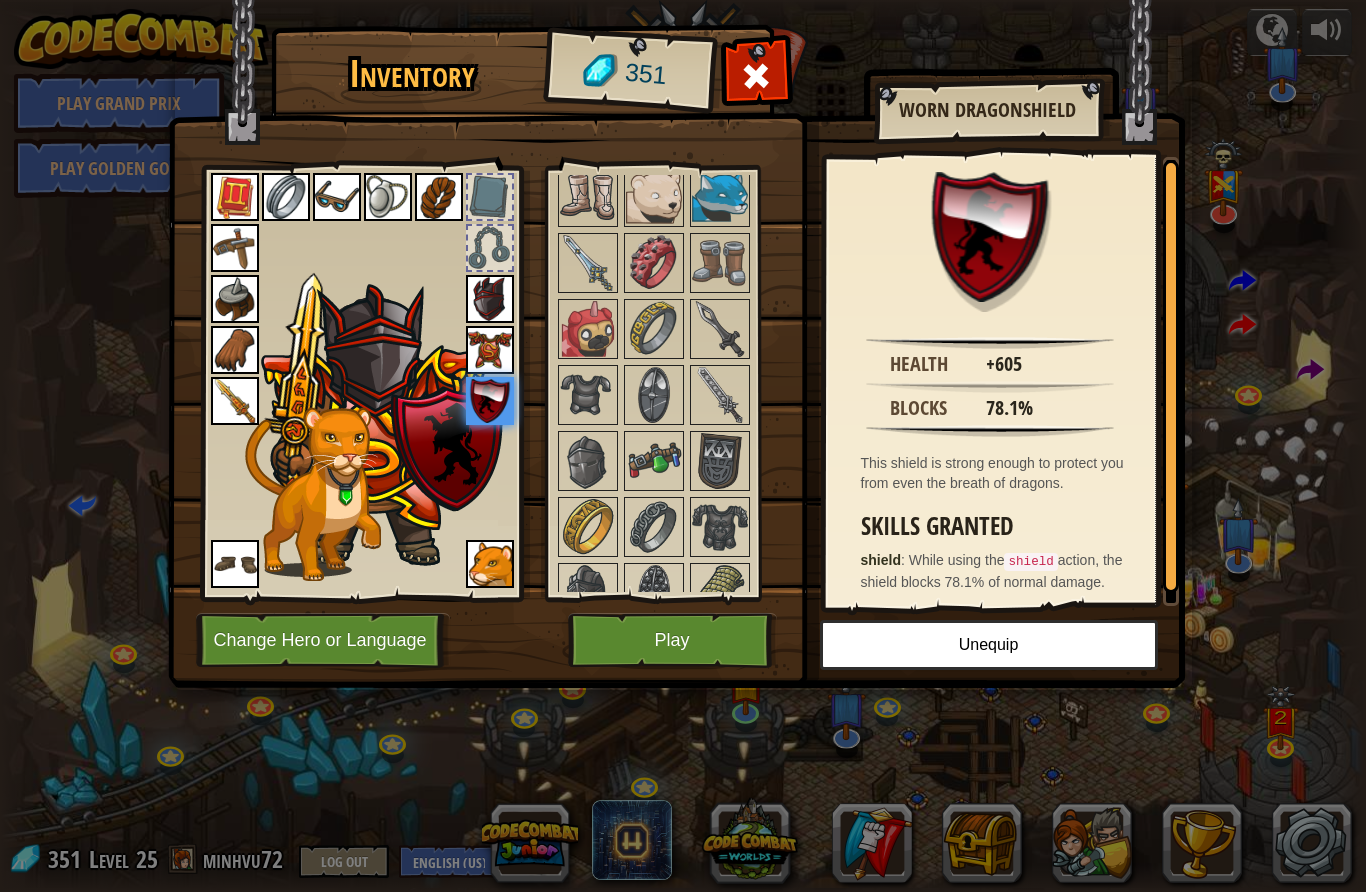 scroll, scrollTop: 1631, scrollLeft: 0, axis: vertical 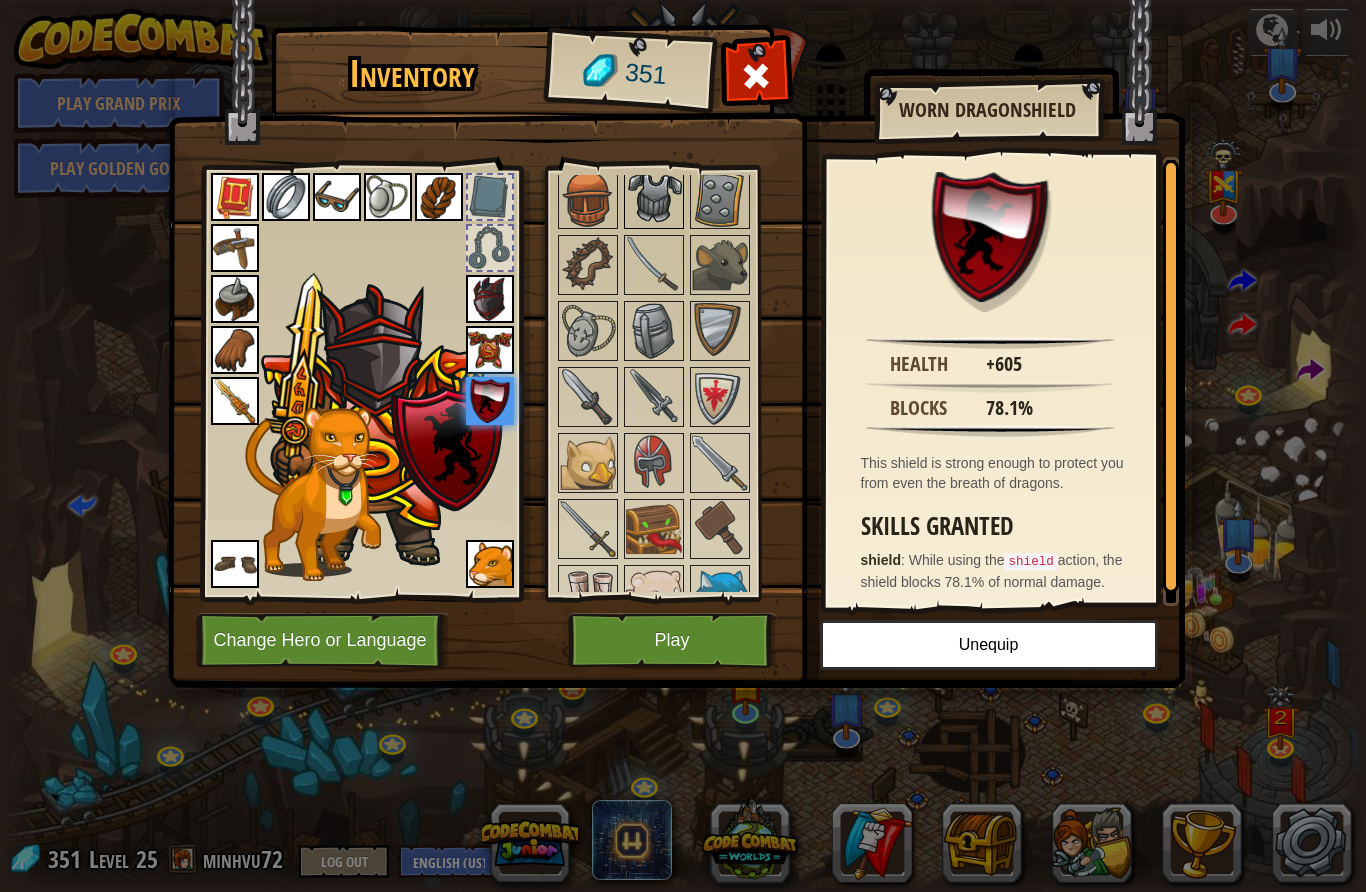 click at bounding box center (654, 199) 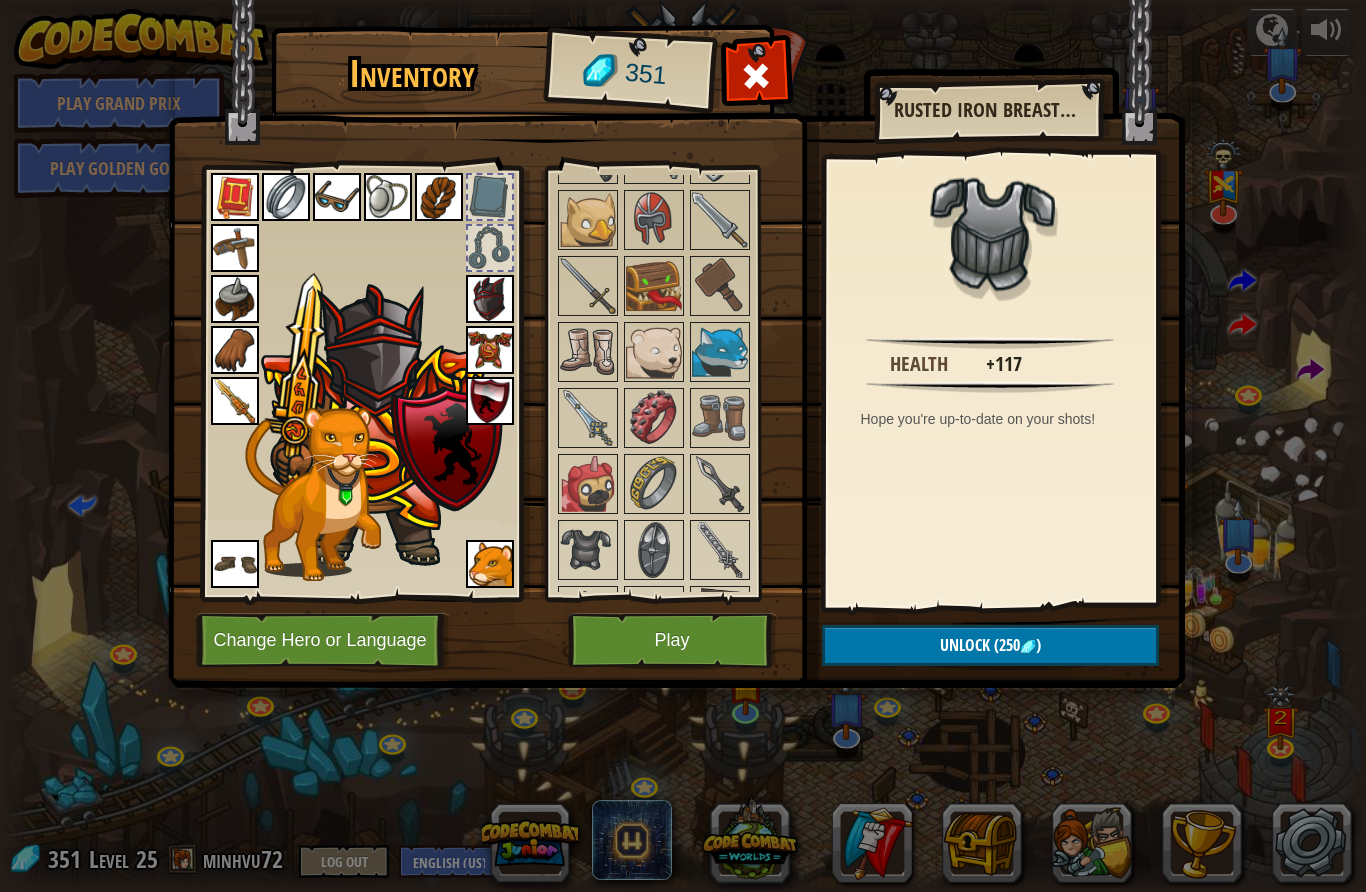 scroll, scrollTop: 1475, scrollLeft: 0, axis: vertical 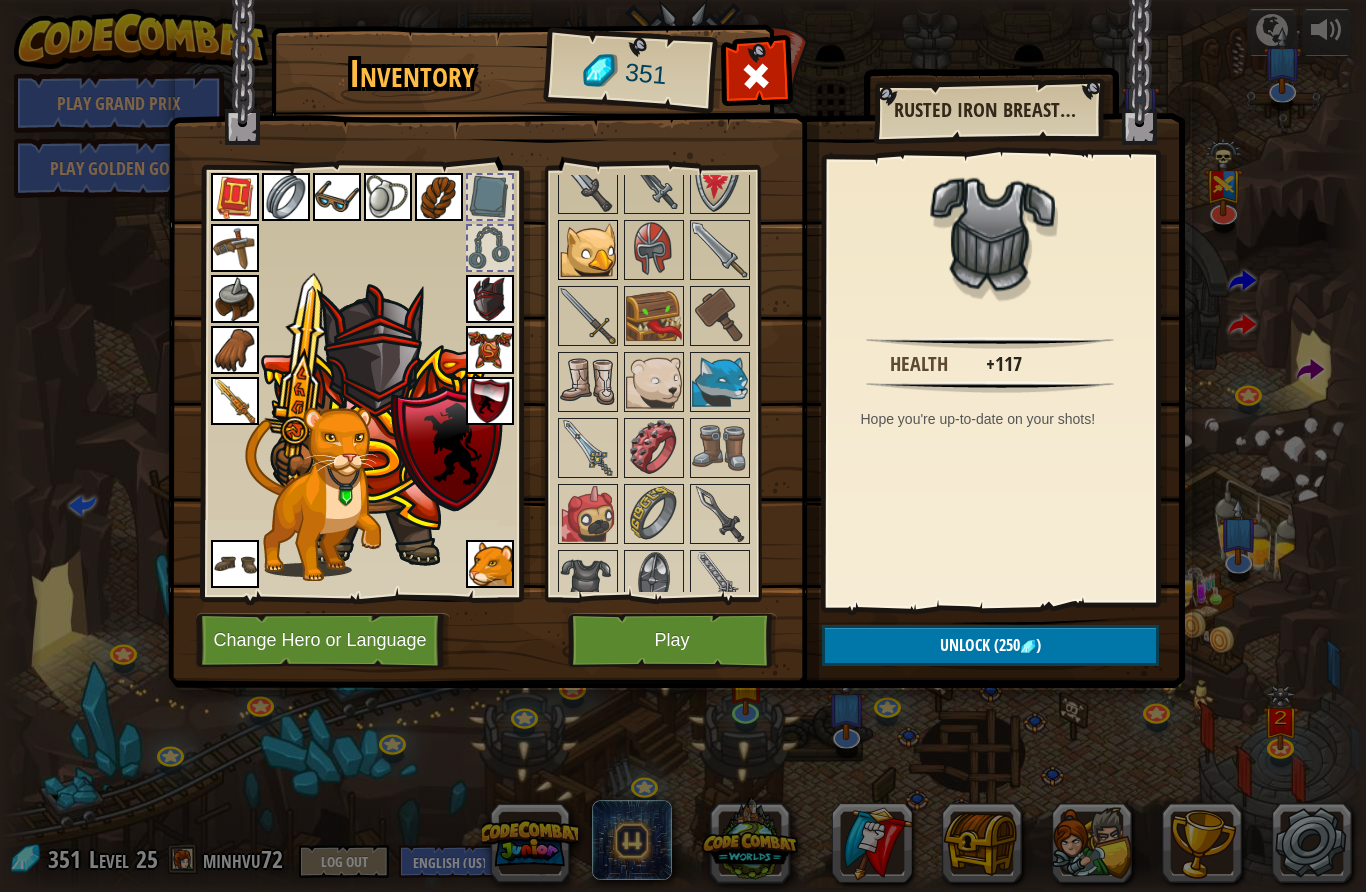 click at bounding box center (588, 250) 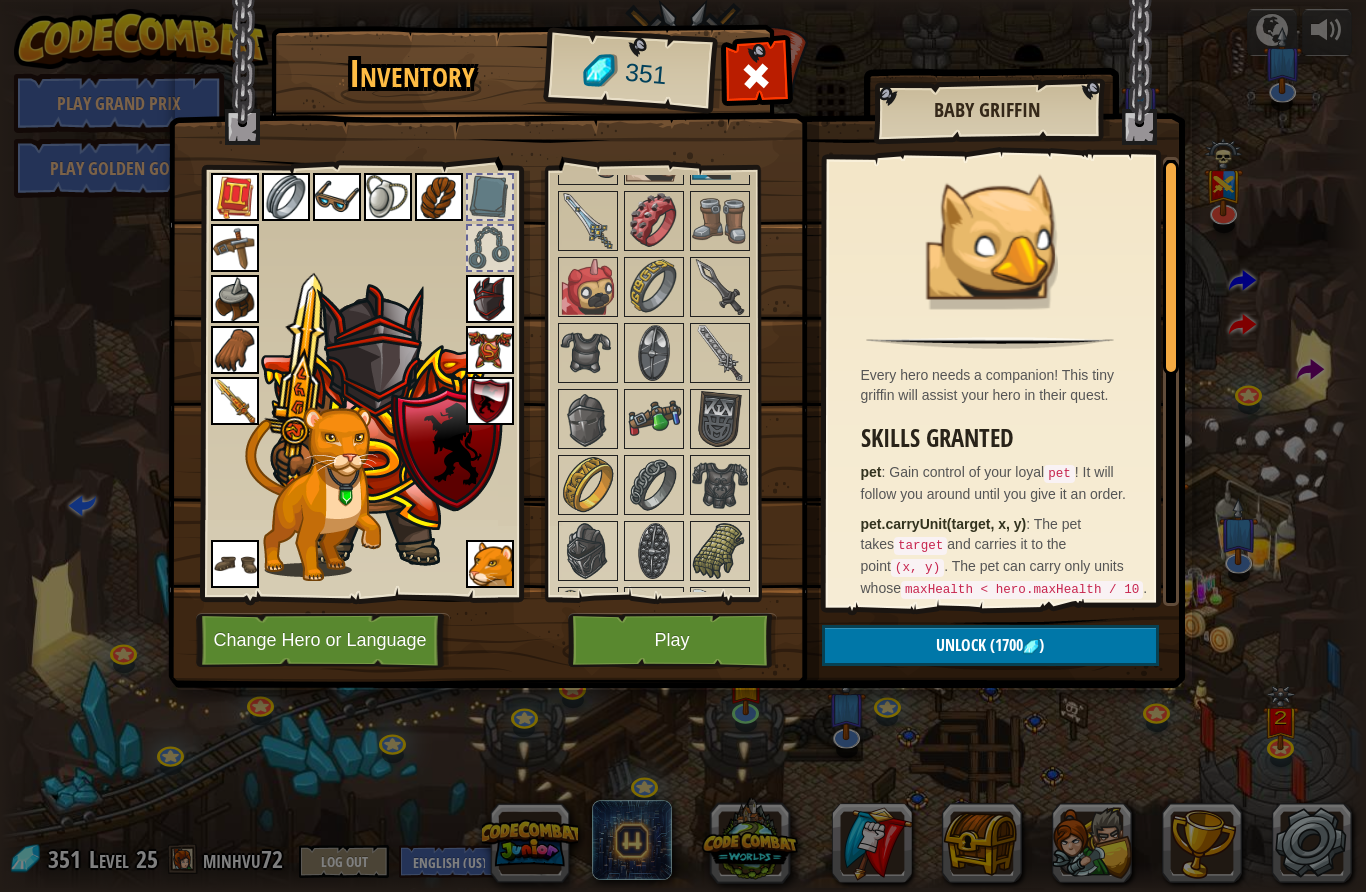 scroll, scrollTop: 1706, scrollLeft: 0, axis: vertical 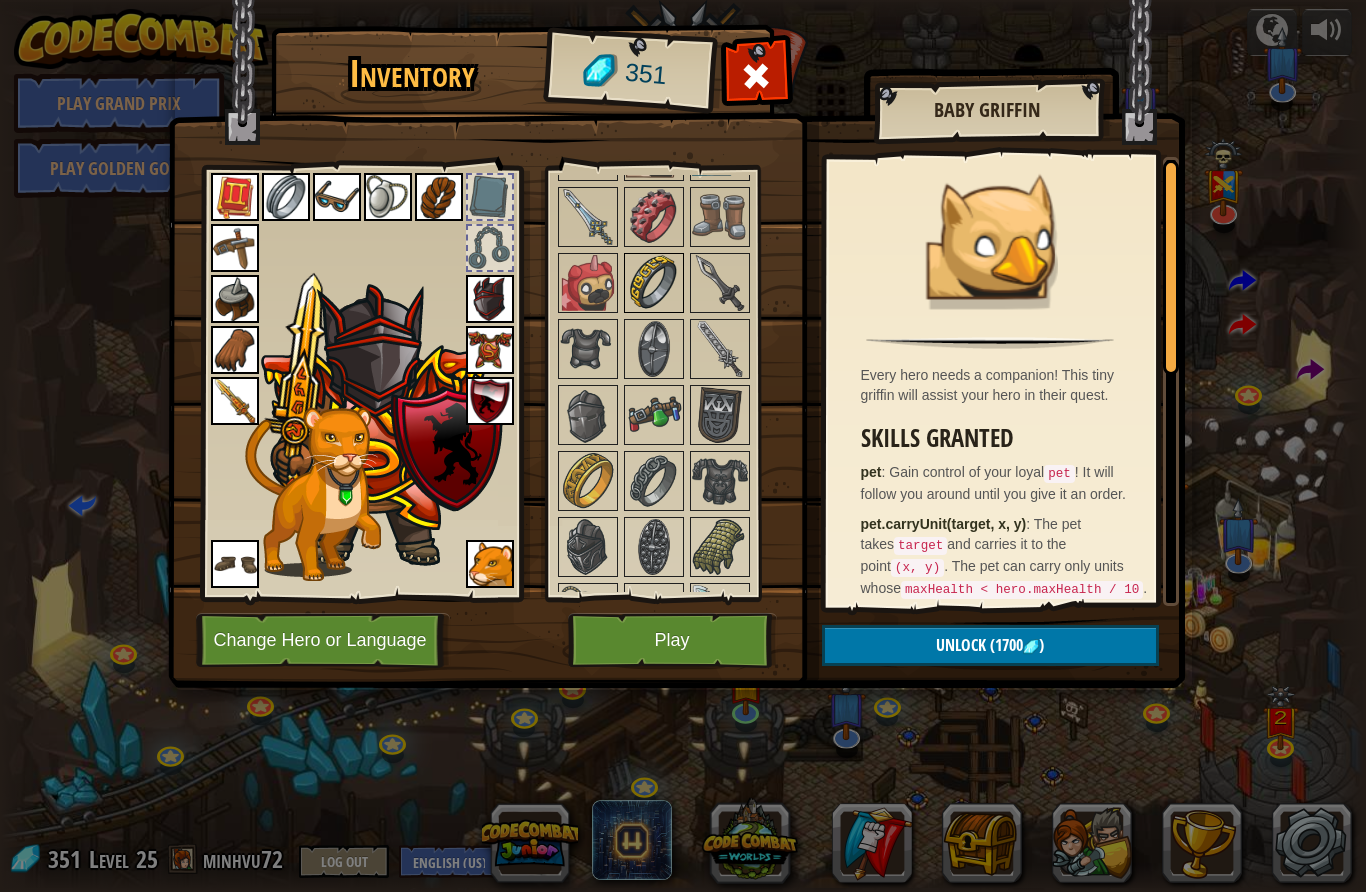 click at bounding box center [654, 283] 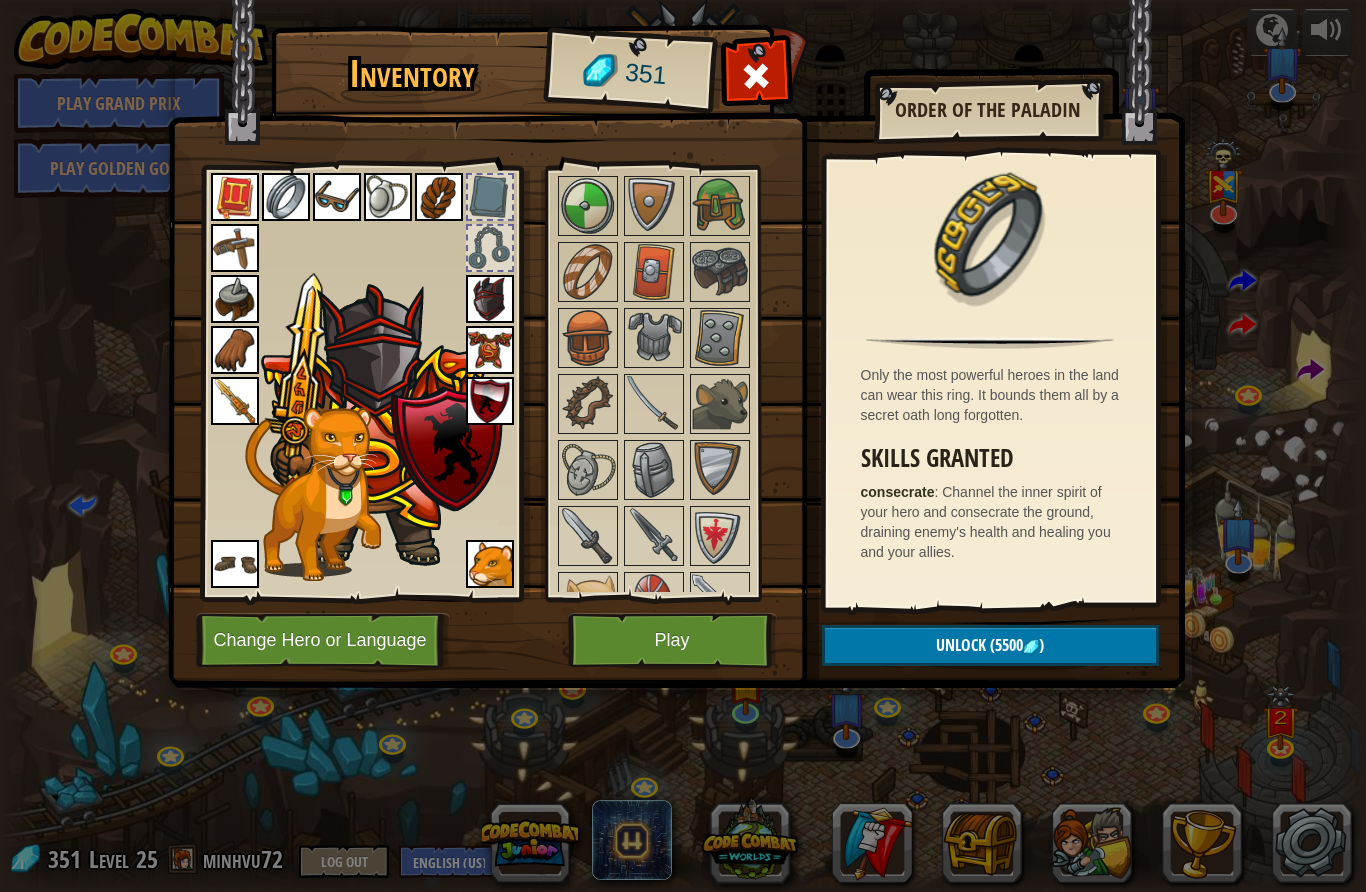 scroll, scrollTop: 1128, scrollLeft: 0, axis: vertical 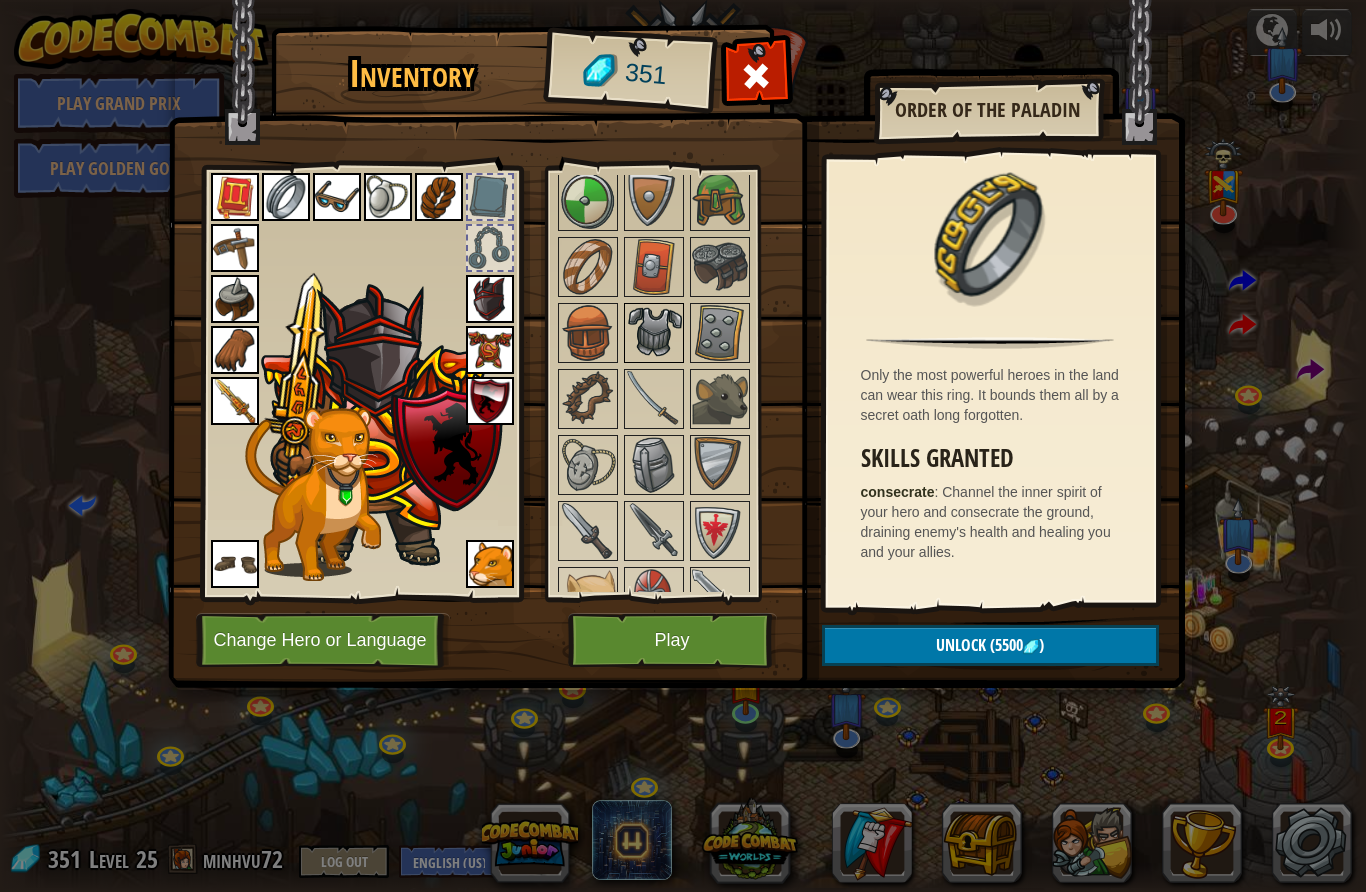 click at bounding box center (654, 333) 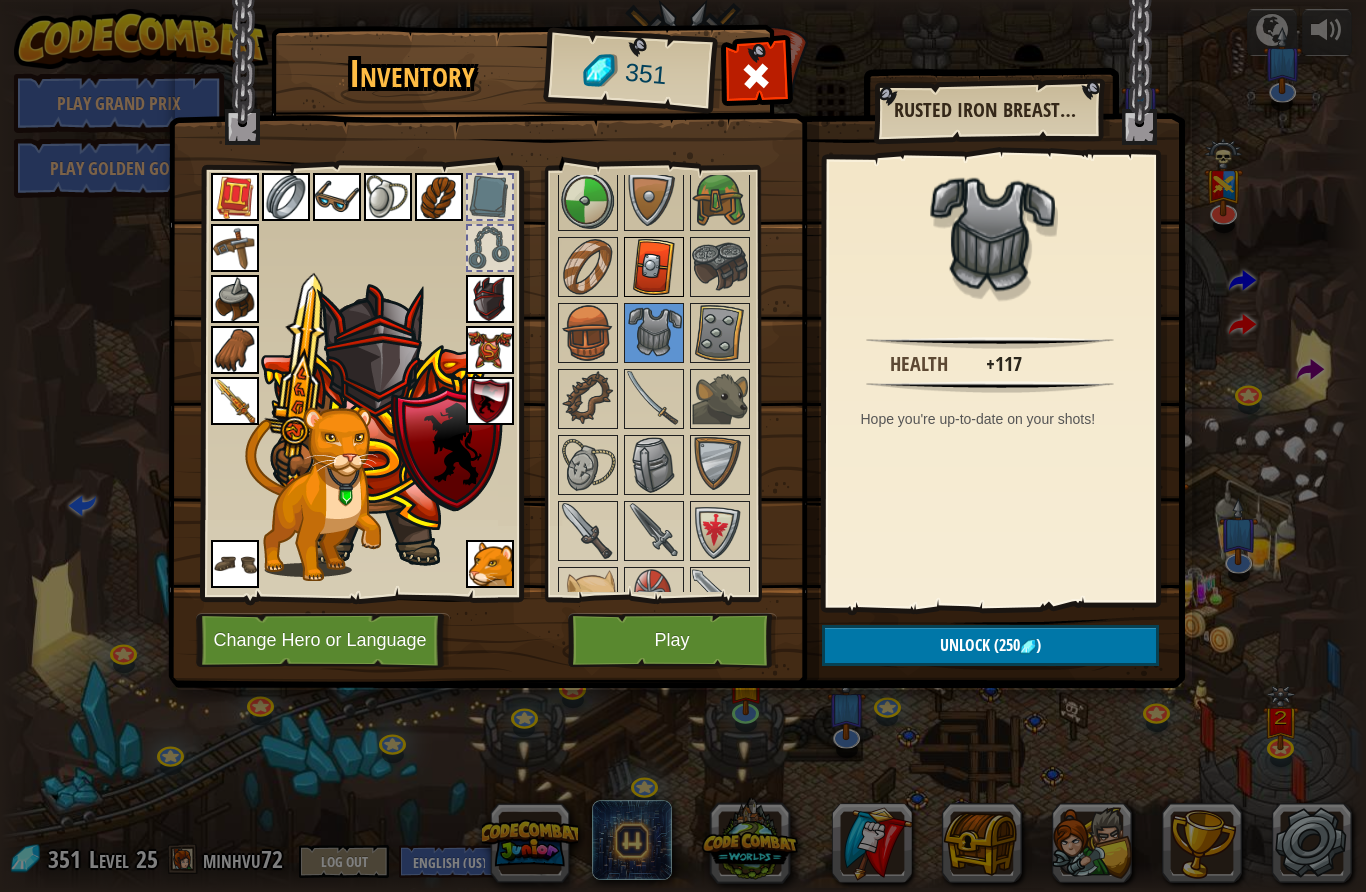 click at bounding box center (654, 267) 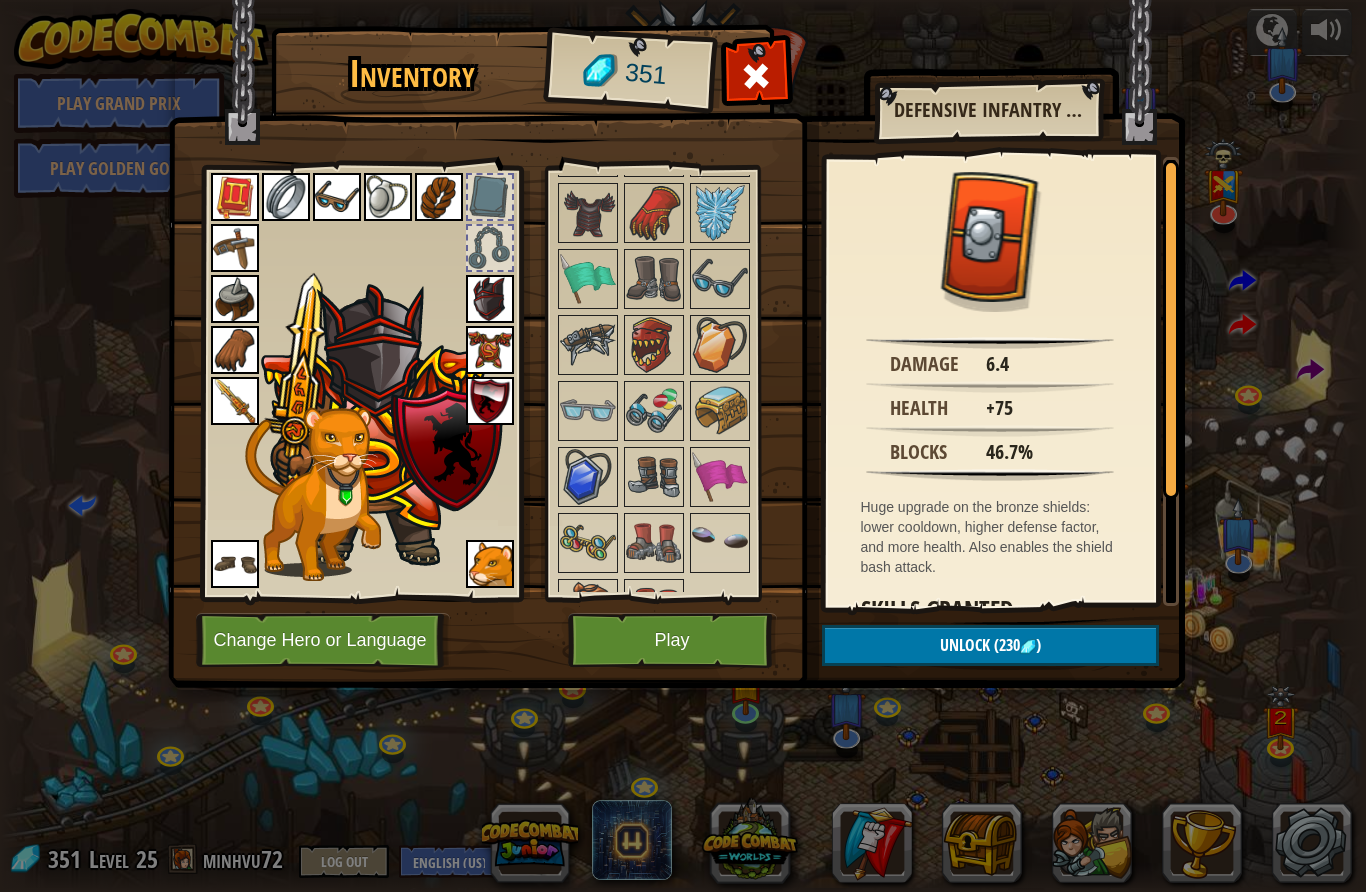 scroll, scrollTop: 2308, scrollLeft: 0, axis: vertical 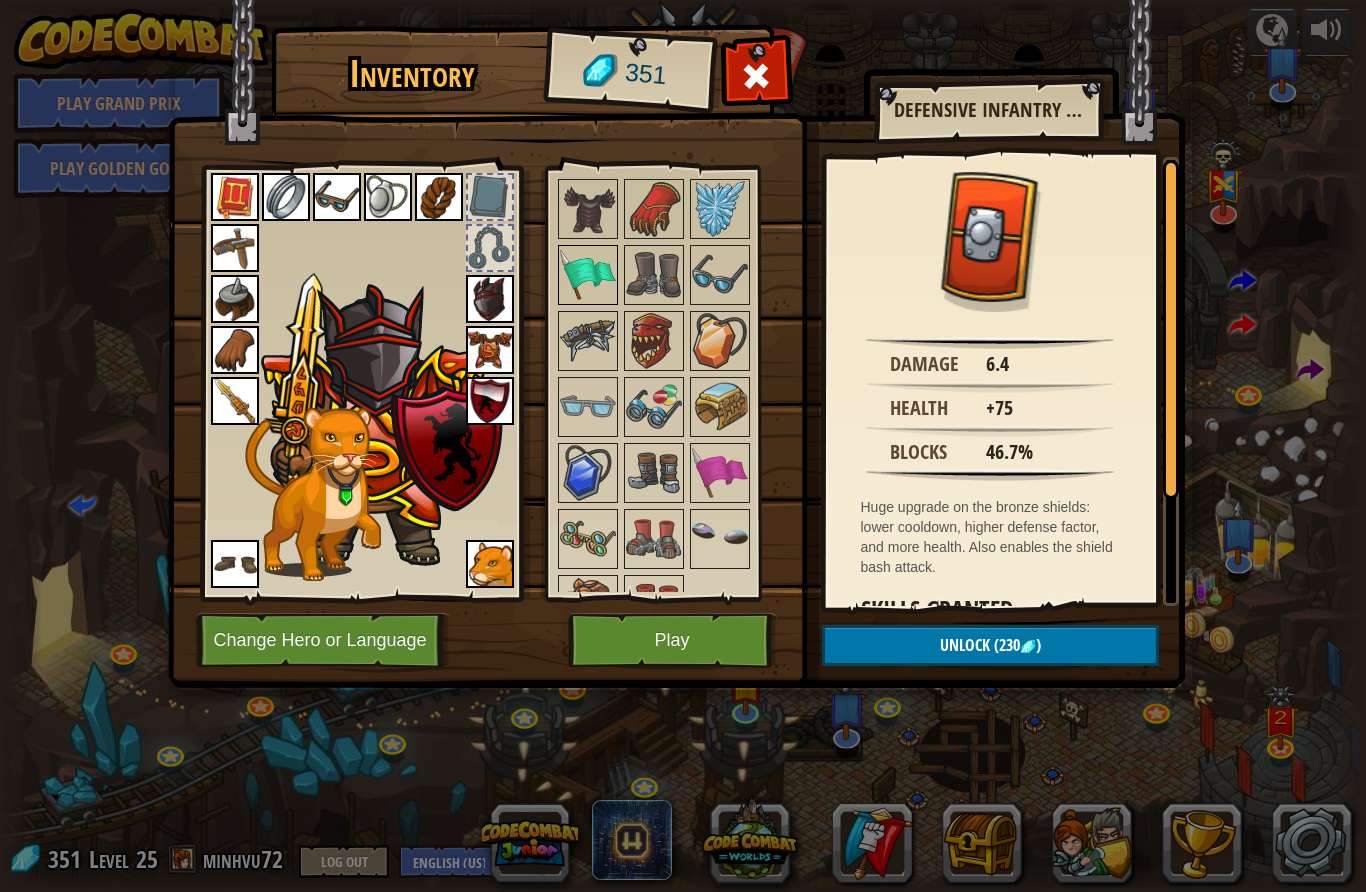 click at bounding box center [588, 275] 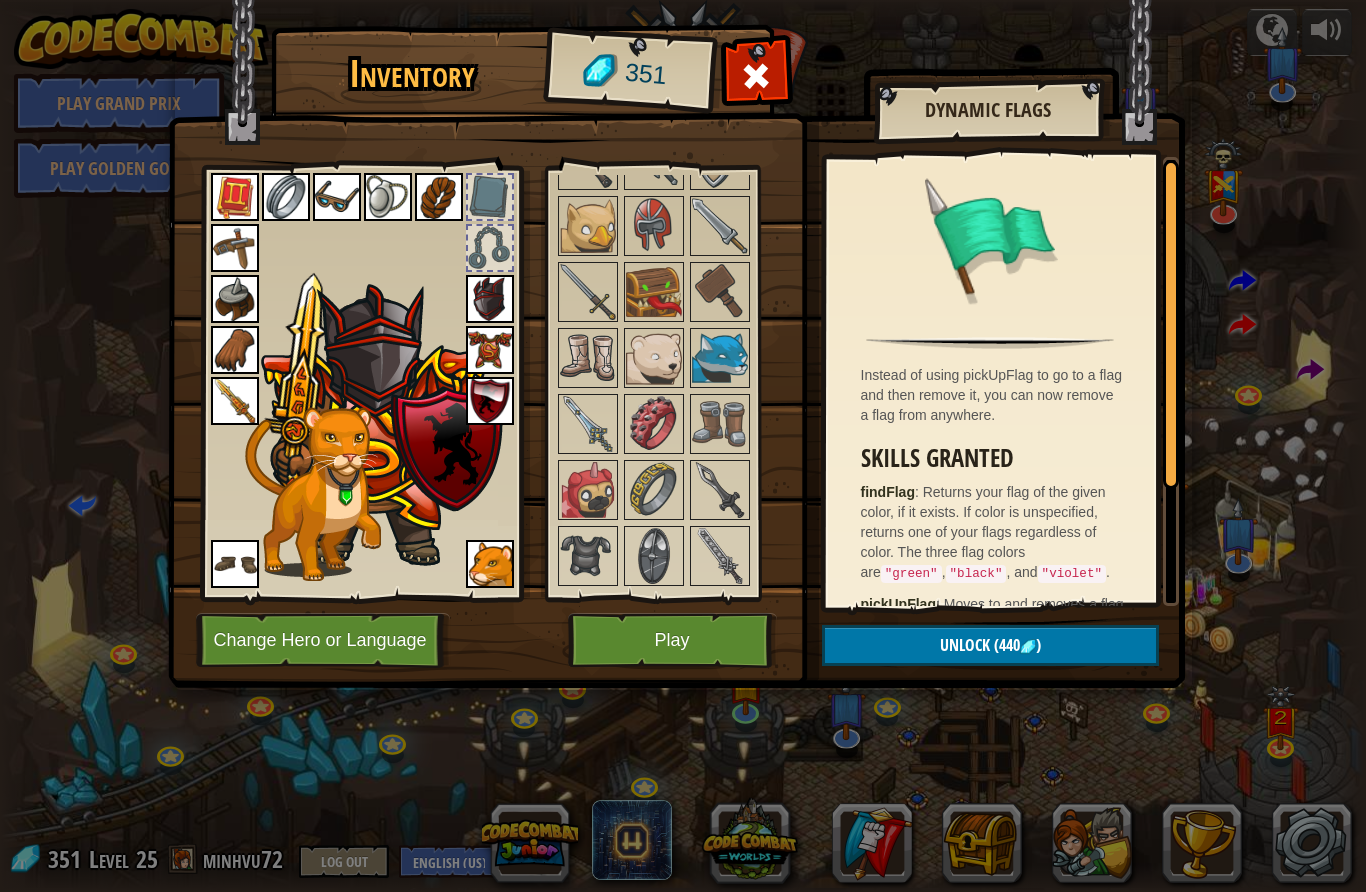 scroll, scrollTop: 1488, scrollLeft: 0, axis: vertical 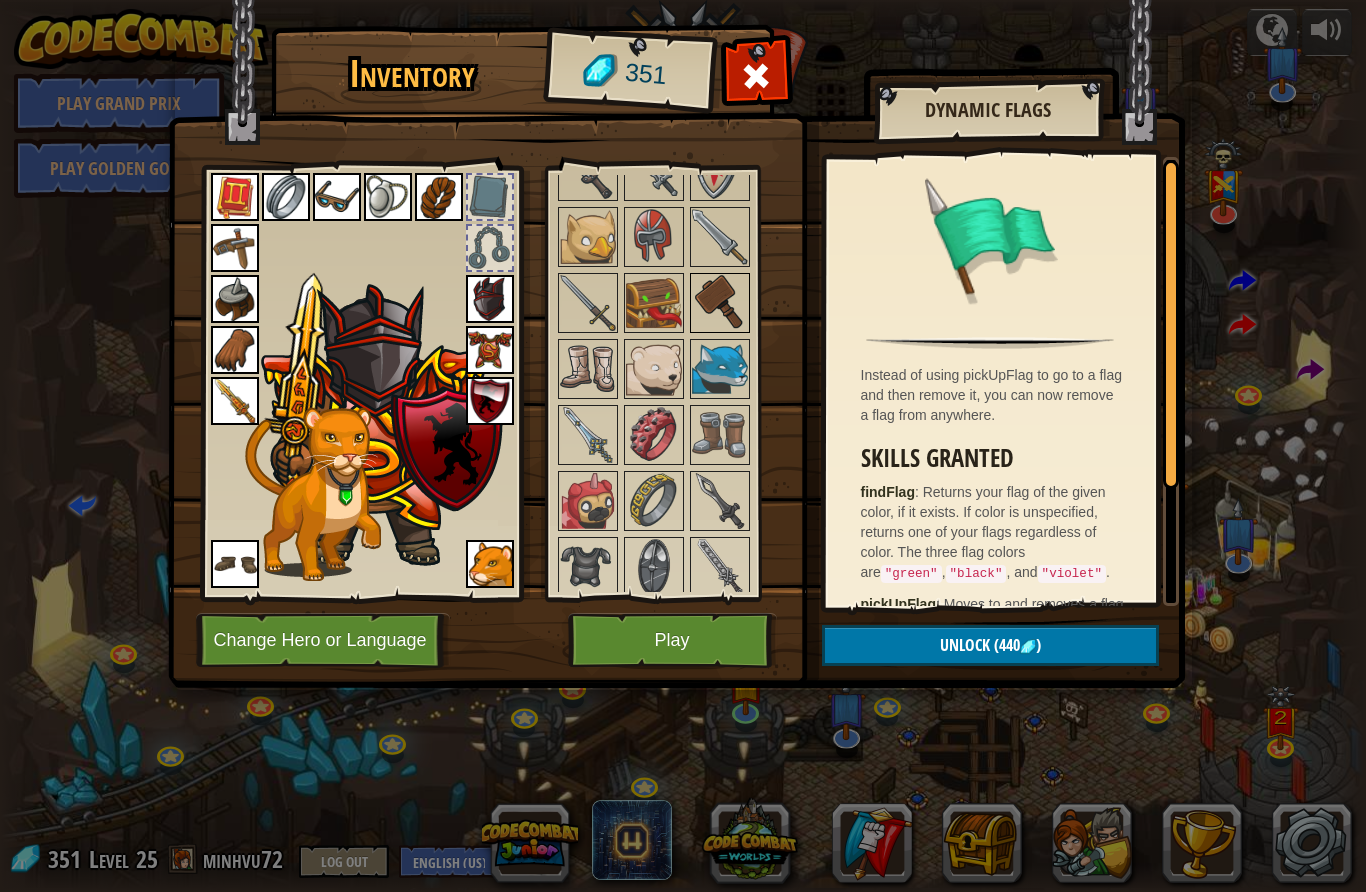 click at bounding box center (720, 303) 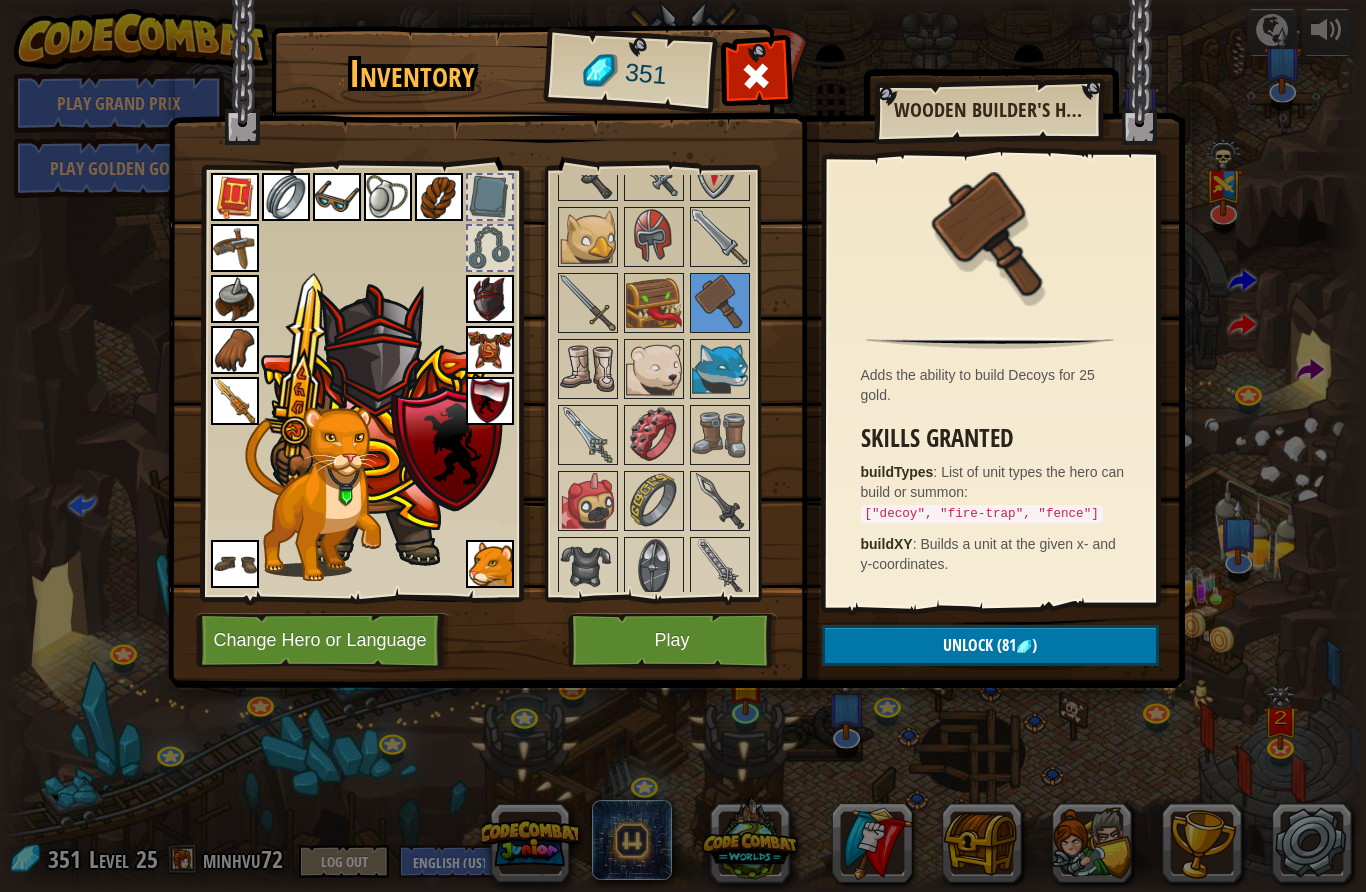 click on "Unlock (81 )" at bounding box center (990, 645) 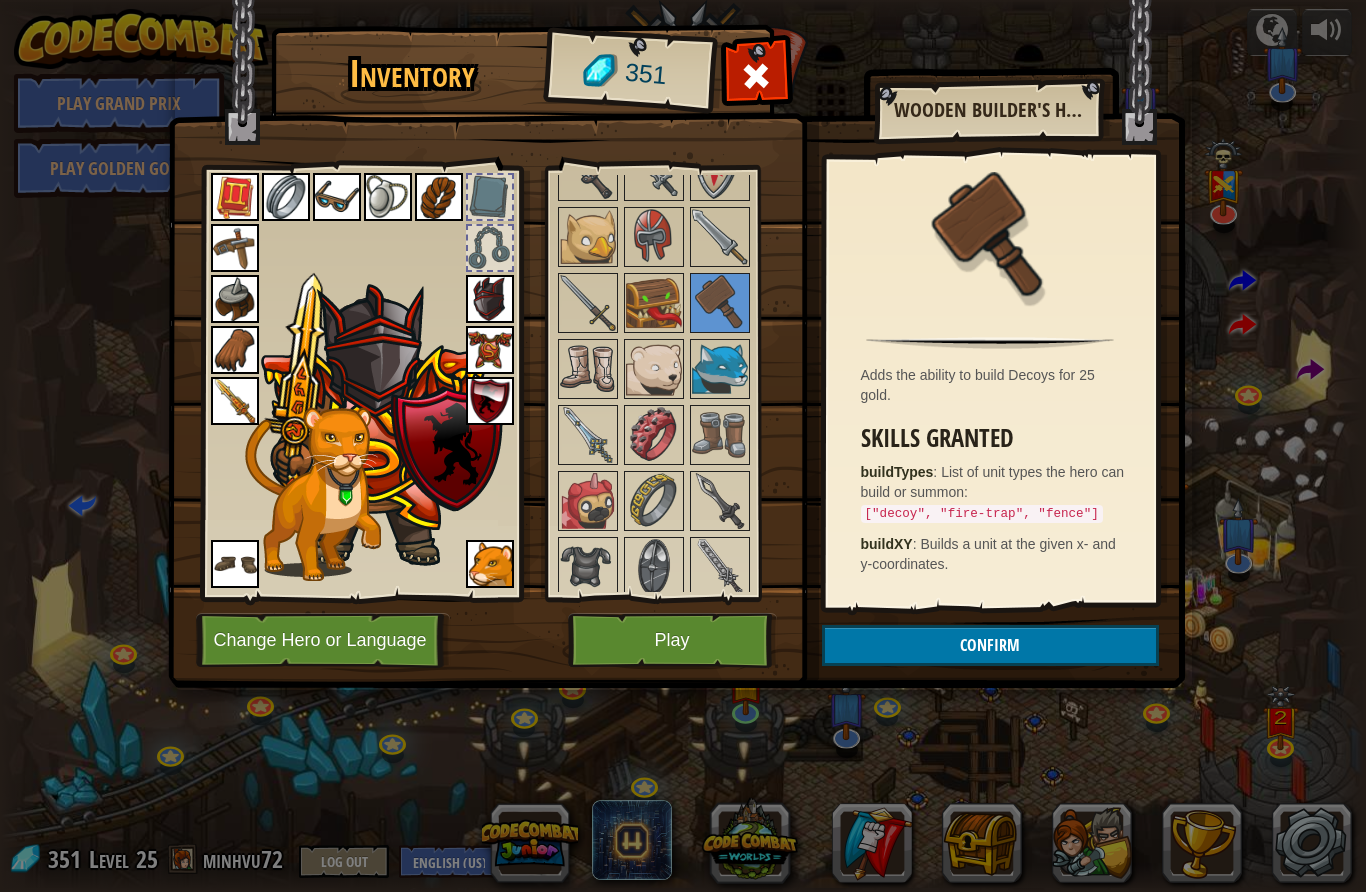 click on "Confirm" at bounding box center (990, 645) 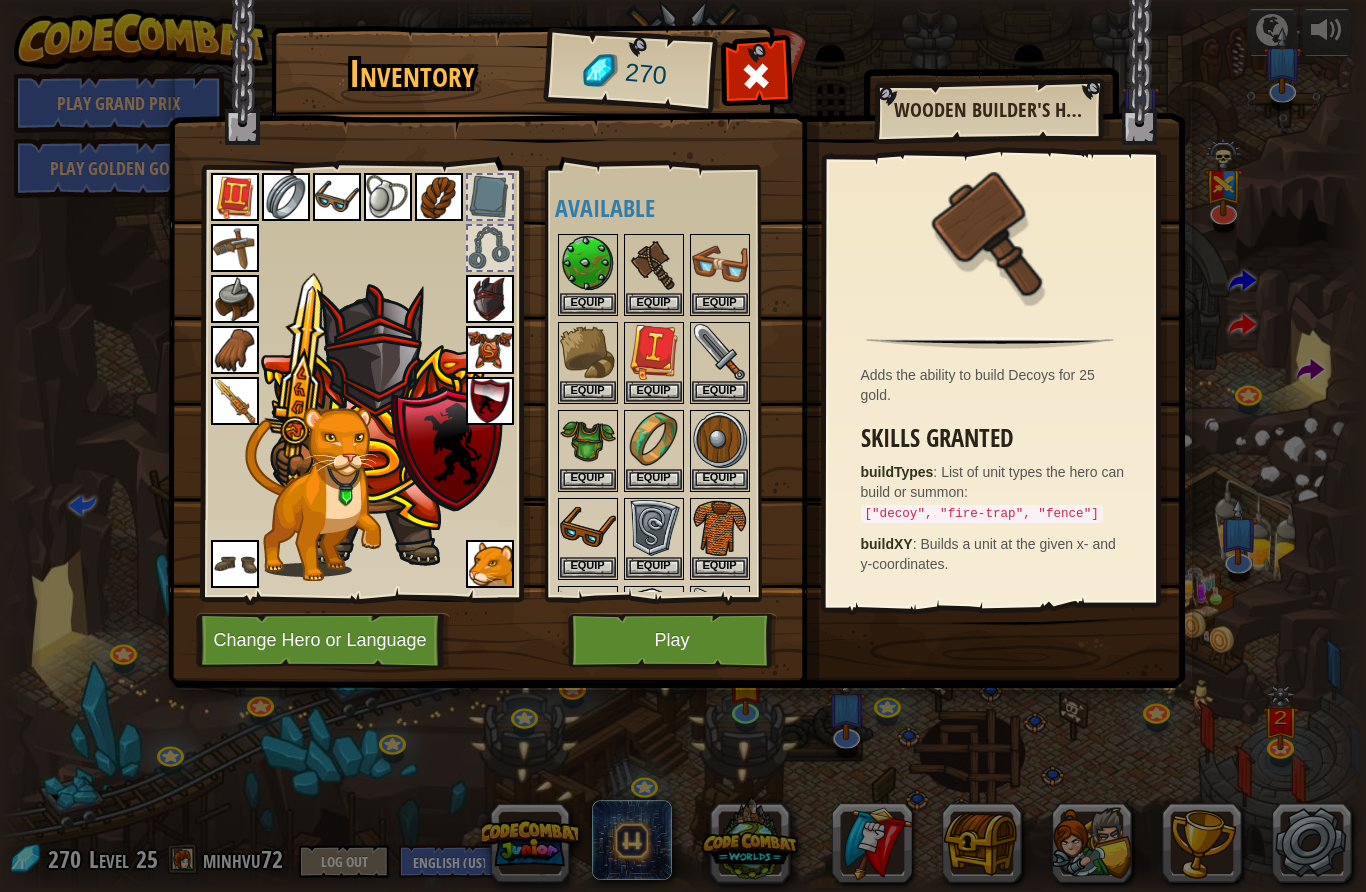 click at bounding box center (673, 626) 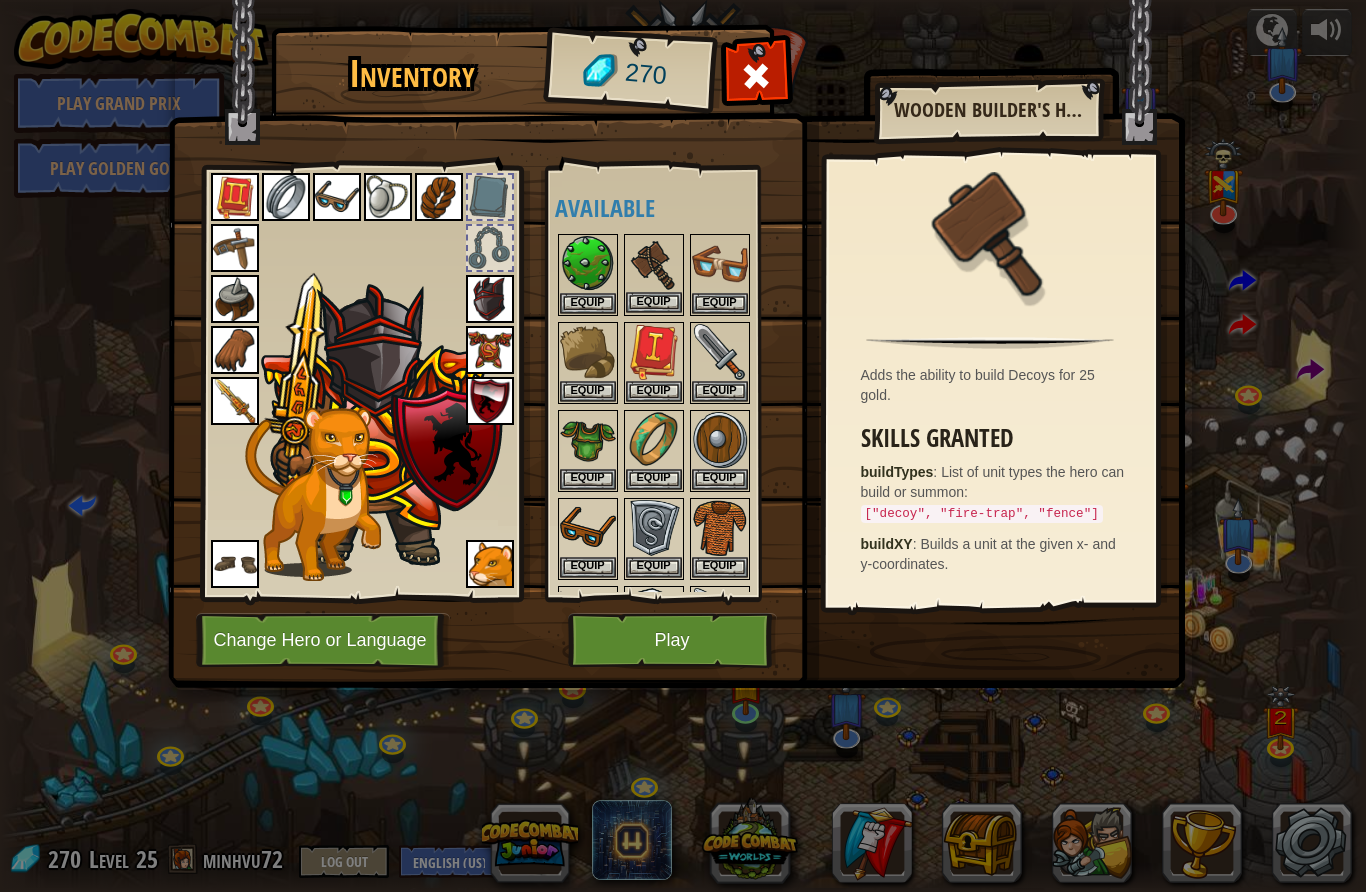 click at bounding box center (654, 264) 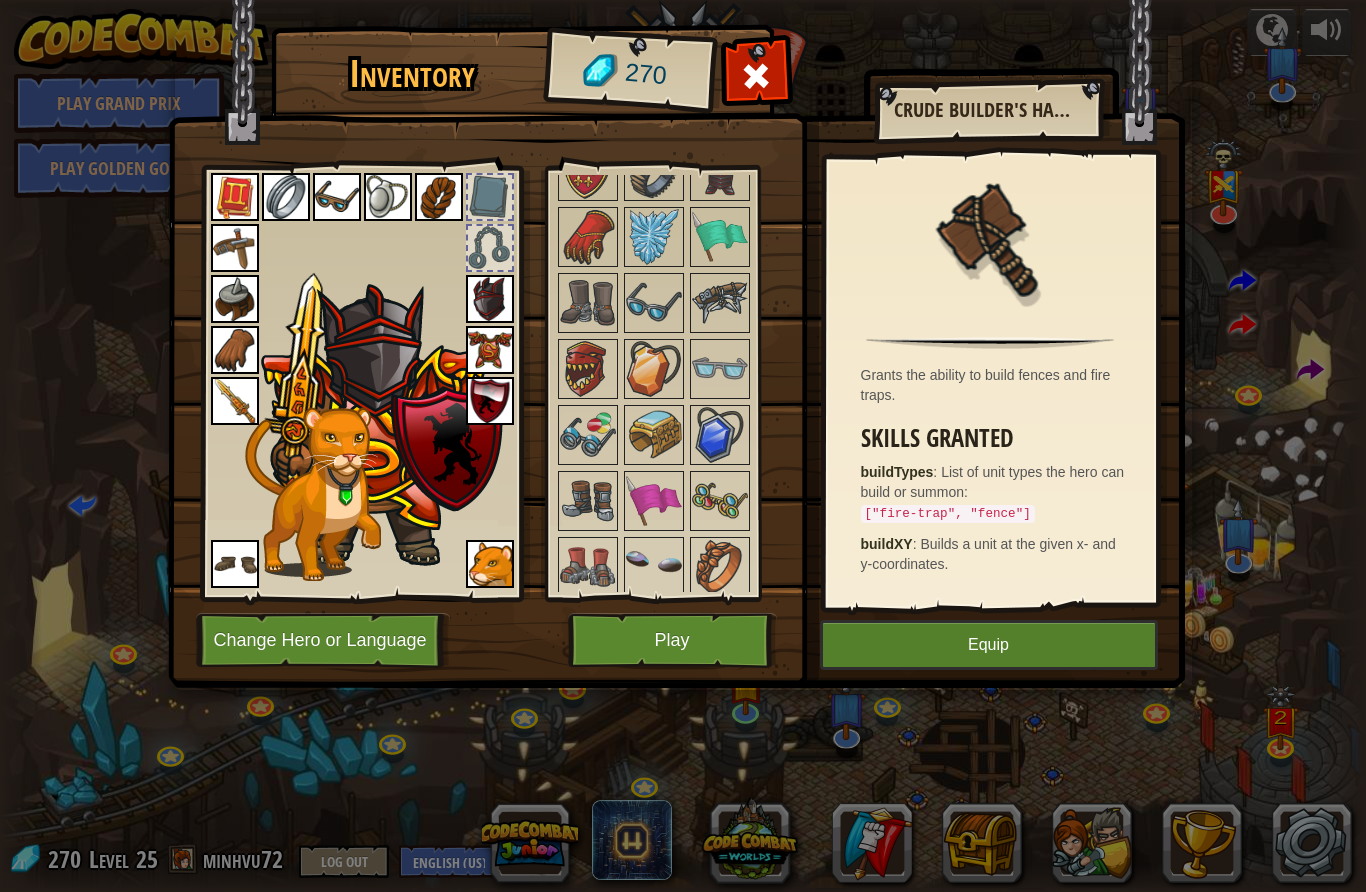 scroll, scrollTop: 2212, scrollLeft: 0, axis: vertical 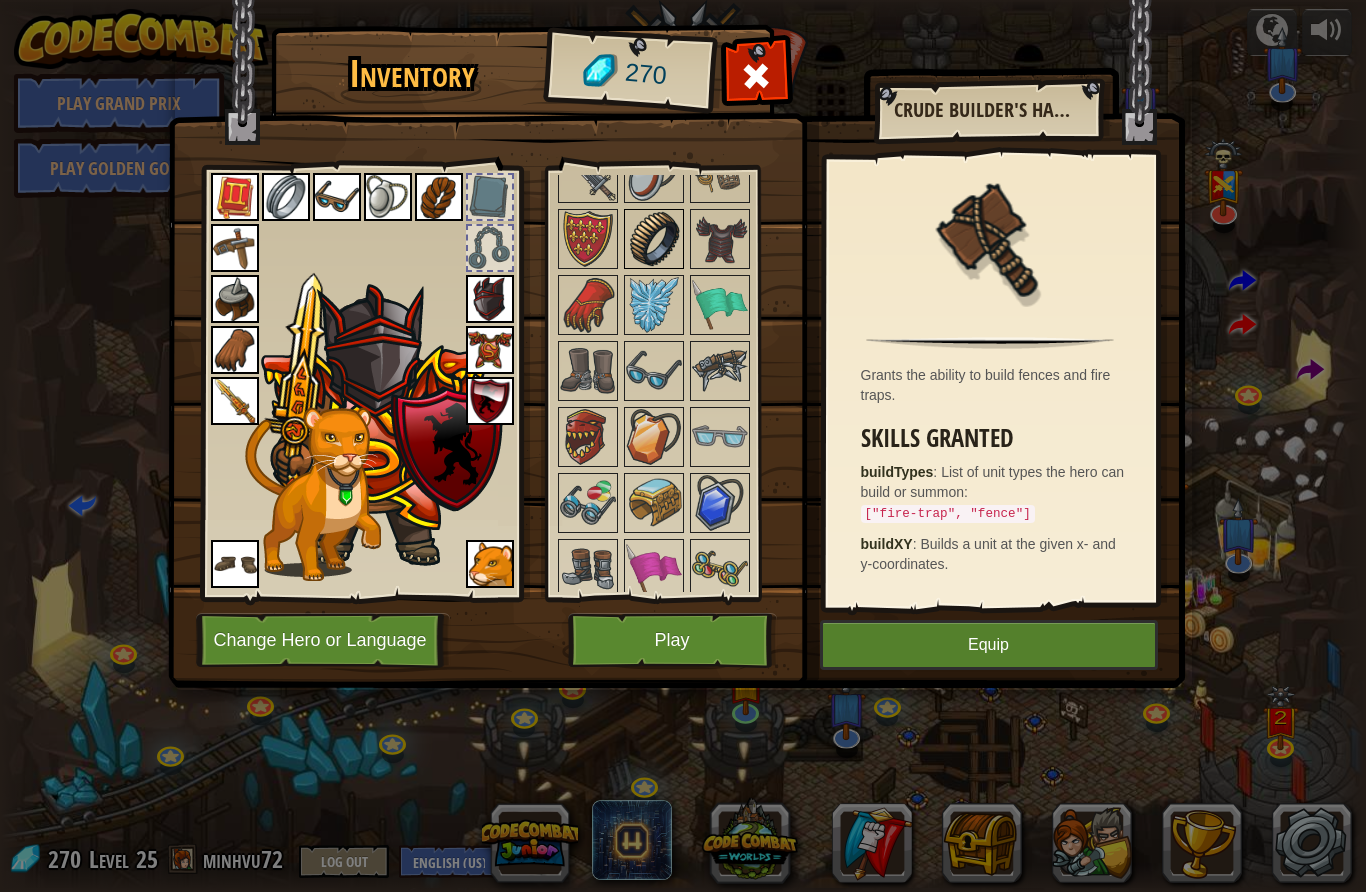 click at bounding box center [654, 239] 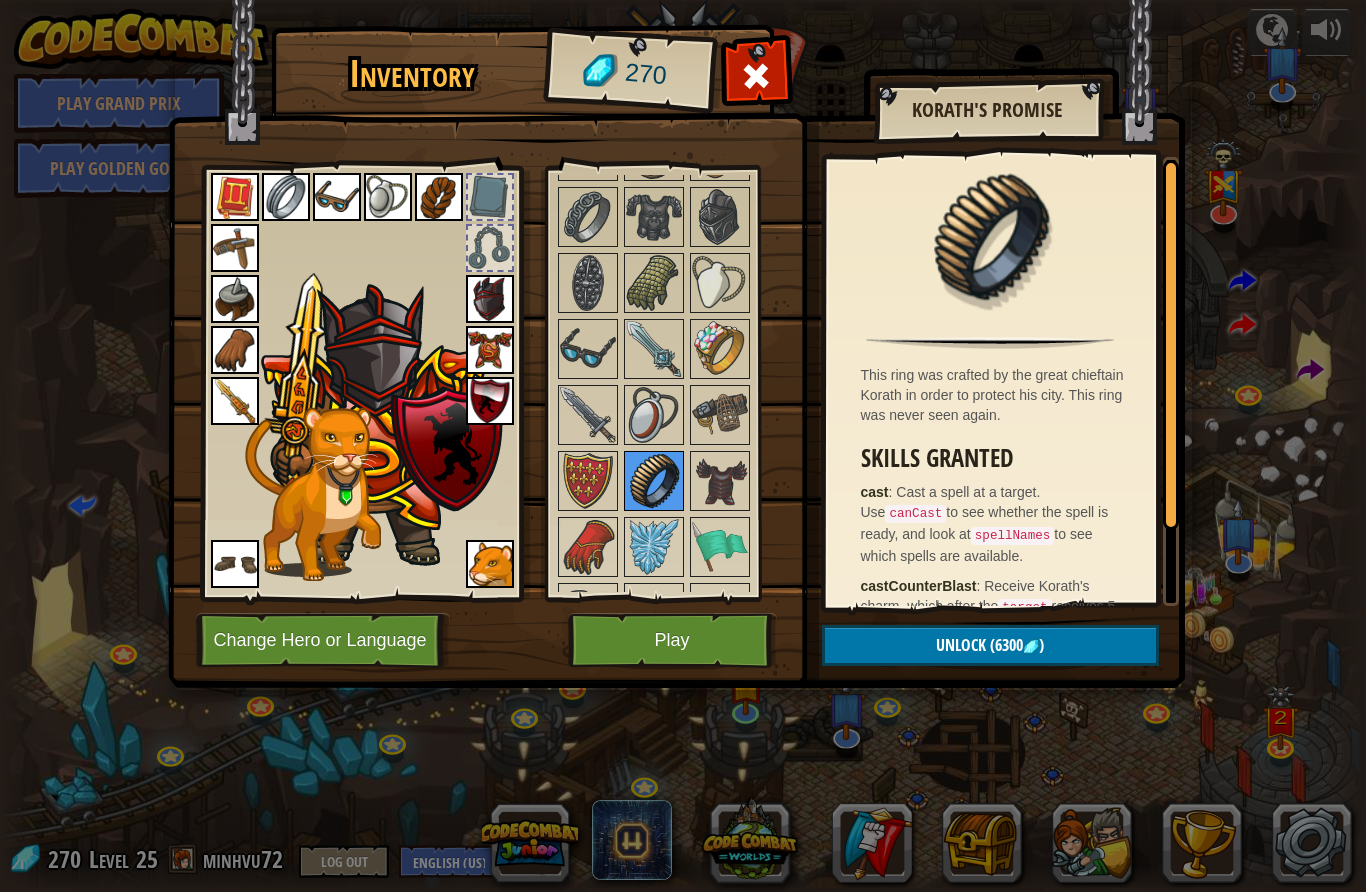 scroll, scrollTop: 1973, scrollLeft: 0, axis: vertical 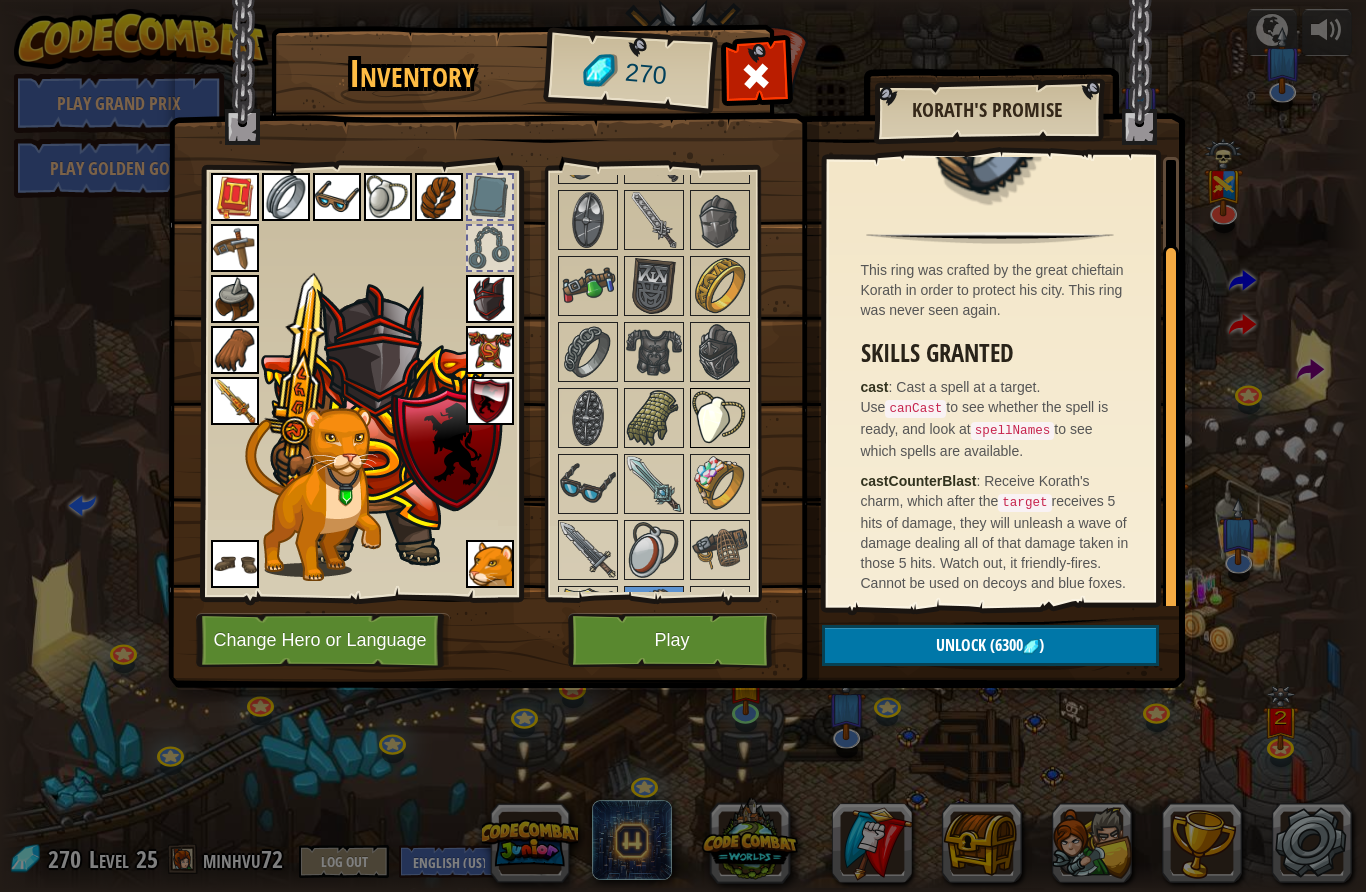 click at bounding box center [720, 418] 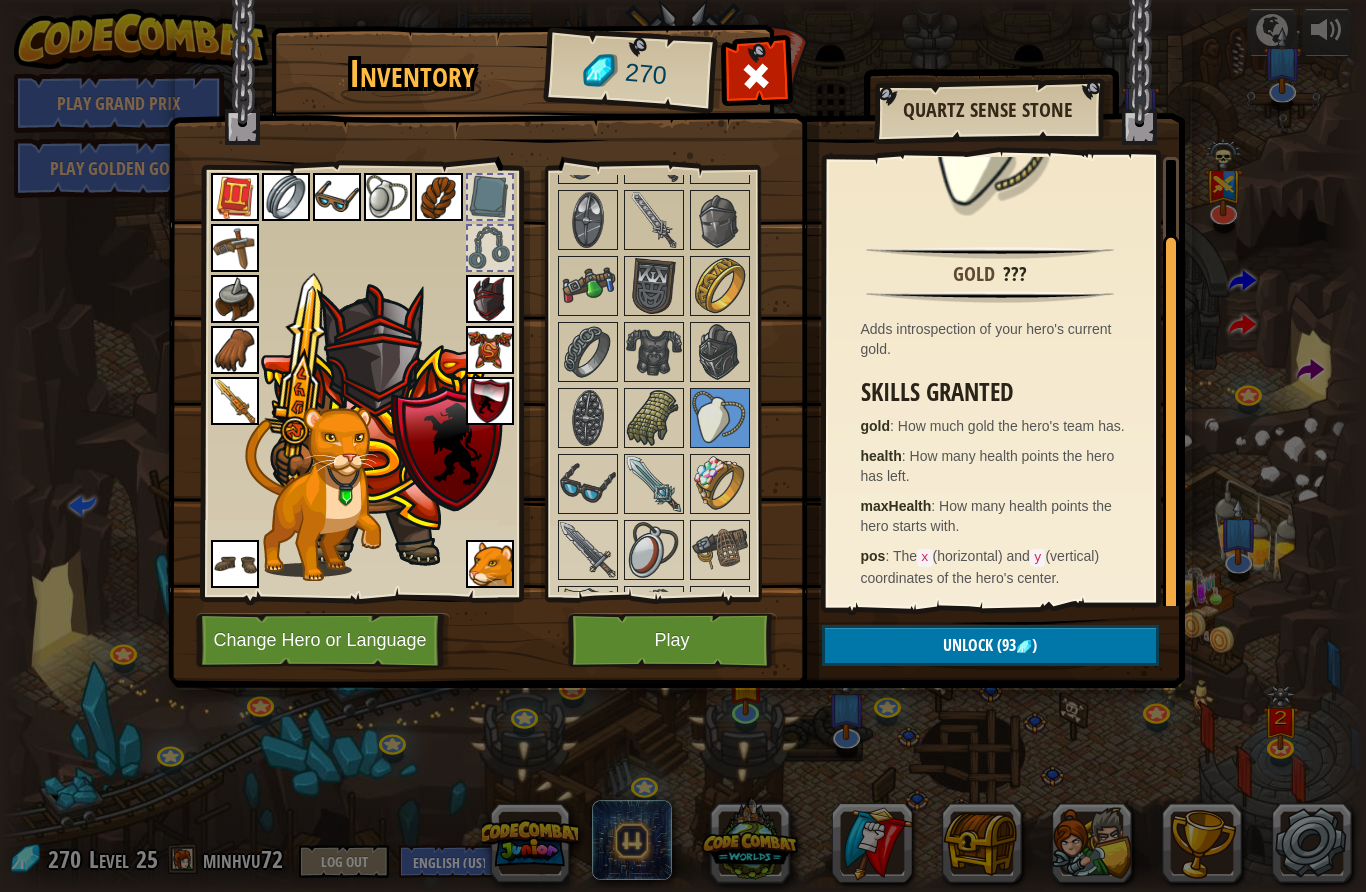 scroll, scrollTop: 89, scrollLeft: 0, axis: vertical 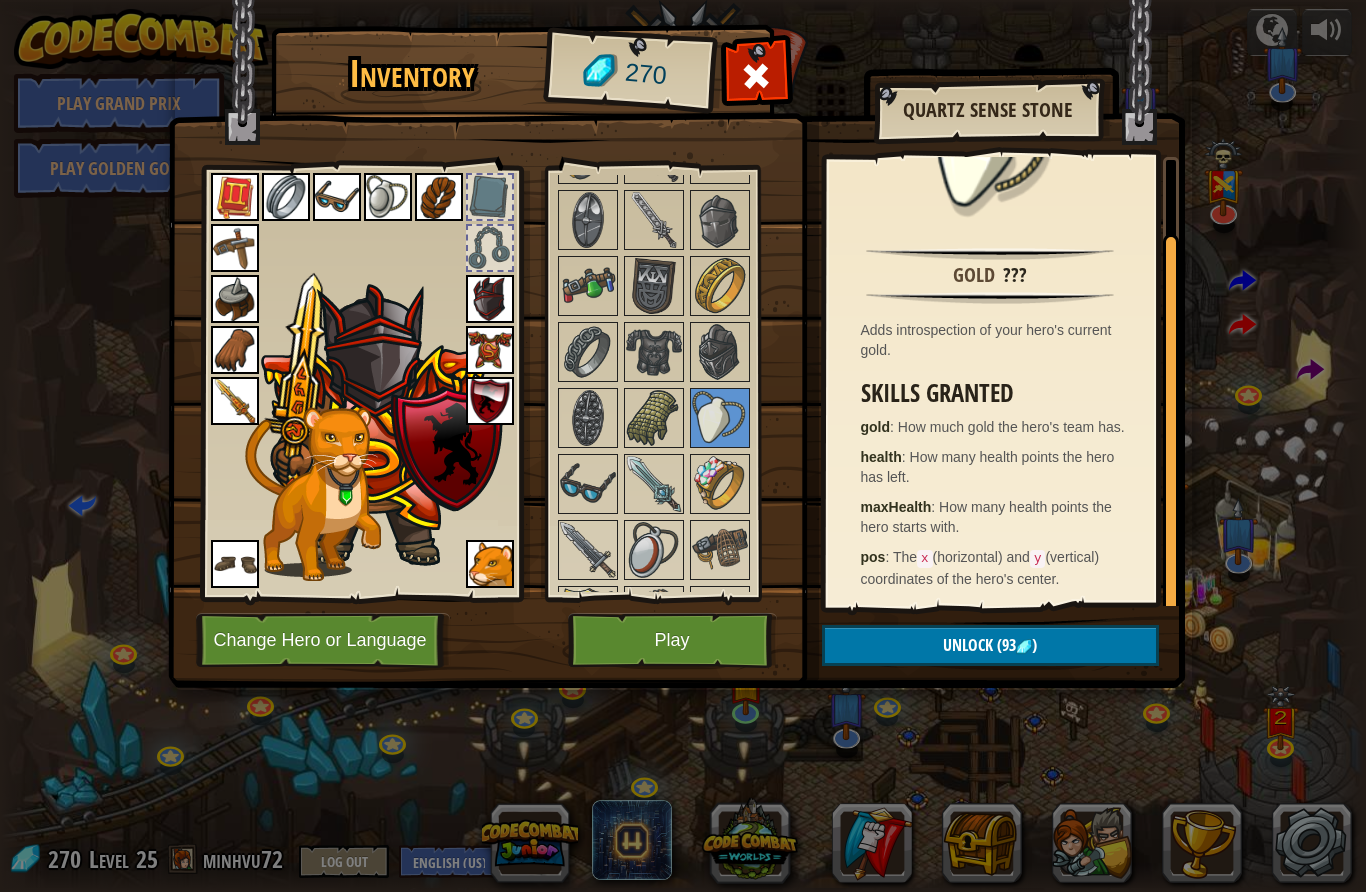 click at bounding box center [1024, 647] 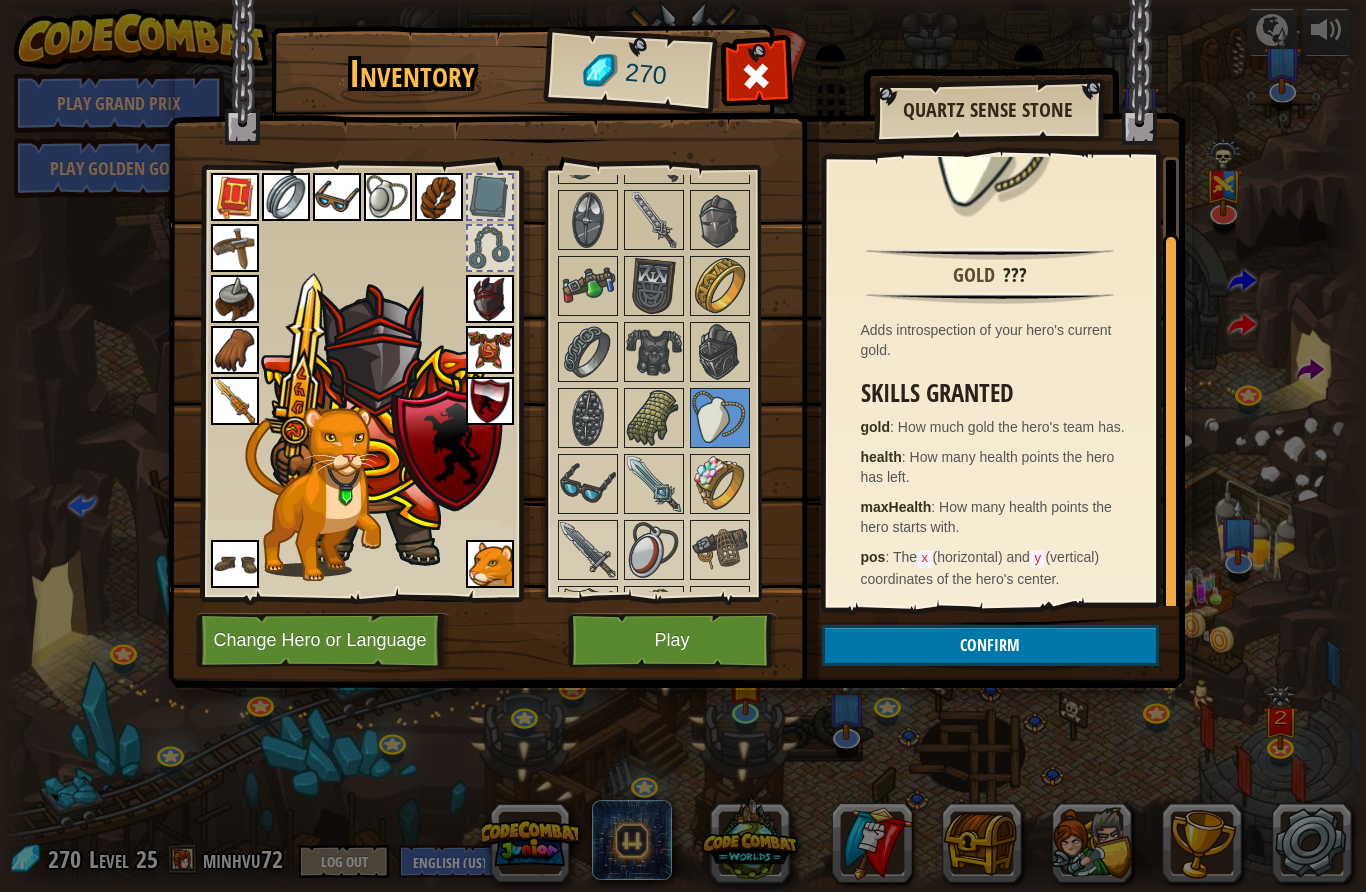 click on "Confirm" at bounding box center [990, 645] 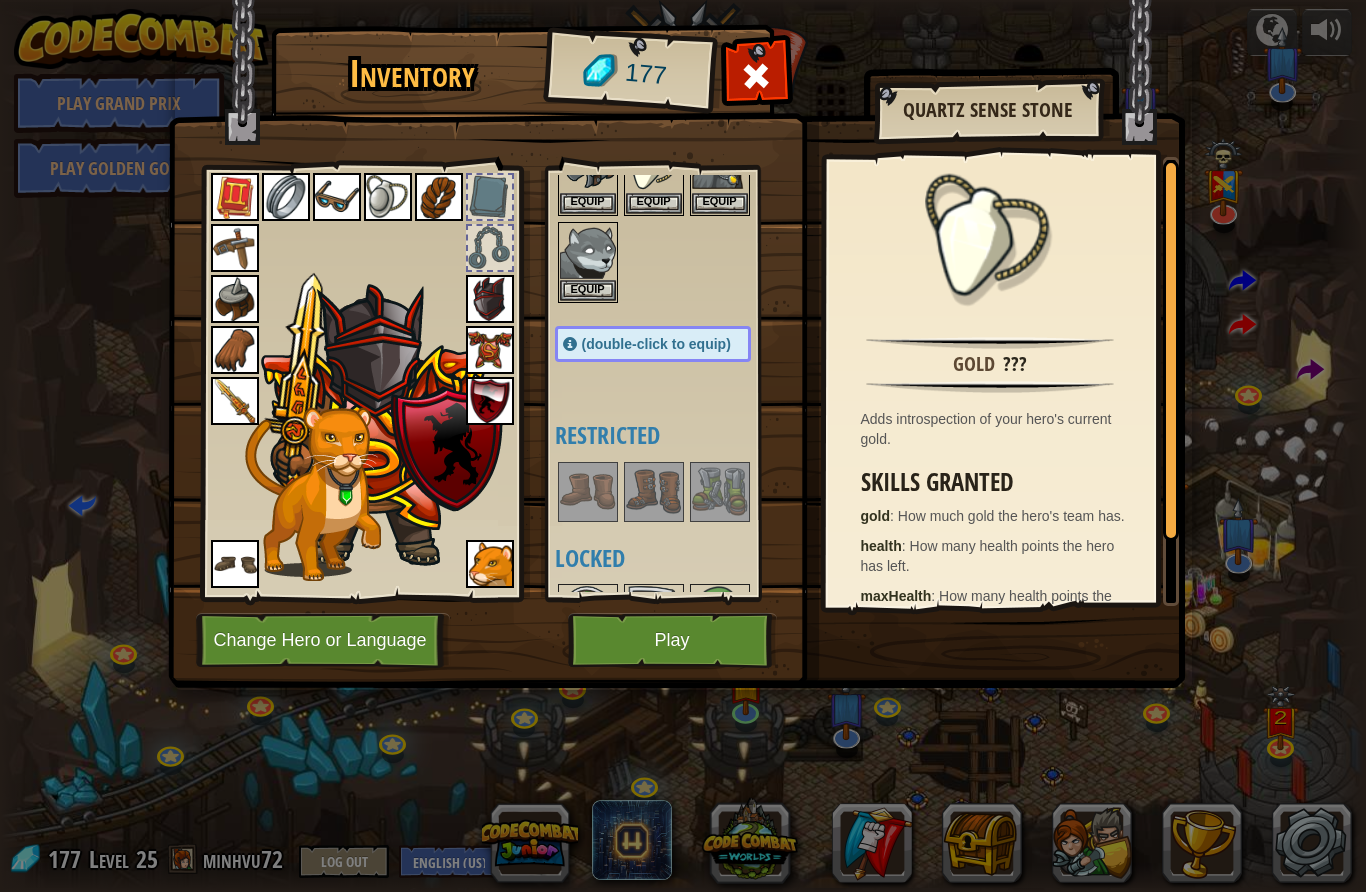 scroll, scrollTop: 705, scrollLeft: 0, axis: vertical 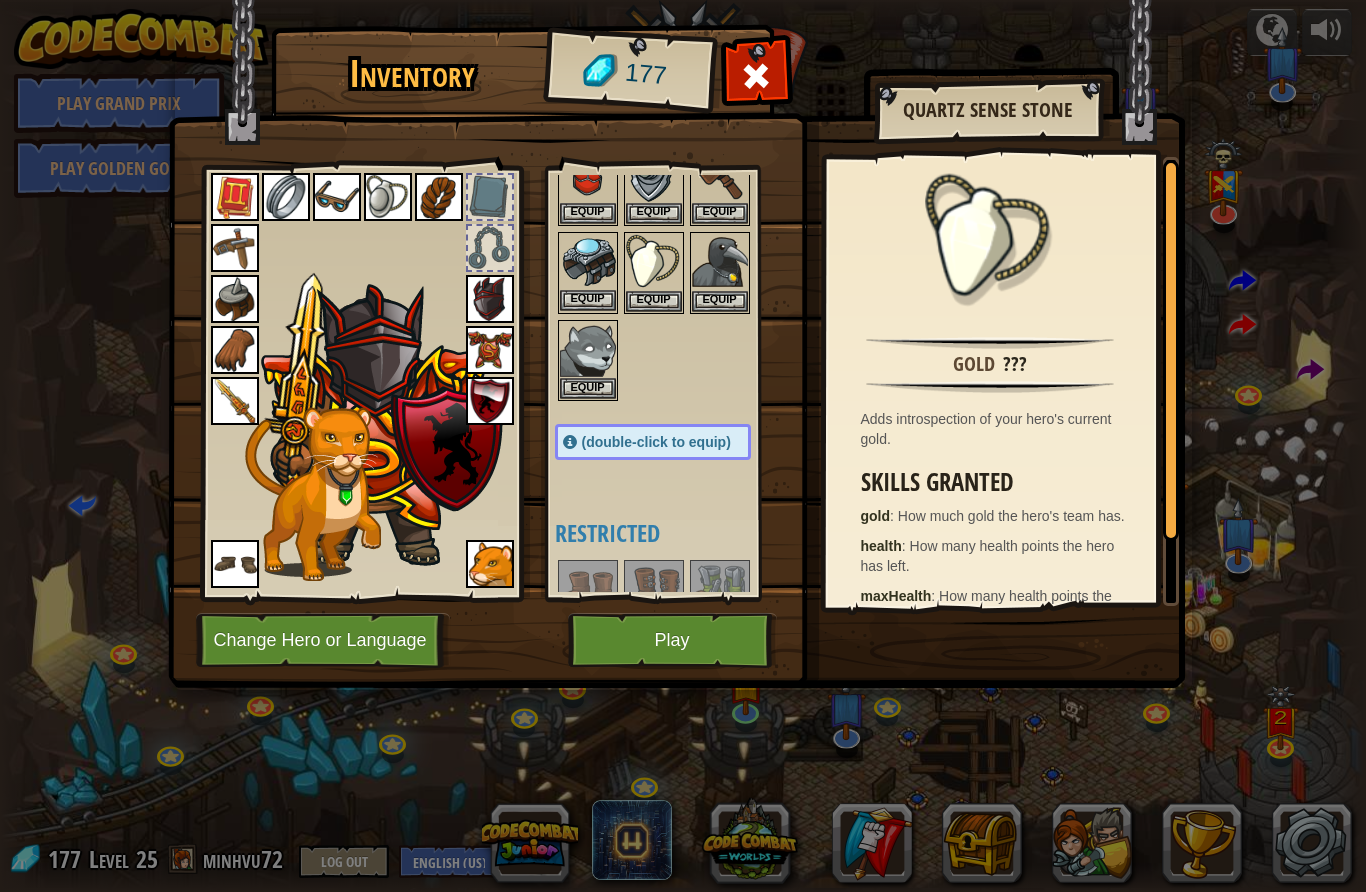 click on "Equip" at bounding box center (654, 301) 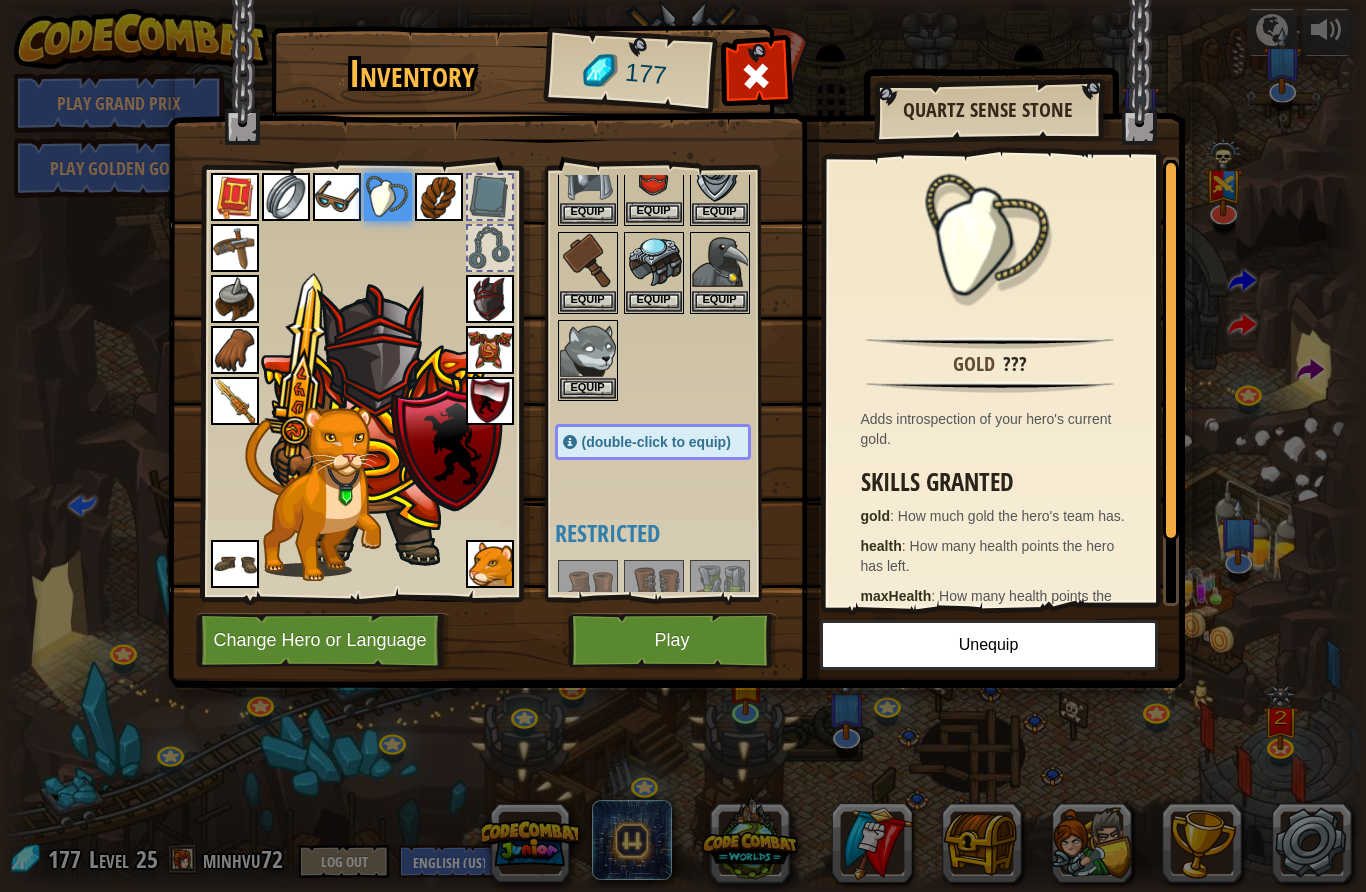 click on "Equip" at bounding box center [654, 212] 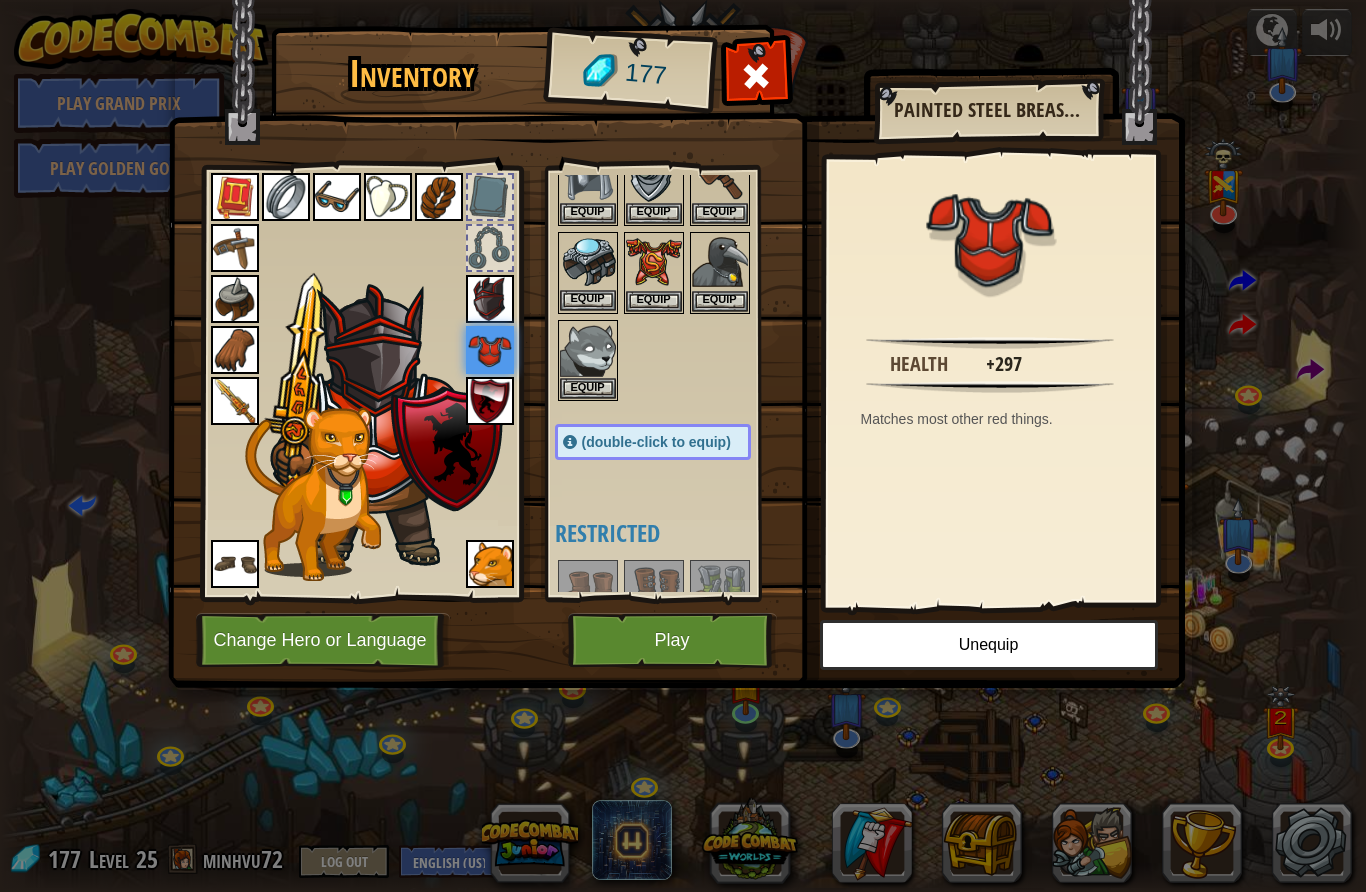 click on "Equip" at bounding box center (588, 300) 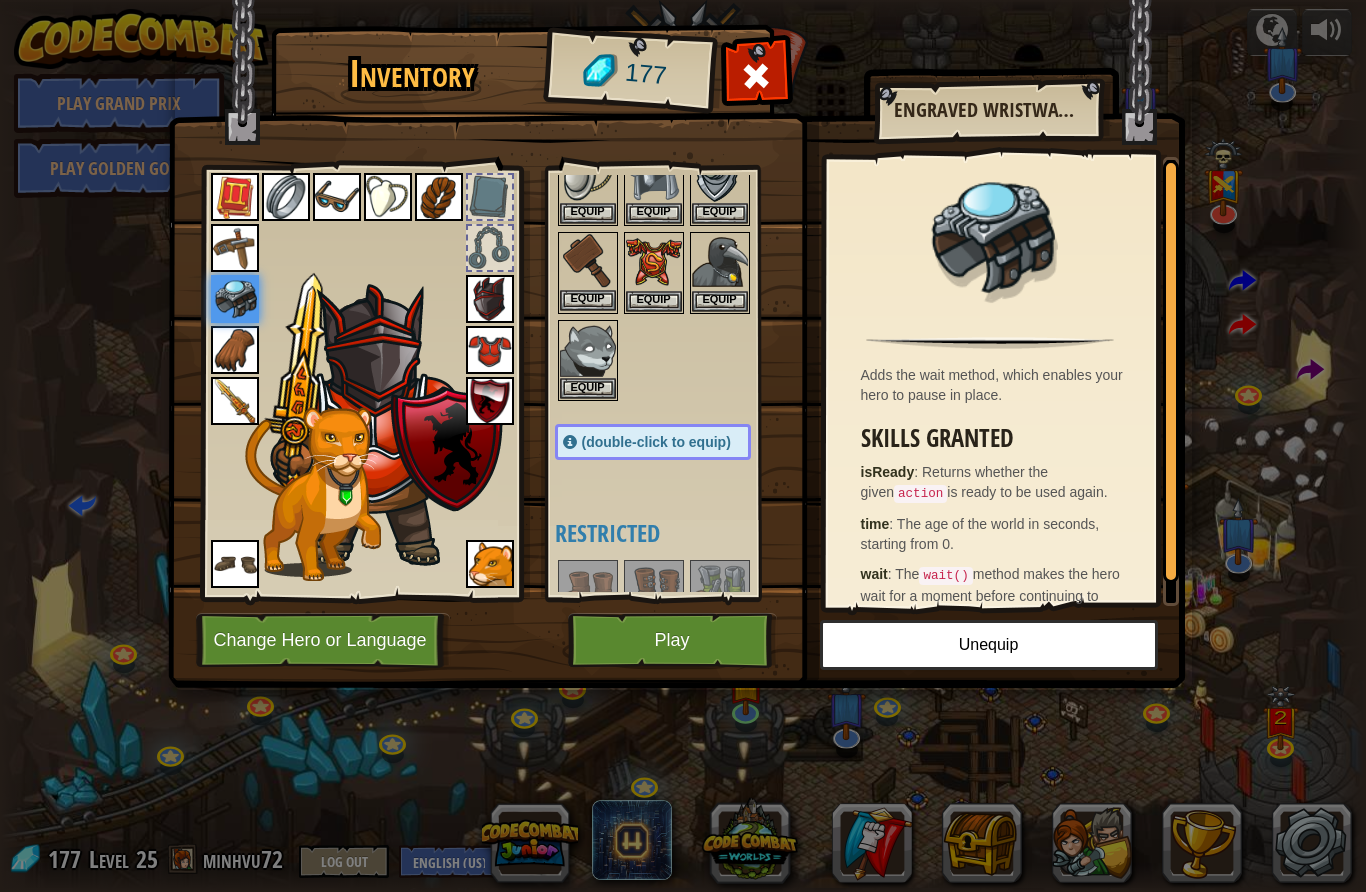click on "Equip" at bounding box center (654, 301) 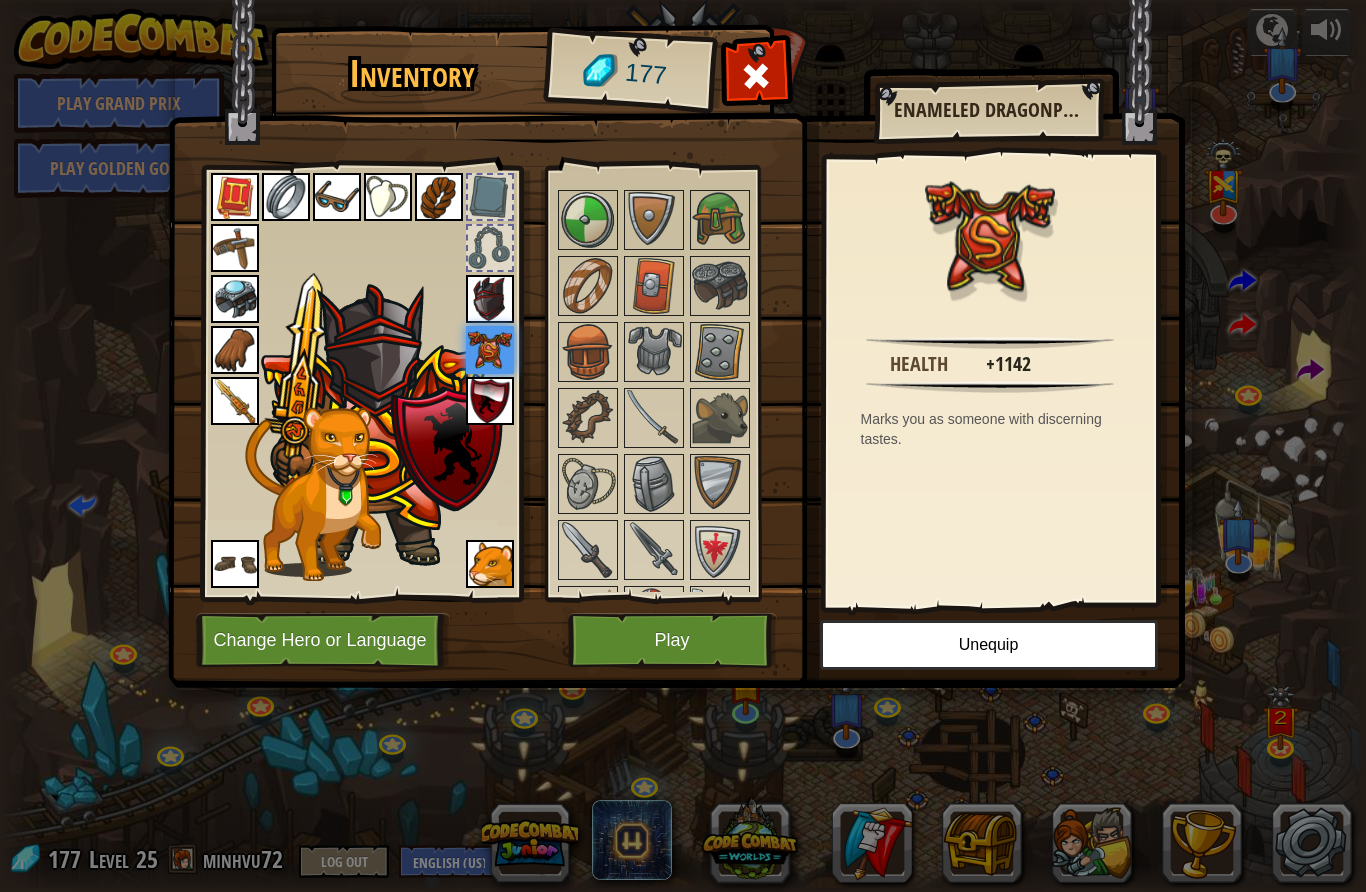 scroll, scrollTop: 1125, scrollLeft: 0, axis: vertical 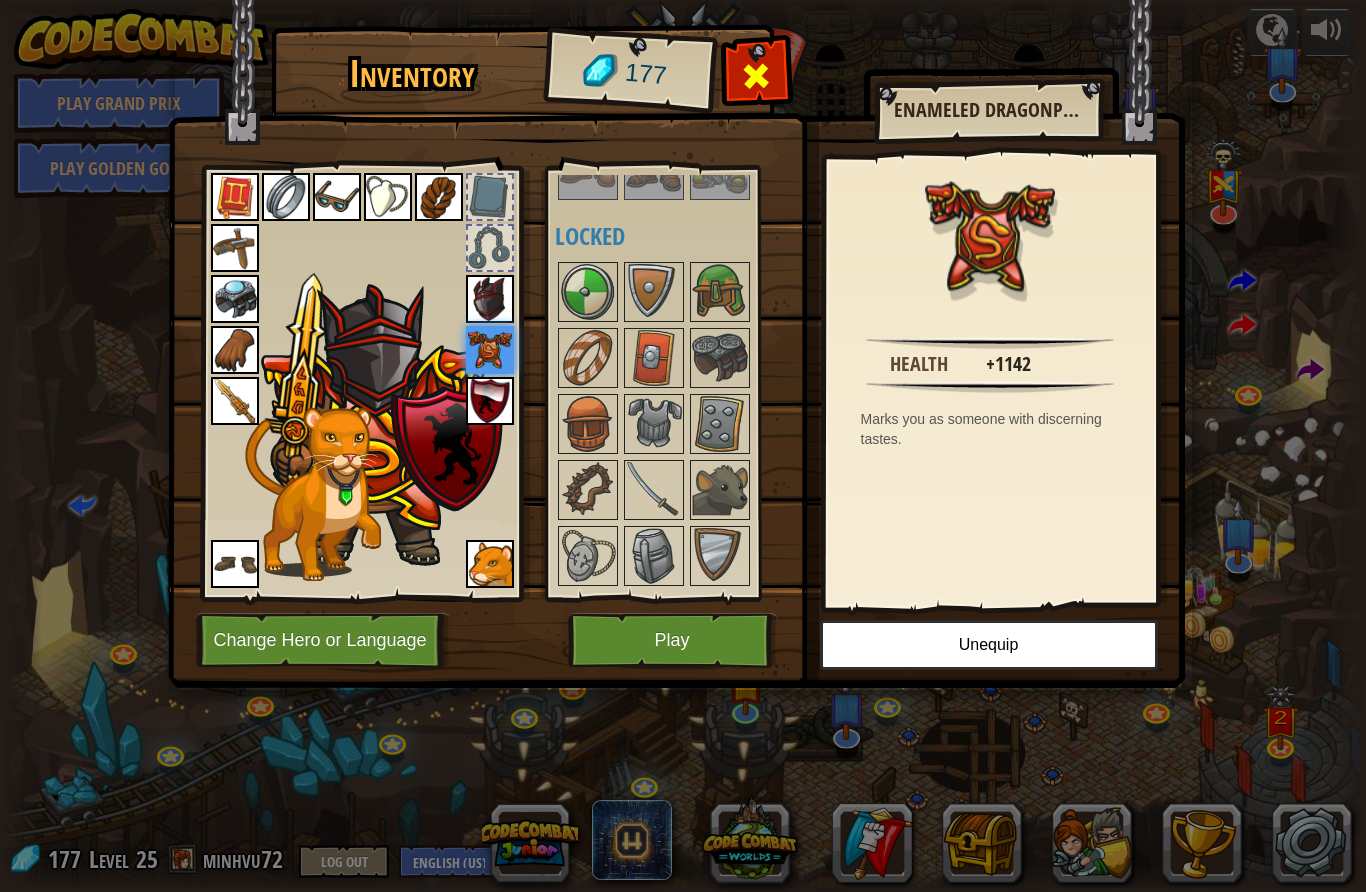 click at bounding box center [756, 81] 